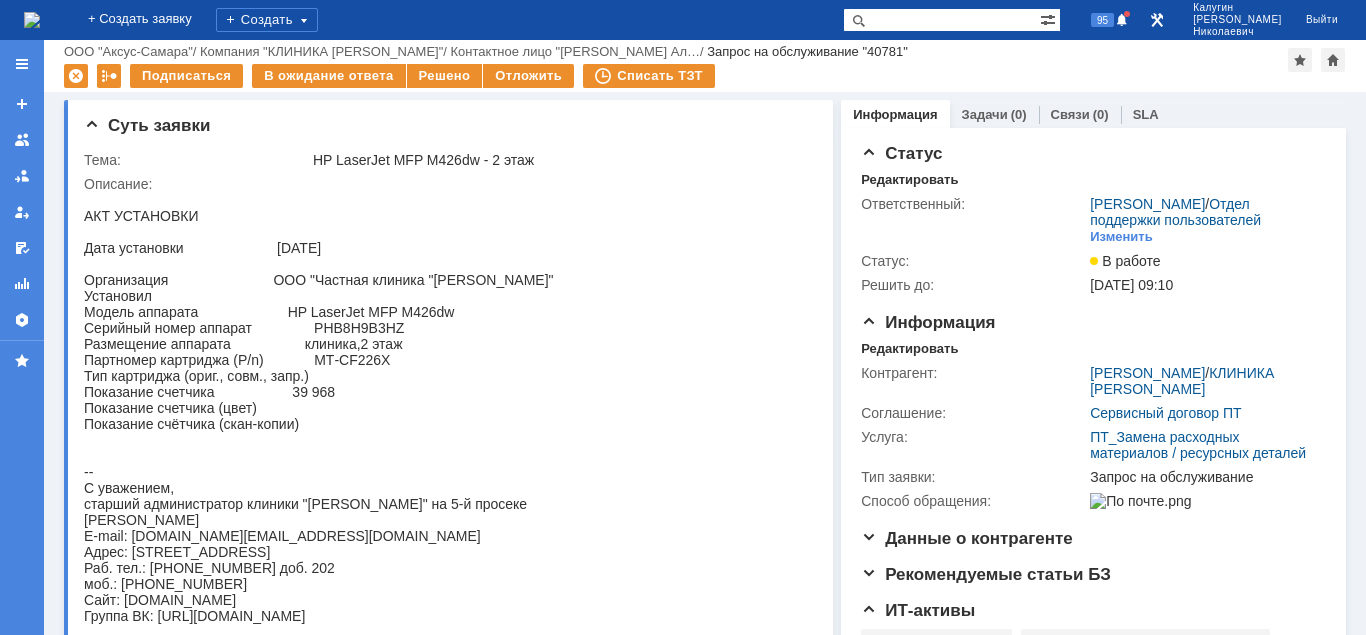 scroll, scrollTop: 0, scrollLeft: 0, axis: both 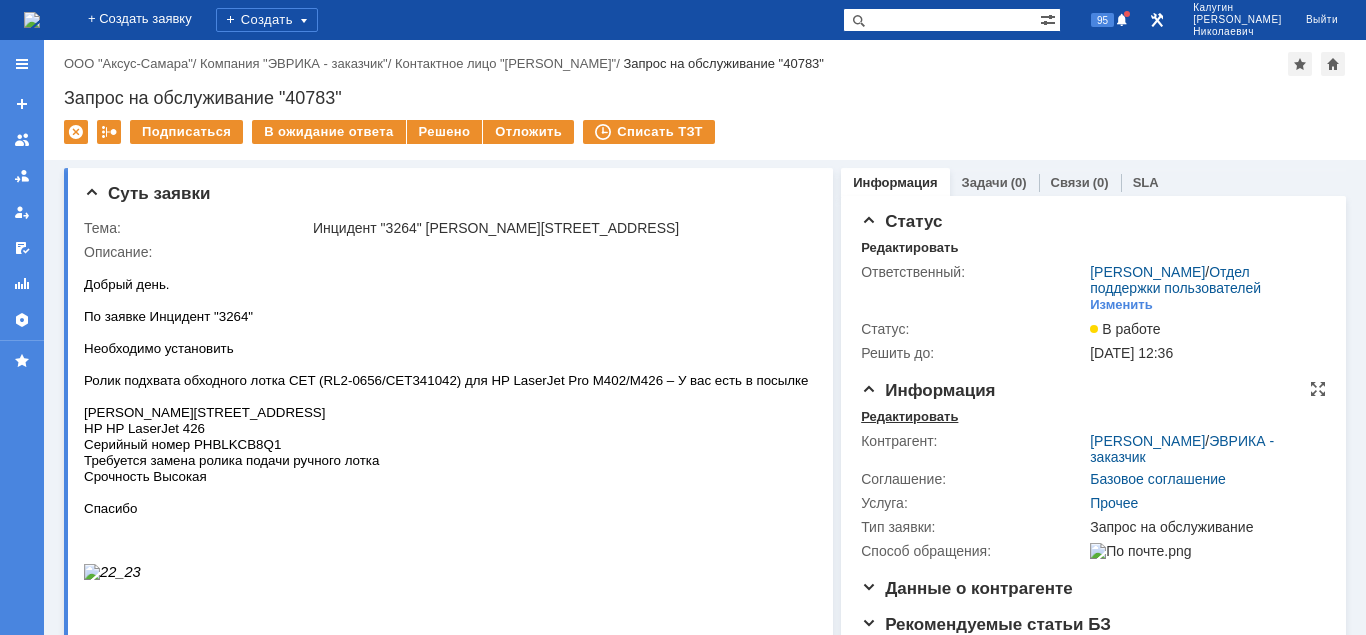 click on "Редактировать" at bounding box center [909, 417] 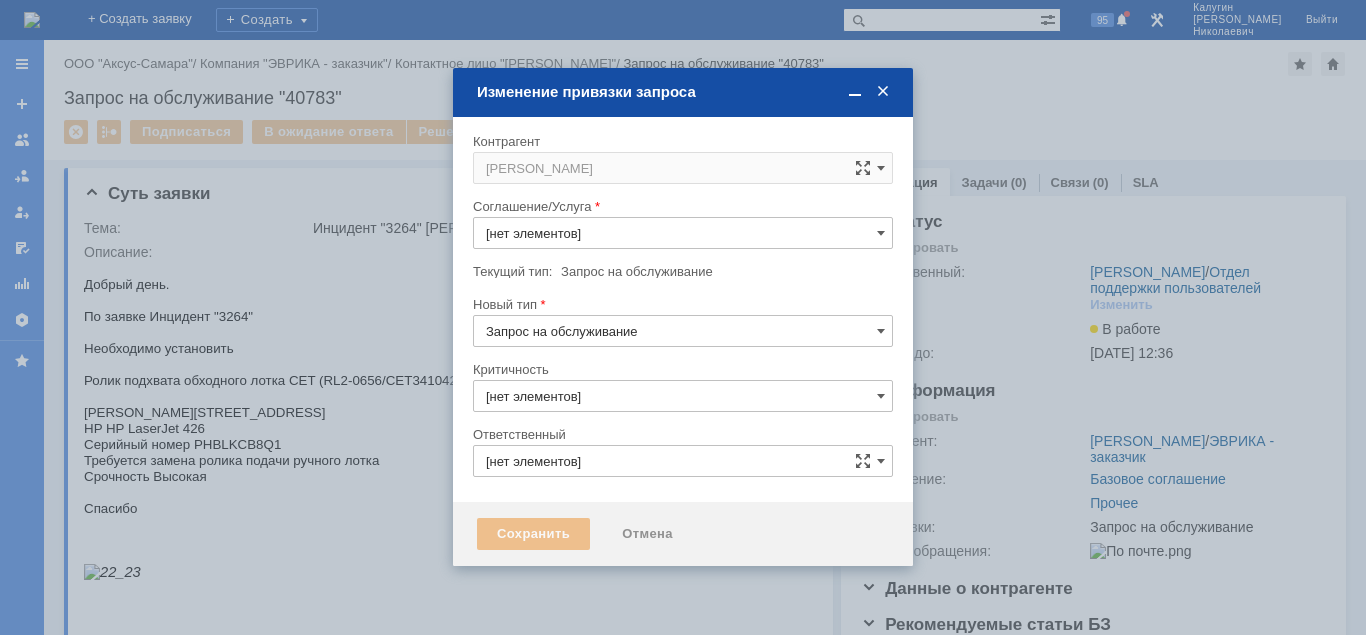 type on "3. Низкая" 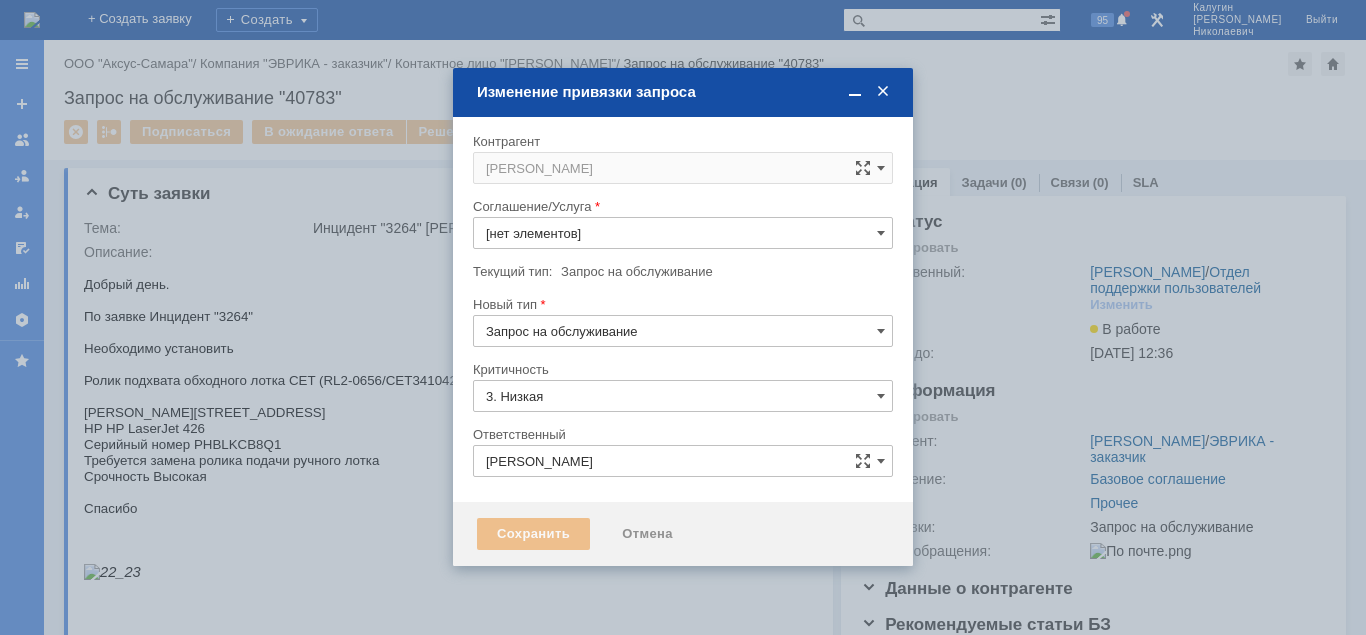 type on "Прочее" 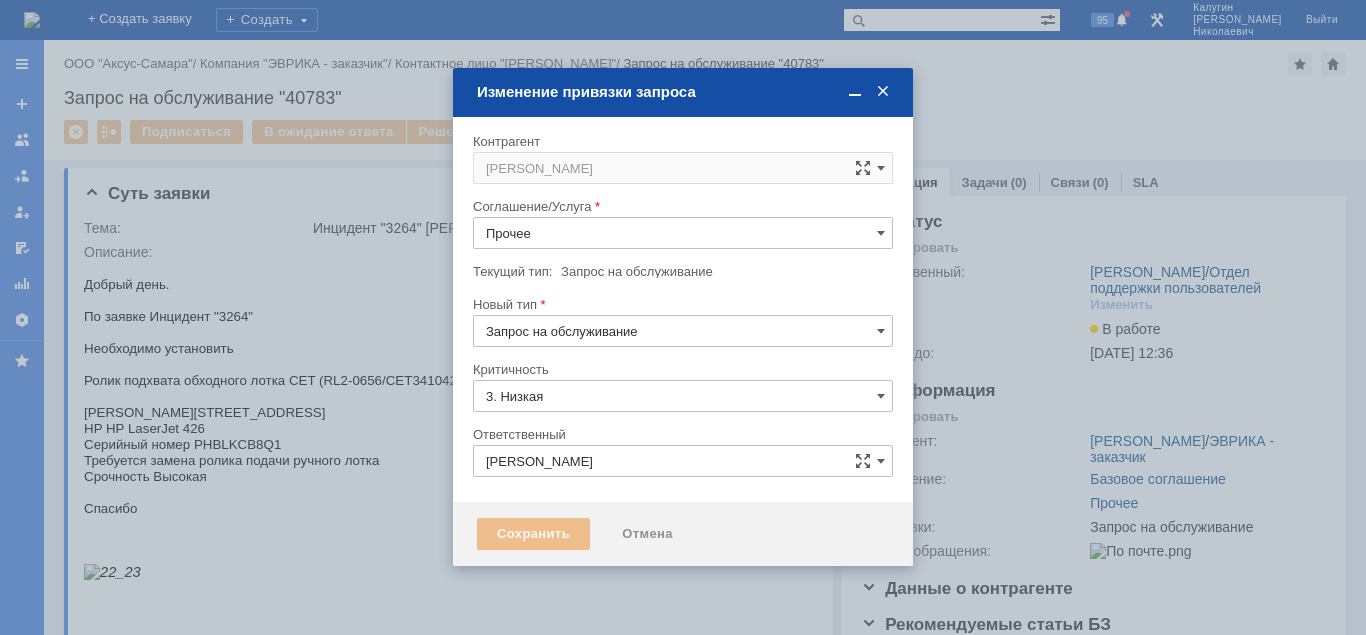 type on "[не указано]" 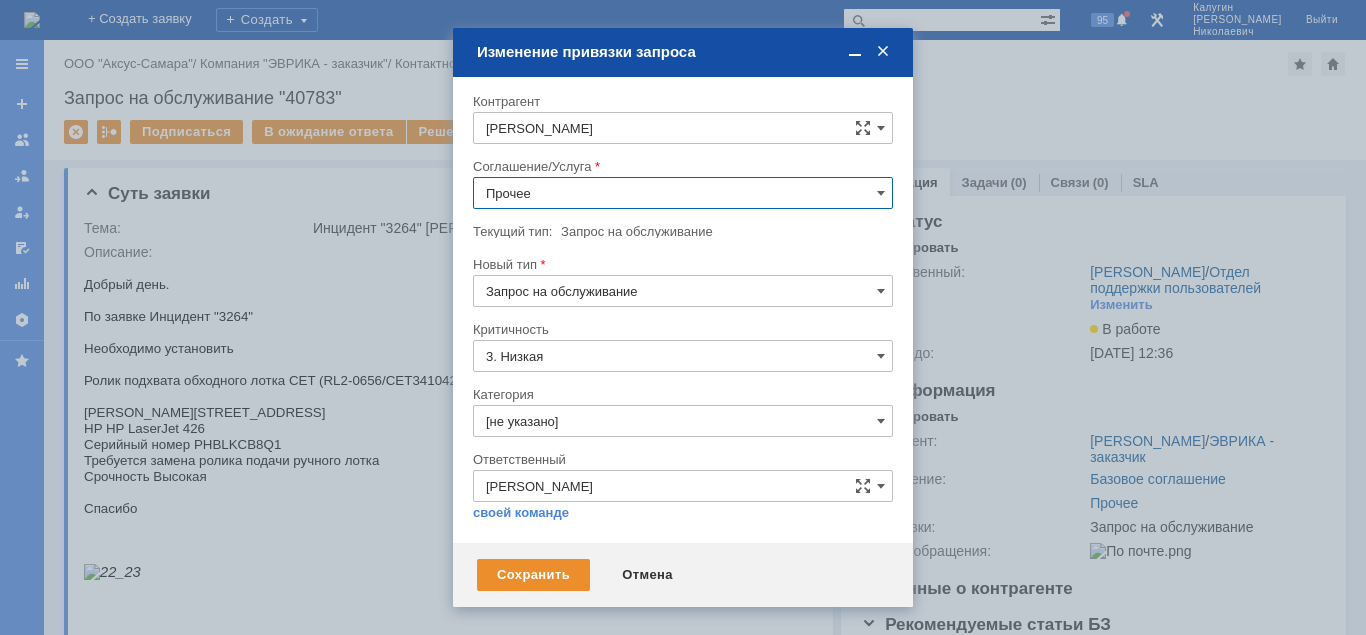 click on "Прочее" at bounding box center (683, 193) 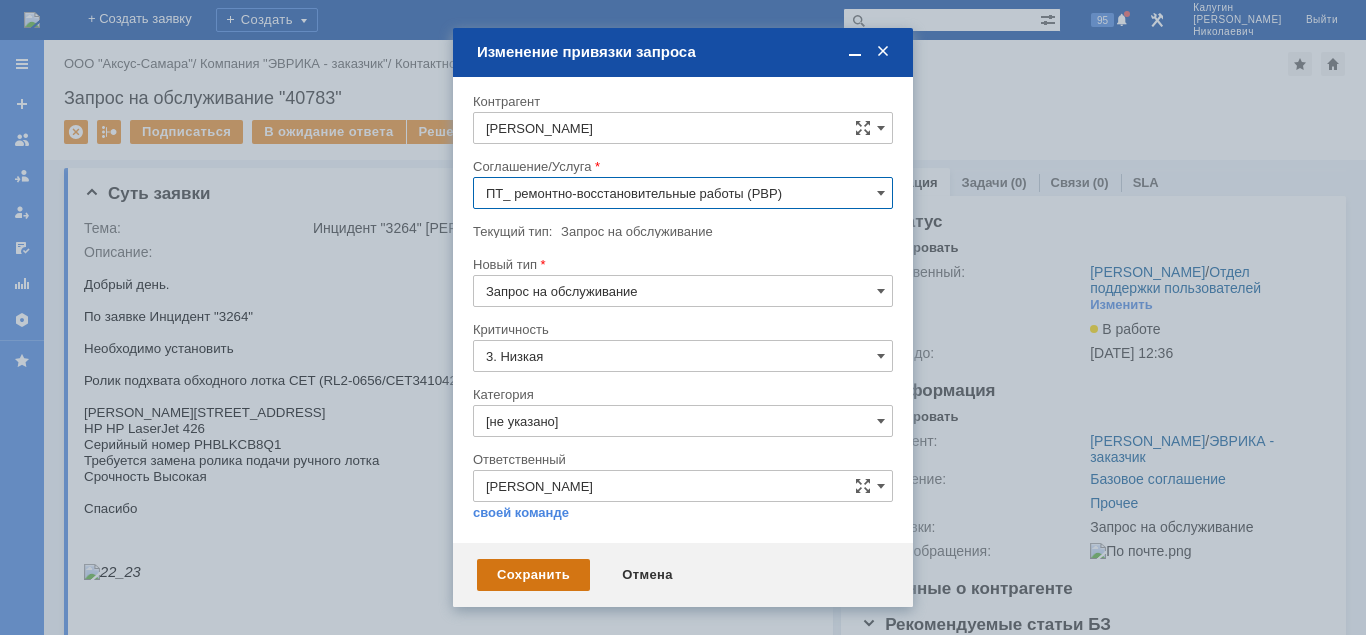 type on "ПТ_ ремонтно-восстановительные работы (РВР)" 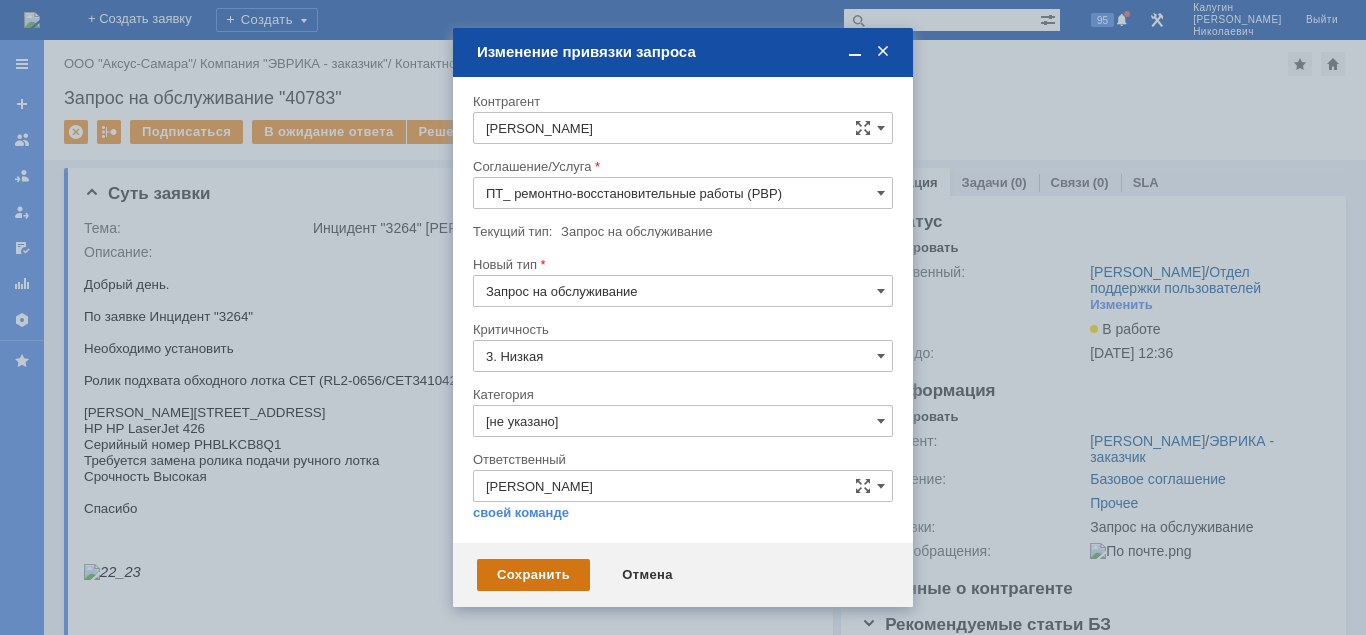 click on "Сохранить" at bounding box center [533, 575] 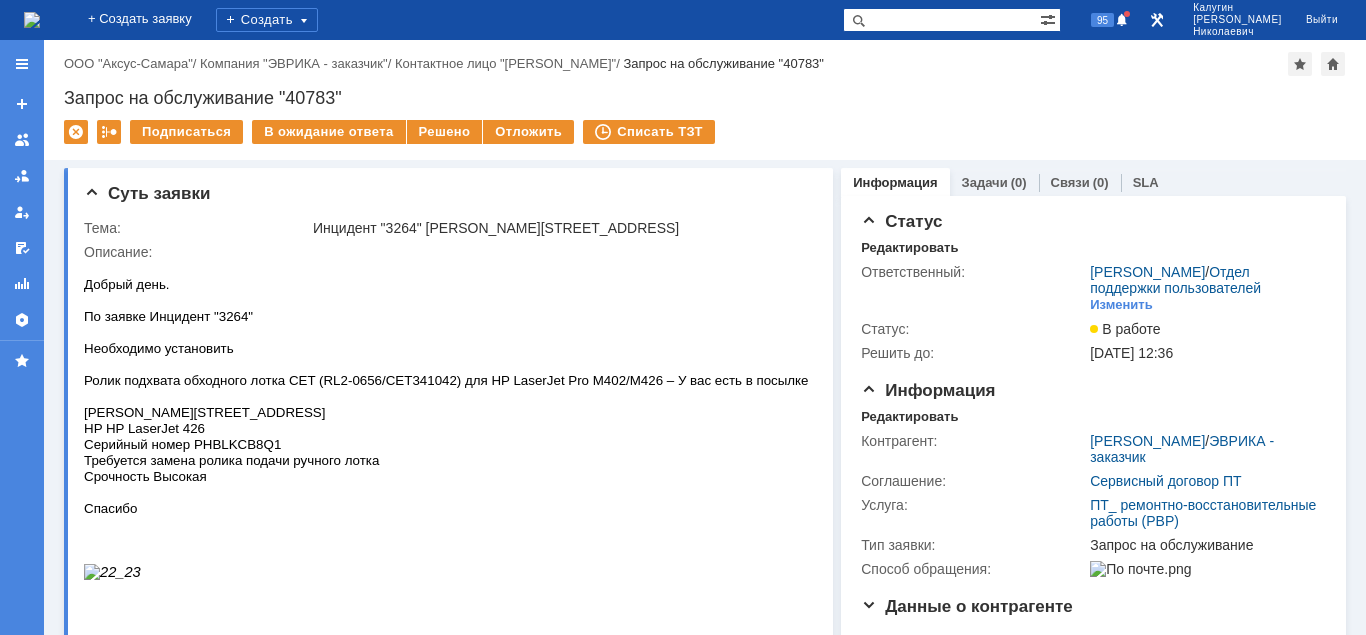 scroll, scrollTop: 0, scrollLeft: 0, axis: both 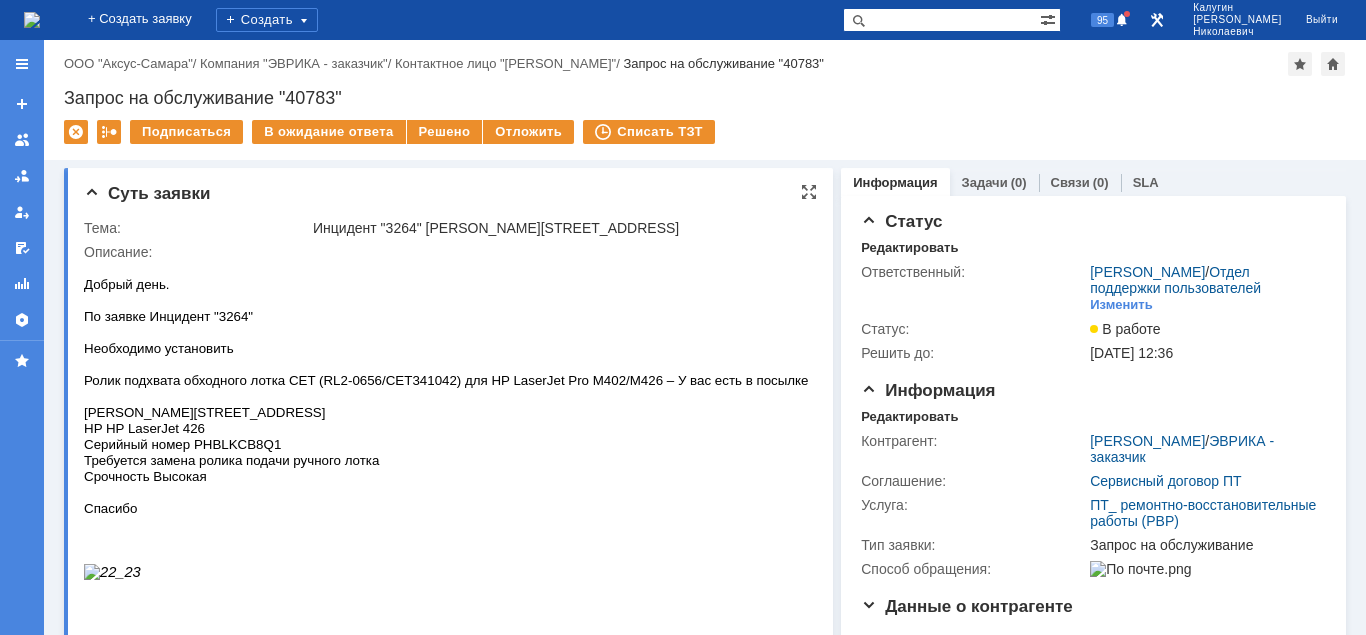 click on "Самара Галактионовская 157 Этаж 9 кабинет 905" at bounding box center [446, 412] 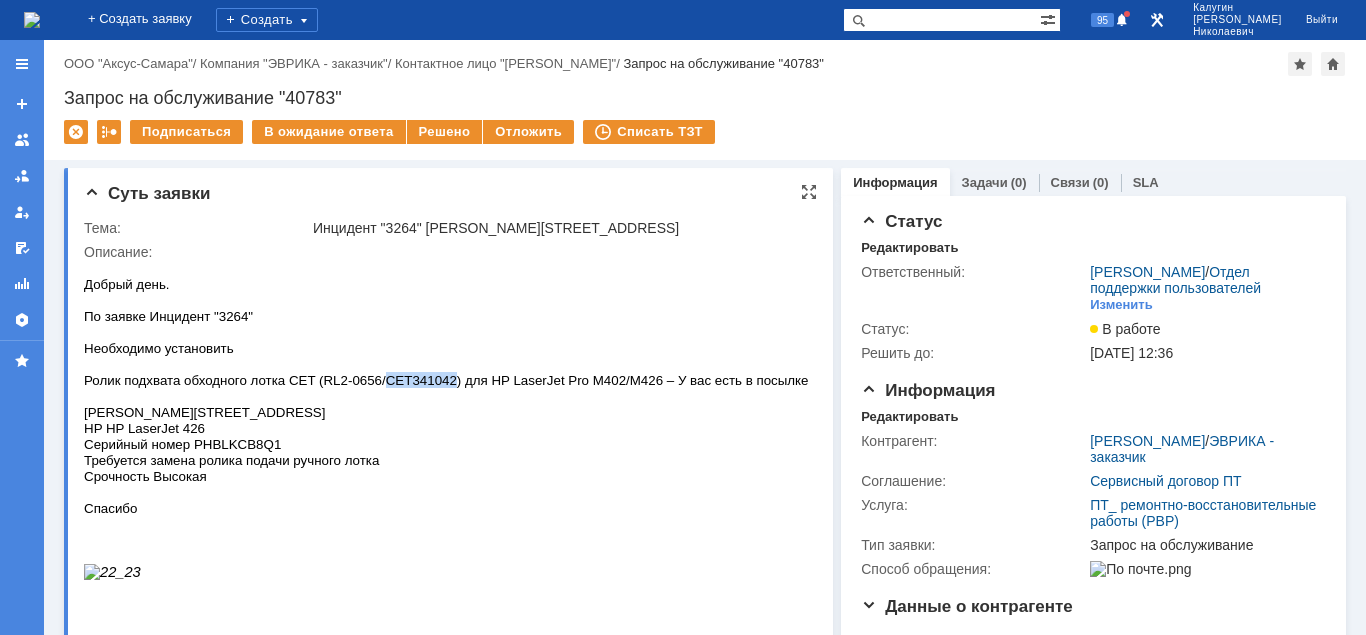 drag, startPoint x: 409, startPoint y: 394, endPoint x: 349, endPoint y: 398, distance: 60.133186 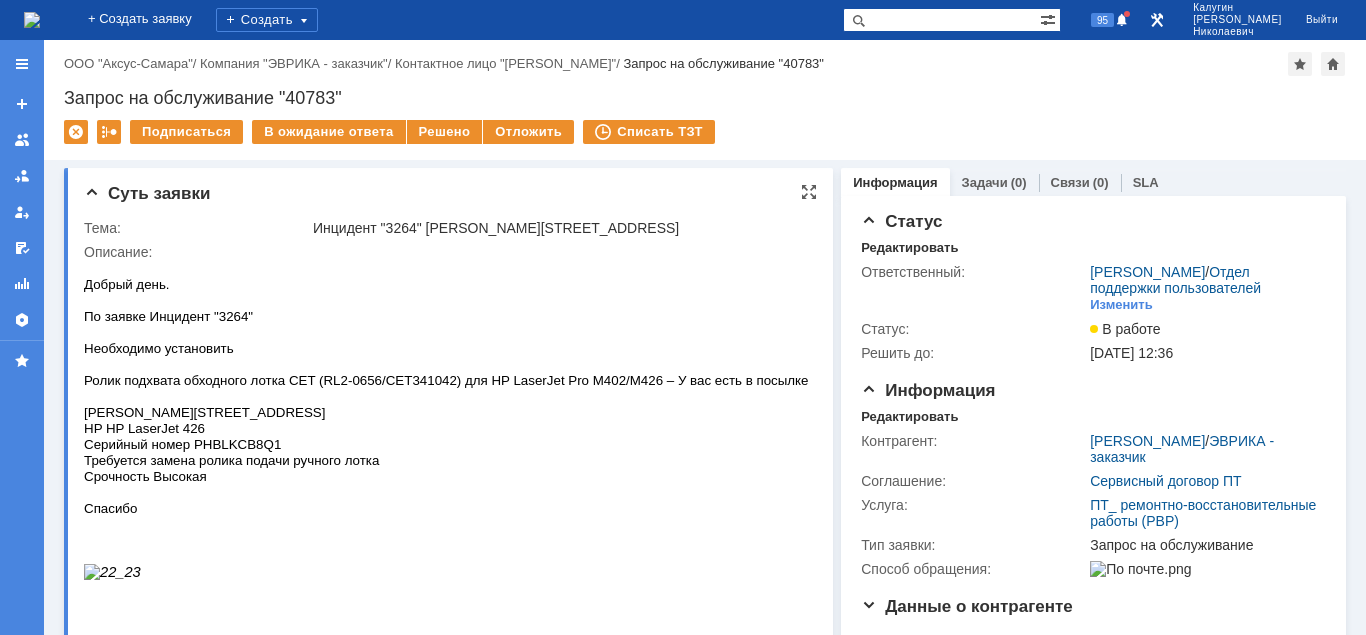 click at bounding box center [446, 396] 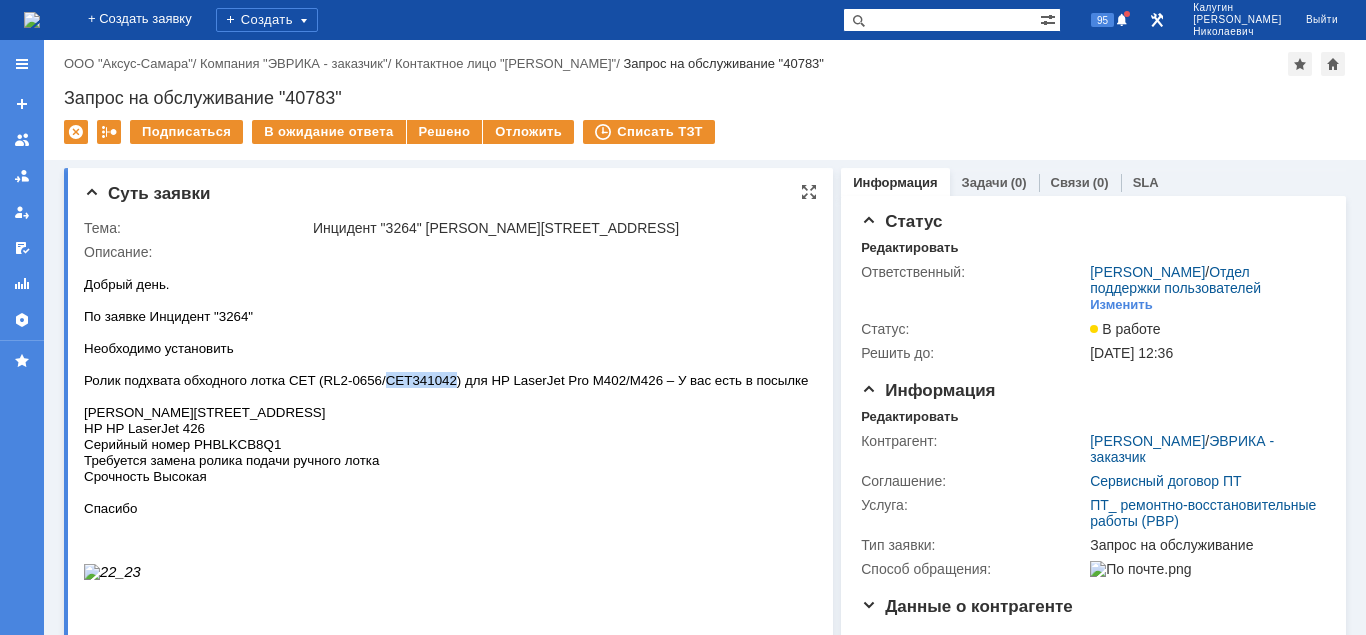 drag, startPoint x: 412, startPoint y: 395, endPoint x: 352, endPoint y: 399, distance: 60.133186 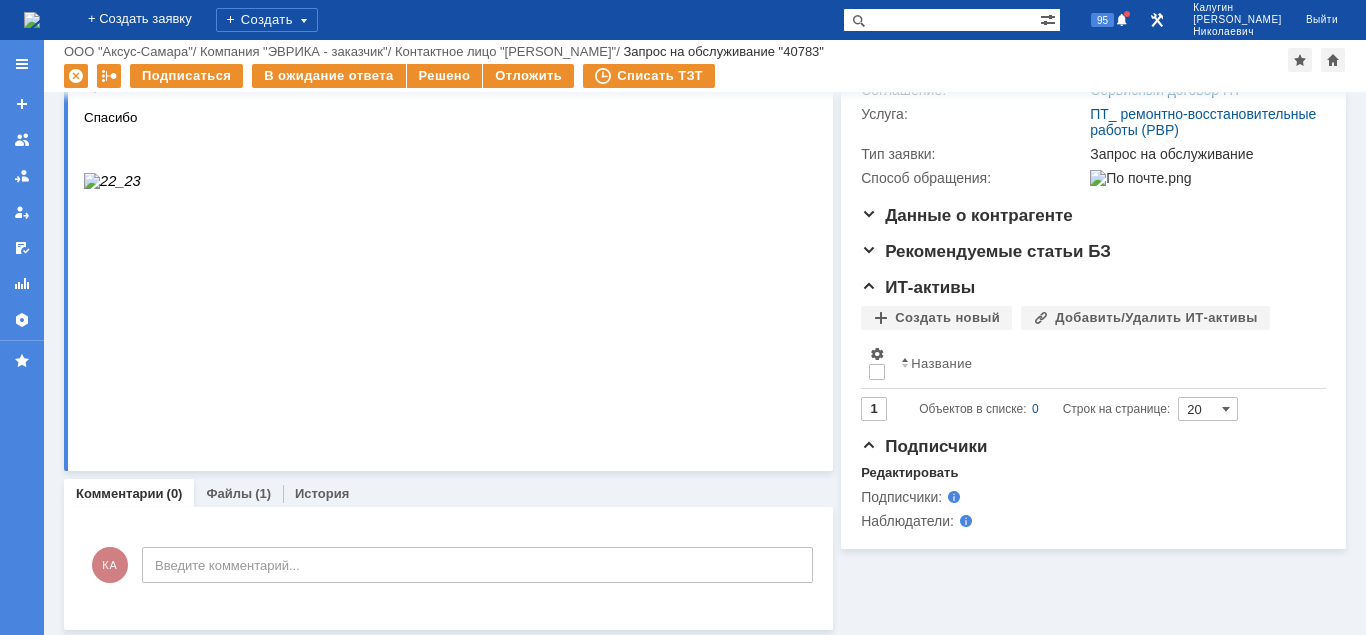 scroll, scrollTop: 327, scrollLeft: 0, axis: vertical 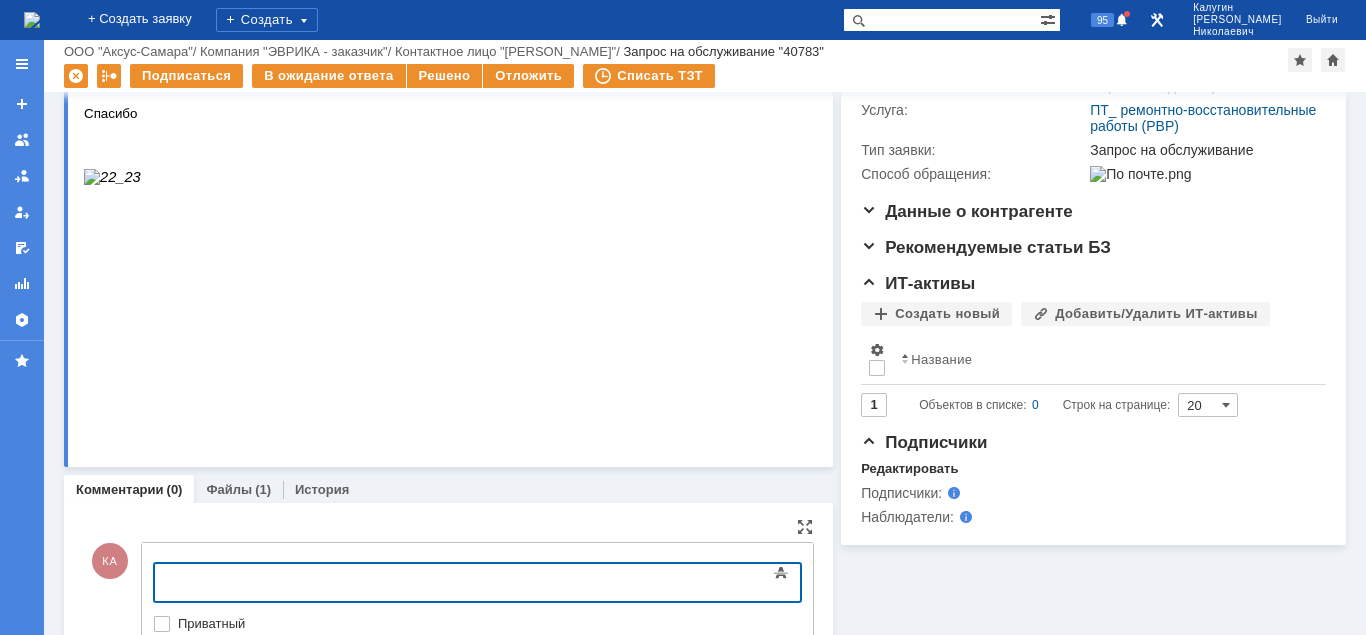 click at bounding box center (317, 580) 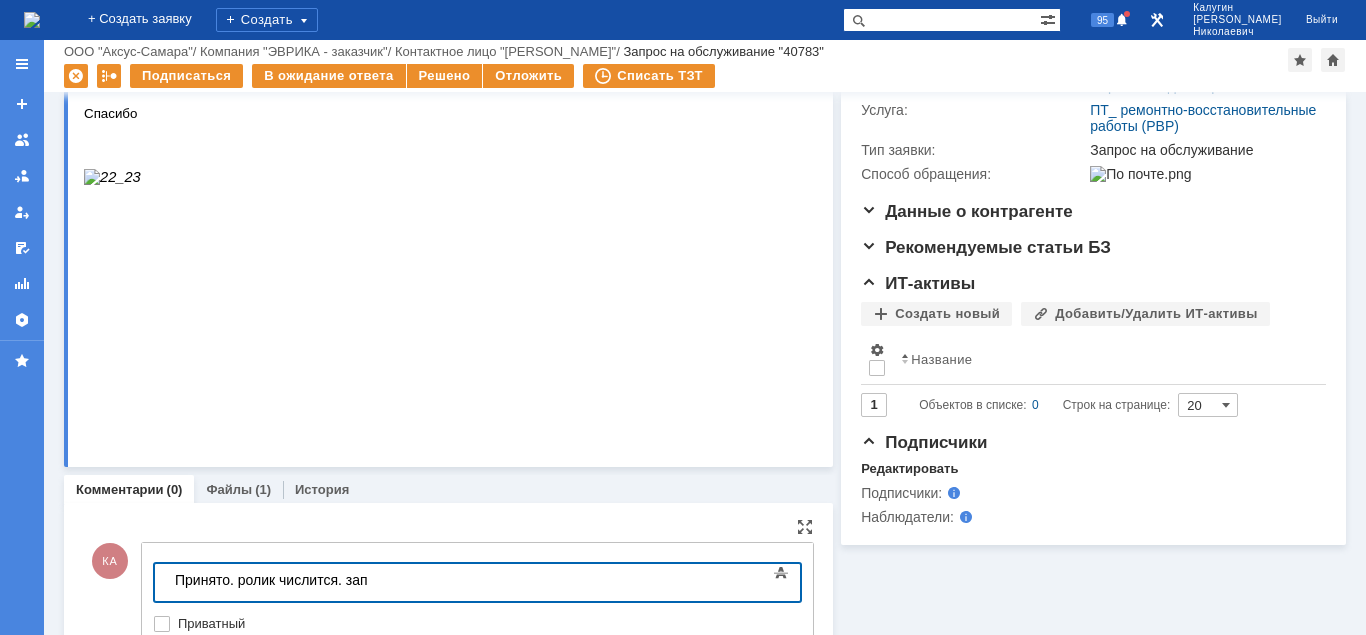 click on "Принято. ролик числится. зап" at bounding box center (317, 580) 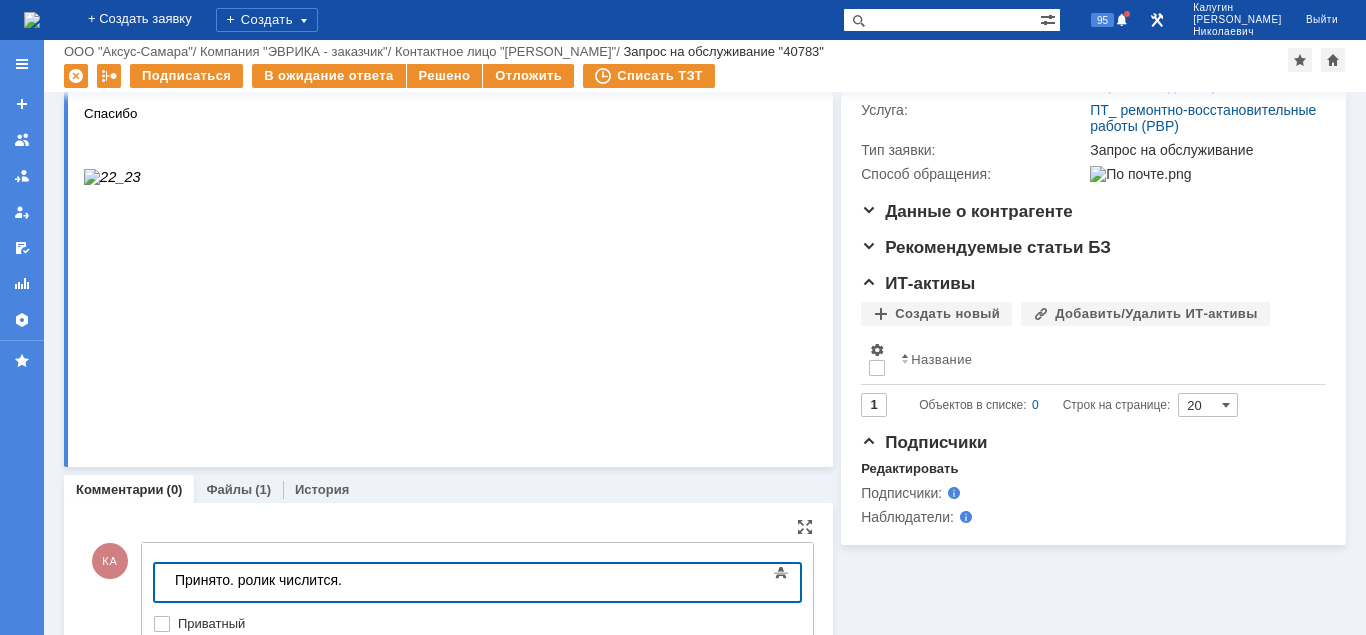 click on "Принято. ролик числится." at bounding box center (317, 580) 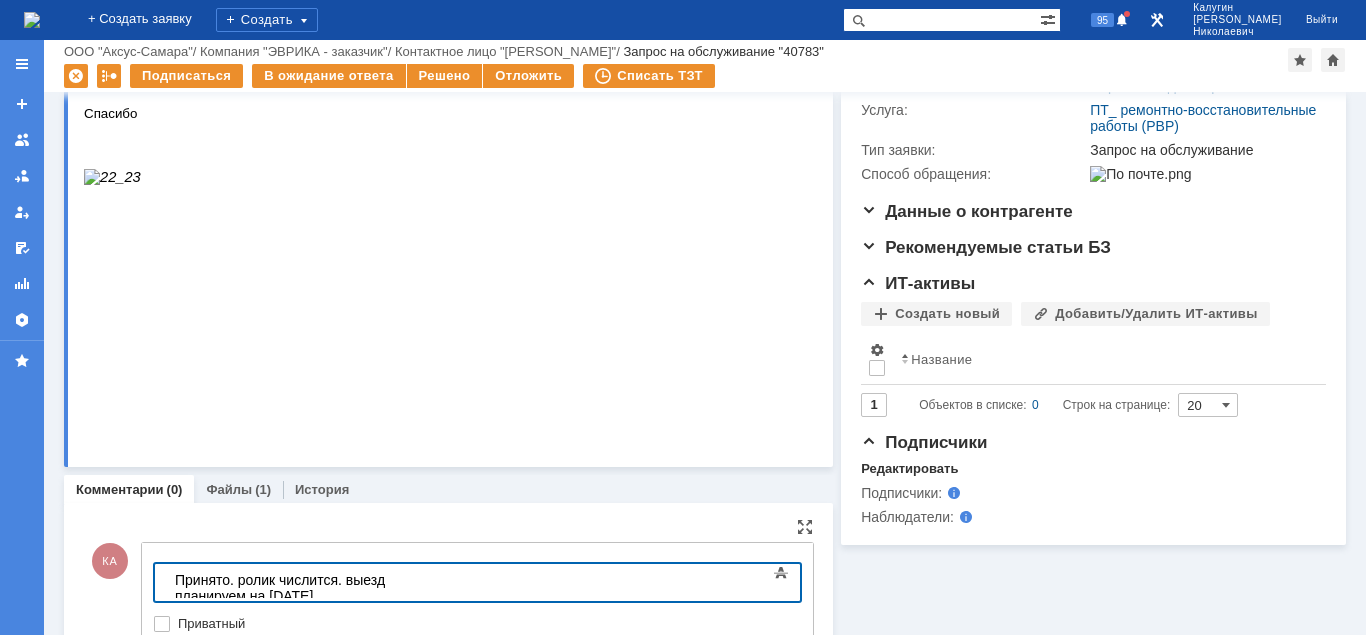 scroll, scrollTop: 432, scrollLeft: 0, axis: vertical 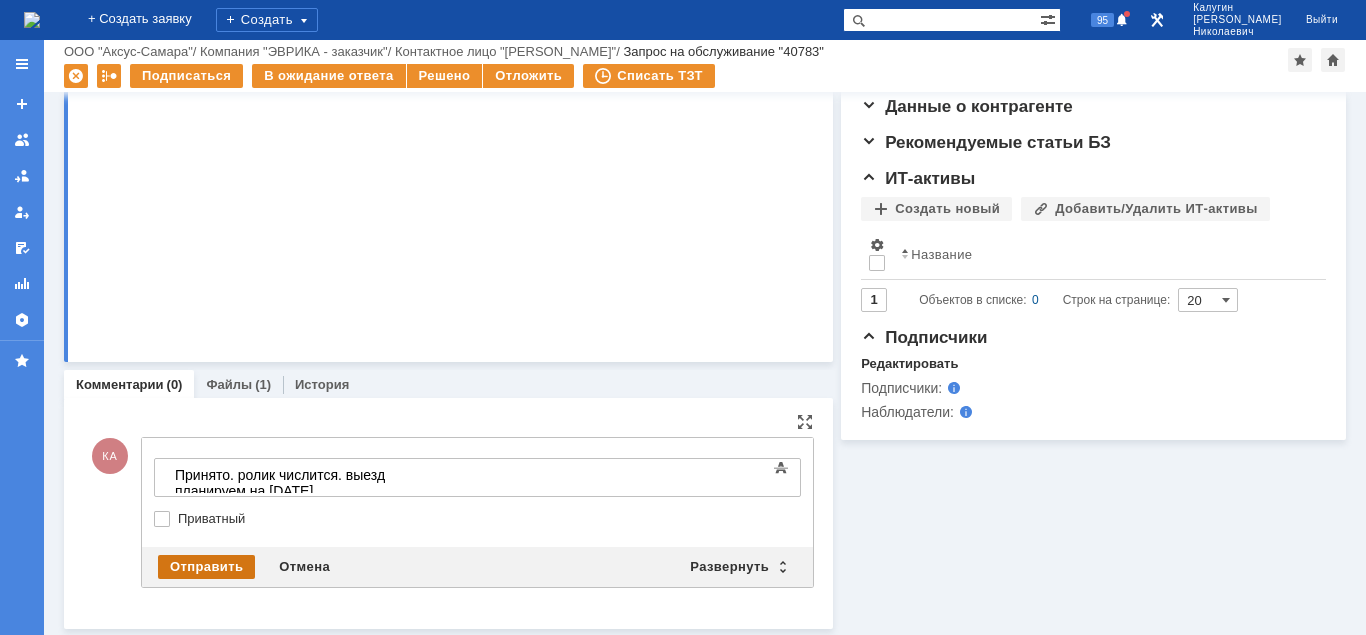 click on "Отправить" at bounding box center [206, 567] 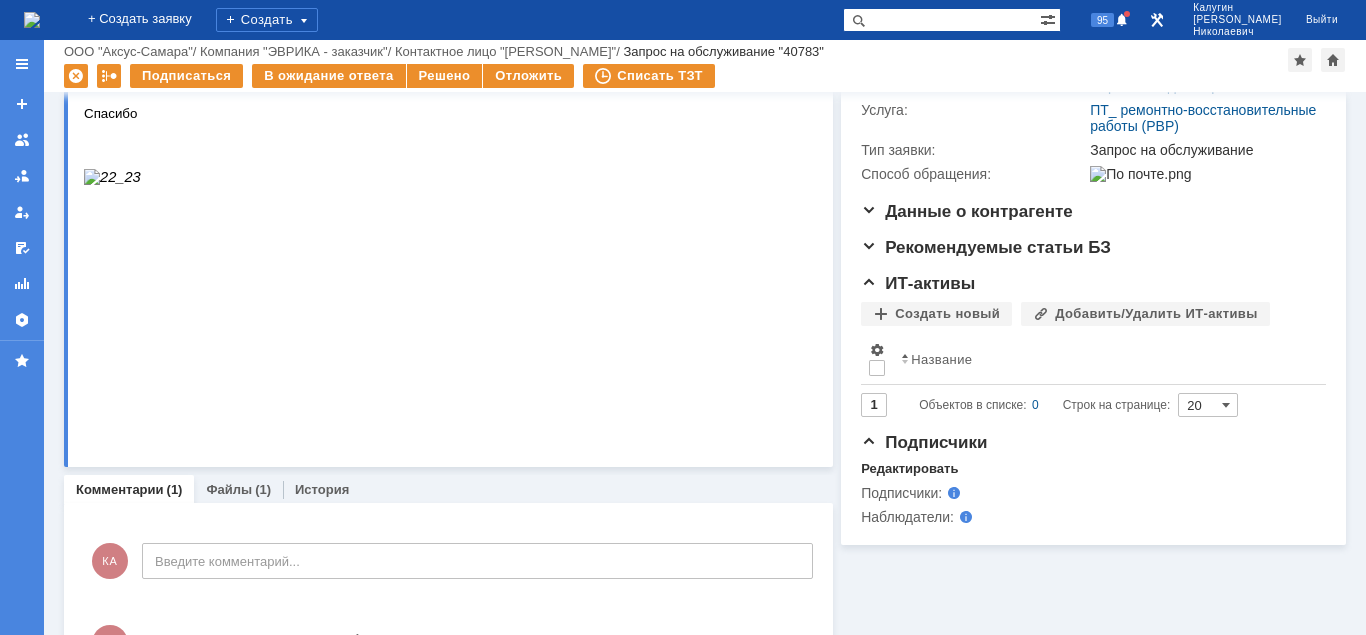 scroll, scrollTop: 0, scrollLeft: 0, axis: both 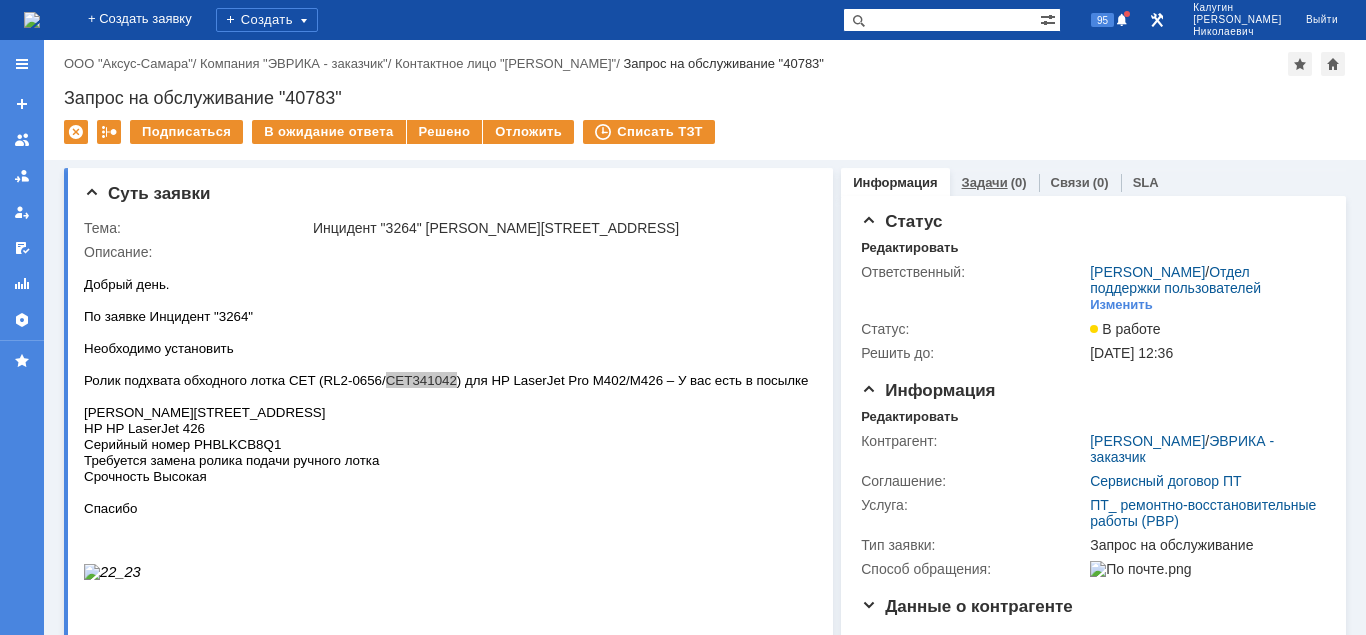 click on "Задачи" at bounding box center (985, 182) 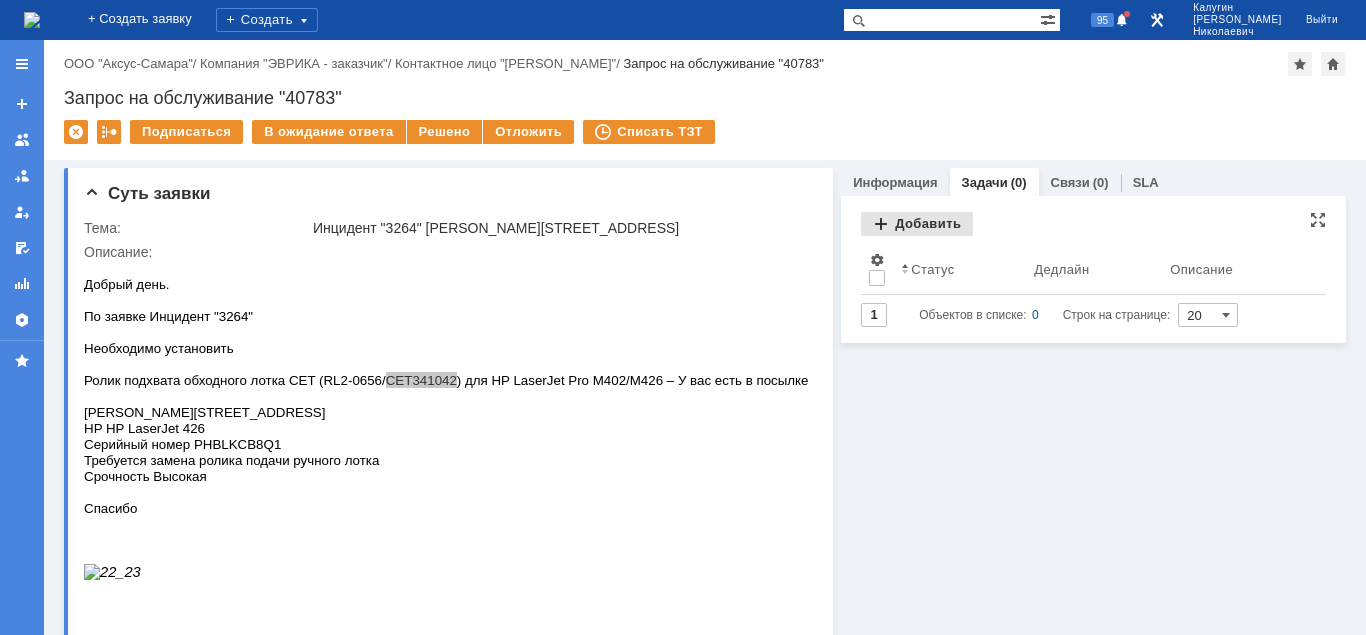 click on "Добавить" at bounding box center [917, 224] 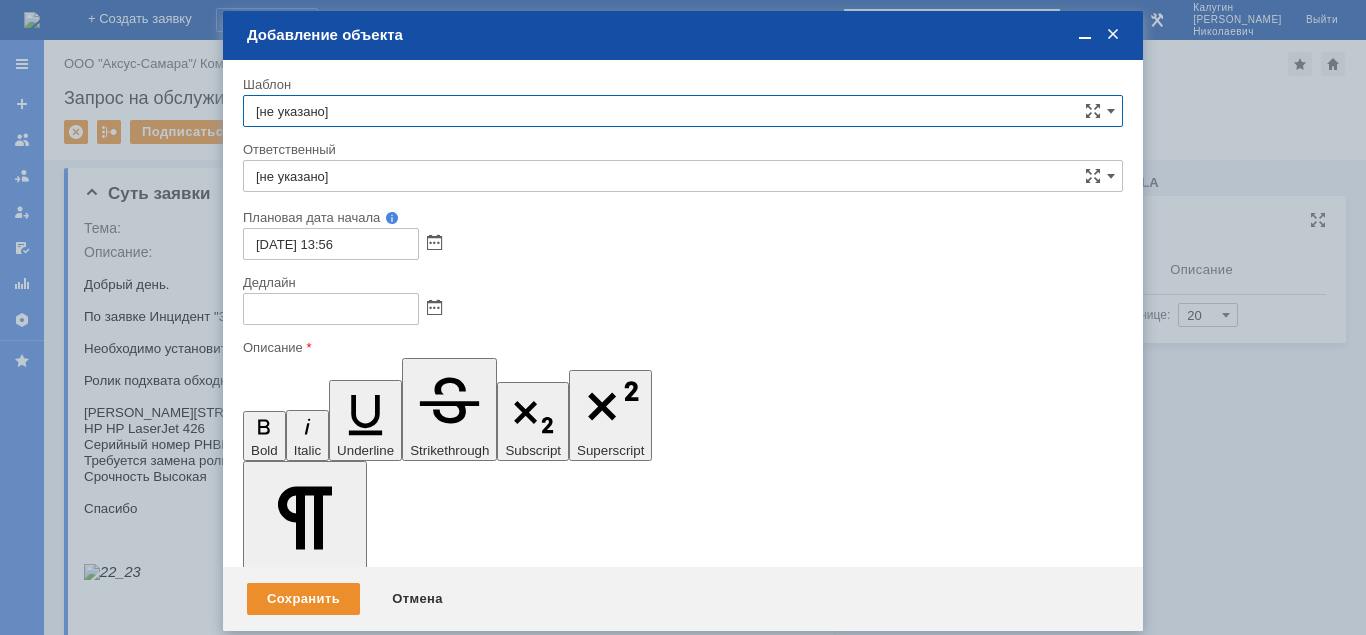 scroll, scrollTop: 0, scrollLeft: 0, axis: both 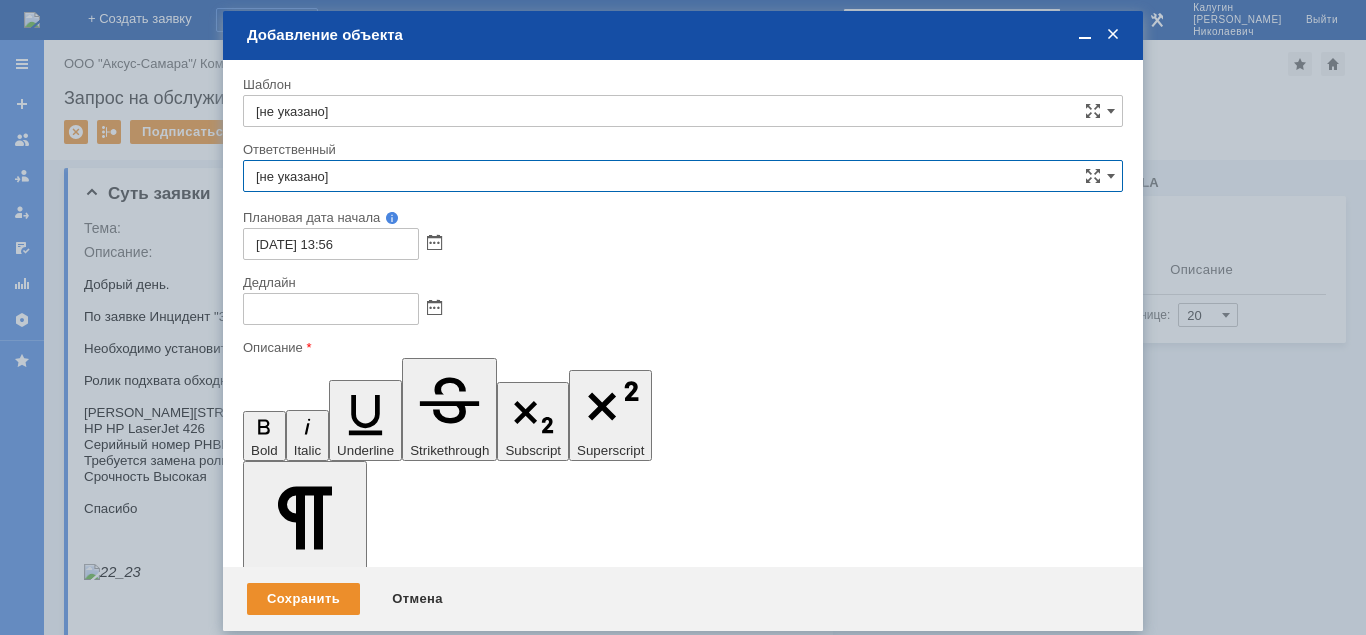 click on "[не указано]" at bounding box center (683, 176) 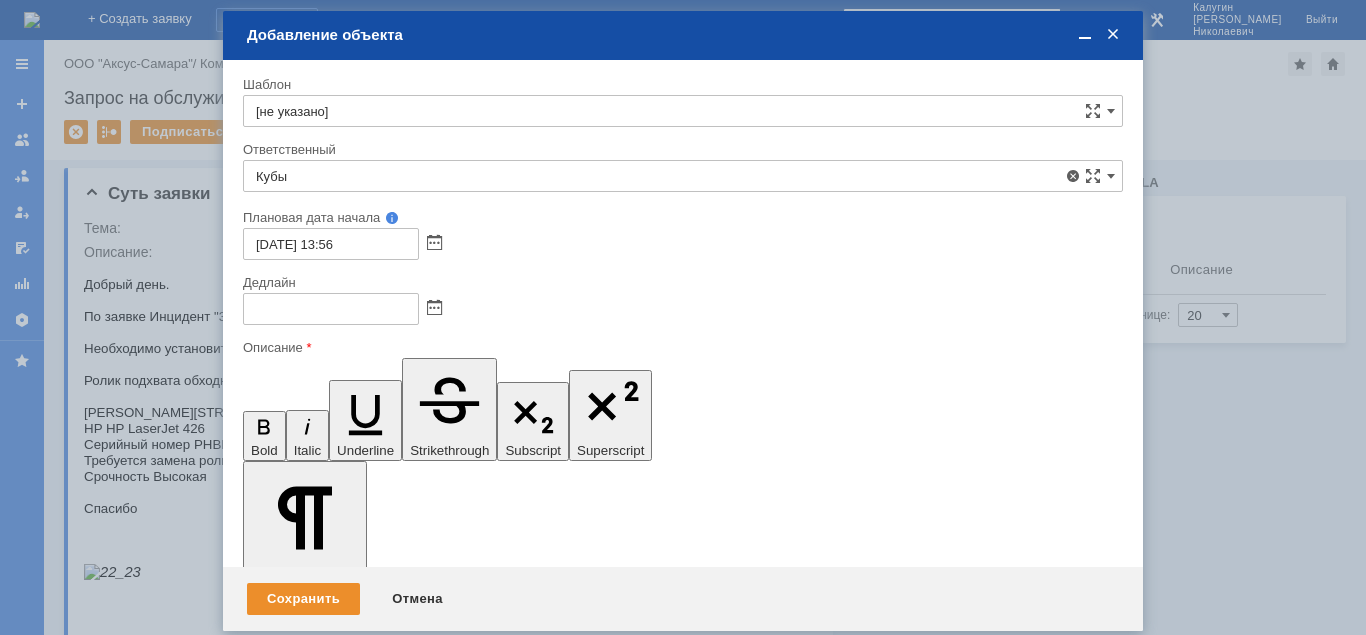 click on "[PERSON_NAME]" at bounding box center (683, 322) 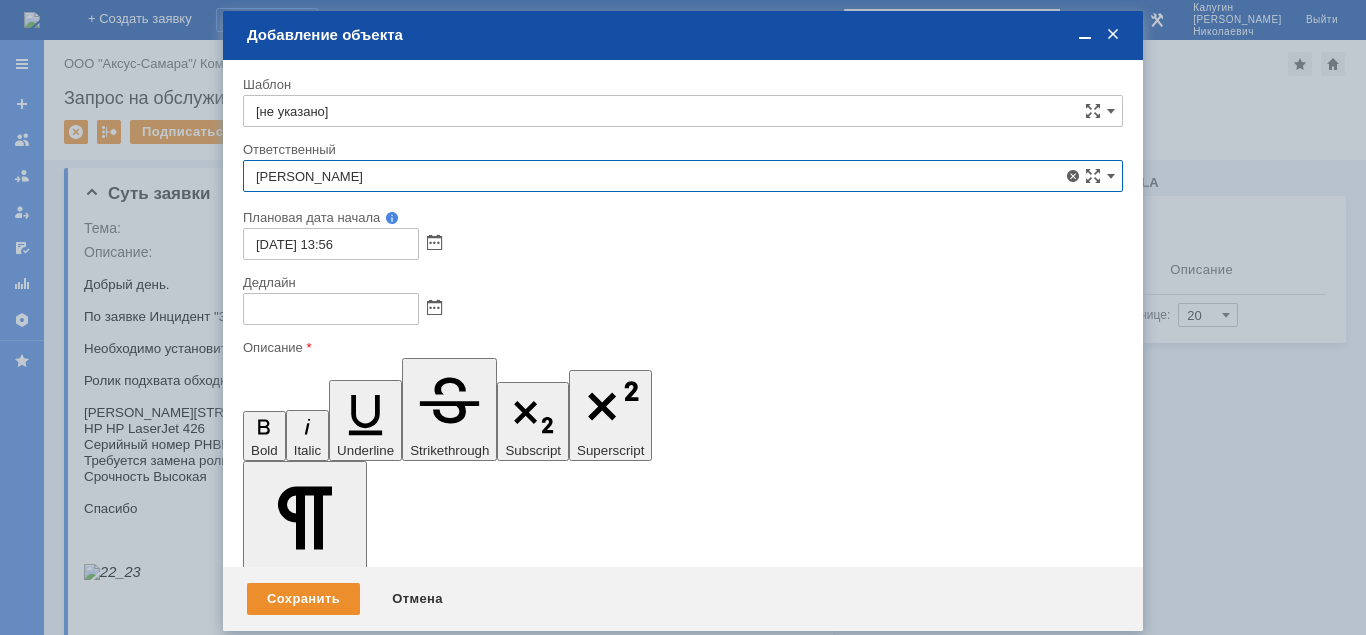 type on "[PERSON_NAME]" 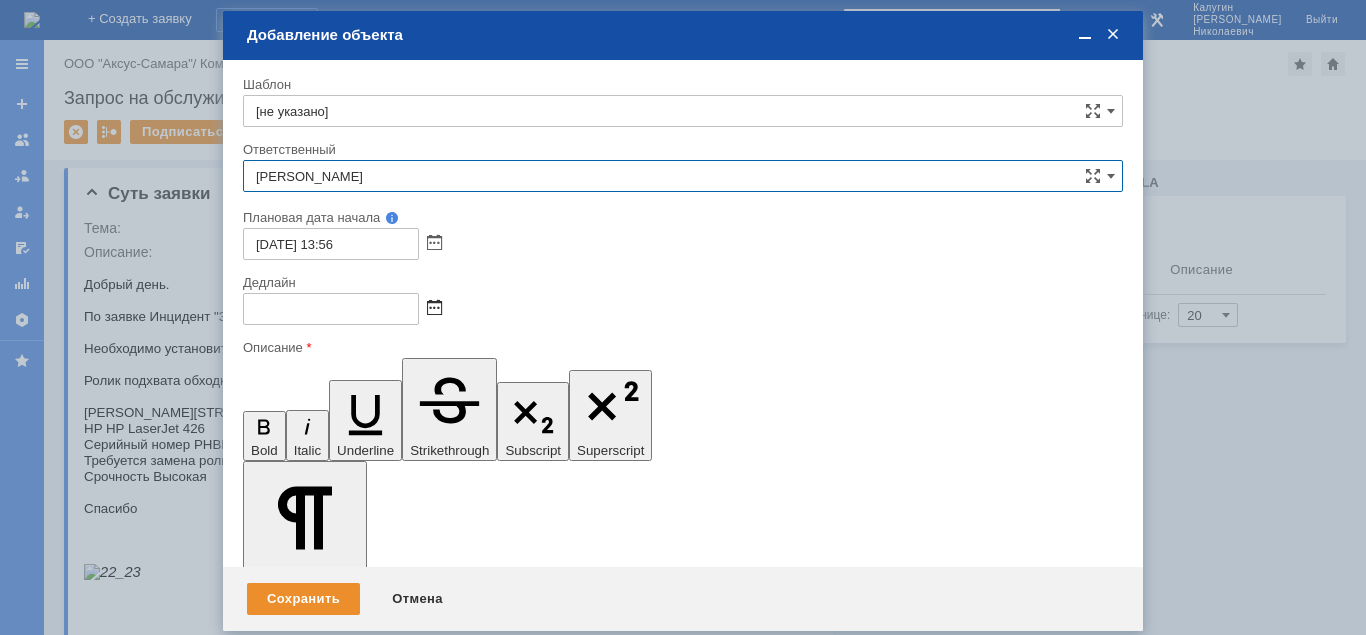 click at bounding box center [434, 309] 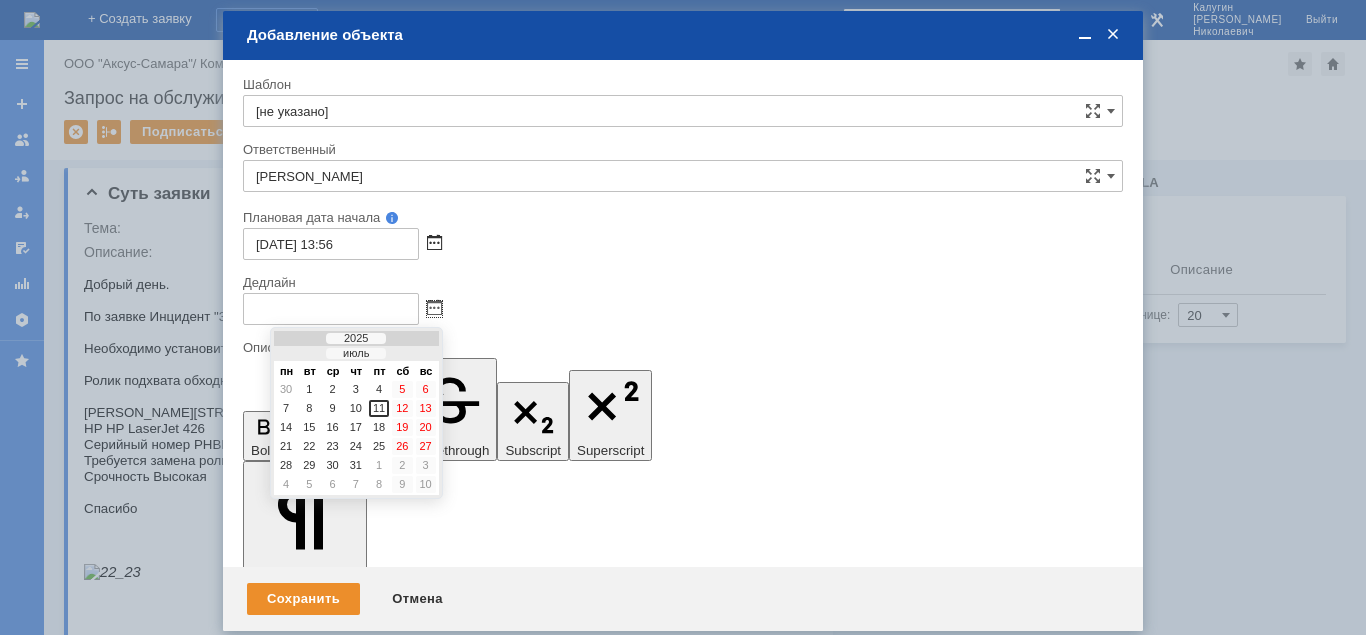 click at bounding box center (434, 244) 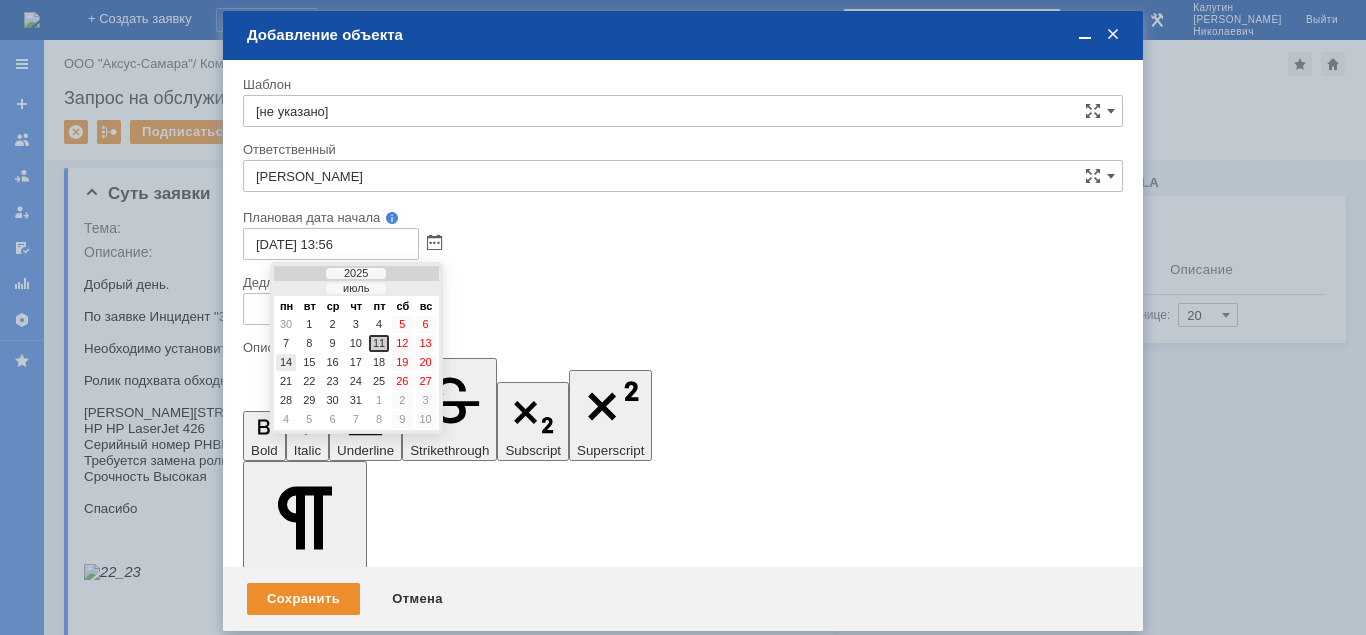 click on "14" at bounding box center [286, 362] 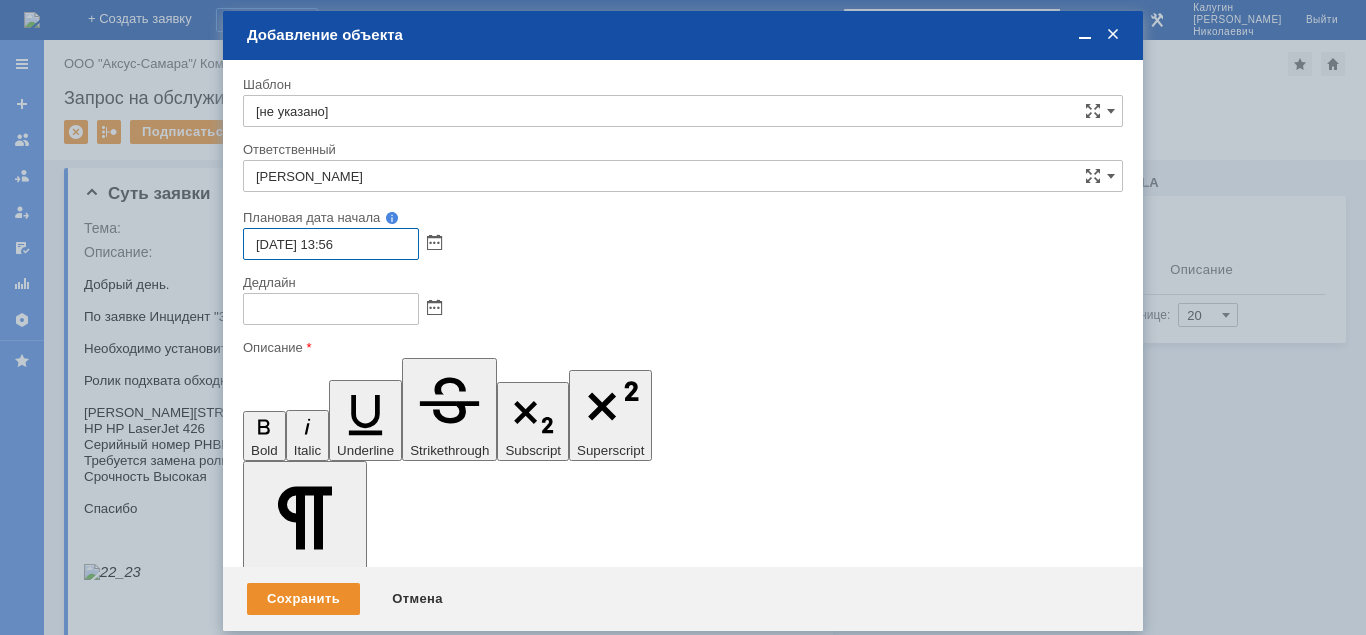 click on "14.07.2025 13:56" at bounding box center (331, 244) 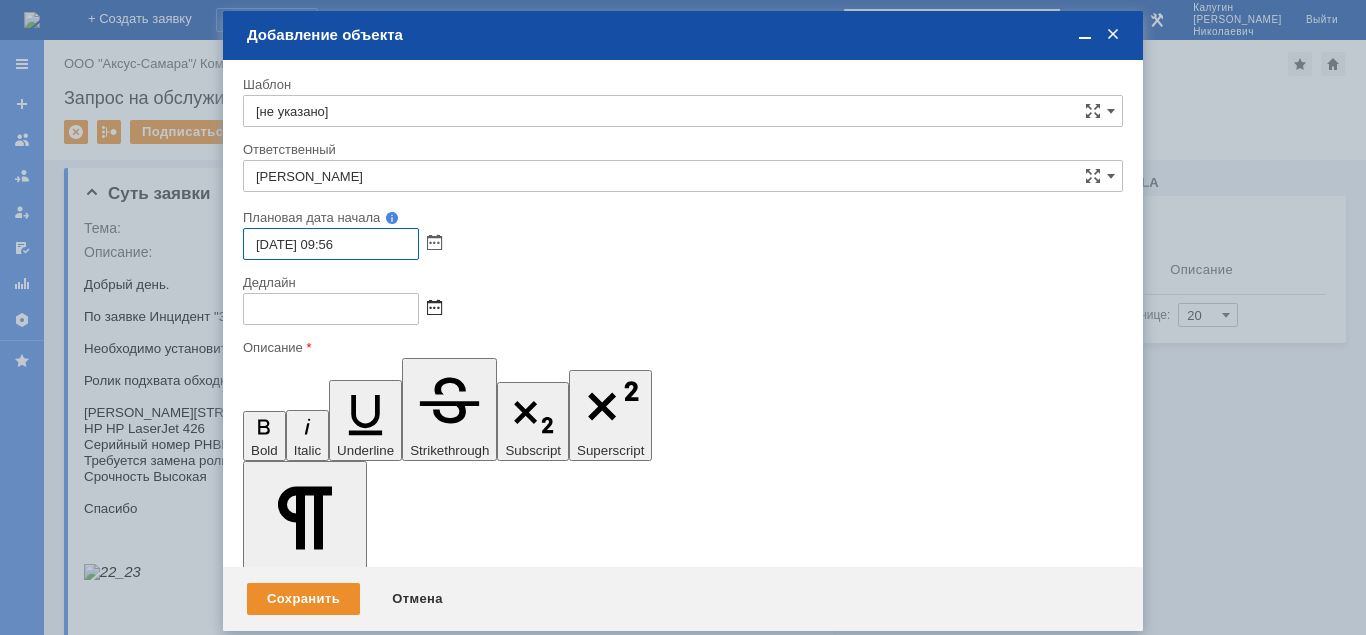 type on "14.07.2025 09:56" 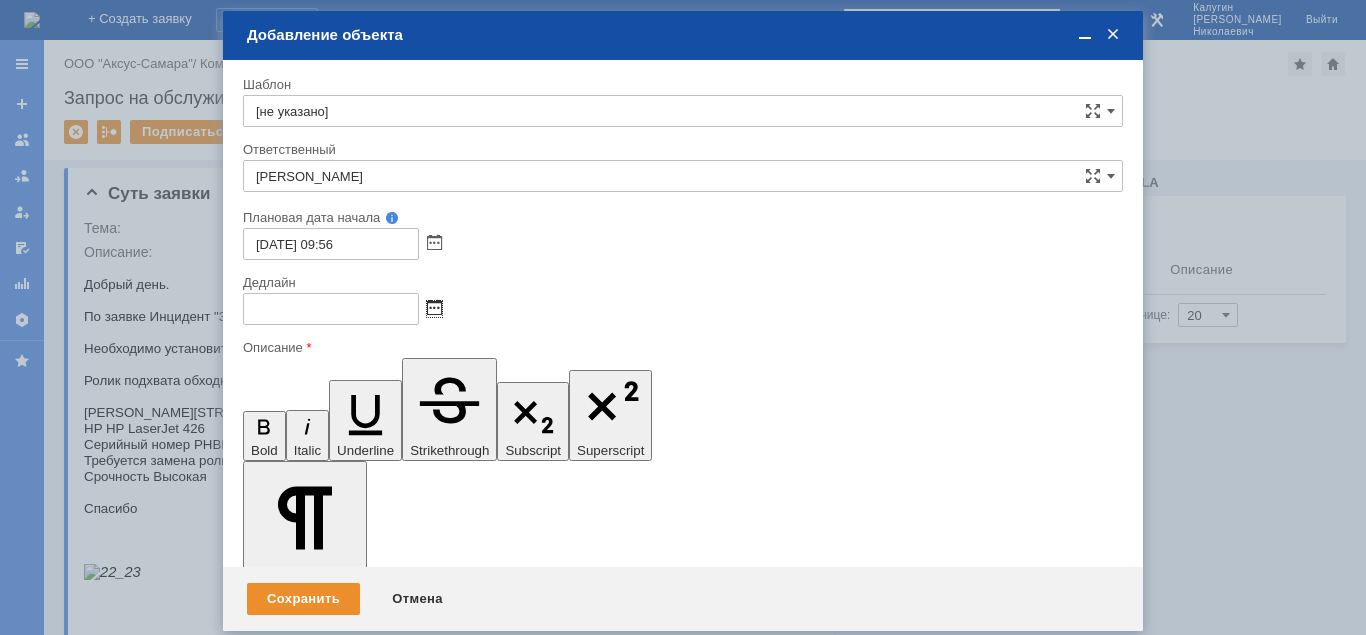click at bounding box center [434, 309] 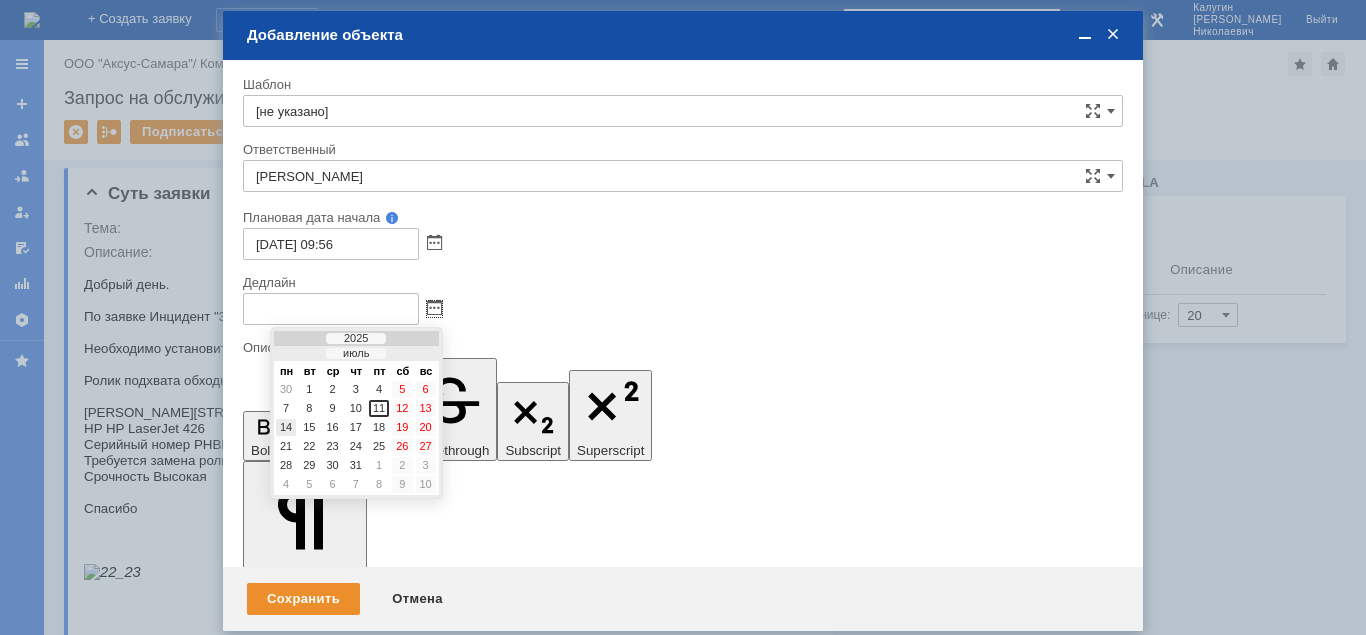 click on "14" at bounding box center (286, 427) 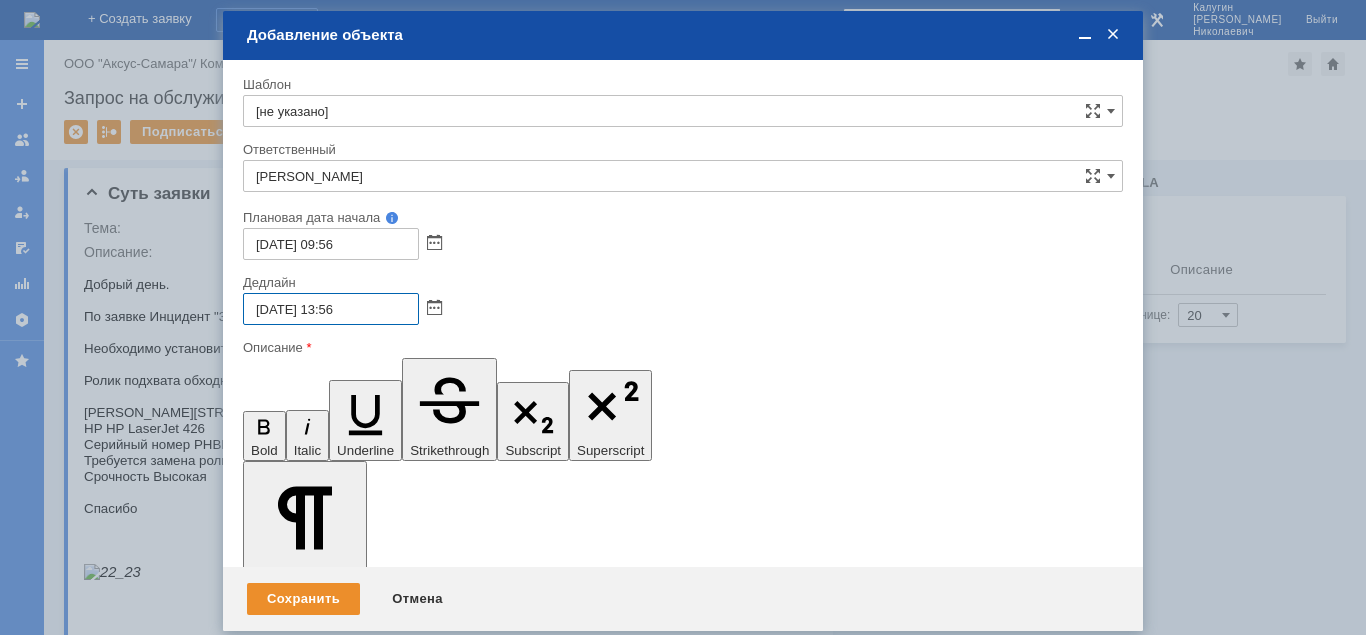 click on "14.07.2025 13:56" at bounding box center (331, 309) 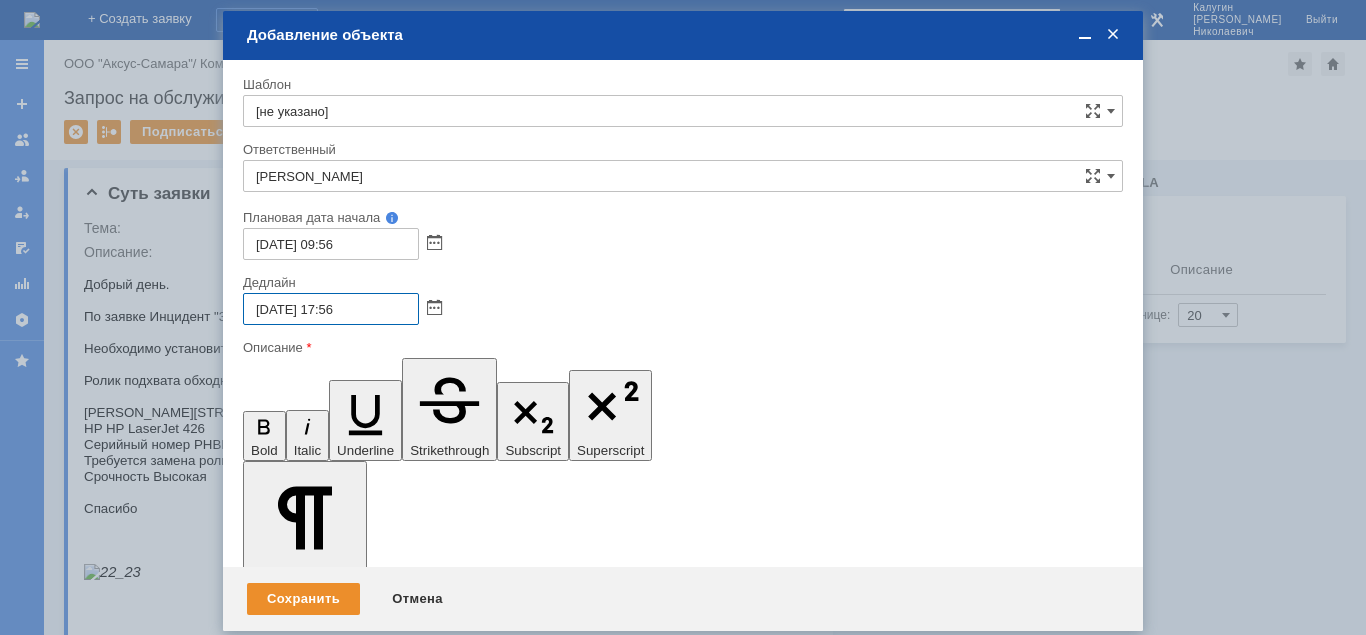 type on "14.07.2025 17:56" 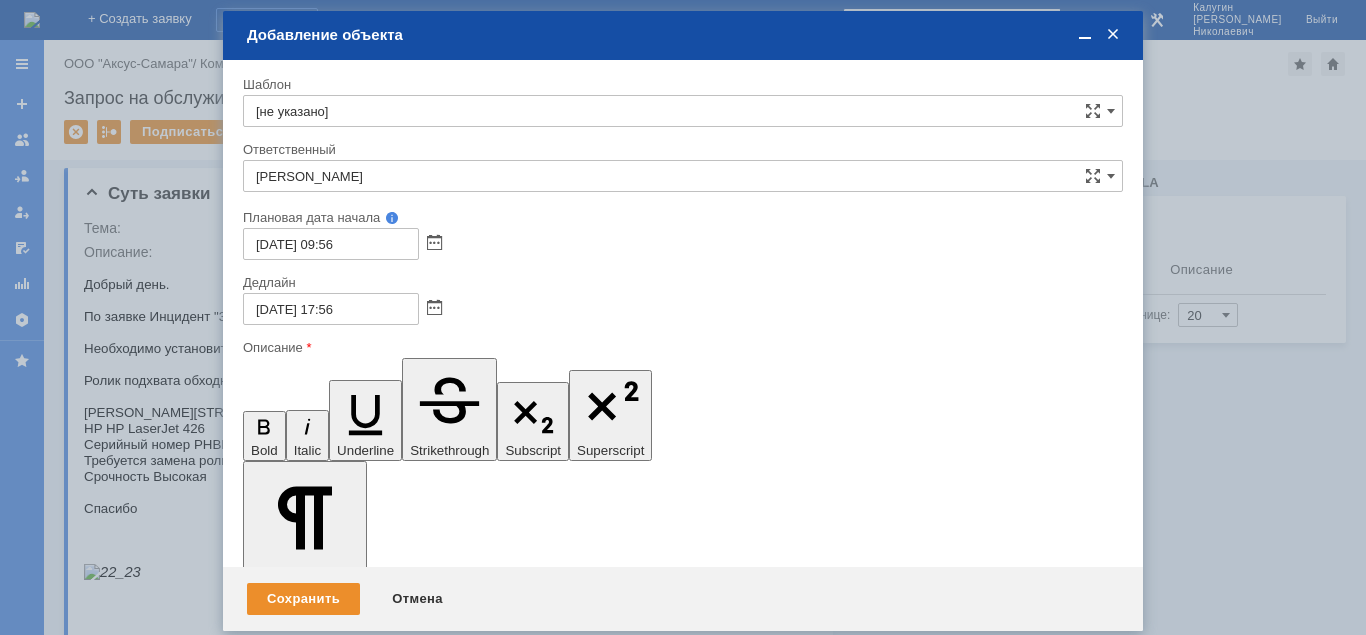 click at bounding box center [406, 5379] 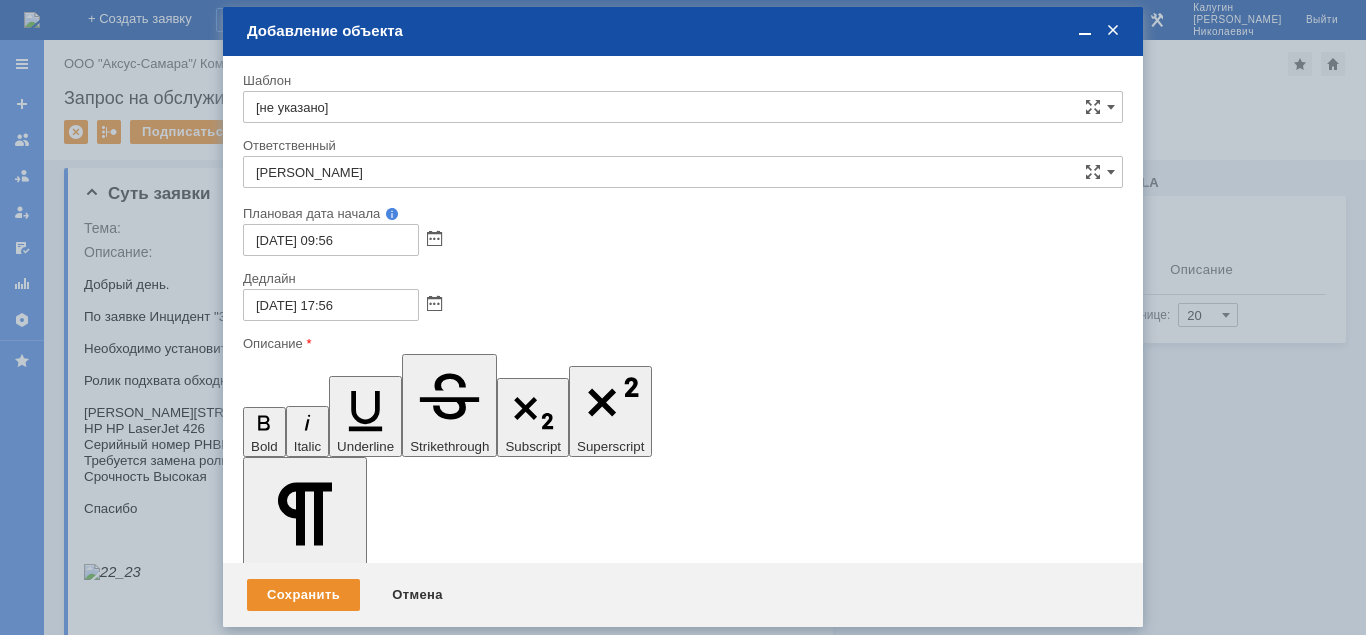 scroll, scrollTop: 50, scrollLeft: 0, axis: vertical 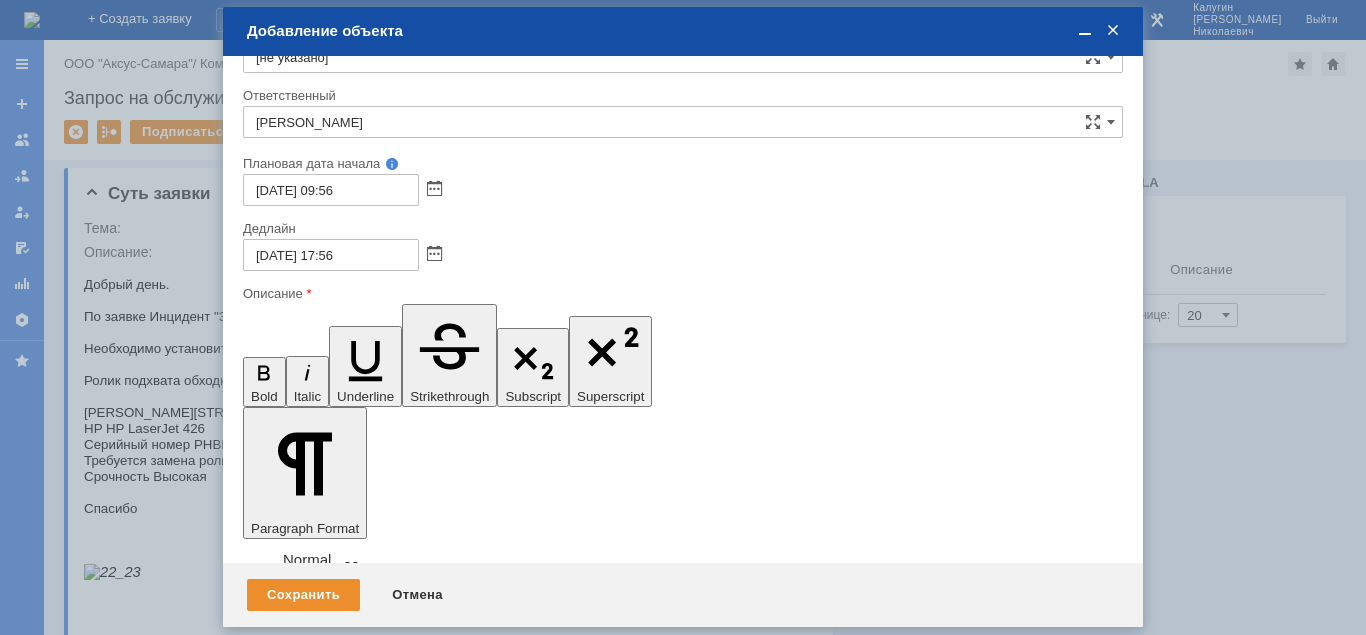 click on "Требуется замена ролика подачи ручного лотка" at bounding box center [406, 5509] 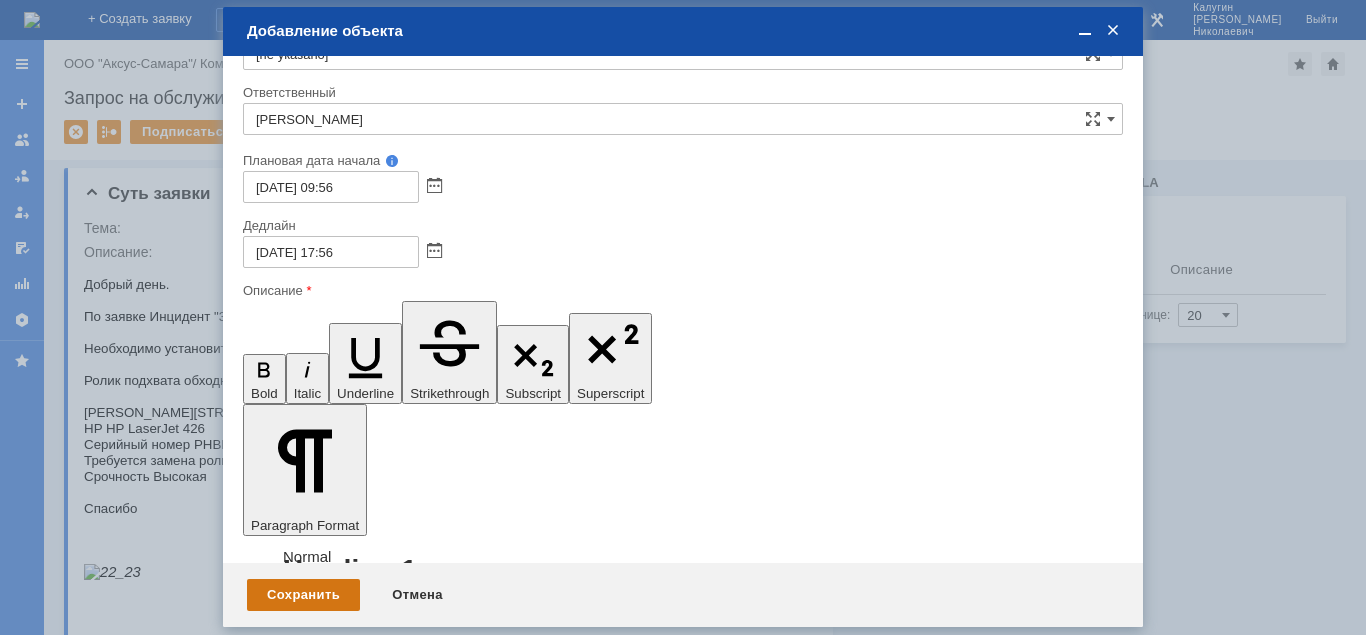 click on "Сохранить" at bounding box center [303, 595] 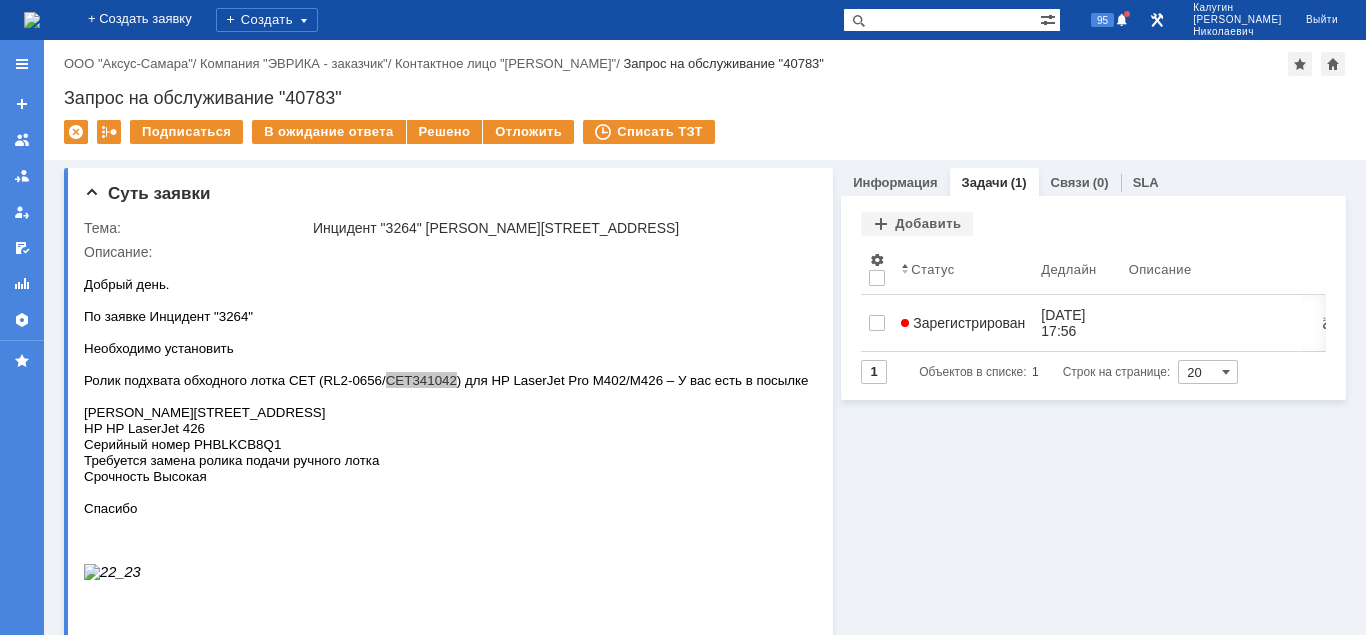 scroll, scrollTop: 0, scrollLeft: 0, axis: both 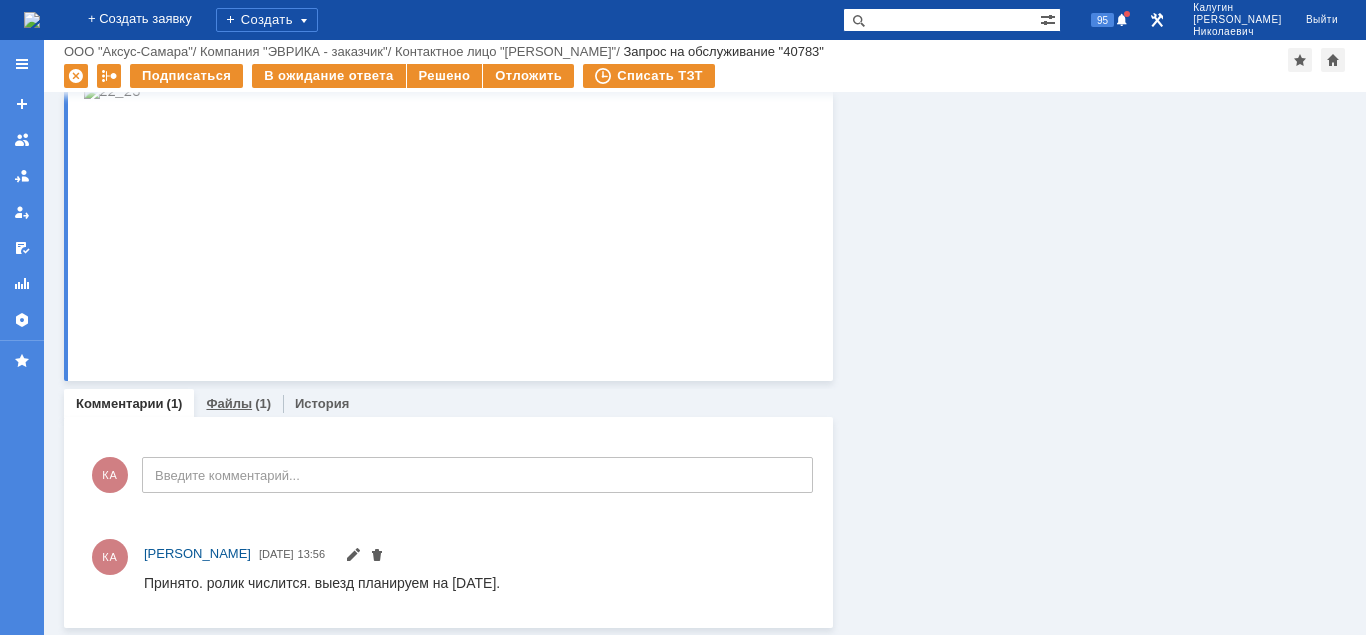 click on "Файлы (1)" at bounding box center (238, 403) 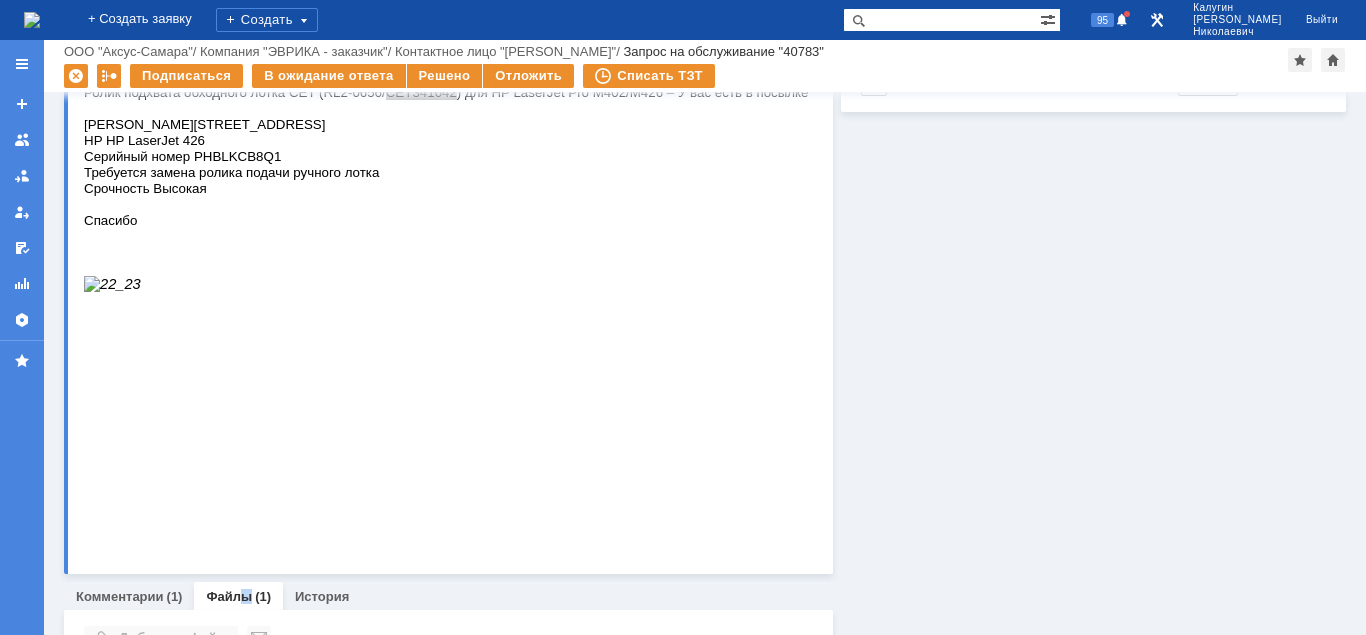 scroll, scrollTop: 404, scrollLeft: 0, axis: vertical 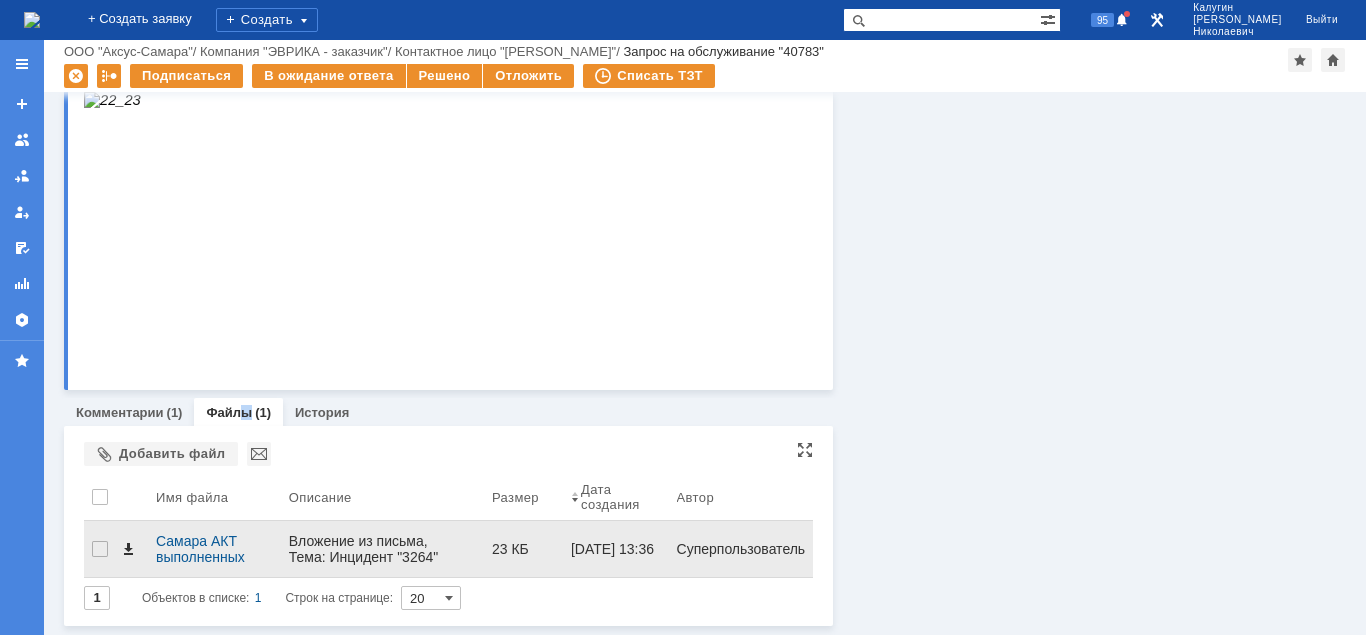 click at bounding box center (128, 549) 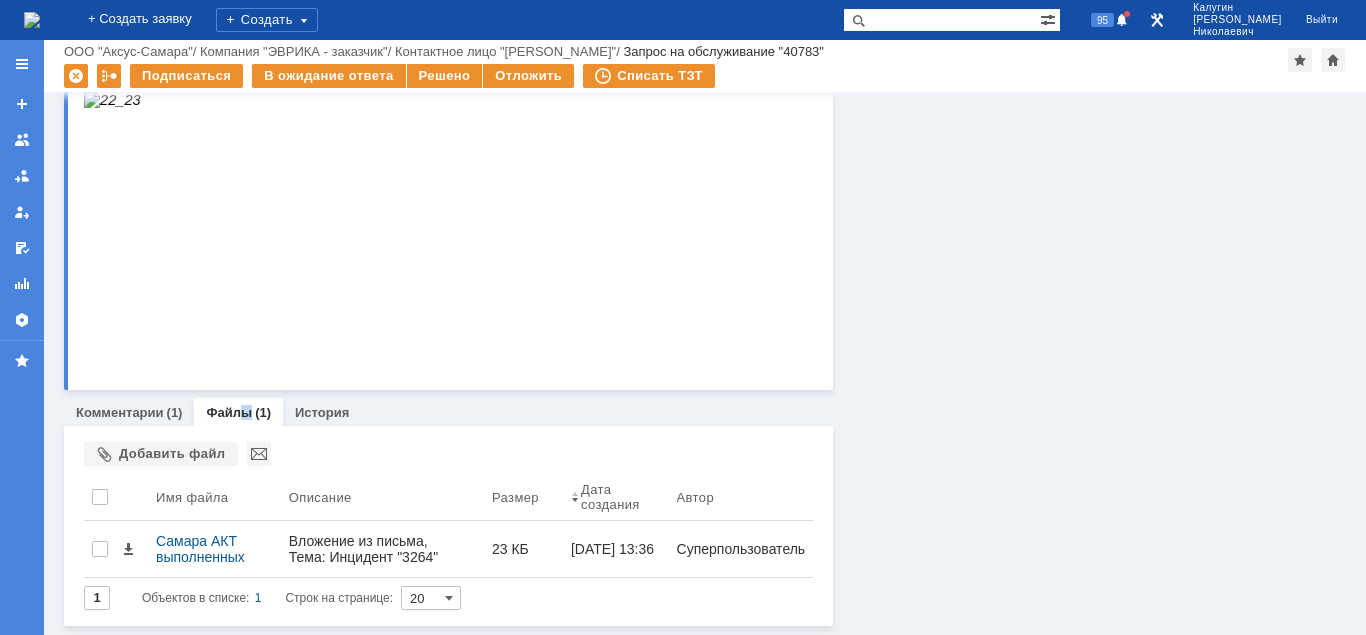 scroll, scrollTop: 0, scrollLeft: 0, axis: both 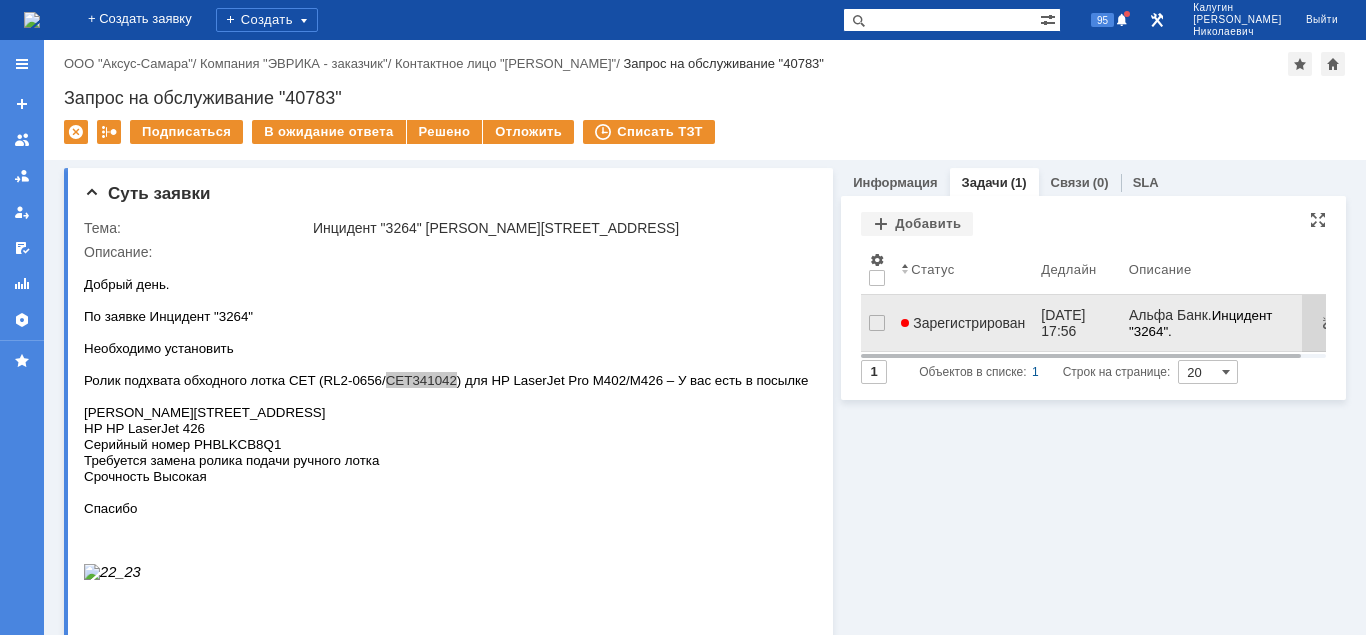 click on "Зарегистрирован" at bounding box center [963, 323] 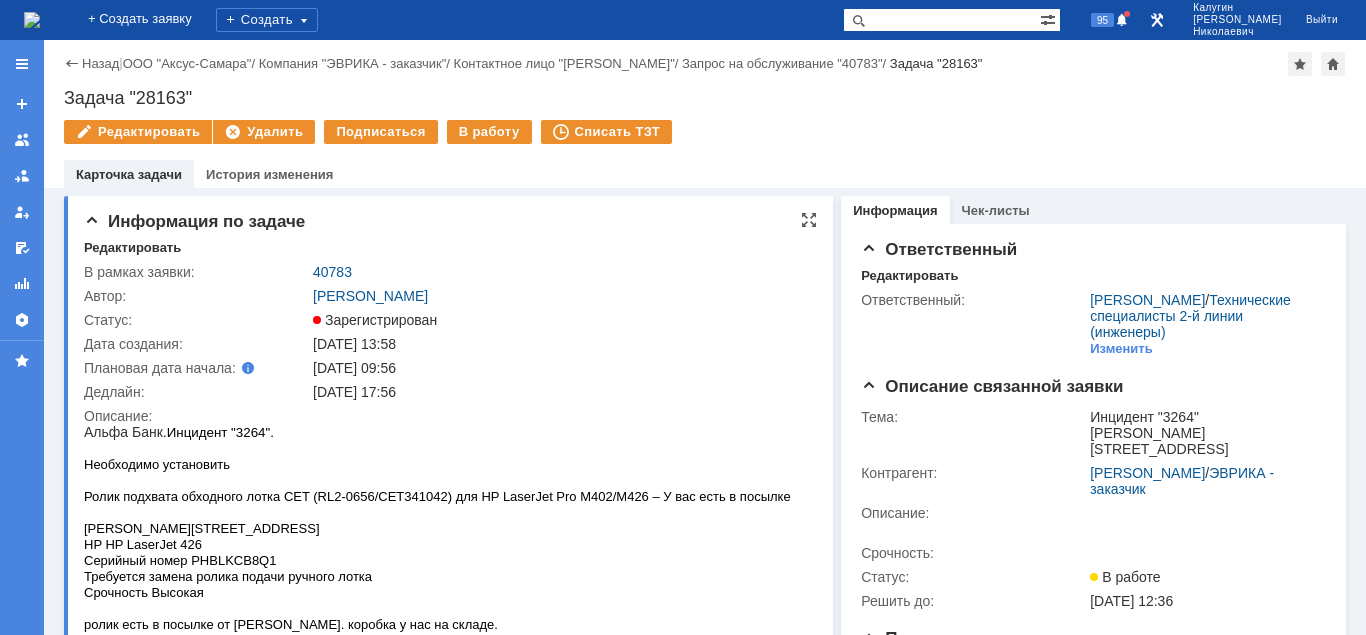 scroll, scrollTop: 0, scrollLeft: 0, axis: both 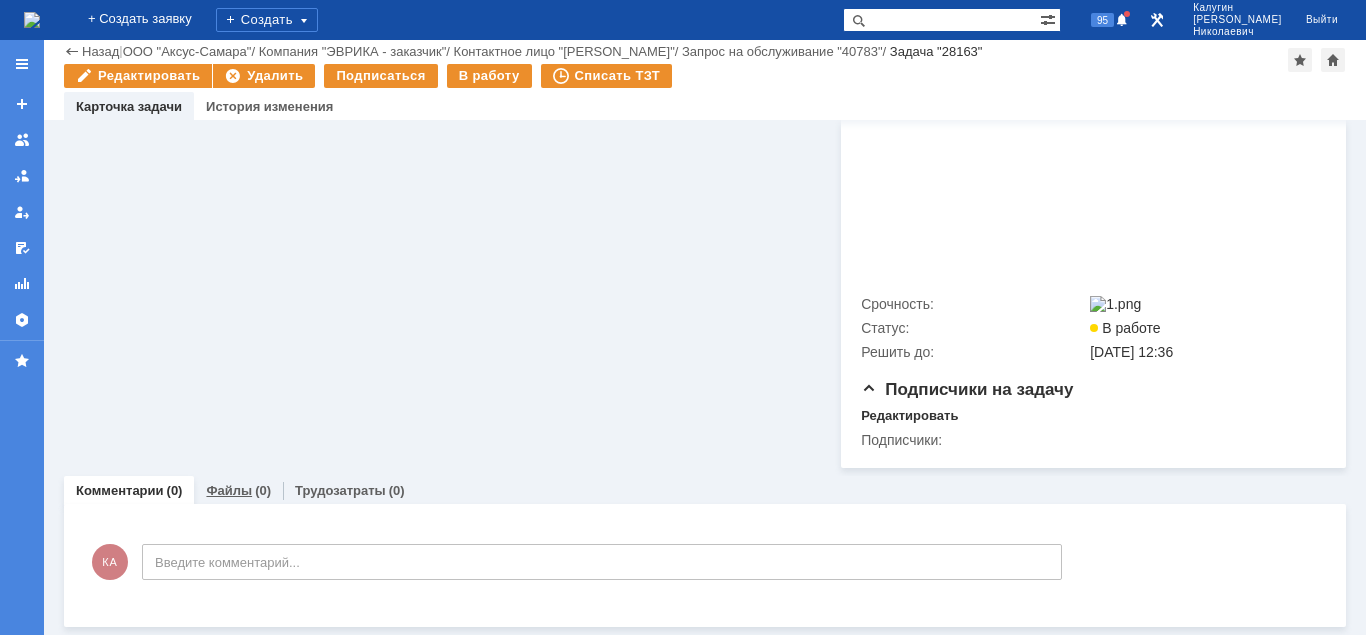 click on "Файлы" at bounding box center [229, 490] 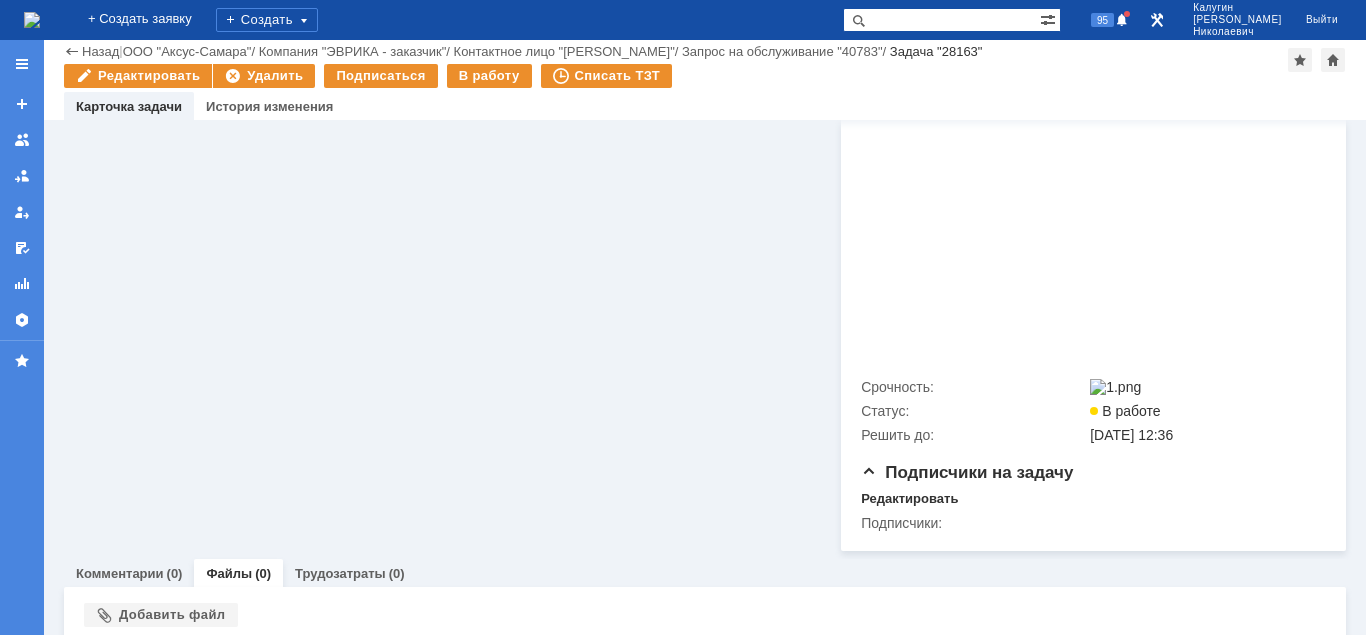 scroll, scrollTop: 795, scrollLeft: 0, axis: vertical 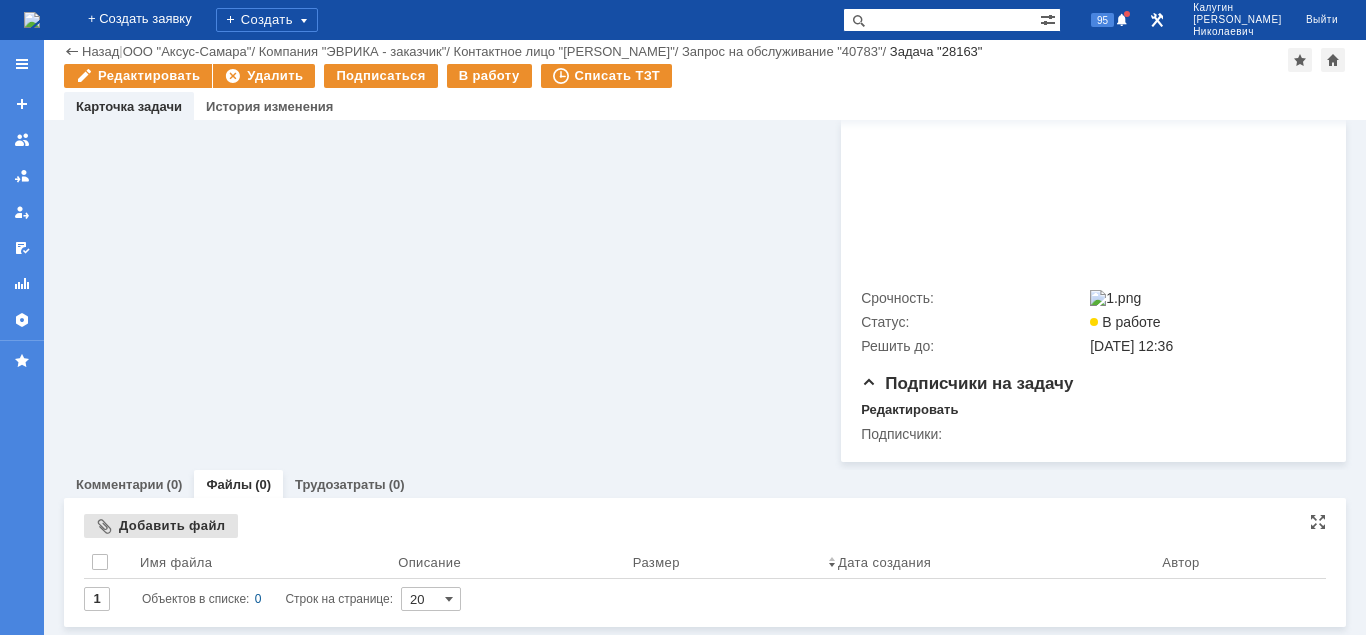 click on "Добавить файл" at bounding box center [161, 526] 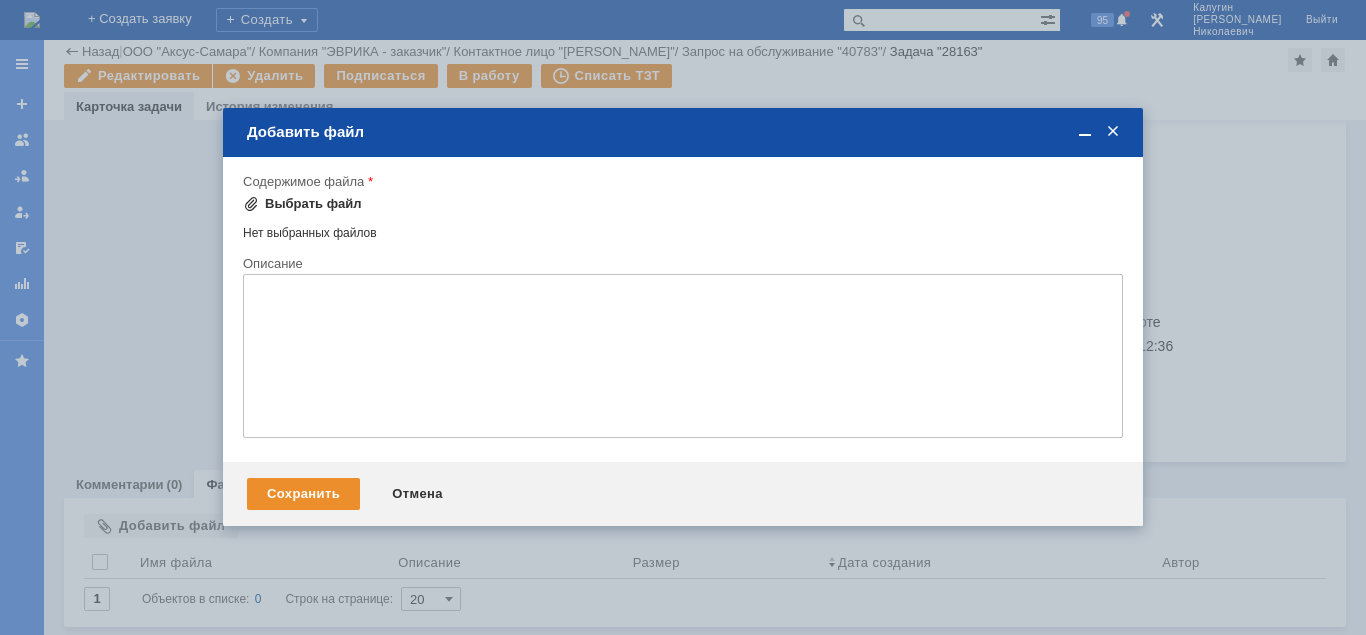 click on "Выбрать файл" at bounding box center (313, 204) 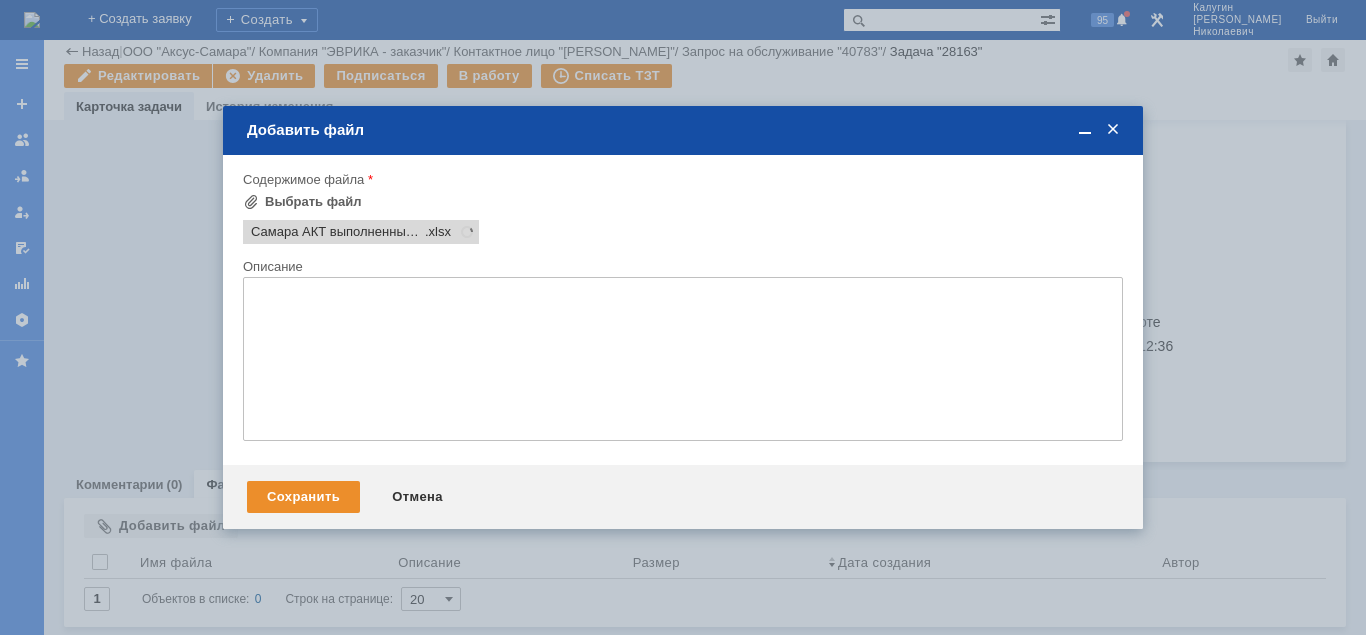 scroll, scrollTop: 0, scrollLeft: 0, axis: both 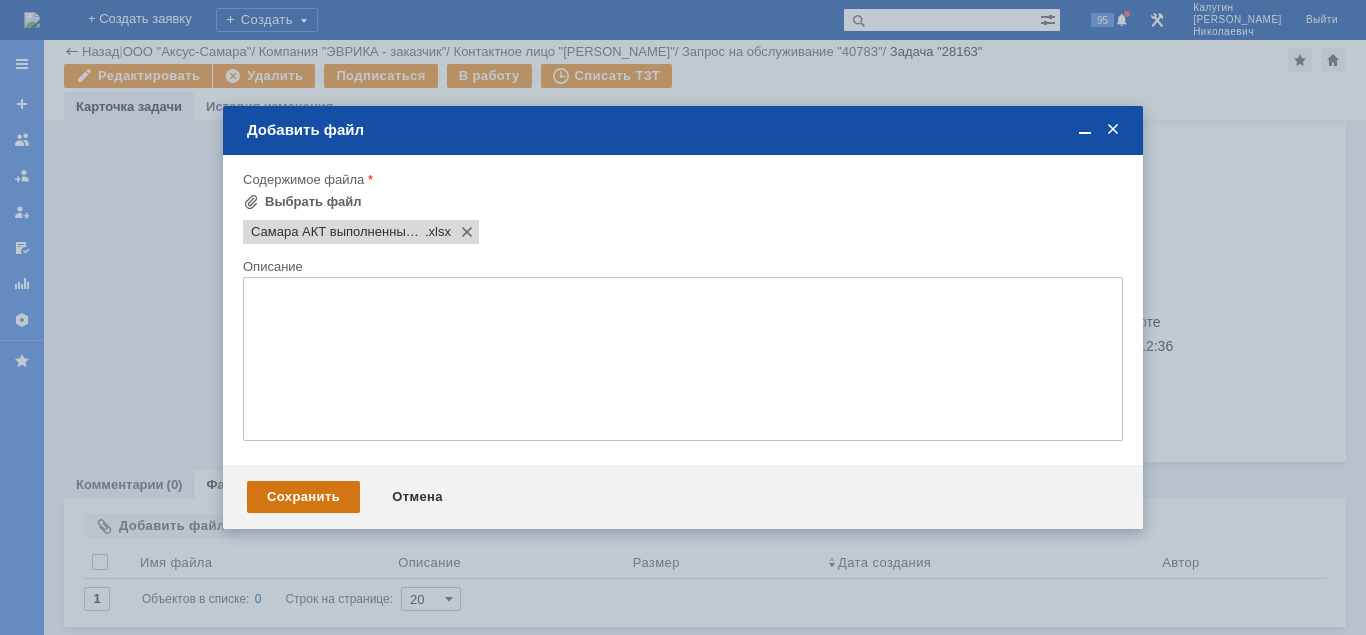 click on "Сохранить" at bounding box center [303, 497] 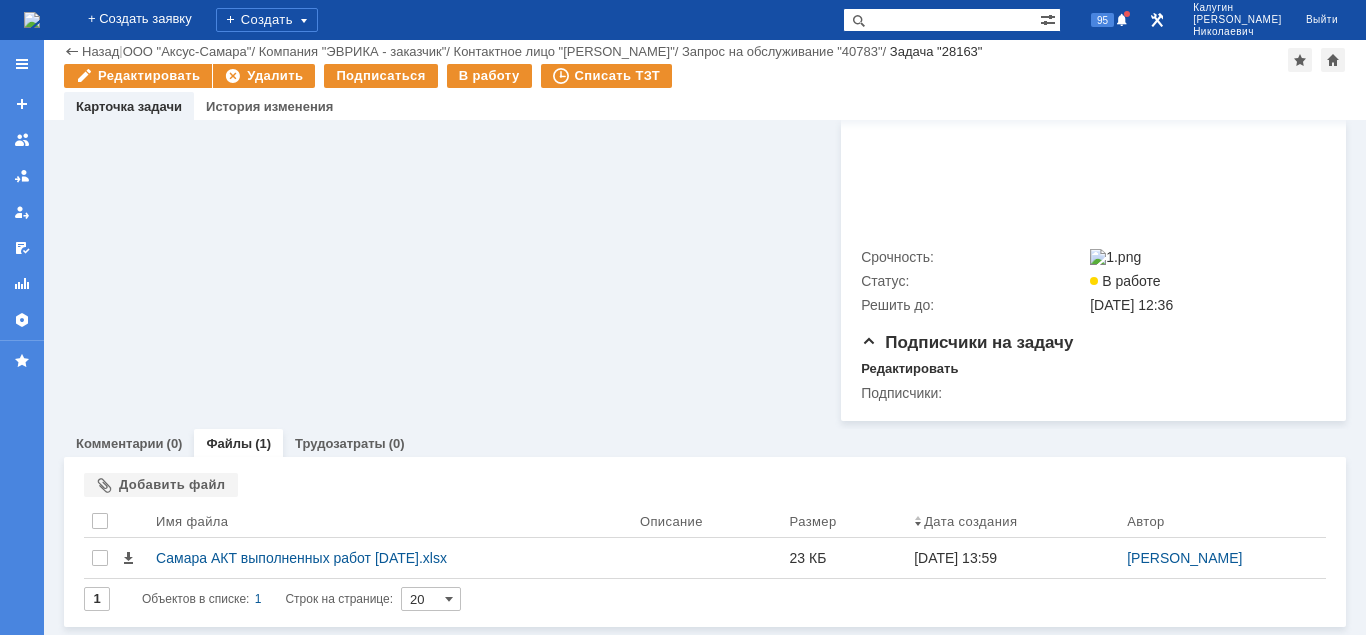 scroll, scrollTop: 836, scrollLeft: 0, axis: vertical 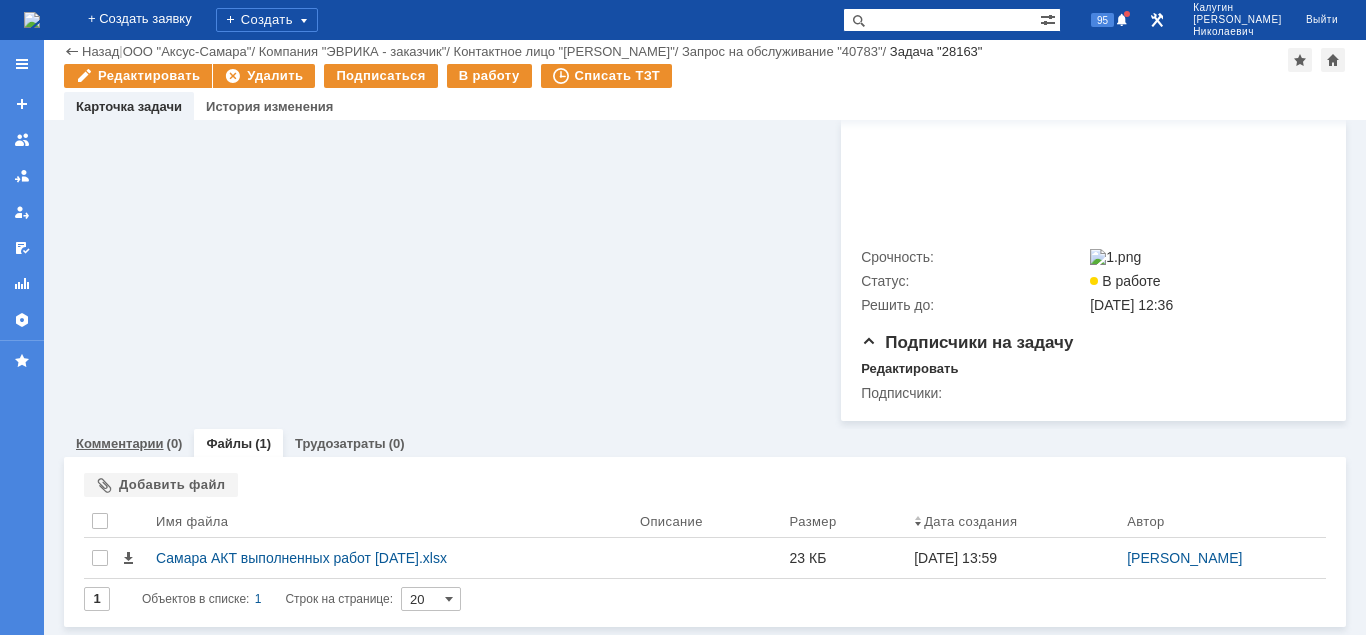 click on "Комментарии" at bounding box center (120, 443) 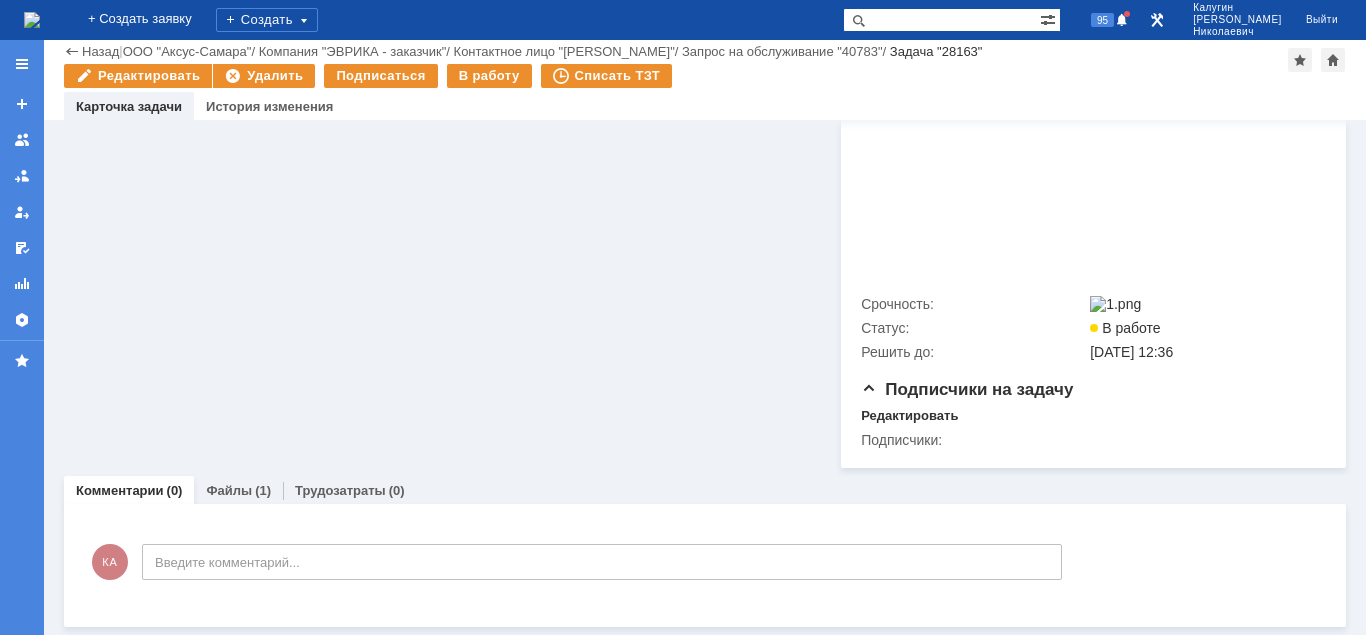 scroll, scrollTop: 177, scrollLeft: 0, axis: vertical 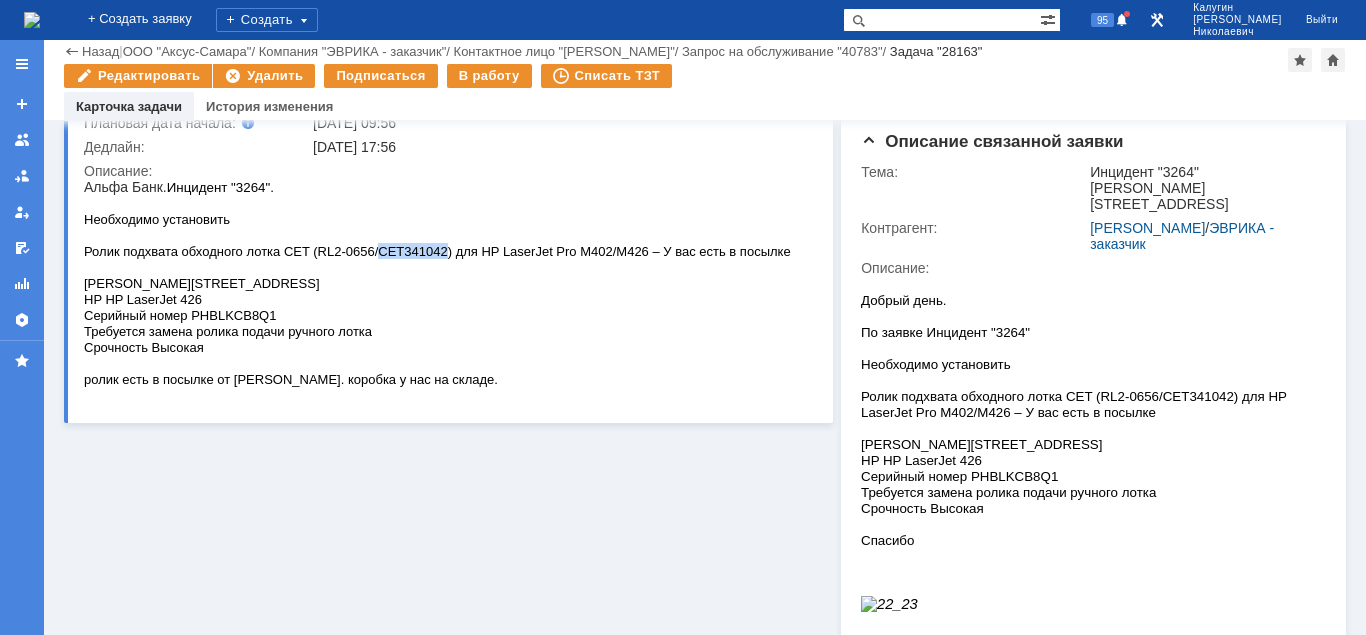 drag, startPoint x: 346, startPoint y: 255, endPoint x: 383, endPoint y: 258, distance: 37.12142 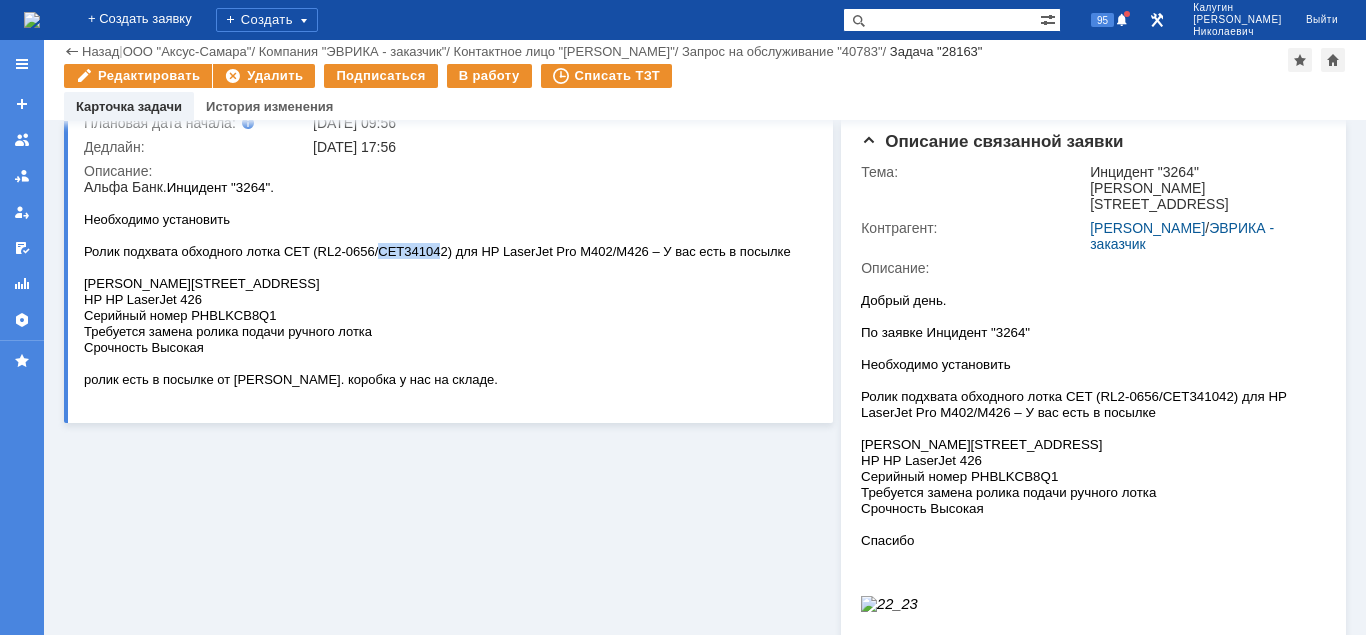 click on "Ролик подхвата обходного лотка CET (RL2-0656/CET341042) для HP LaserJet Pro M402/M426 – У вас есть в посылке" at bounding box center (437, 251) 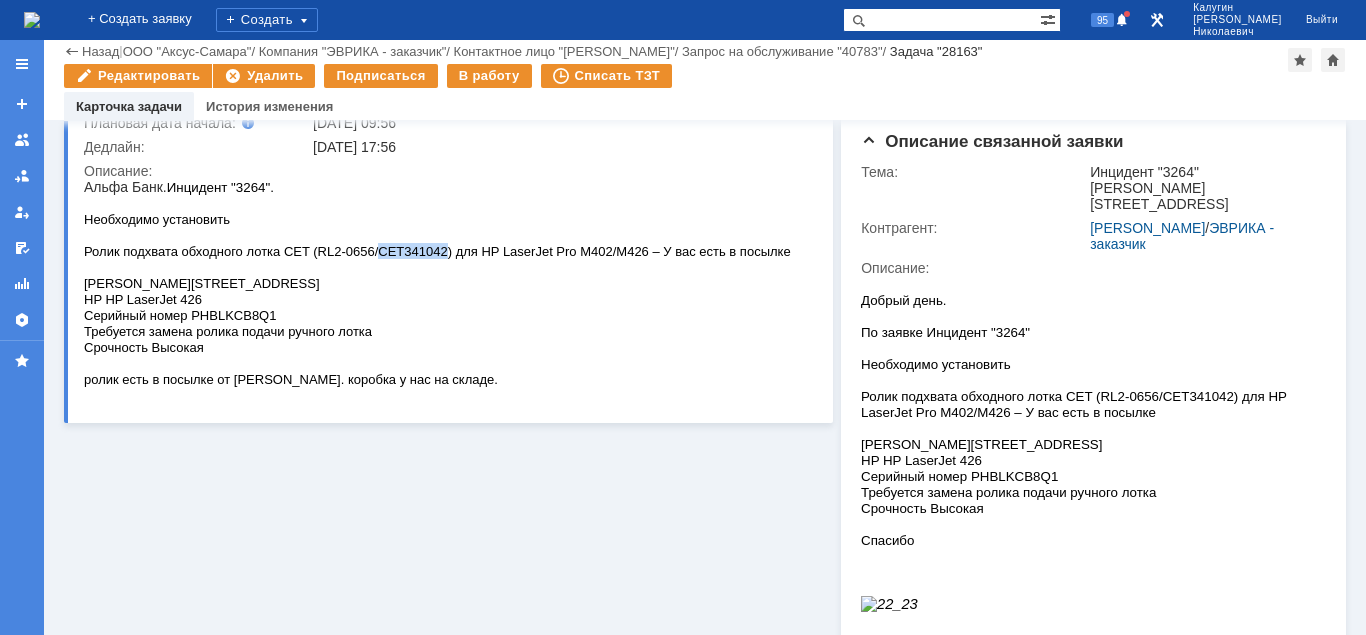 drag, startPoint x: 344, startPoint y: 257, endPoint x: 401, endPoint y: 258, distance: 57.00877 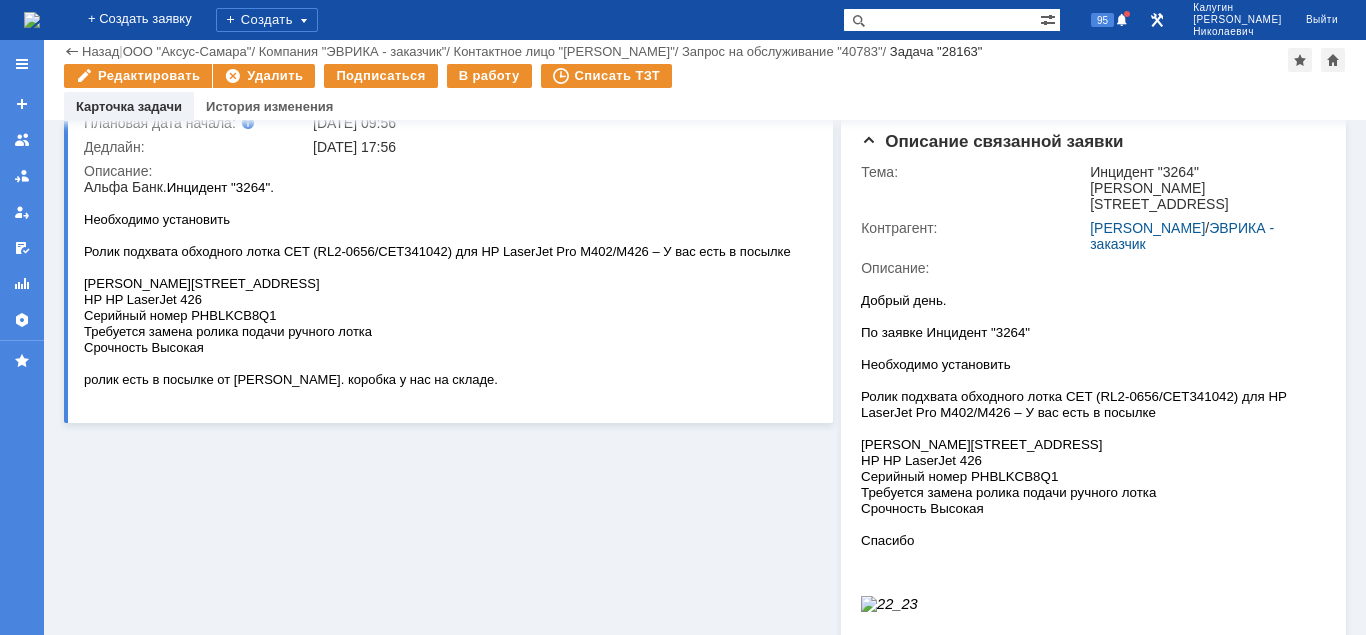 click on "Ролик подхвата обходного лотка CET (RL2-0656/CET341042) для HP LaserJet Pro M402/M426 – У вас есть в посылке" at bounding box center (437, 251) 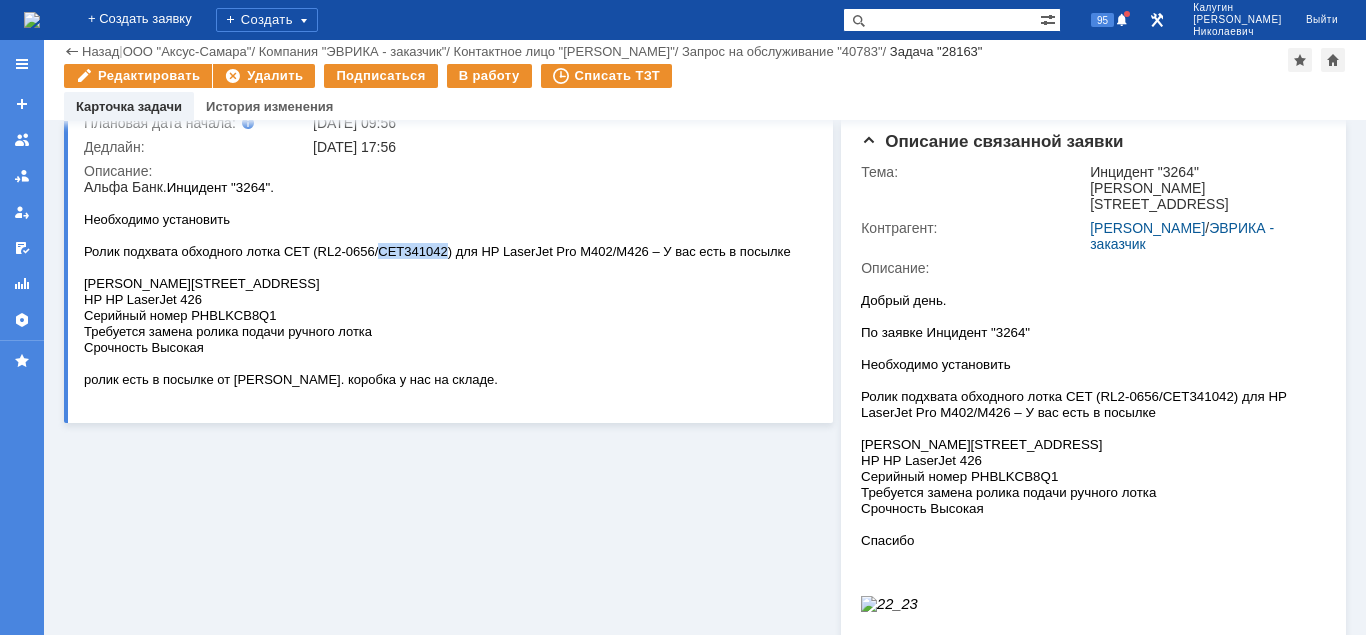 drag, startPoint x: 343, startPoint y: 255, endPoint x: 387, endPoint y: 255, distance: 44 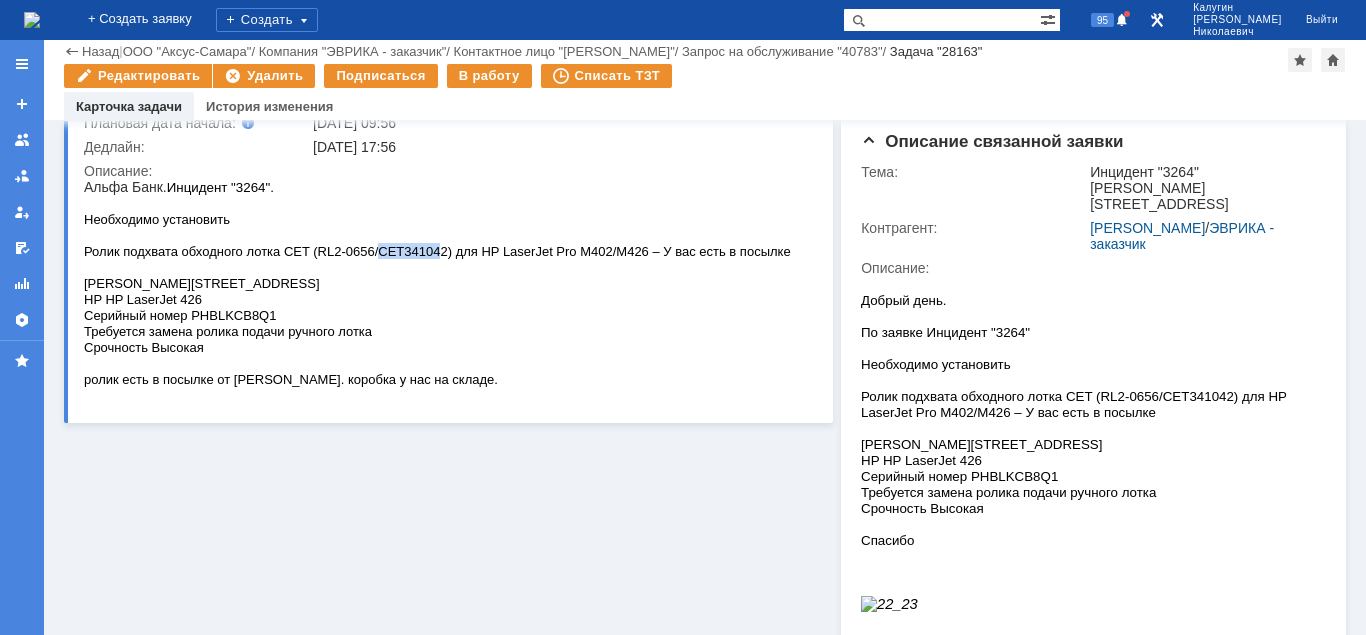 click on "Ролик подхвата обходного лотка CET (RL2-0656/CET341042) для HP LaserJet Pro M402/M426 – У вас есть в посылке" at bounding box center [437, 251] 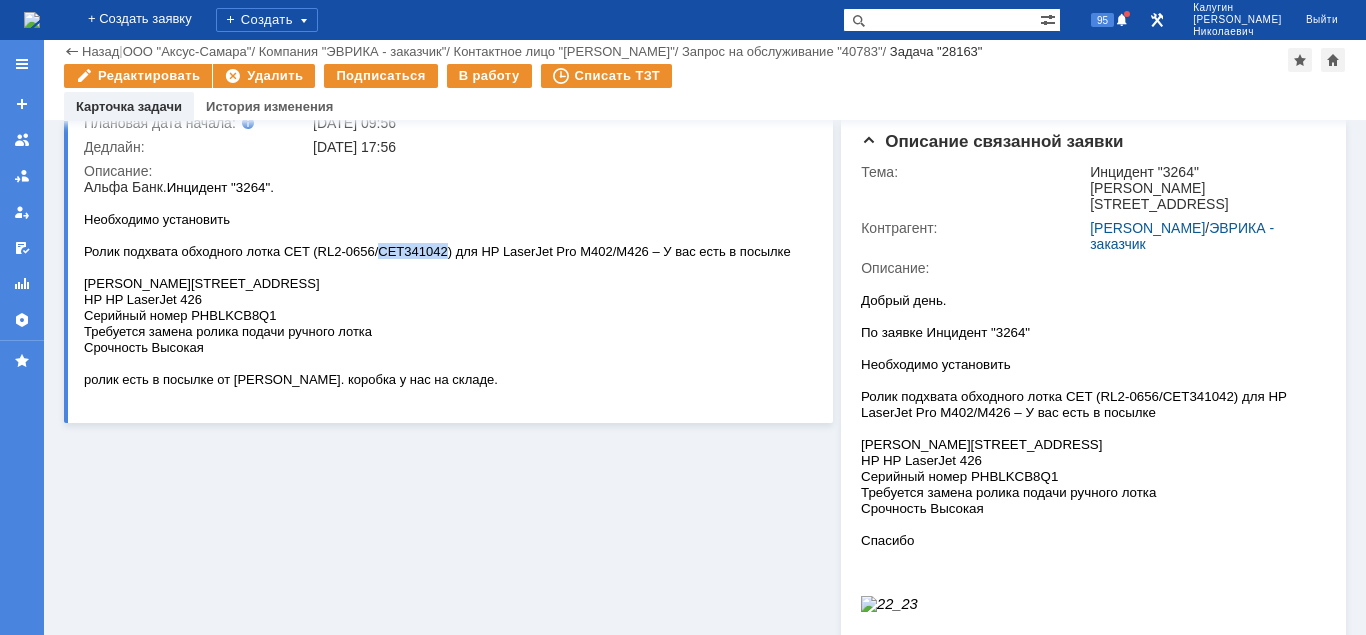 drag, startPoint x: 402, startPoint y: 257, endPoint x: 345, endPoint y: 255, distance: 57.035076 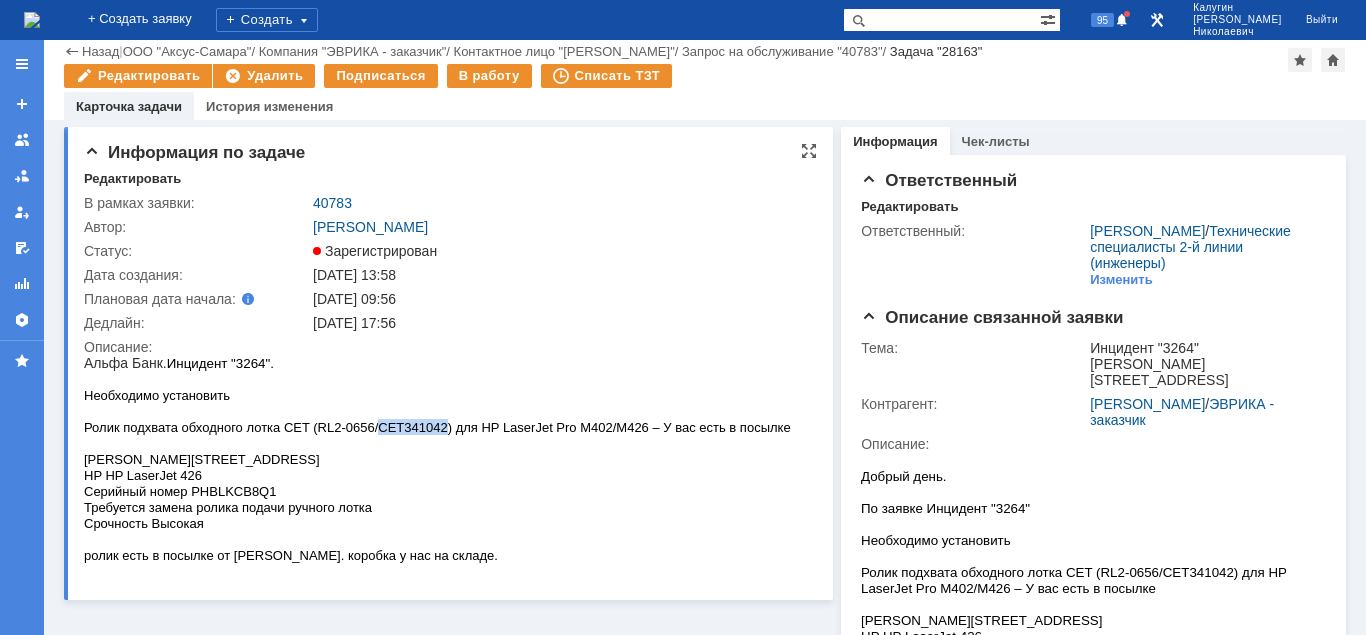 scroll, scrollTop: 0, scrollLeft: 0, axis: both 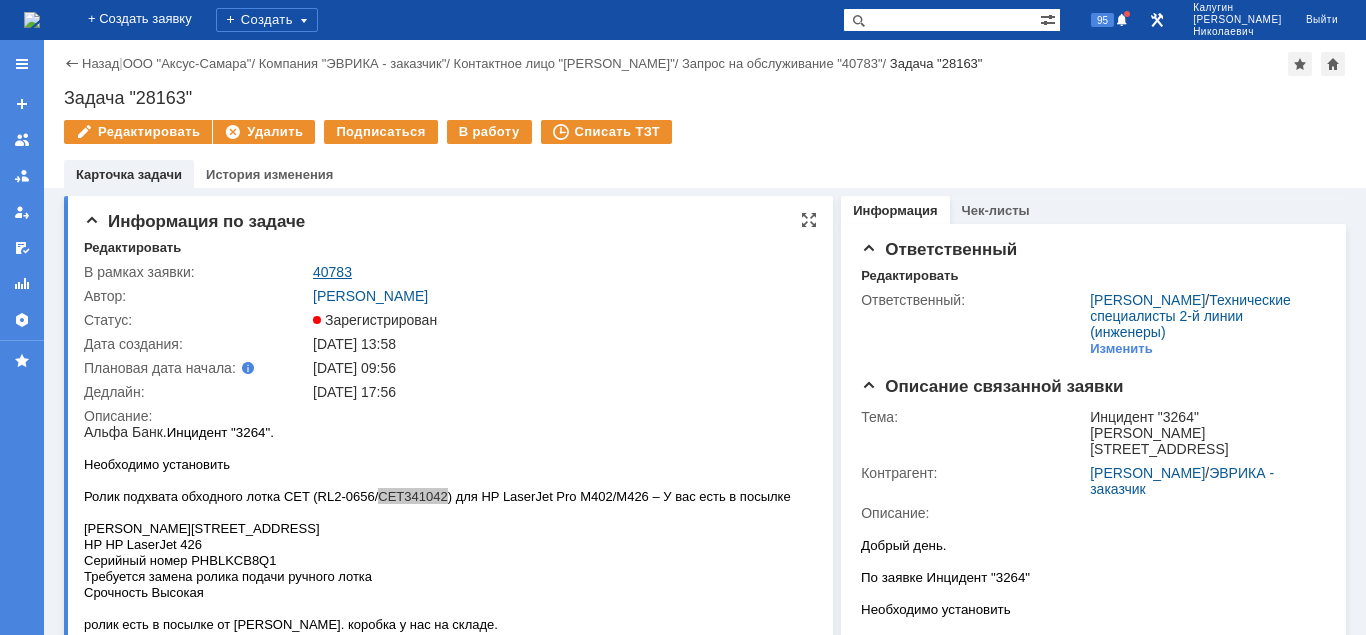 click on "40783" at bounding box center [332, 272] 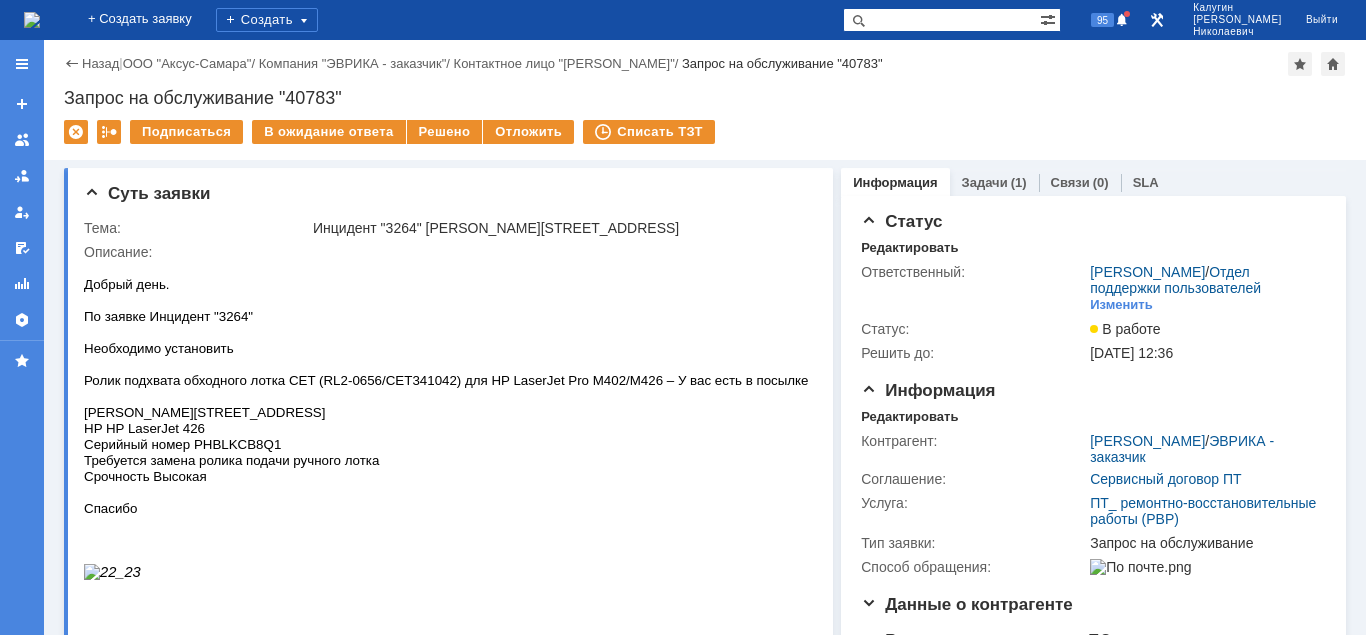 scroll, scrollTop: 0, scrollLeft: 0, axis: both 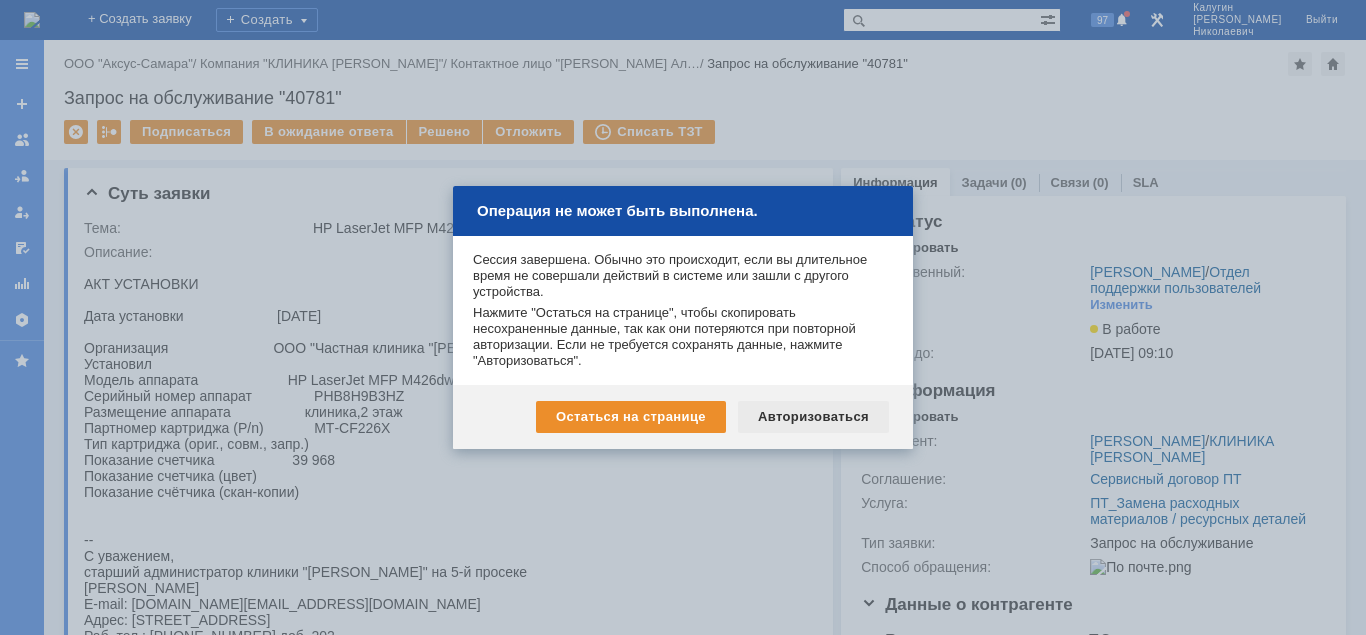 click on "Авторизоваться" at bounding box center (813, 417) 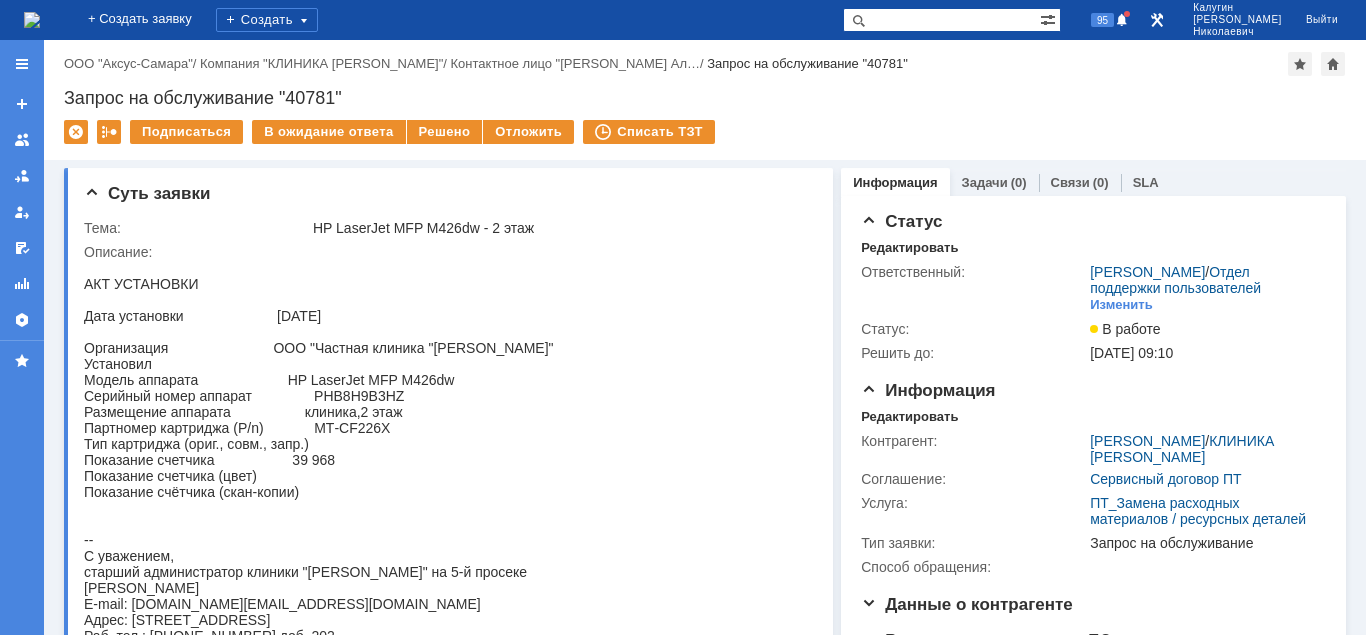 scroll, scrollTop: 0, scrollLeft: 0, axis: both 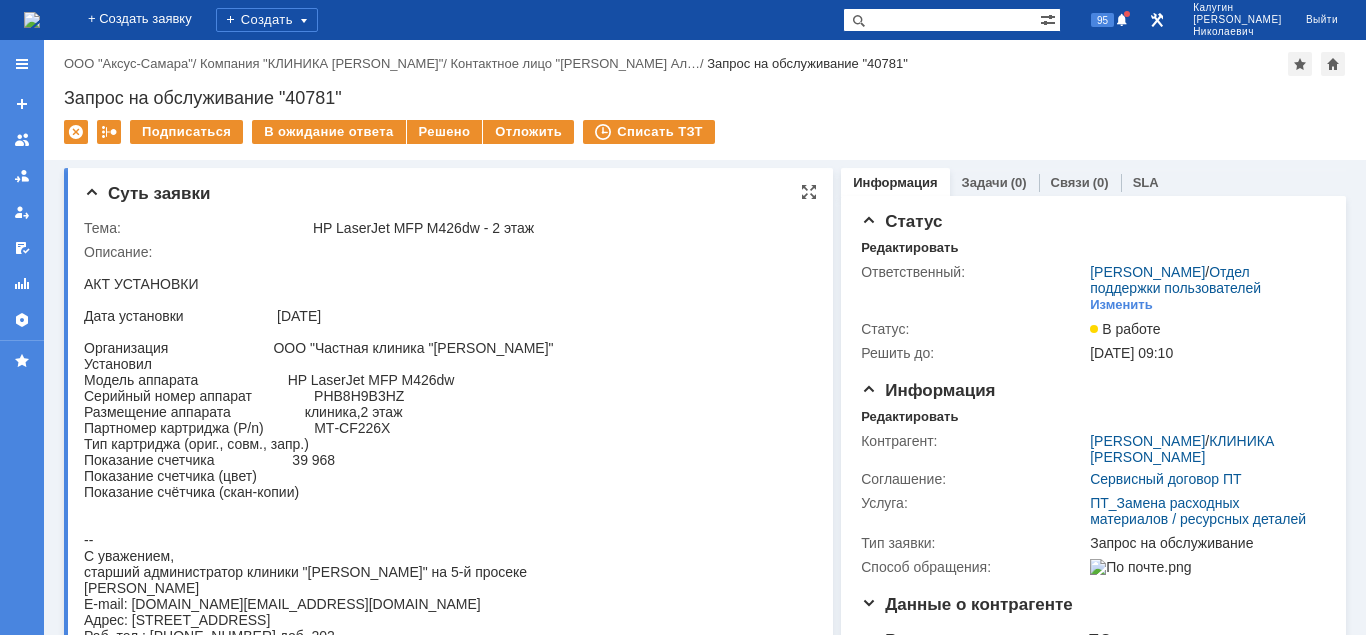 drag, startPoint x: 292, startPoint y: 472, endPoint x: 339, endPoint y: 470, distance: 47.042534 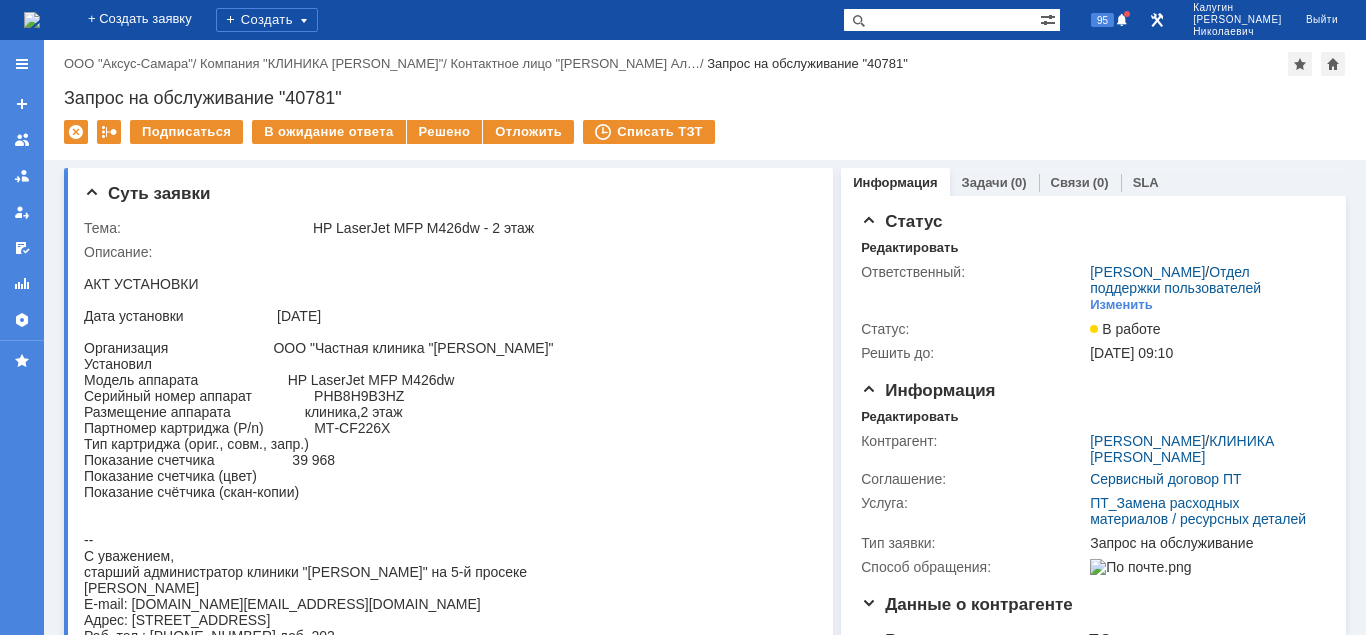 copy on "39 968" 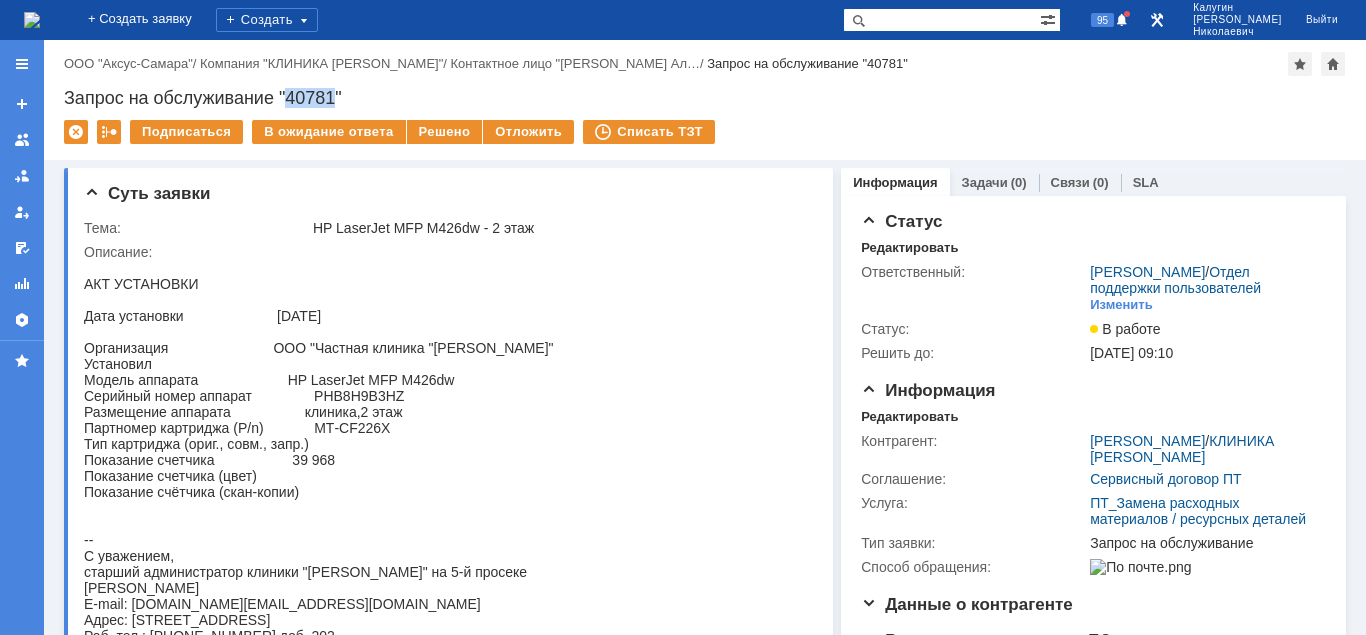 click on "Запрос на обслуживание "40781"" at bounding box center [705, 98] 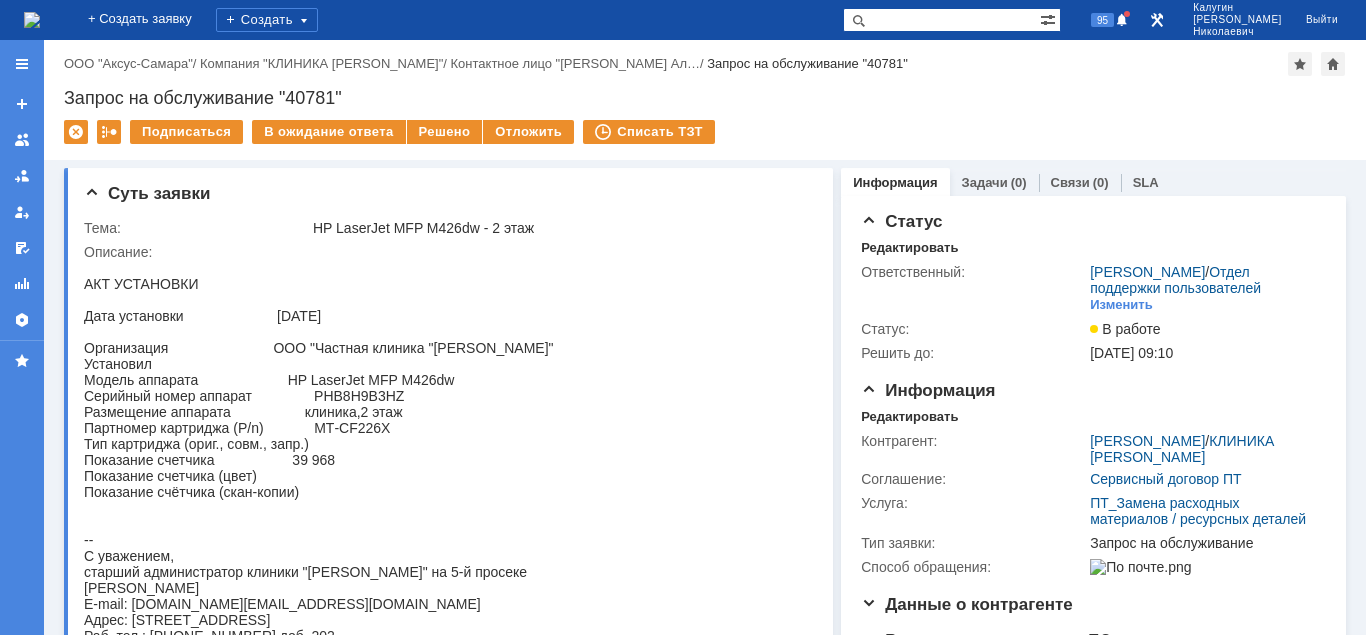 click on "Запрос на обслуживание "40781"" at bounding box center [705, 98] 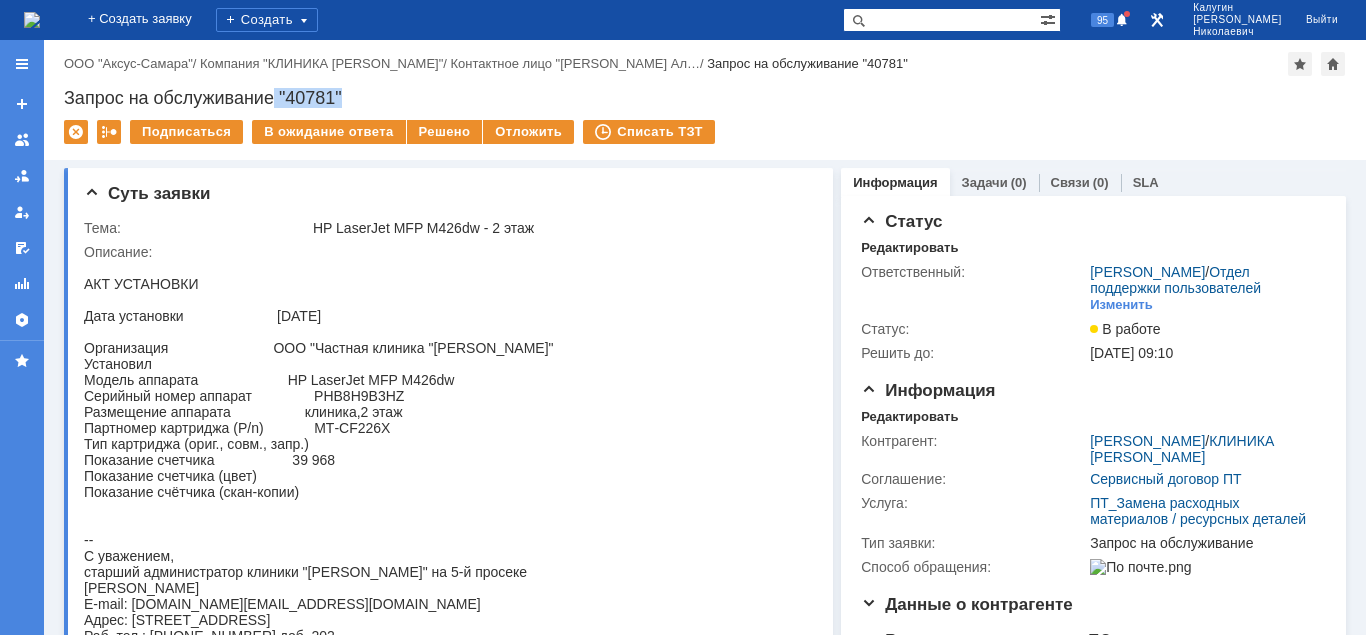 drag, startPoint x: 279, startPoint y: 95, endPoint x: 378, endPoint y: 98, distance: 99.04544 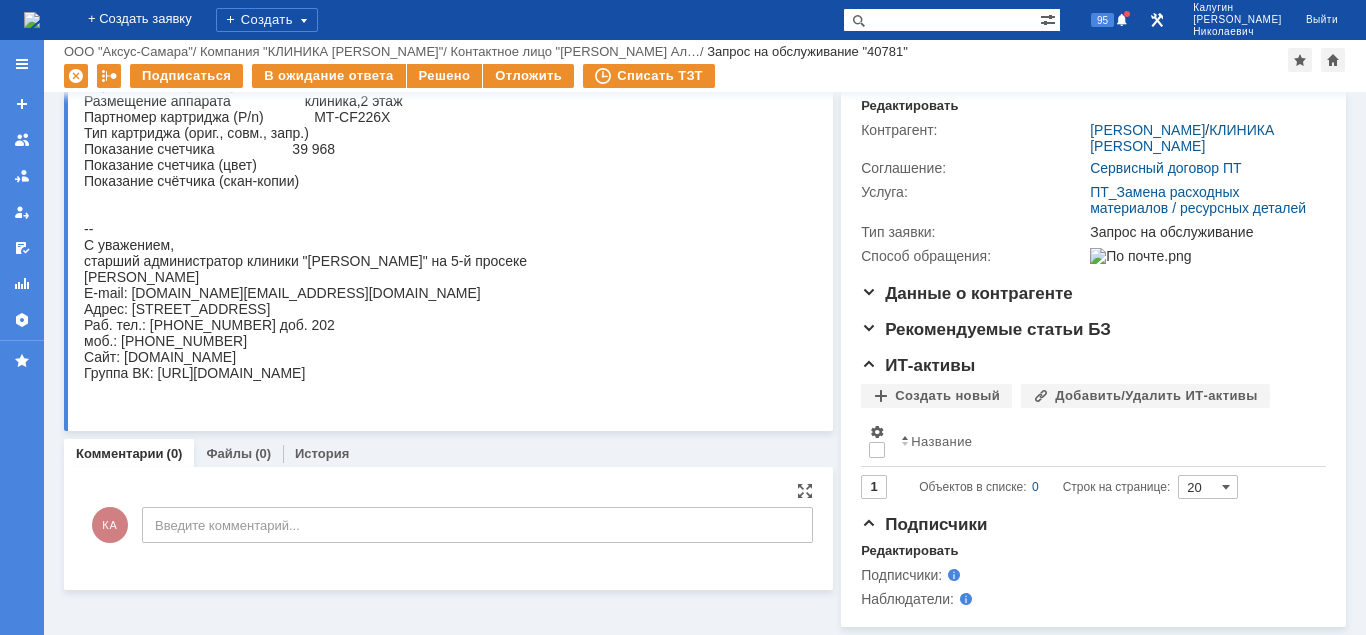 scroll, scrollTop: 256, scrollLeft: 0, axis: vertical 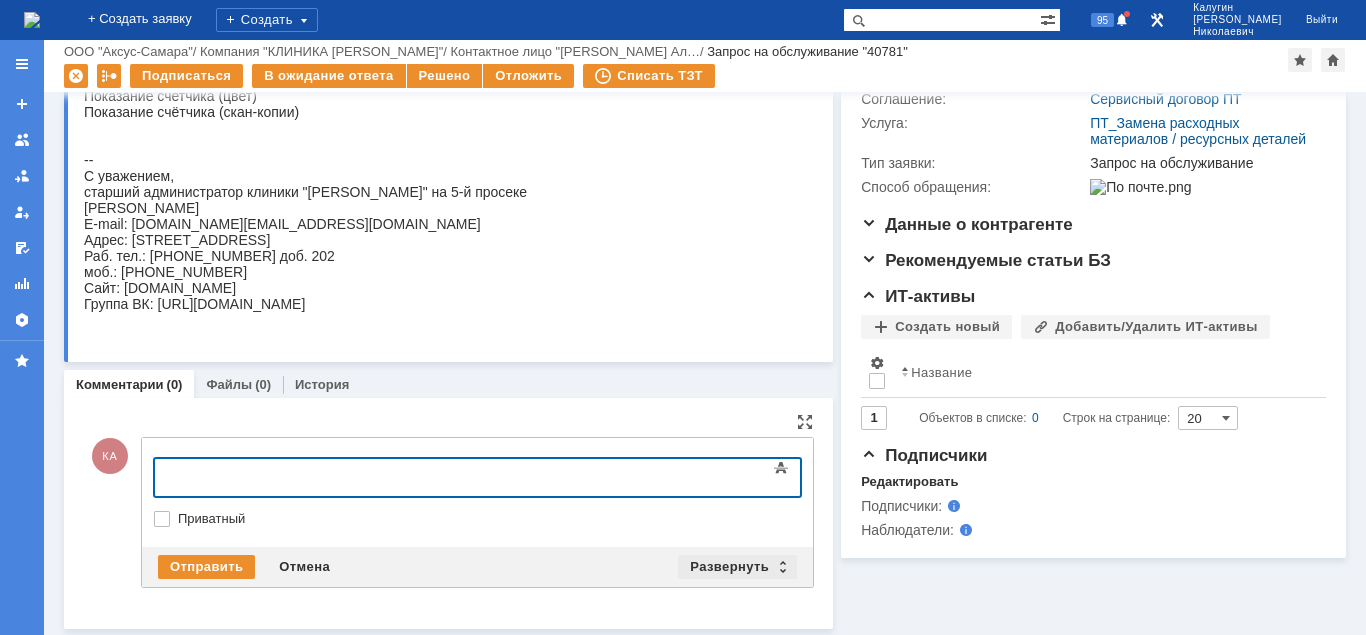 click on "Развернуть" at bounding box center (737, 567) 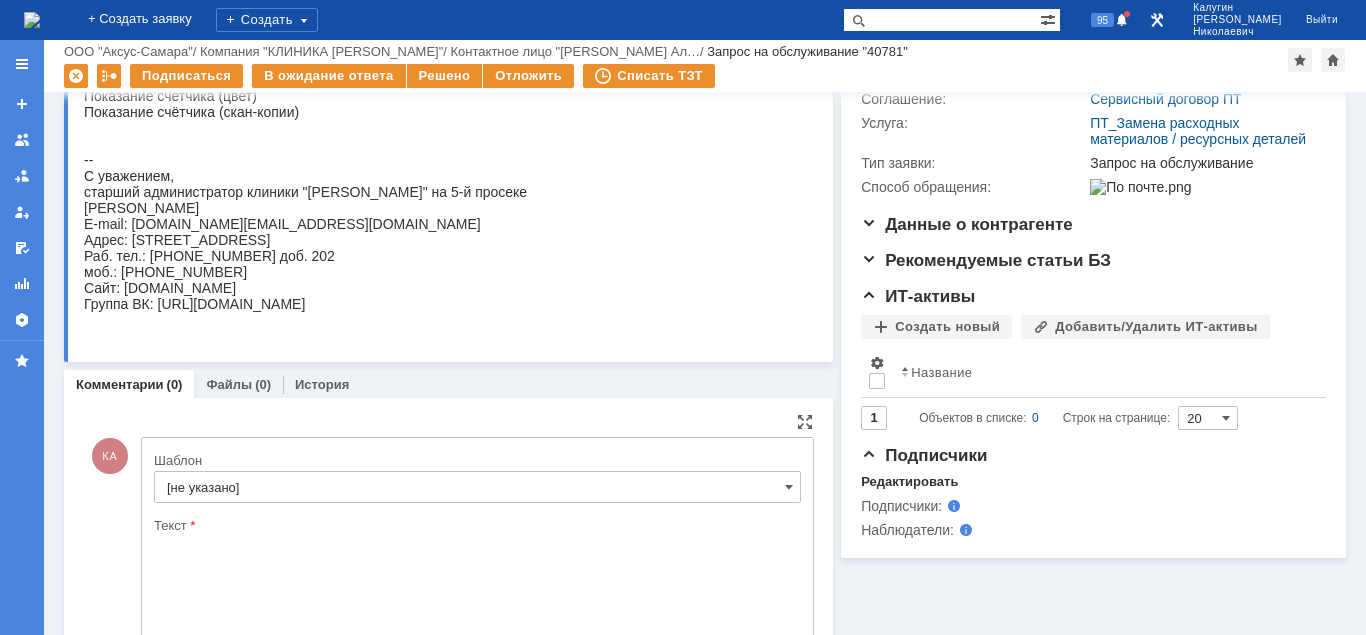 scroll, scrollTop: 0, scrollLeft: 0, axis: both 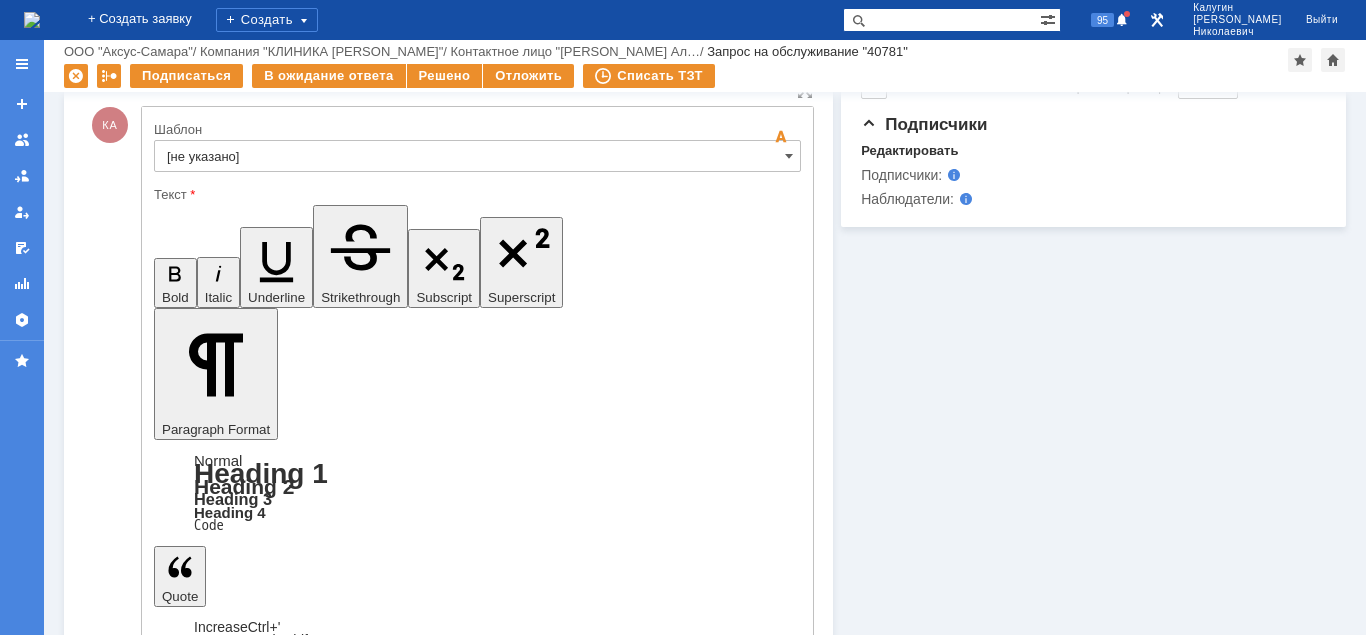 click on "[не указано]" at bounding box center [477, 156] 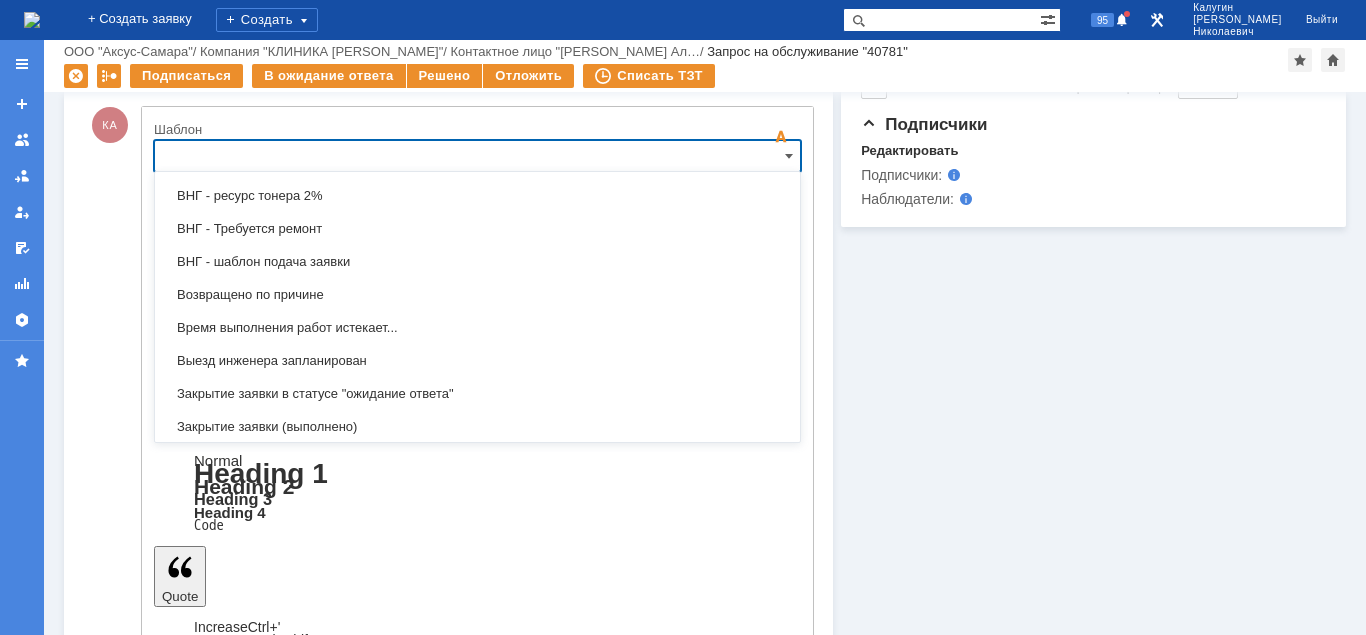scroll, scrollTop: 791, scrollLeft: 0, axis: vertical 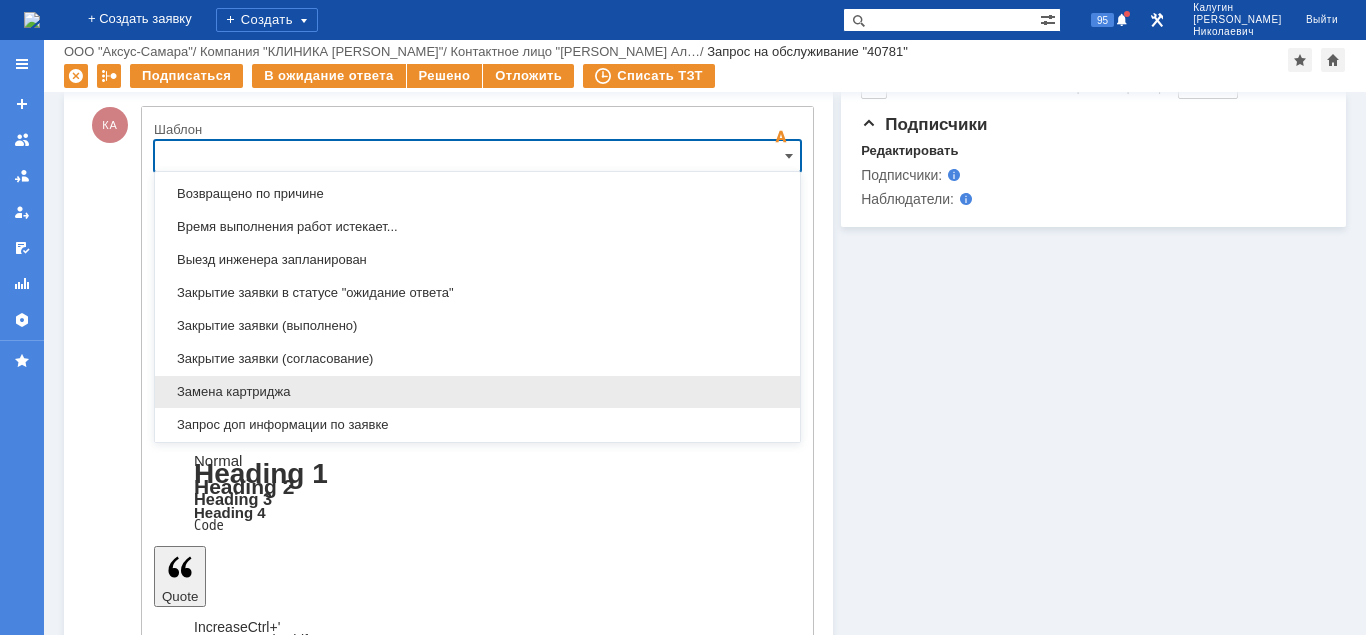 click on "Замена картриджа" at bounding box center [477, 392] 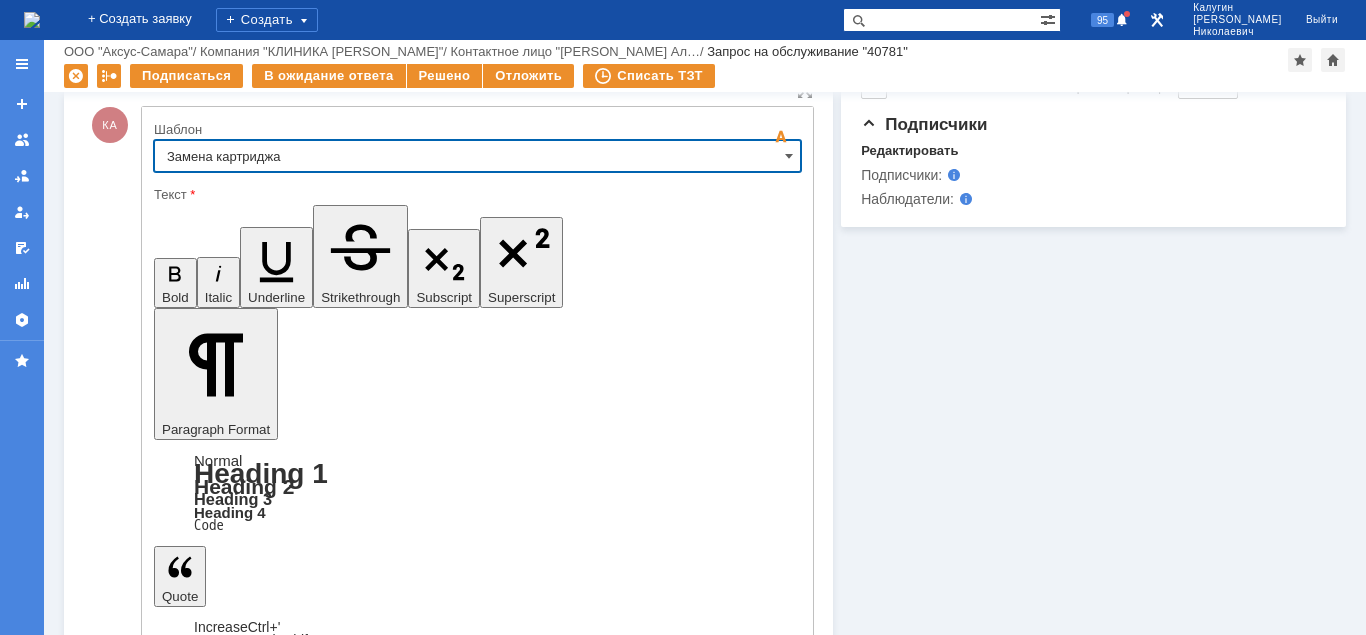 type on "Замена картриджа" 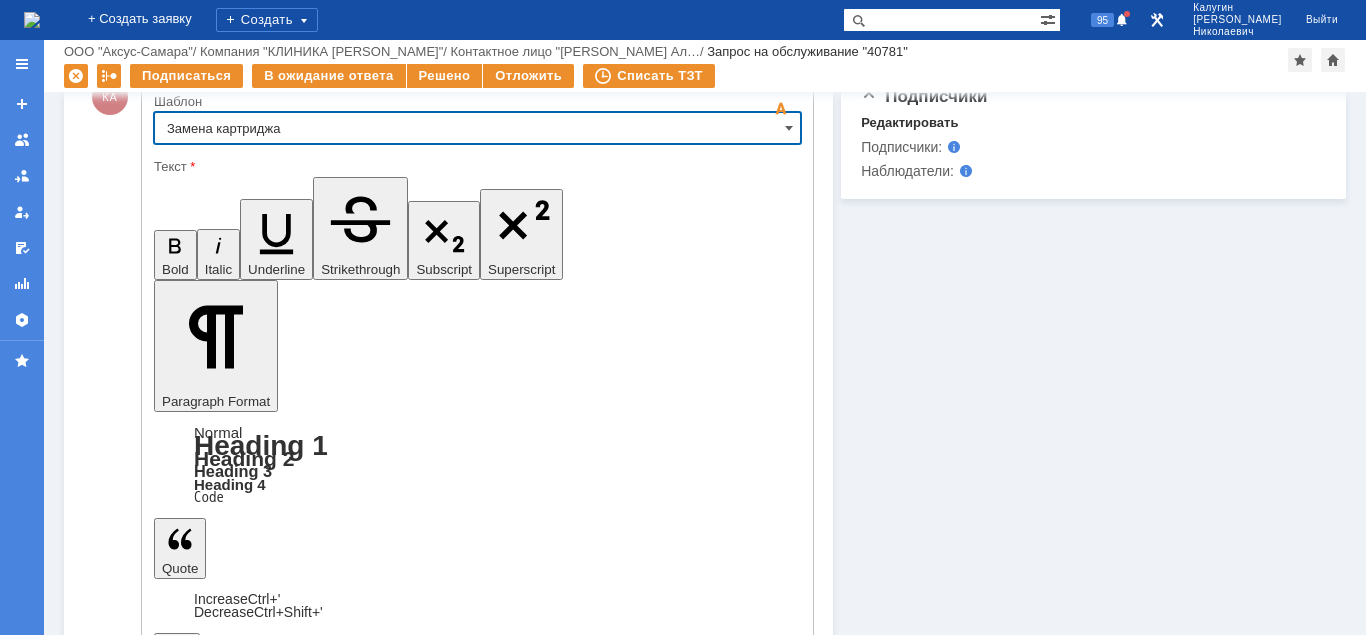 scroll, scrollTop: 682, scrollLeft: 0, axis: vertical 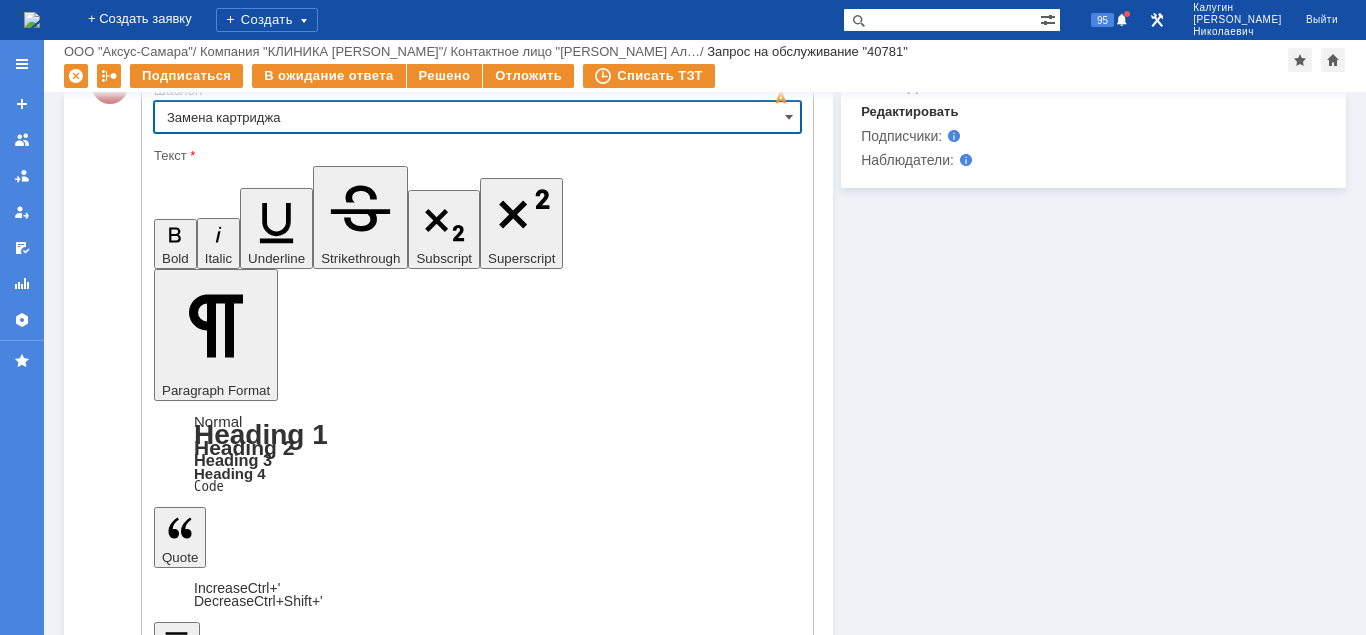 click on "Отправить" at bounding box center (206, 4581) 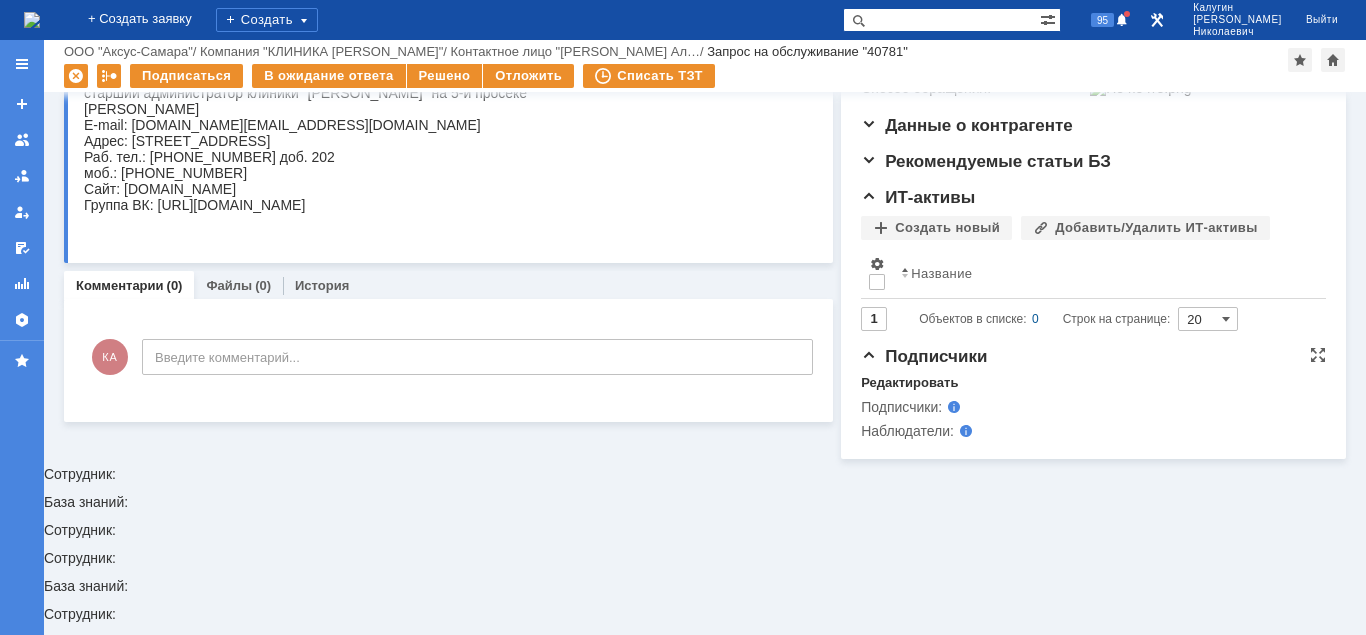 scroll, scrollTop: 256, scrollLeft: 0, axis: vertical 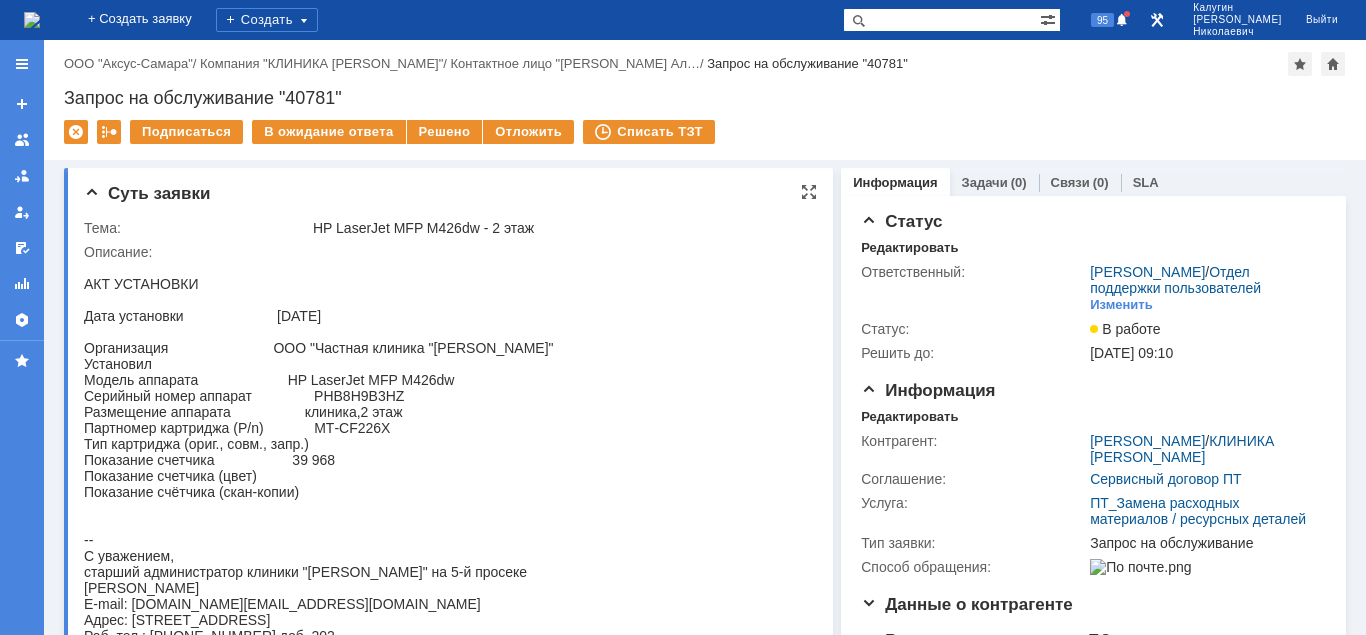 drag, startPoint x: 420, startPoint y: 134, endPoint x: 432, endPoint y: 179, distance: 46.572525 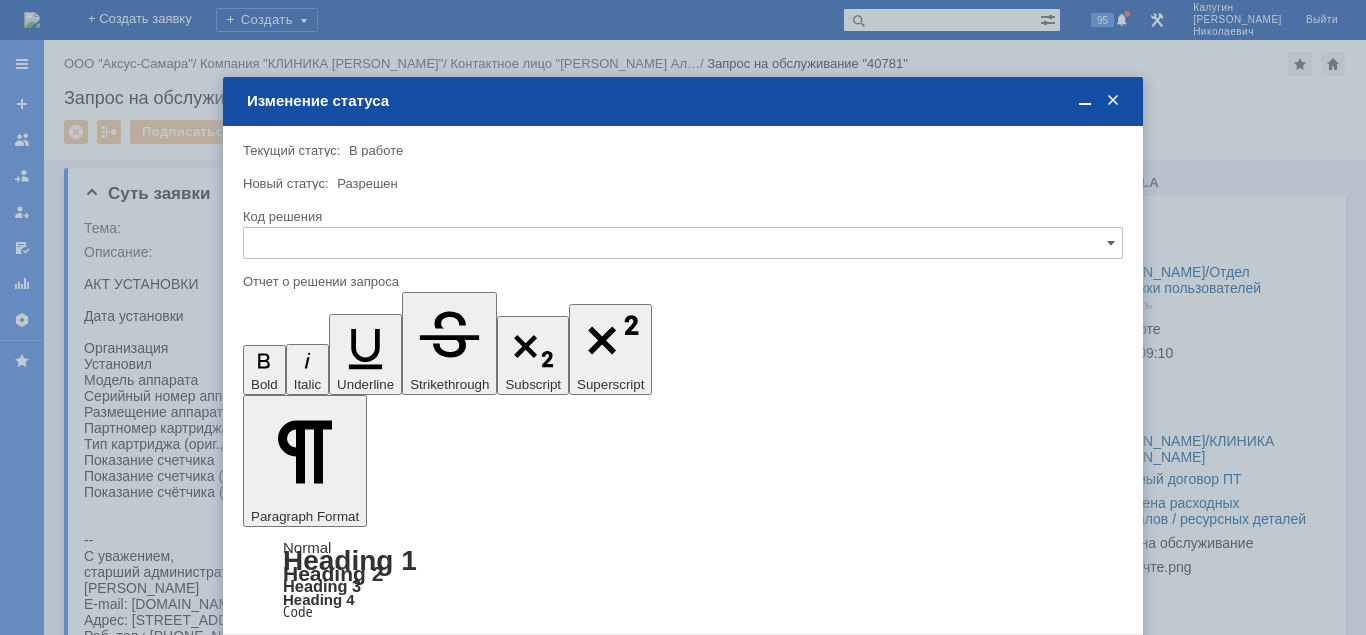 scroll, scrollTop: 0, scrollLeft: 0, axis: both 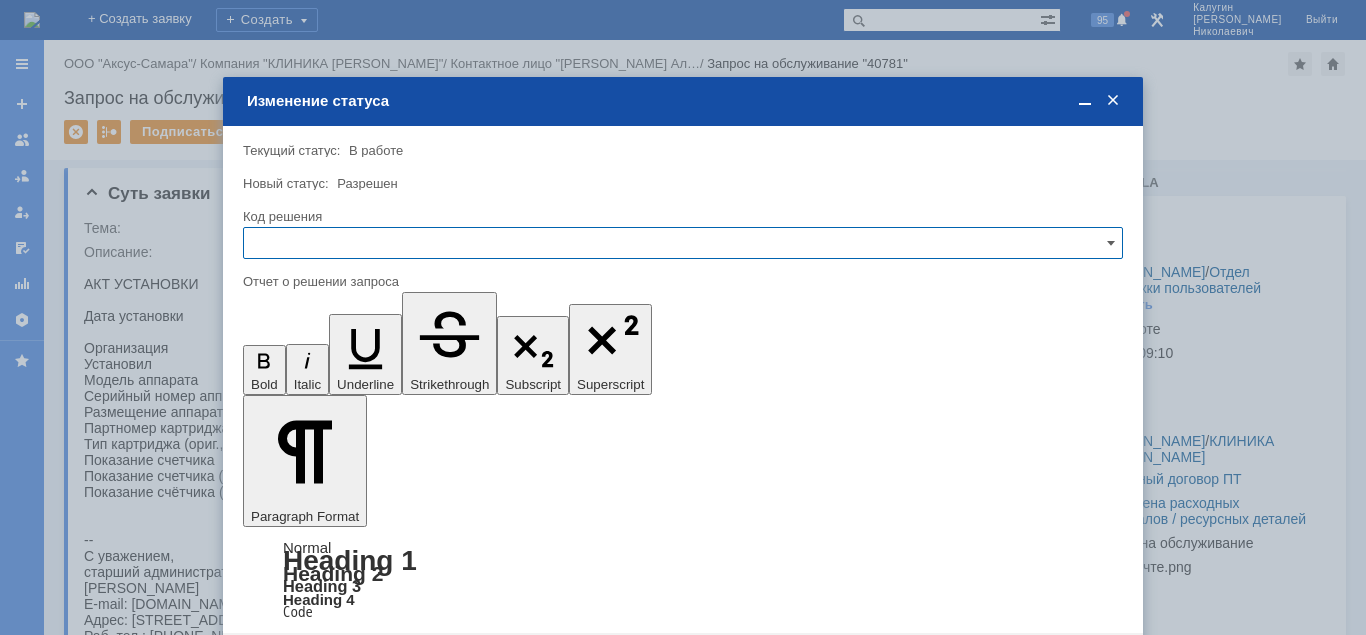 click at bounding box center (683, 243) 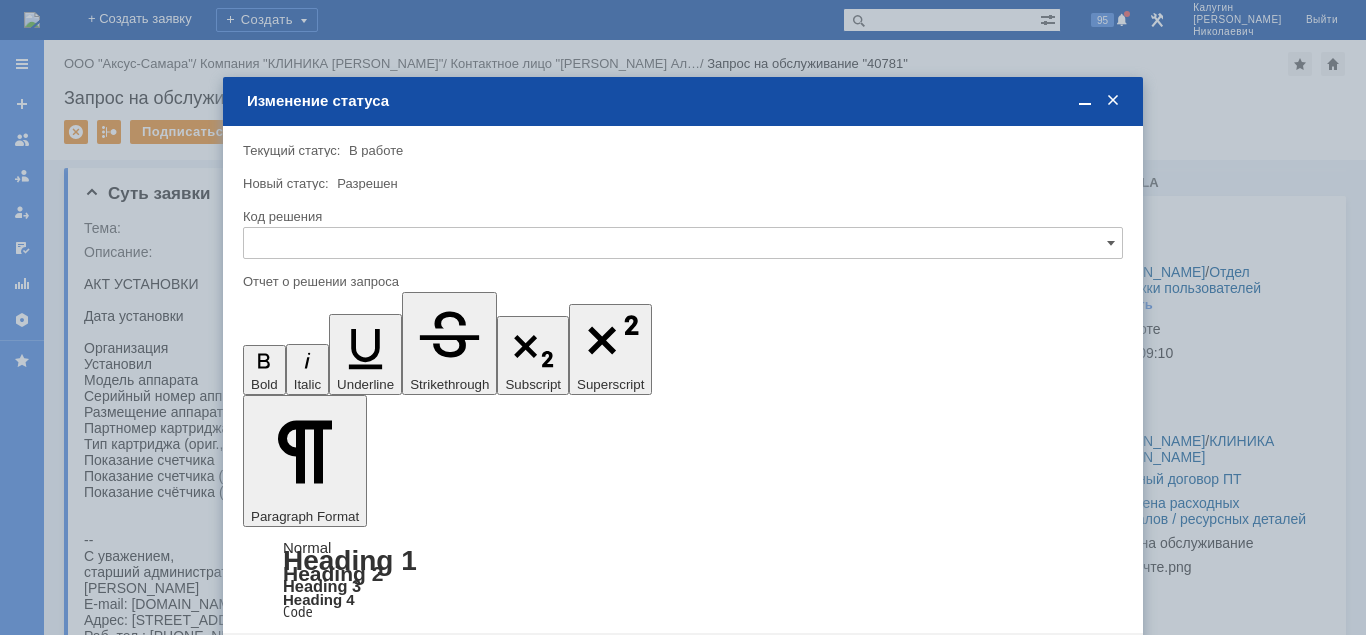drag, startPoint x: 333, startPoint y: 380, endPoint x: 83, endPoint y: 122, distance: 359.2548 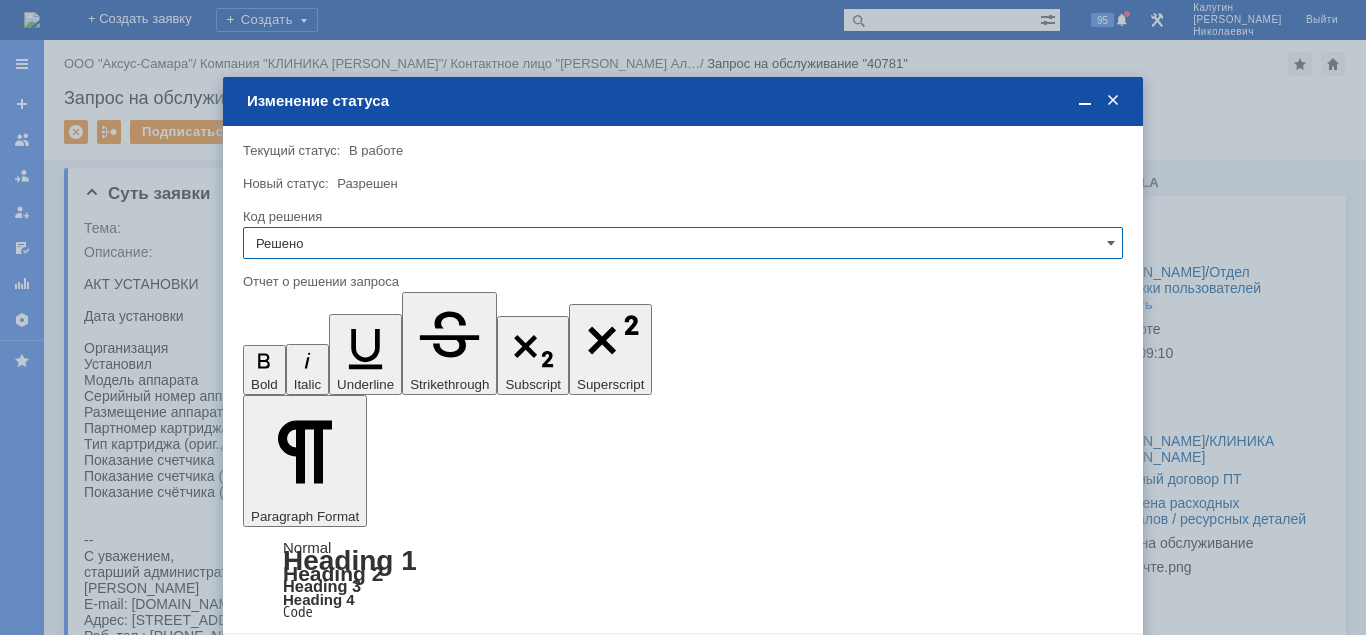 click on "Сохранить" at bounding box center [303, 665] 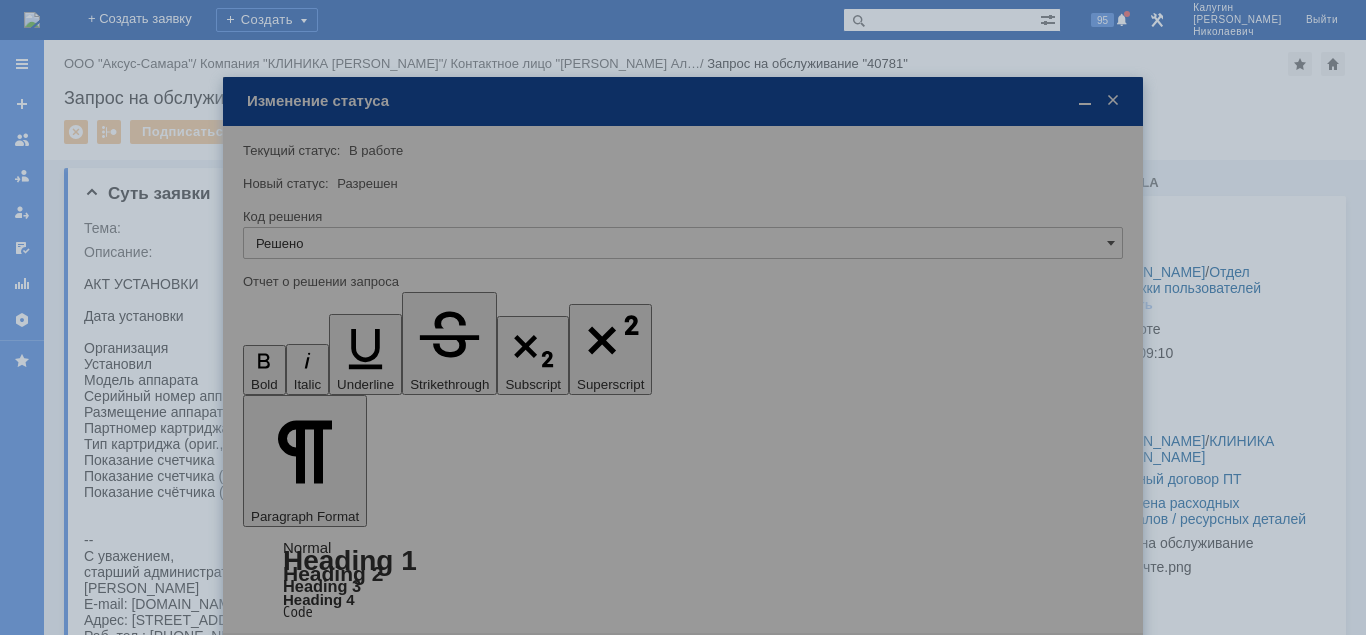 type on "Решено" 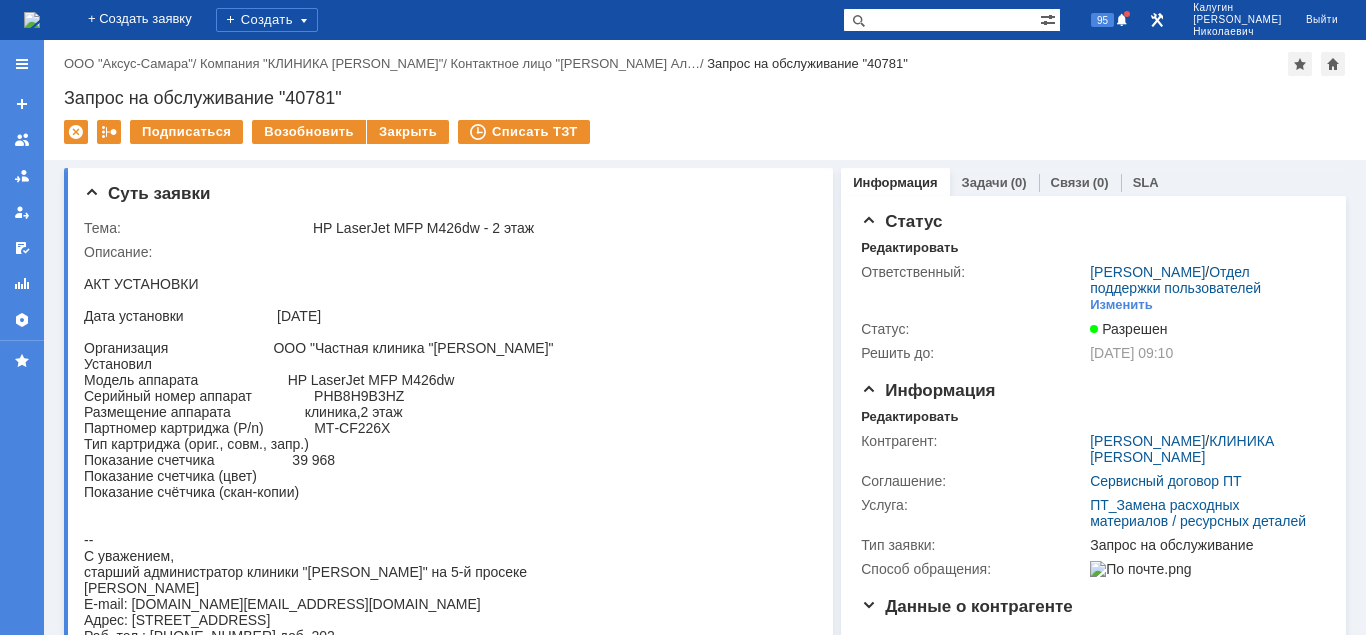scroll, scrollTop: 0, scrollLeft: 0, axis: both 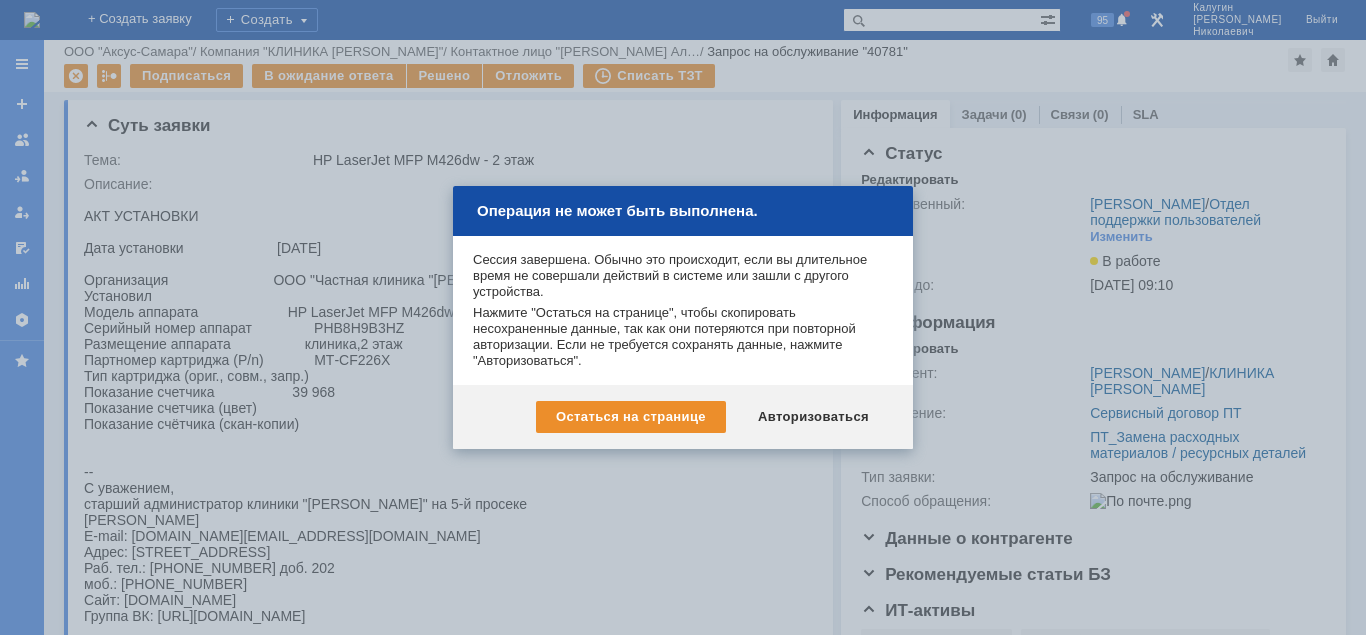 click on "Авторизоваться" at bounding box center (813, 417) 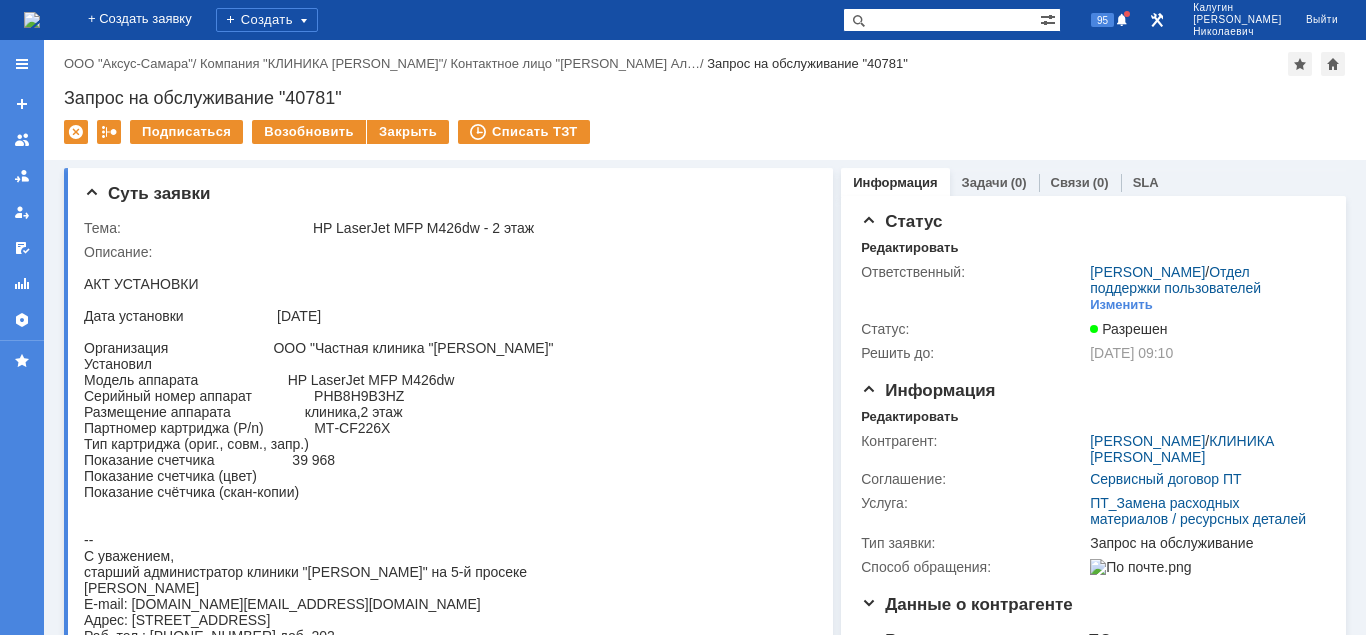 scroll, scrollTop: 0, scrollLeft: 0, axis: both 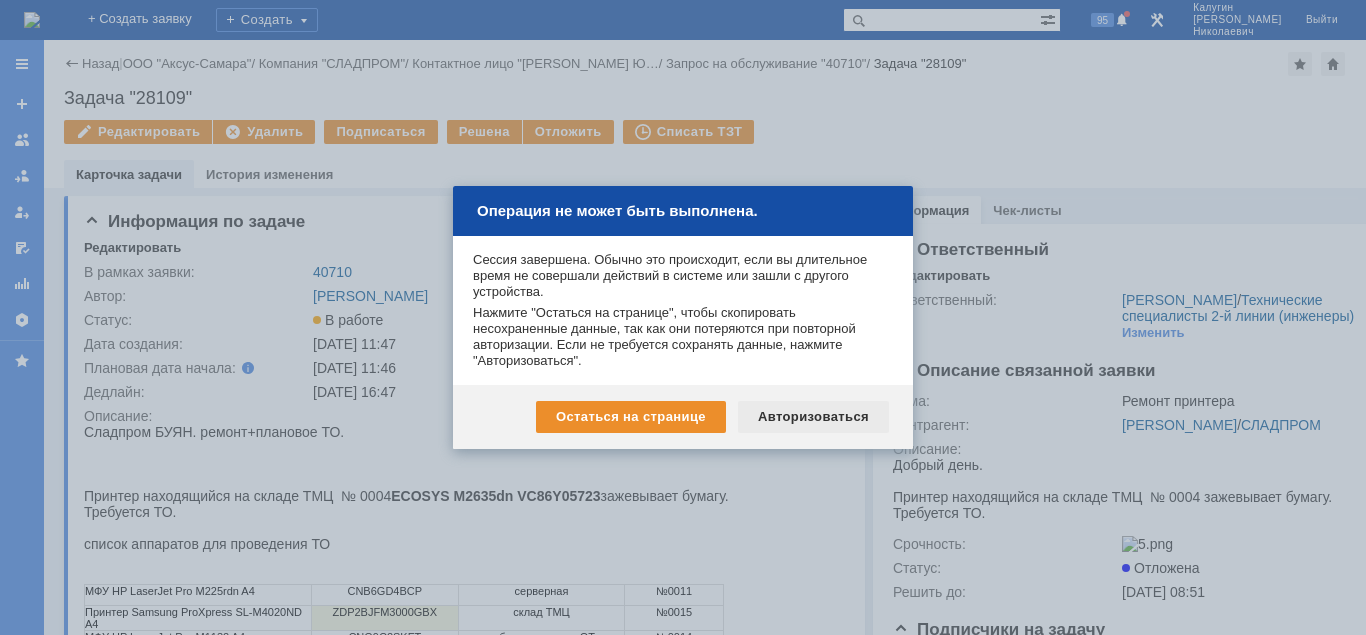 click on "Авторизоваться" at bounding box center (813, 417) 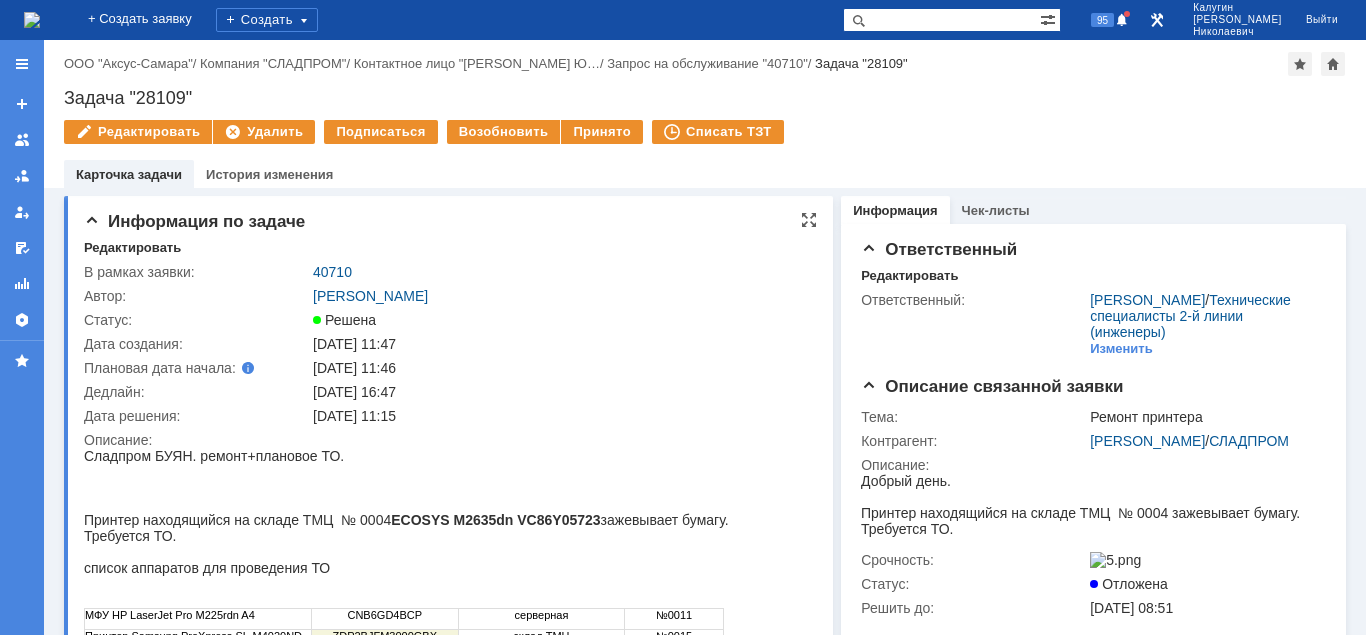 scroll, scrollTop: 0, scrollLeft: 0, axis: both 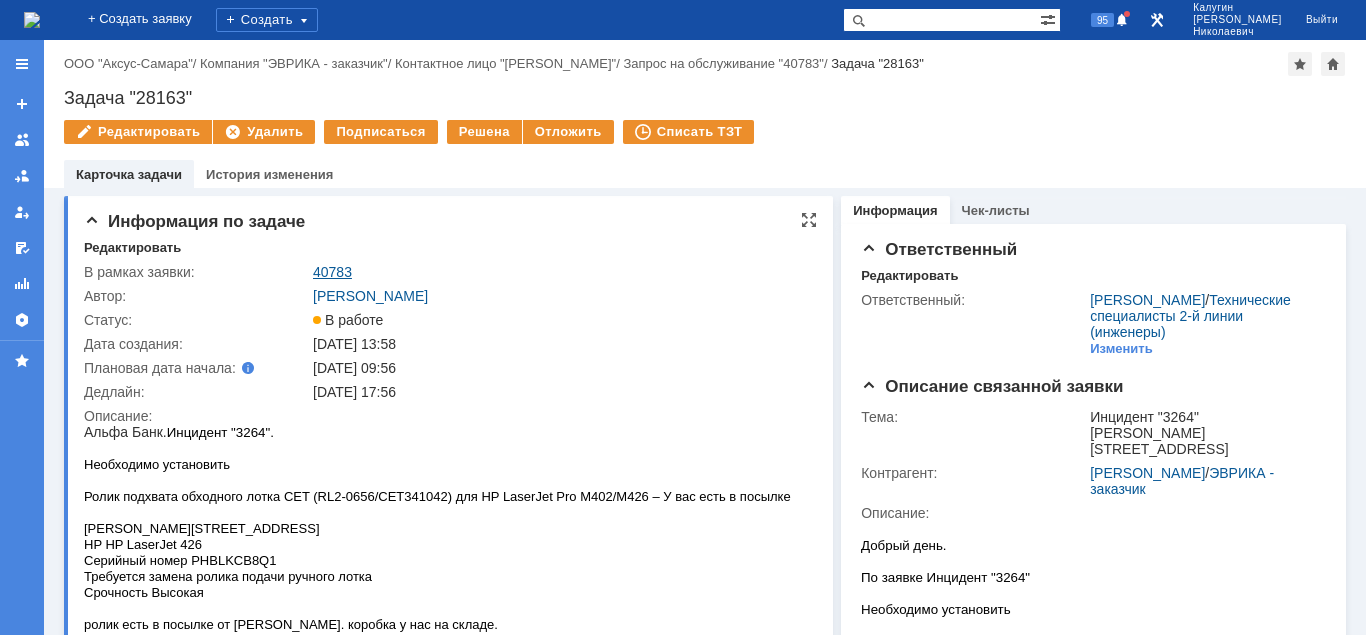 click on "40783" at bounding box center [332, 272] 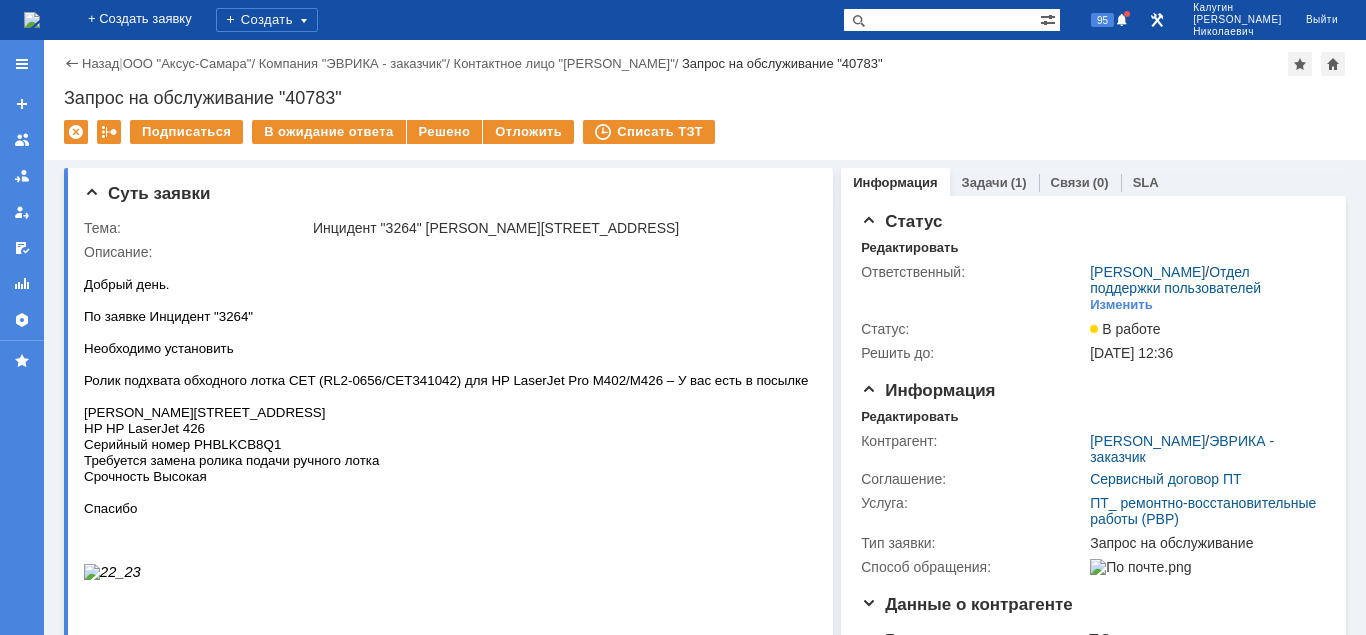 scroll, scrollTop: 0, scrollLeft: 0, axis: both 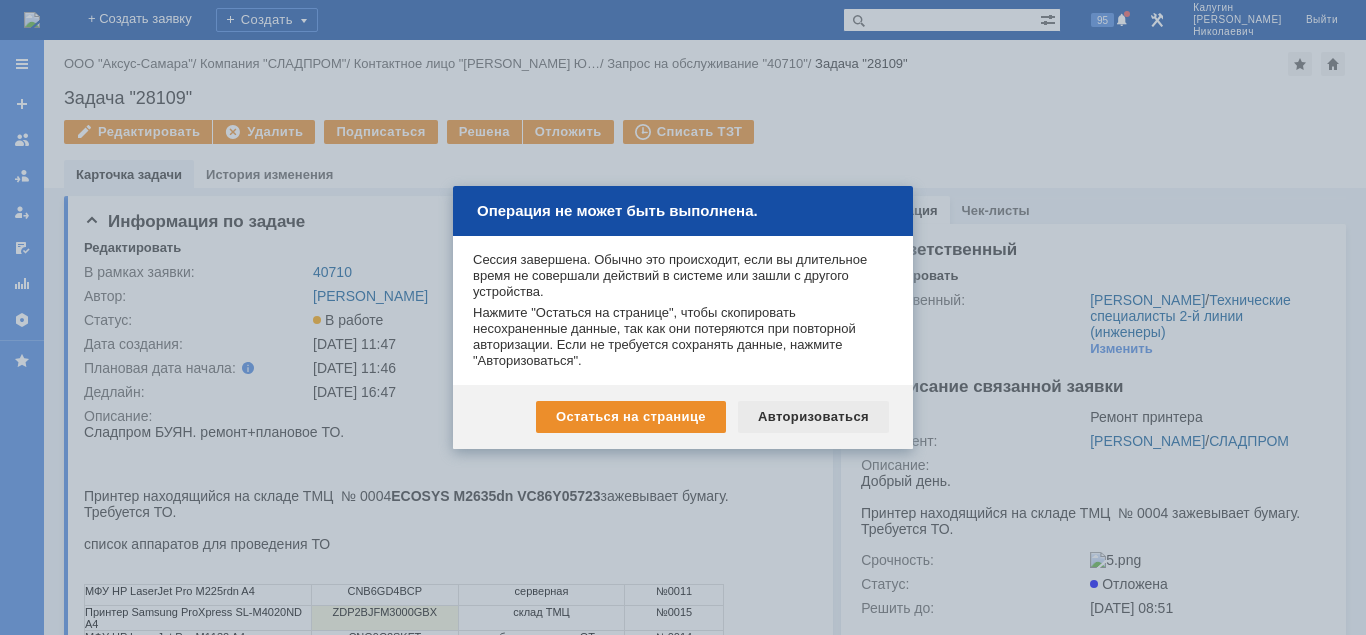 click on "Авторизоваться" at bounding box center (813, 417) 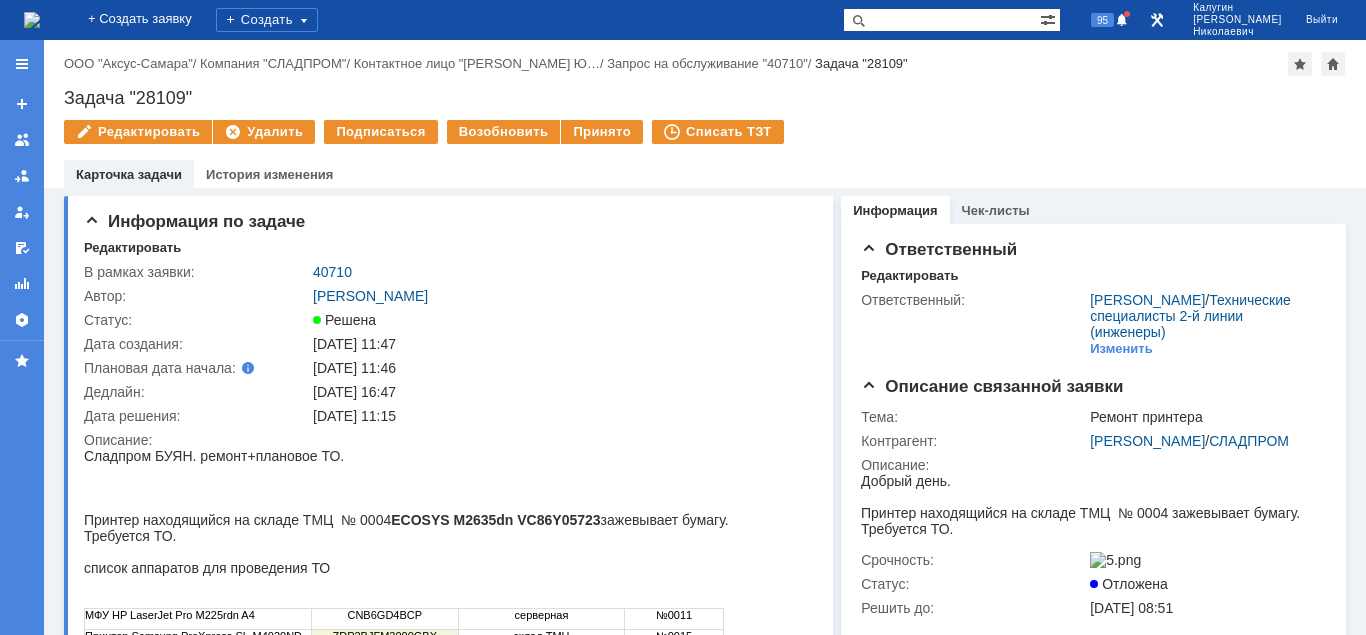 scroll, scrollTop: 0, scrollLeft: 0, axis: both 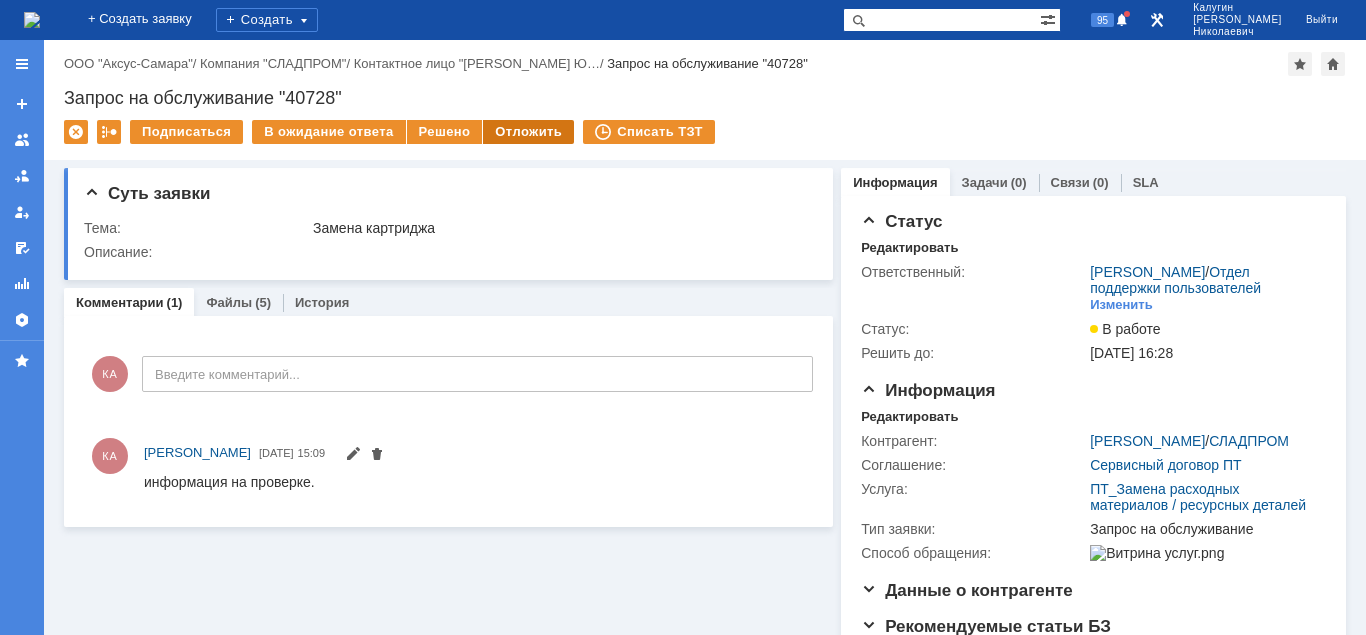 click on "Отложить" at bounding box center [528, 132] 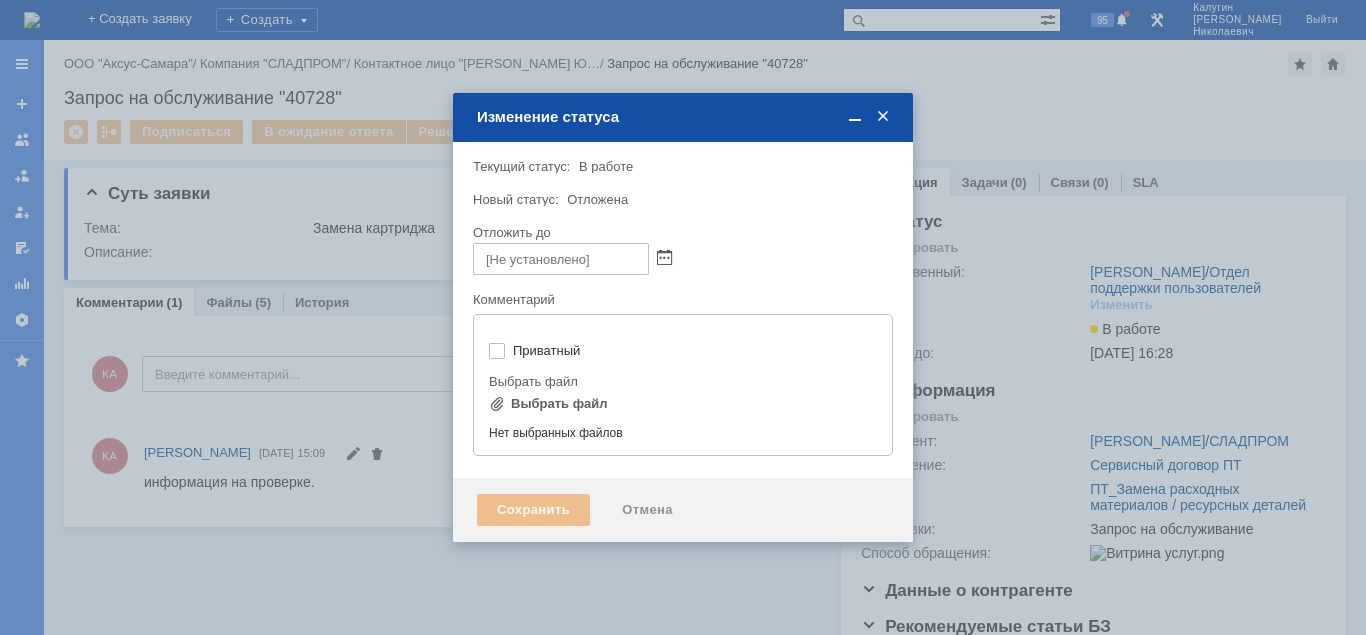 type on "[не указано]" 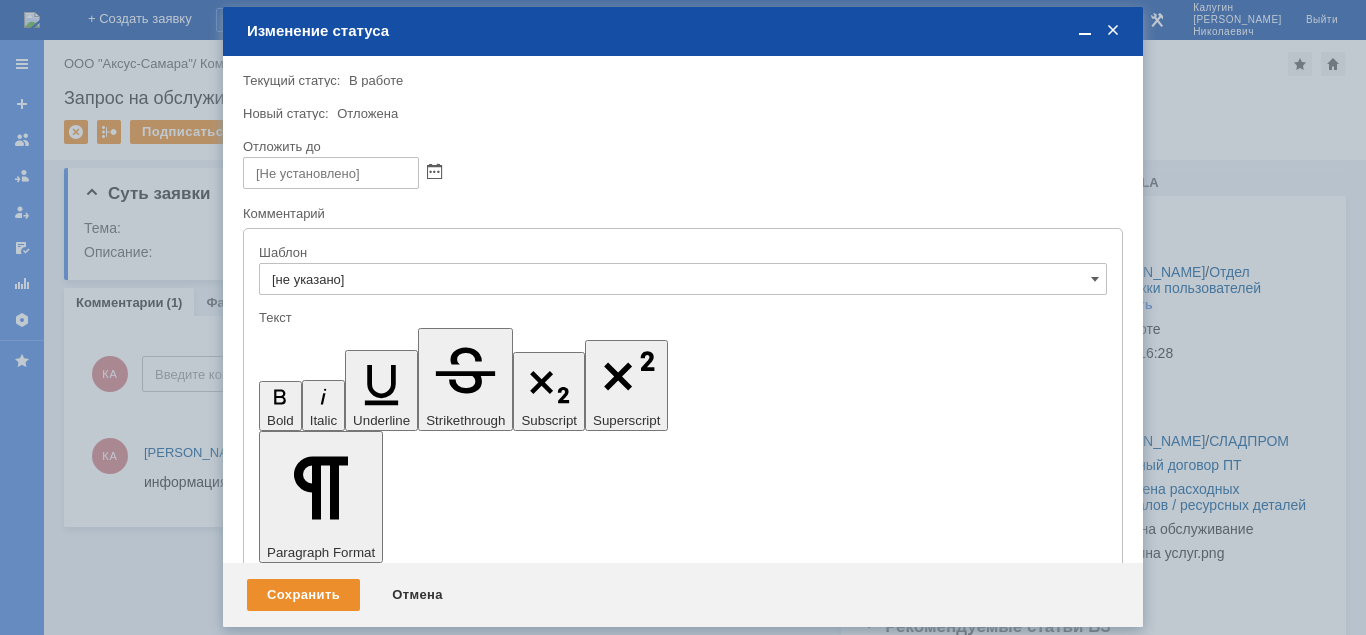 scroll, scrollTop: 0, scrollLeft: 0, axis: both 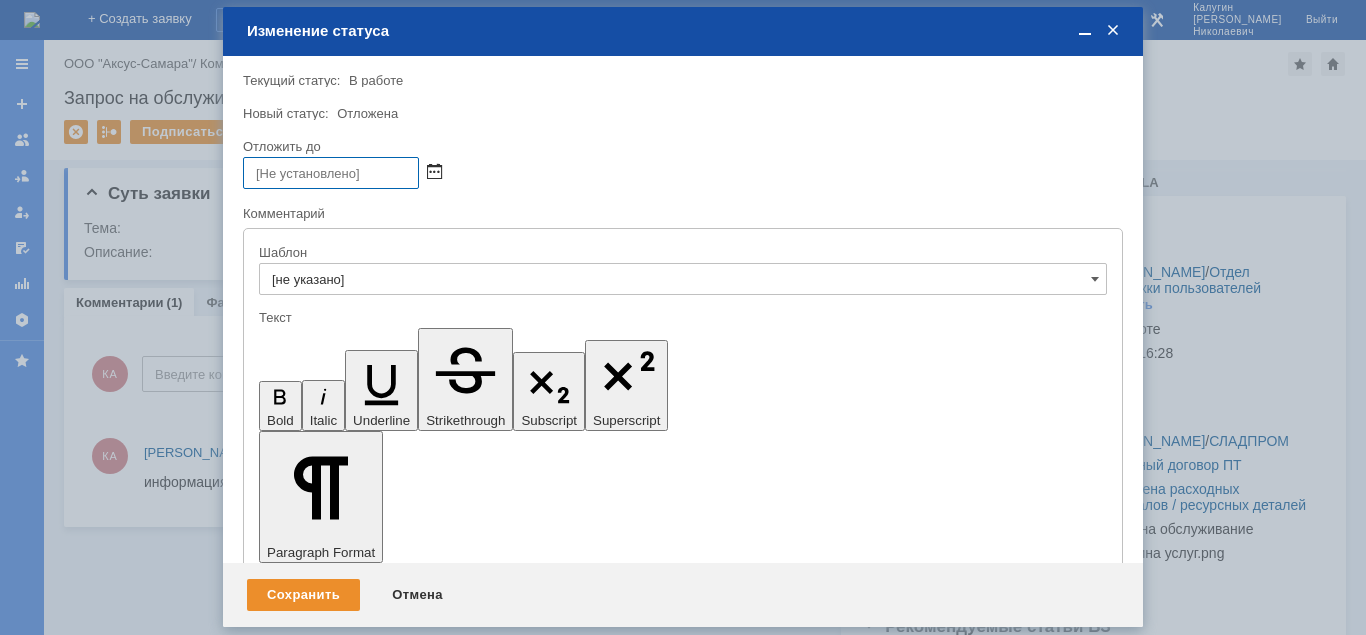 click at bounding box center (434, 173) 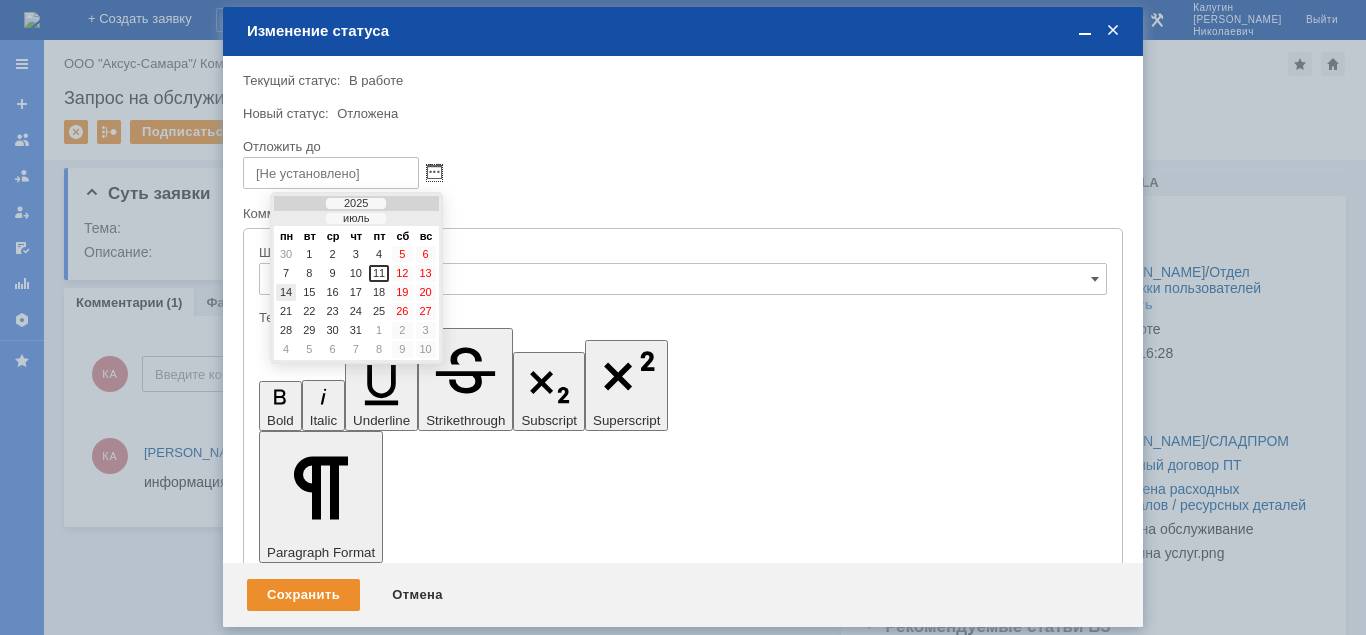 click on "14" at bounding box center [286, 292] 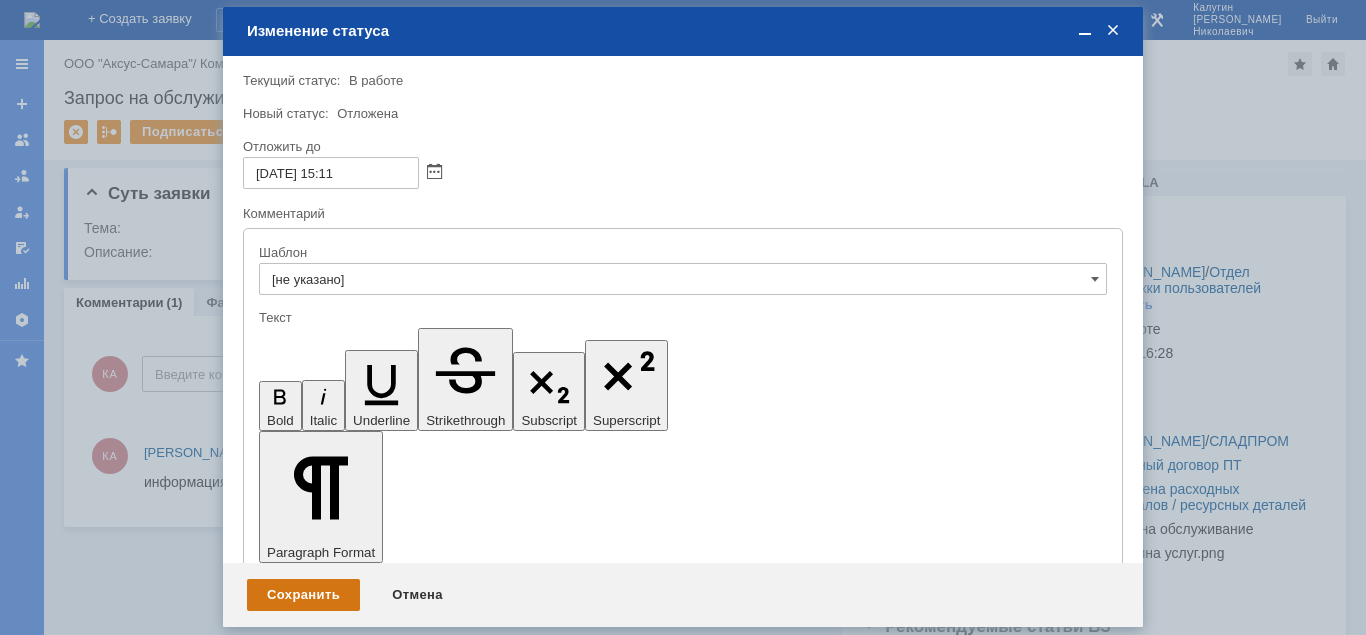 click on "Сохранить" at bounding box center (303, 595) 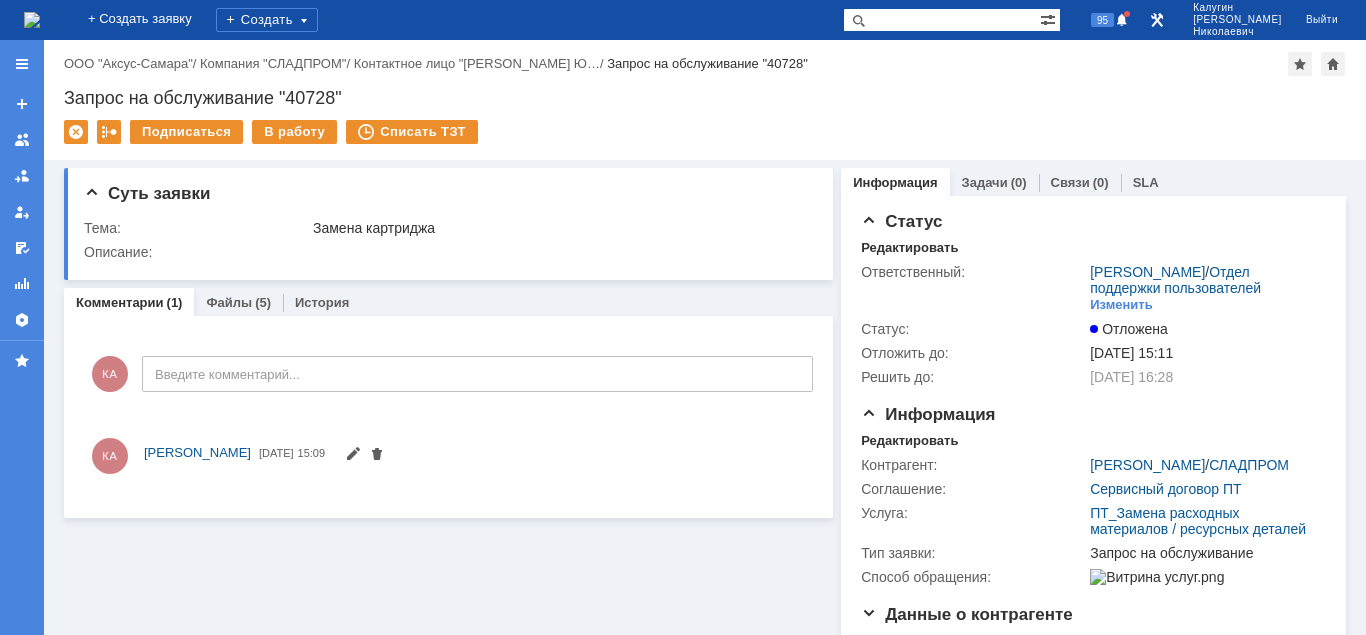 scroll, scrollTop: 0, scrollLeft: 0, axis: both 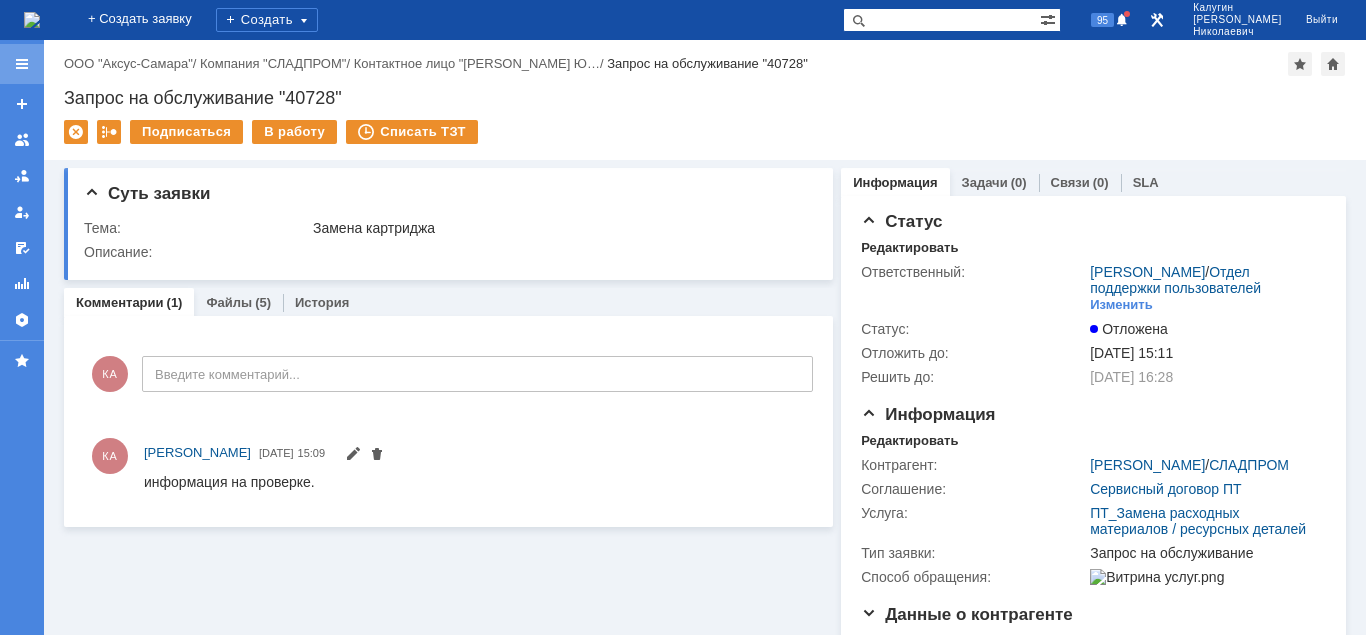 click at bounding box center (22, 64) 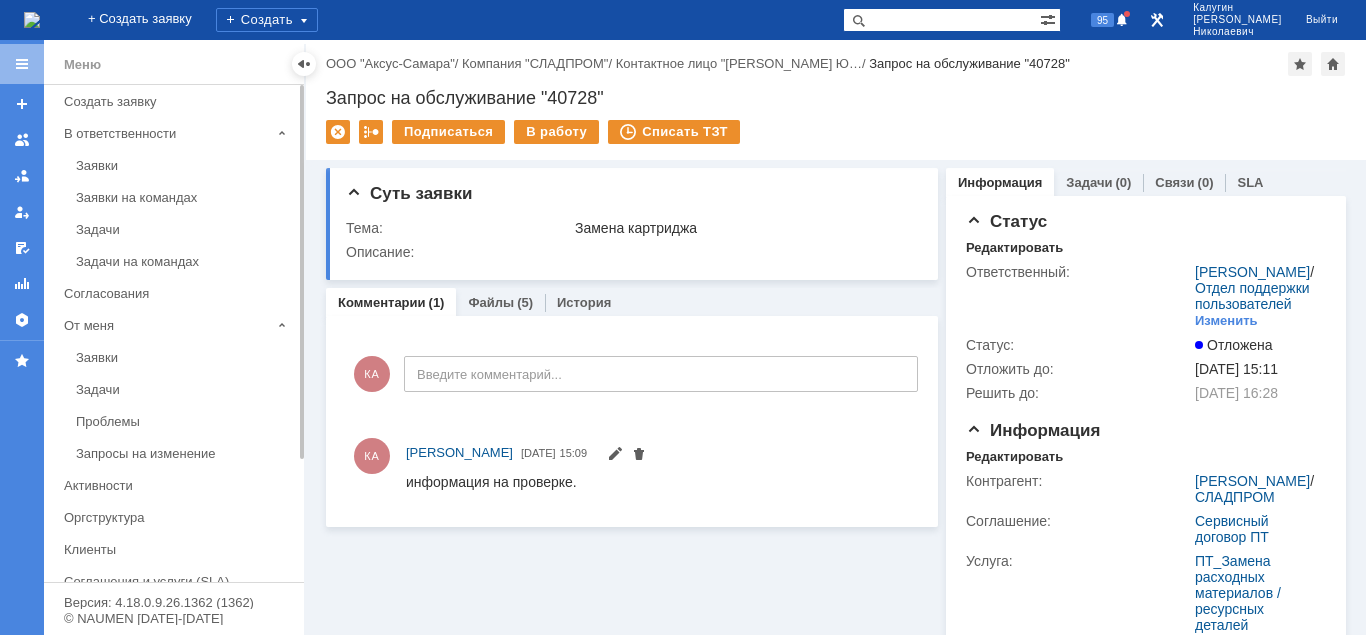 drag, startPoint x: 94, startPoint y: 163, endPoint x: 161, endPoint y: 153, distance: 67.74216 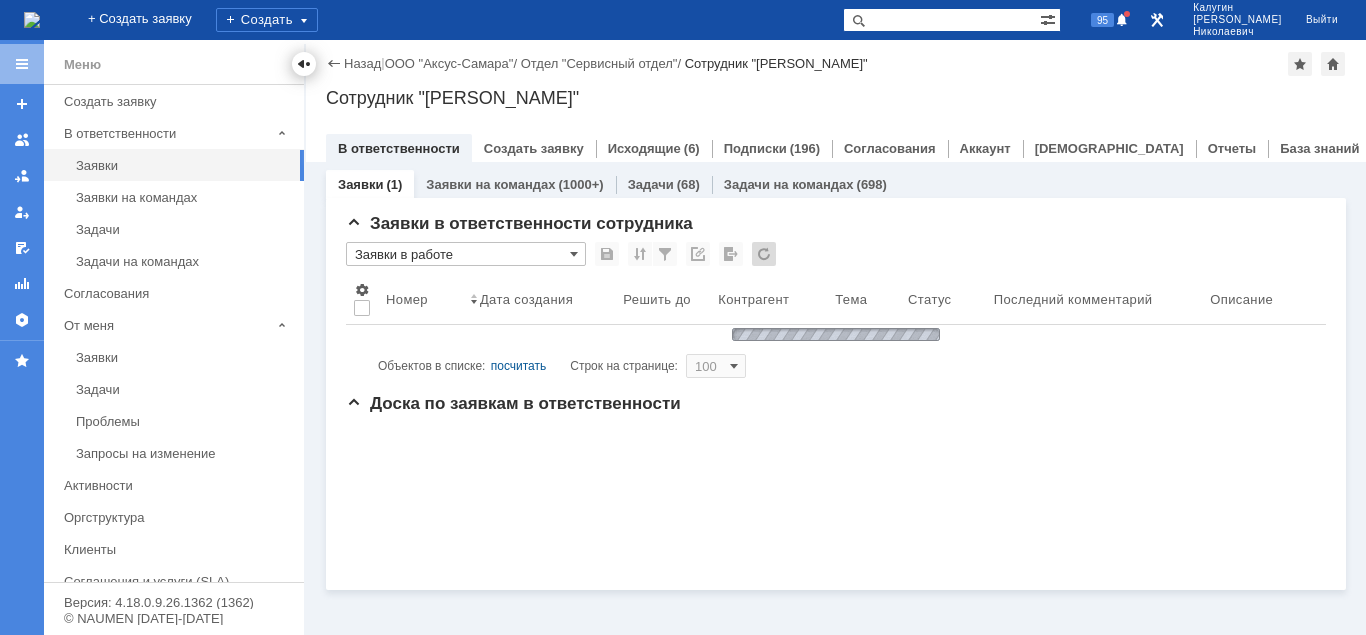 click at bounding box center (304, 64) 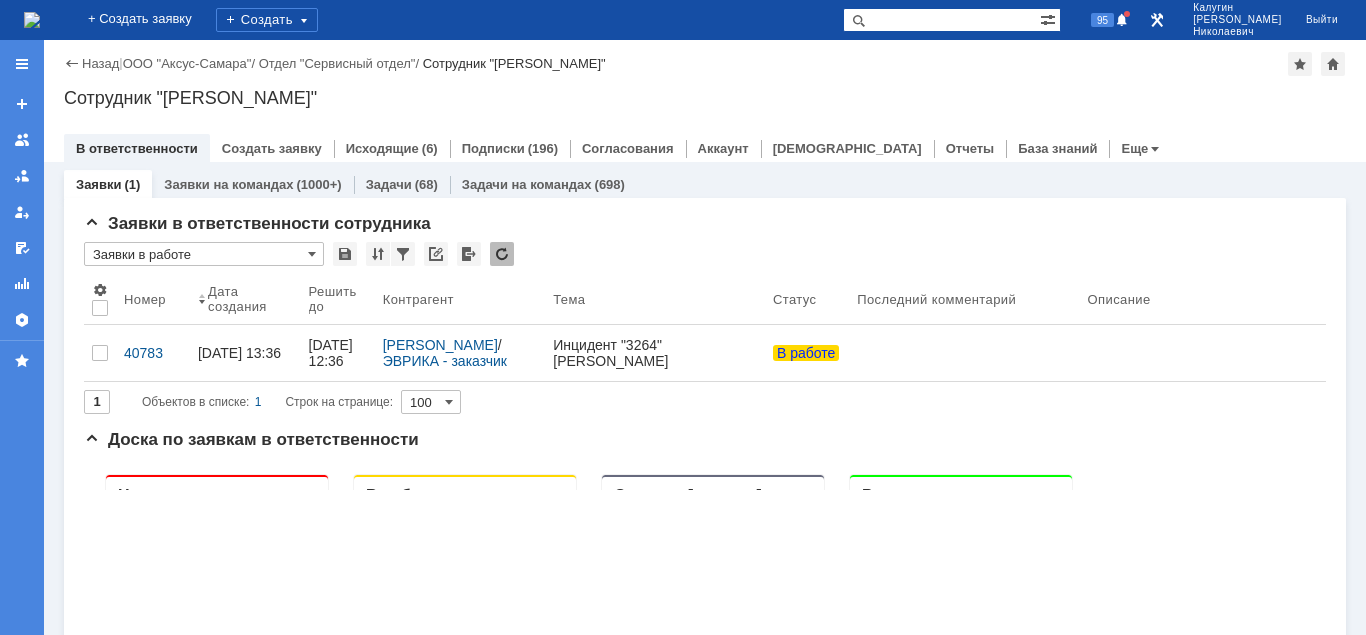 scroll, scrollTop: 0, scrollLeft: 0, axis: both 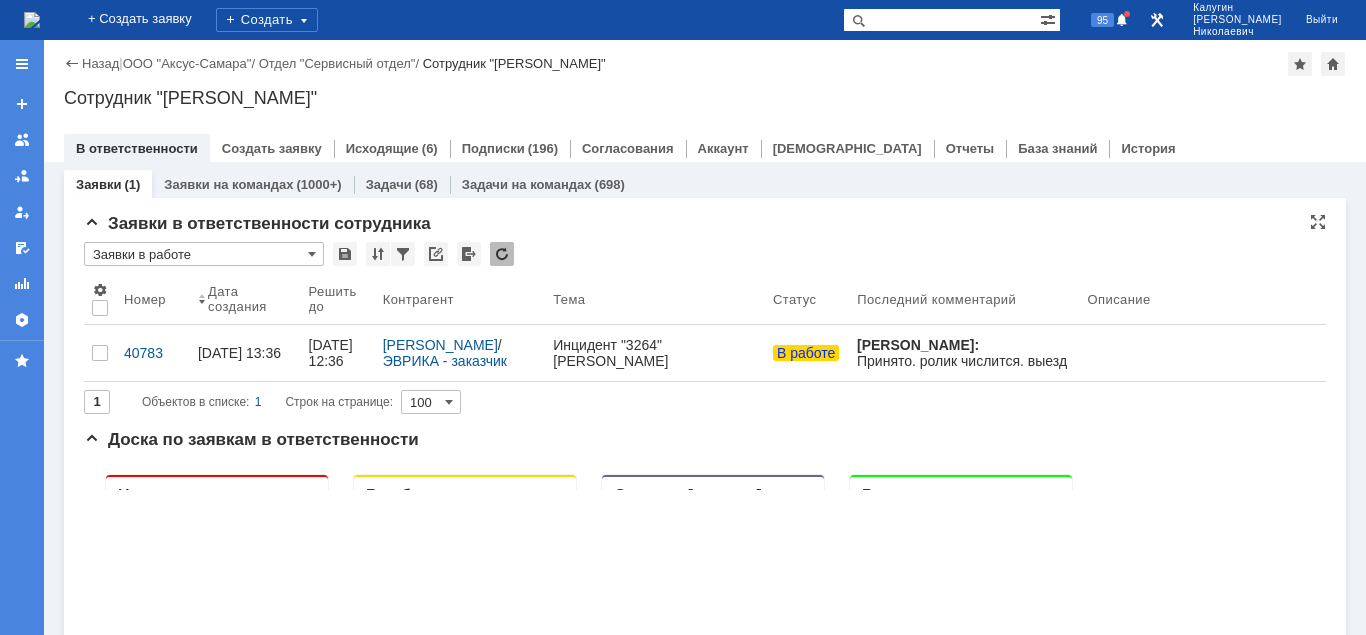 click on "Заявки в работе" at bounding box center (204, 254) 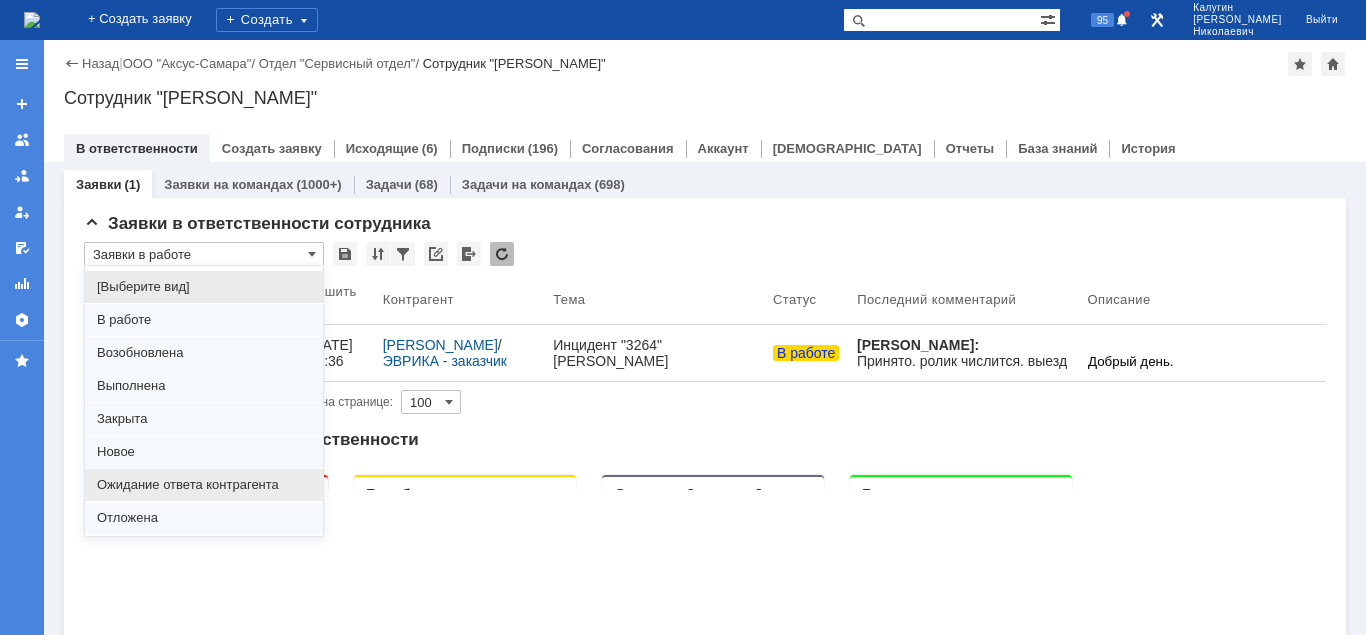 scroll, scrollTop: 121, scrollLeft: 0, axis: vertical 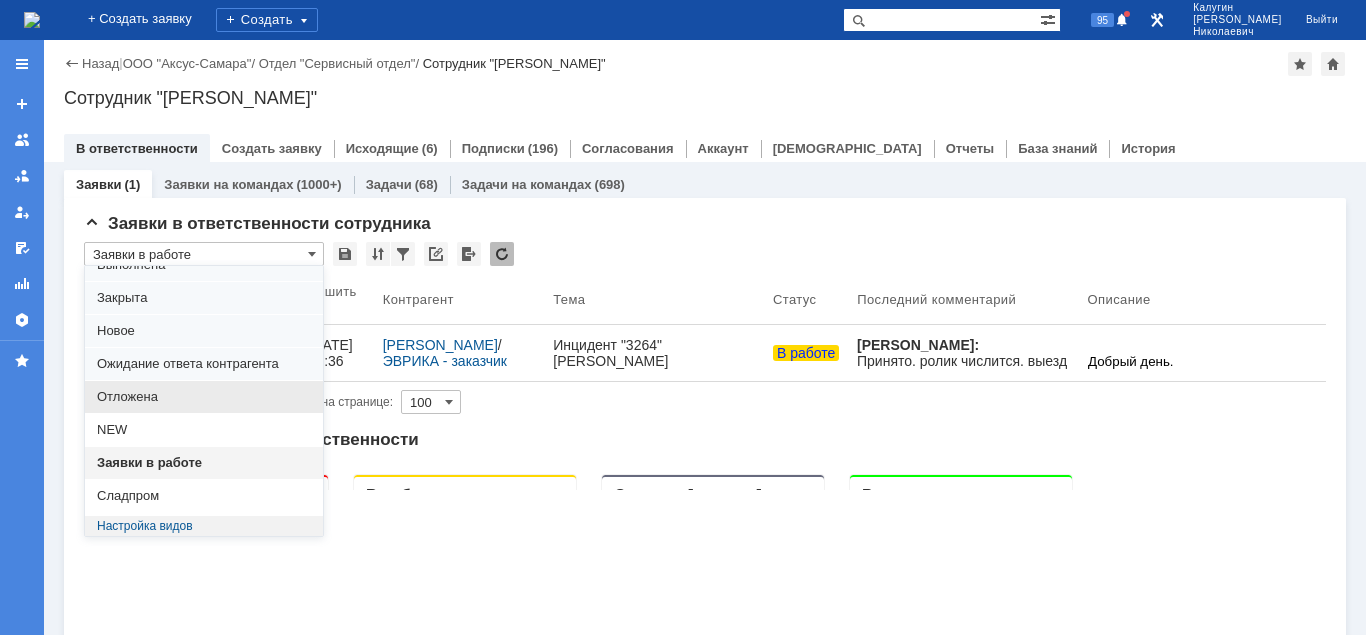 click on "Отложена" at bounding box center [204, 397] 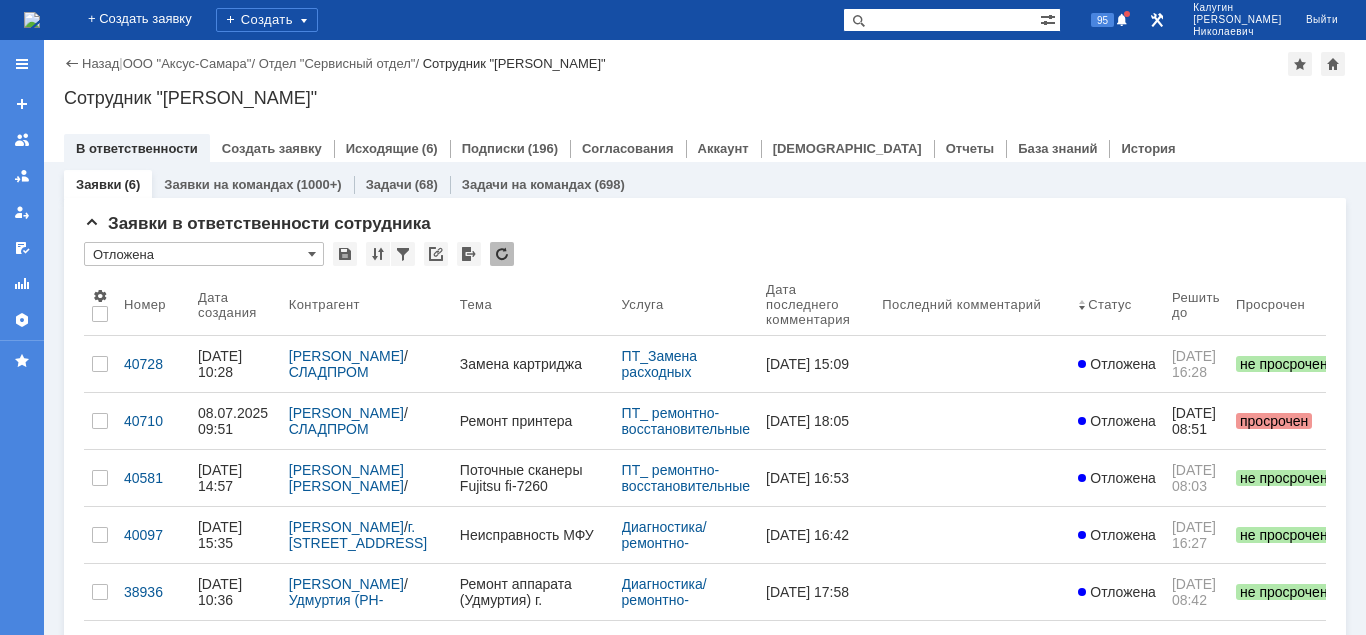 type on "Отложена" 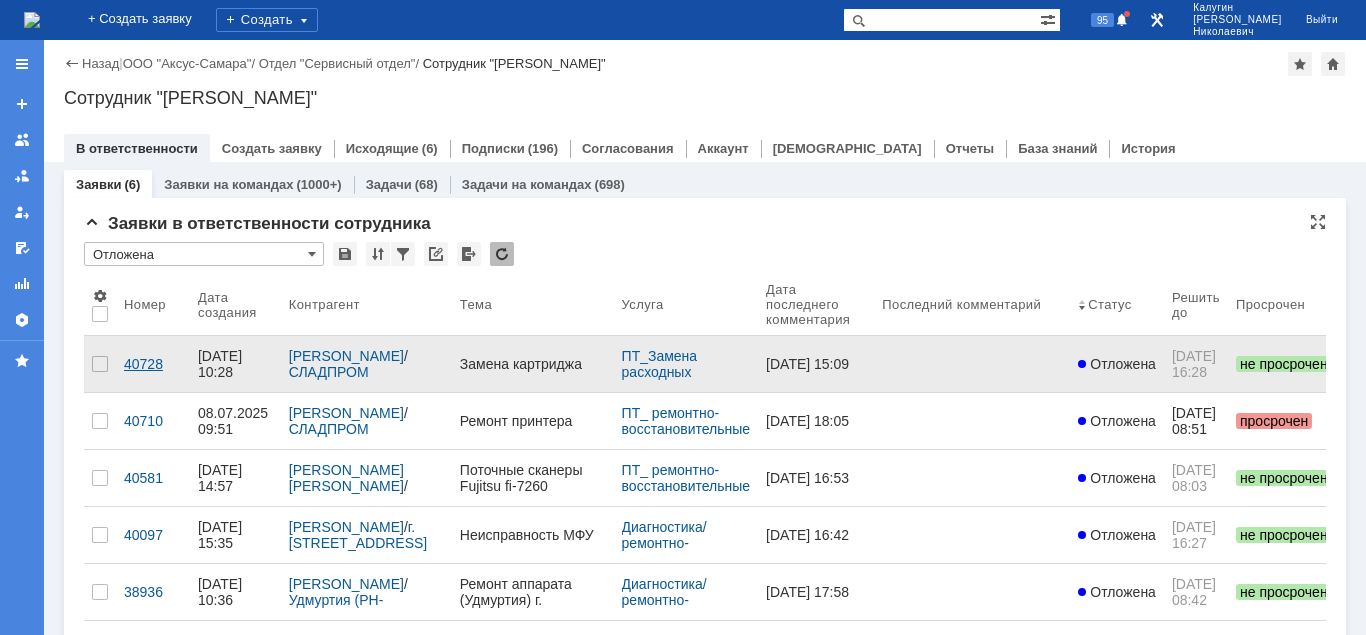 scroll, scrollTop: 0, scrollLeft: 0, axis: both 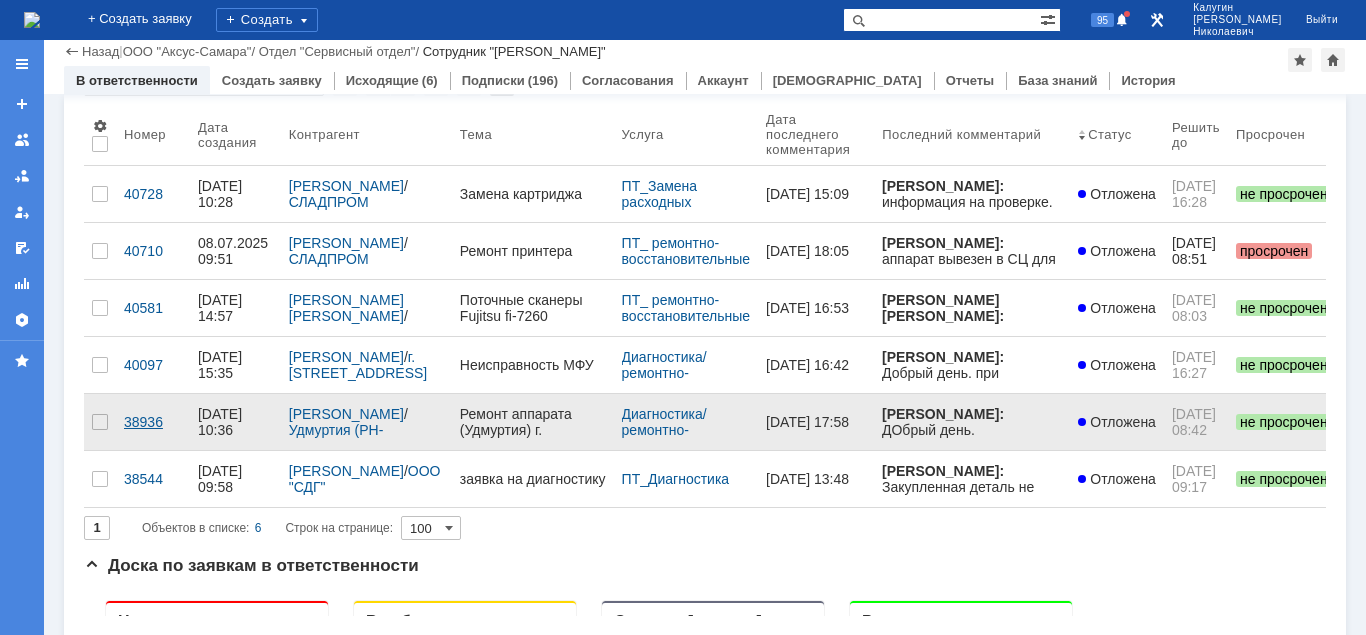 drag, startPoint x: 161, startPoint y: 410, endPoint x: 157, endPoint y: 443, distance: 33.24154 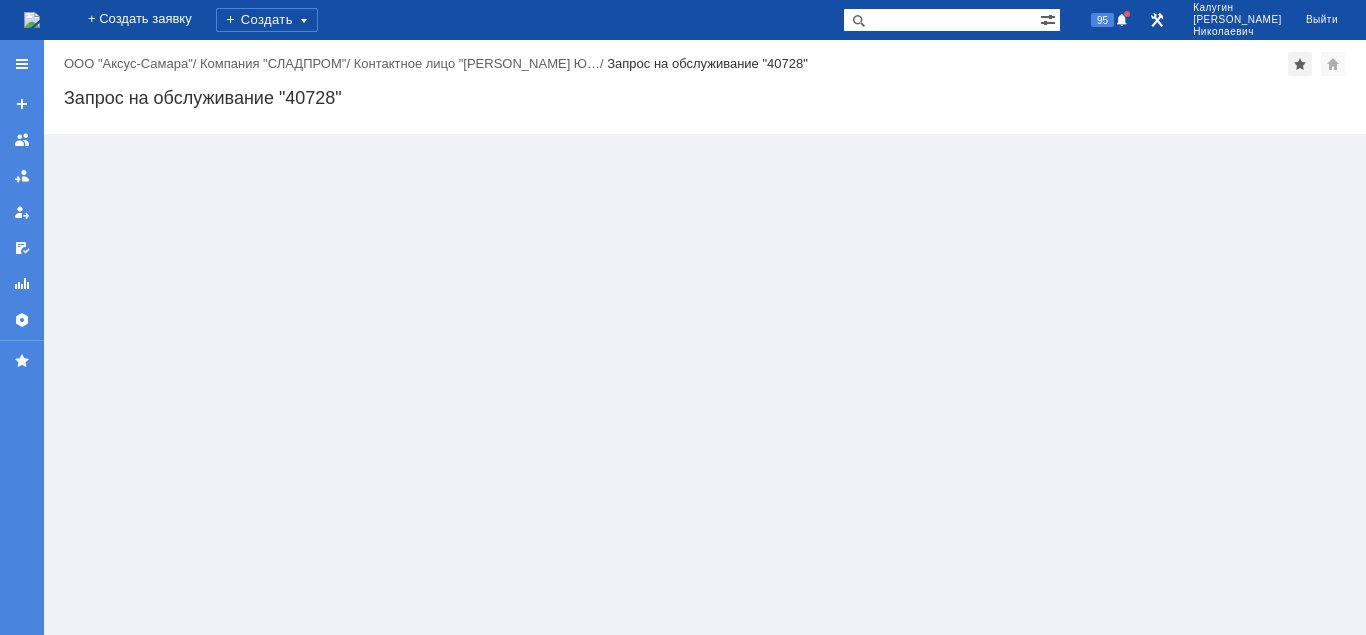 scroll, scrollTop: 0, scrollLeft: 0, axis: both 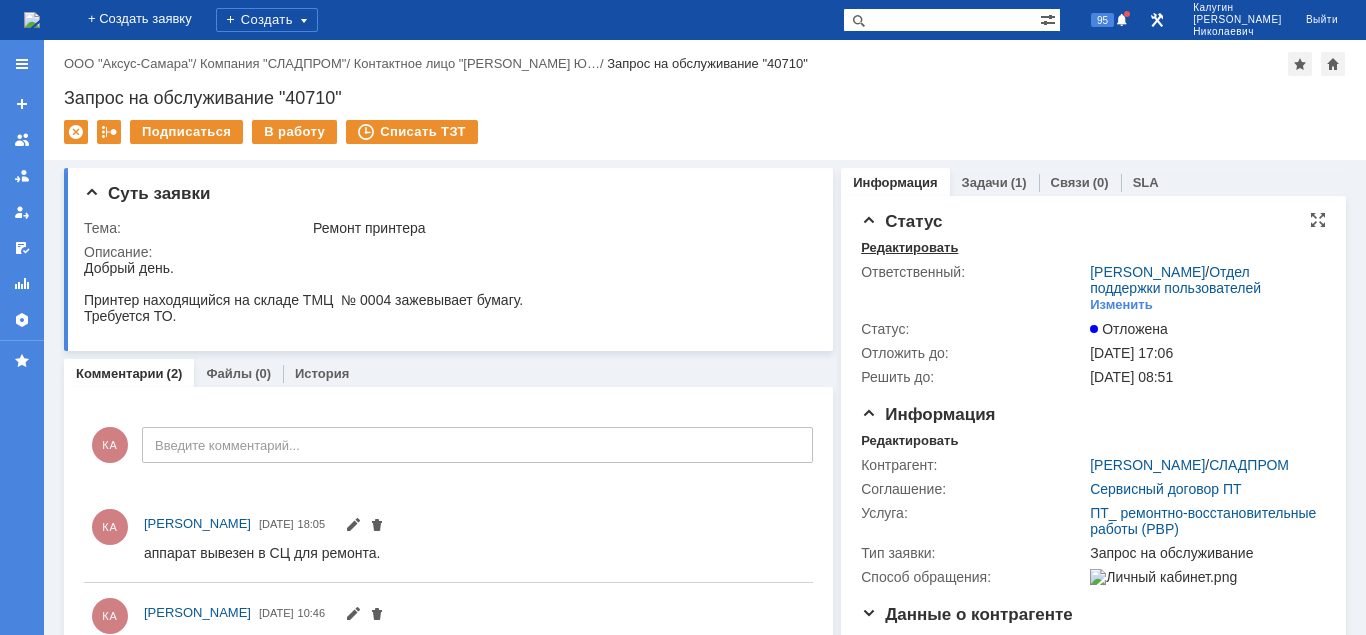 click on "Редактировать" at bounding box center (909, 248) 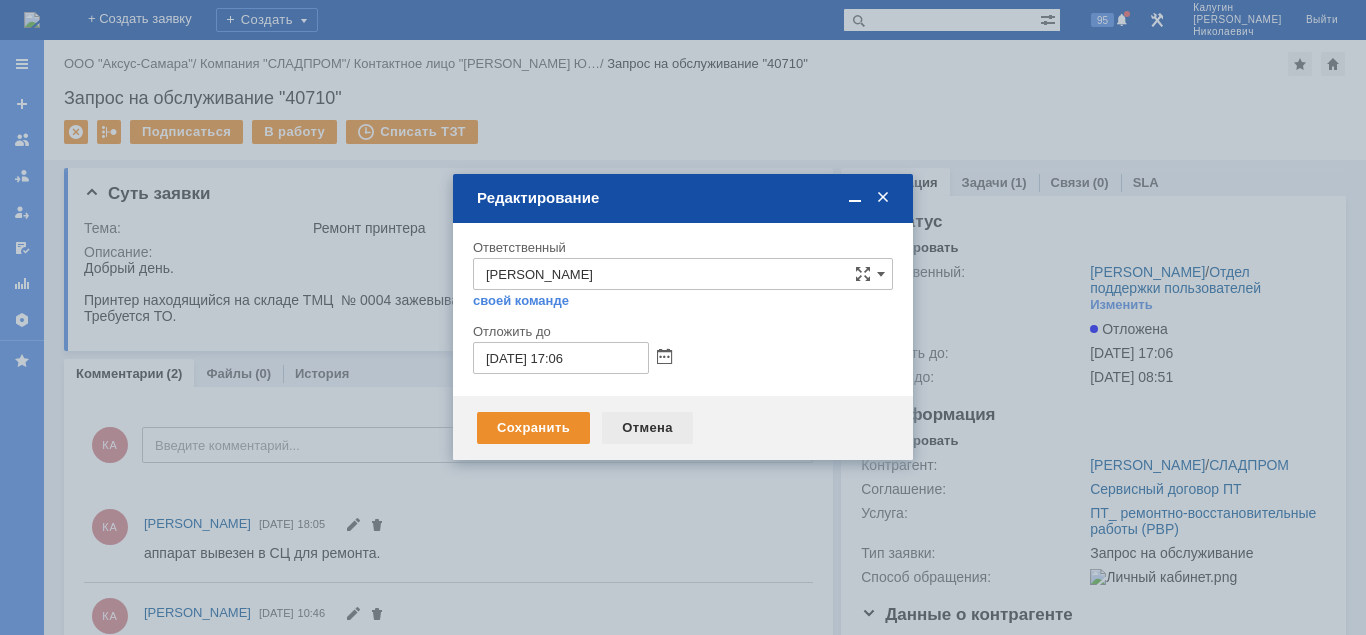 click on "Отмена" at bounding box center (647, 428) 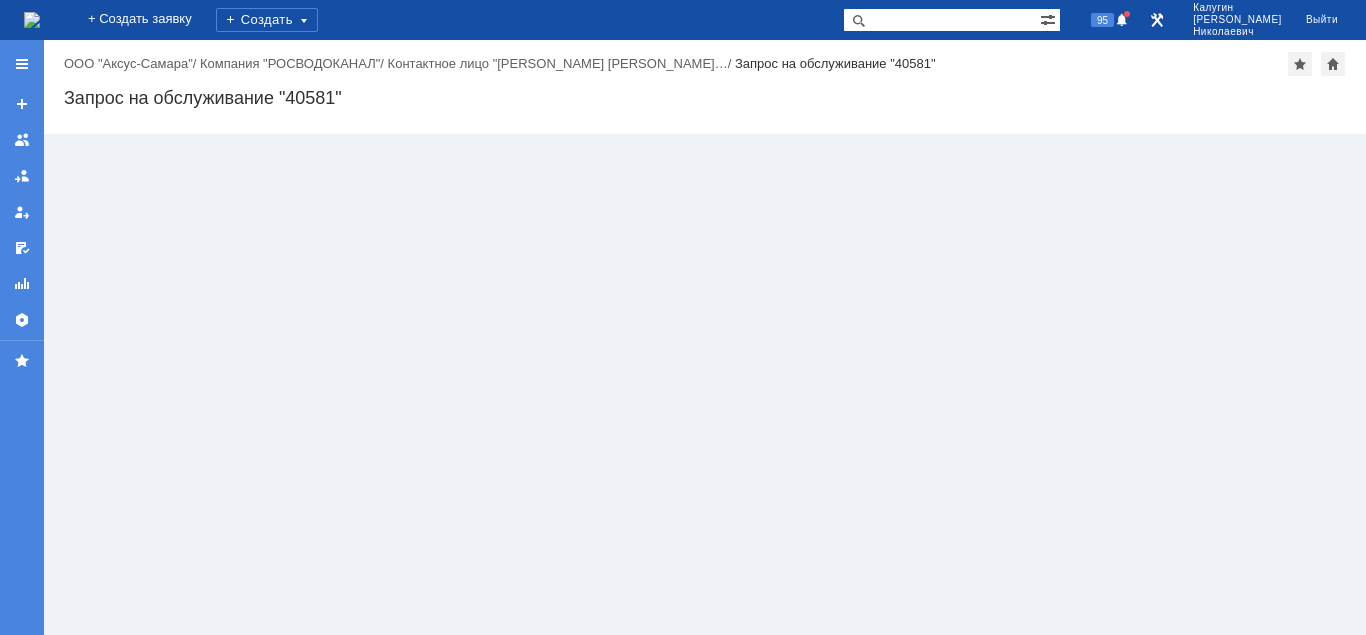 scroll, scrollTop: 0, scrollLeft: 0, axis: both 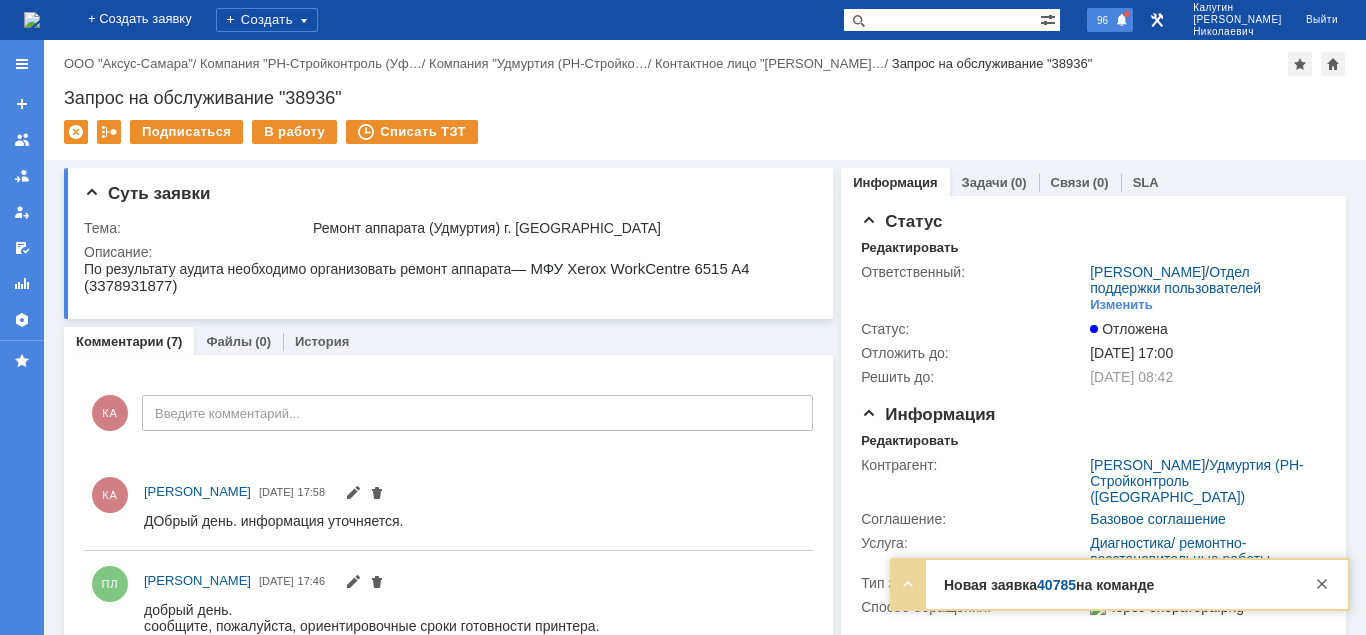 click at bounding box center (1122, 21) 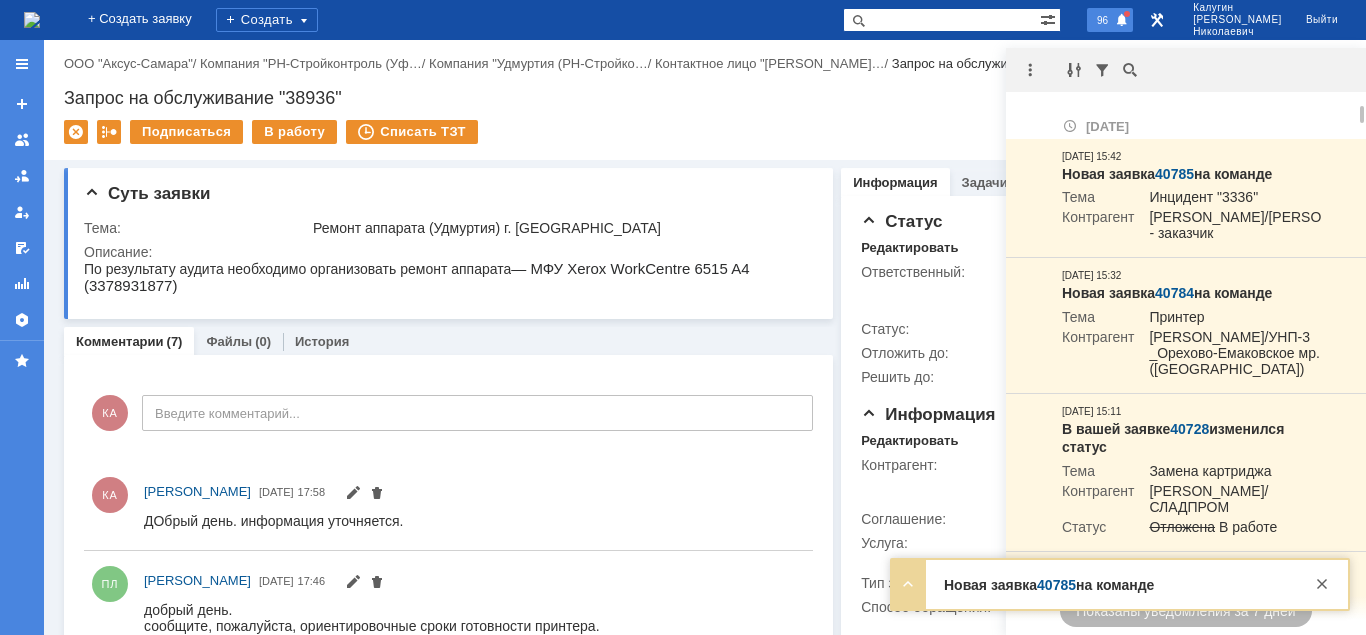 click on "Сегодня" at bounding box center (1192, 121) 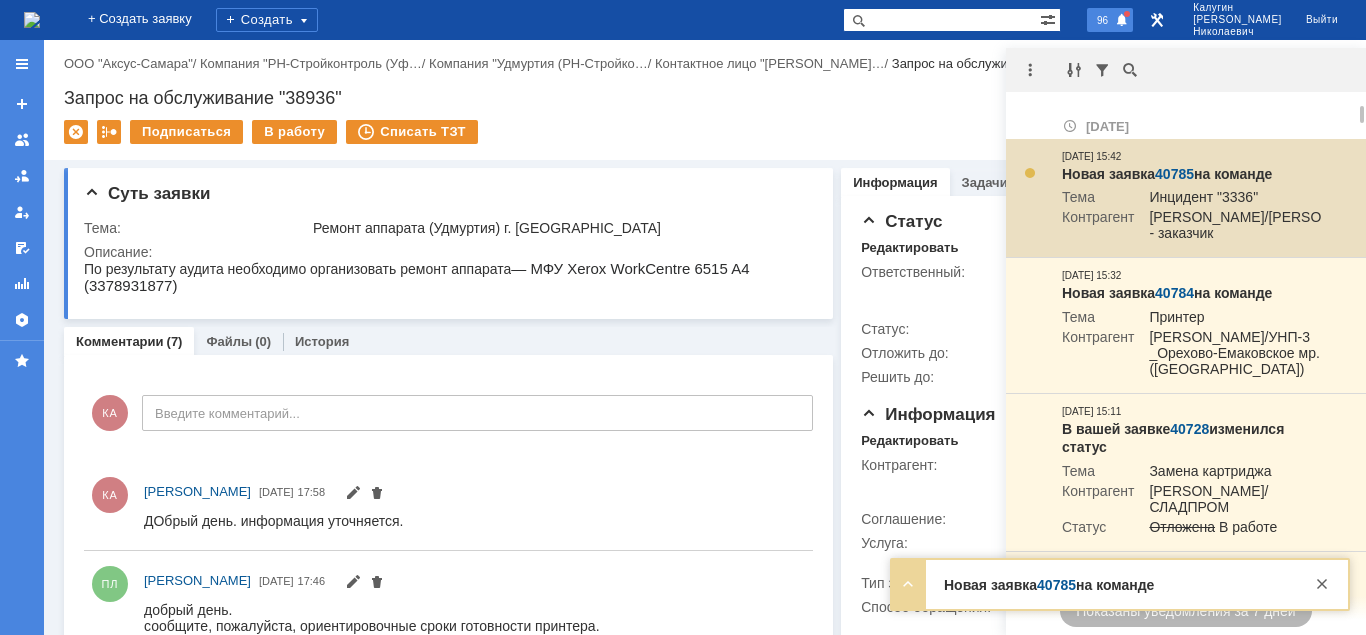 scroll, scrollTop: 0, scrollLeft: 0, axis: both 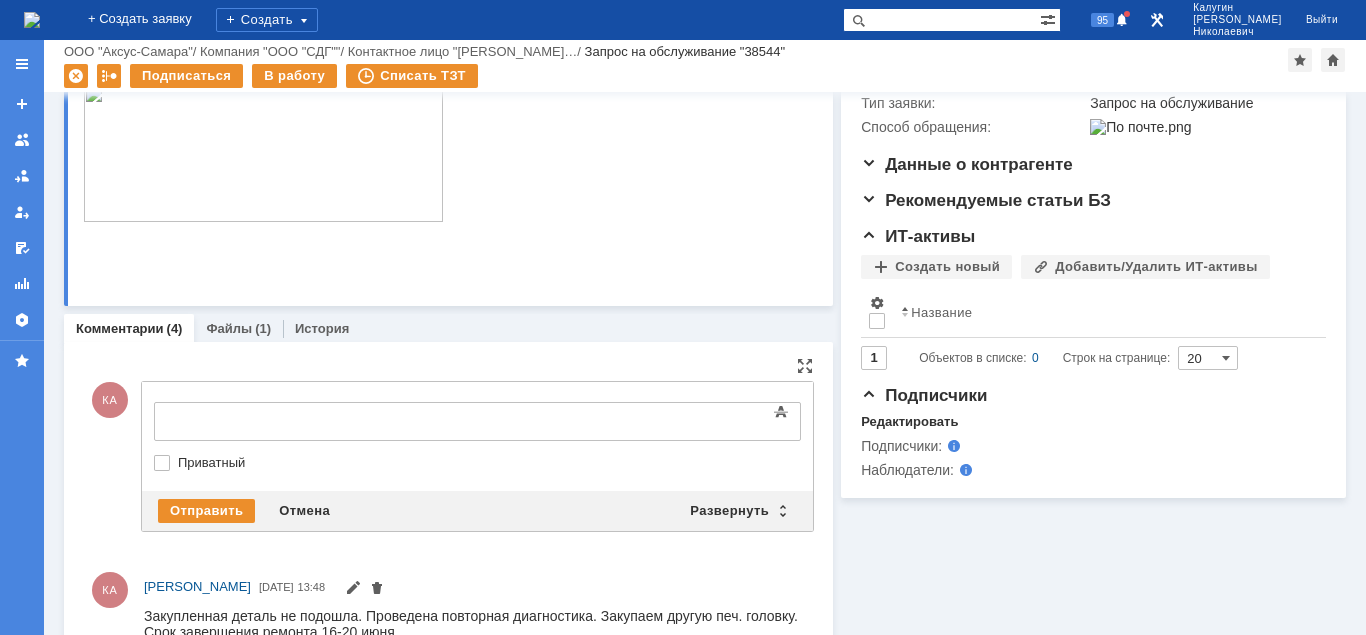 click at bounding box center (317, 420) 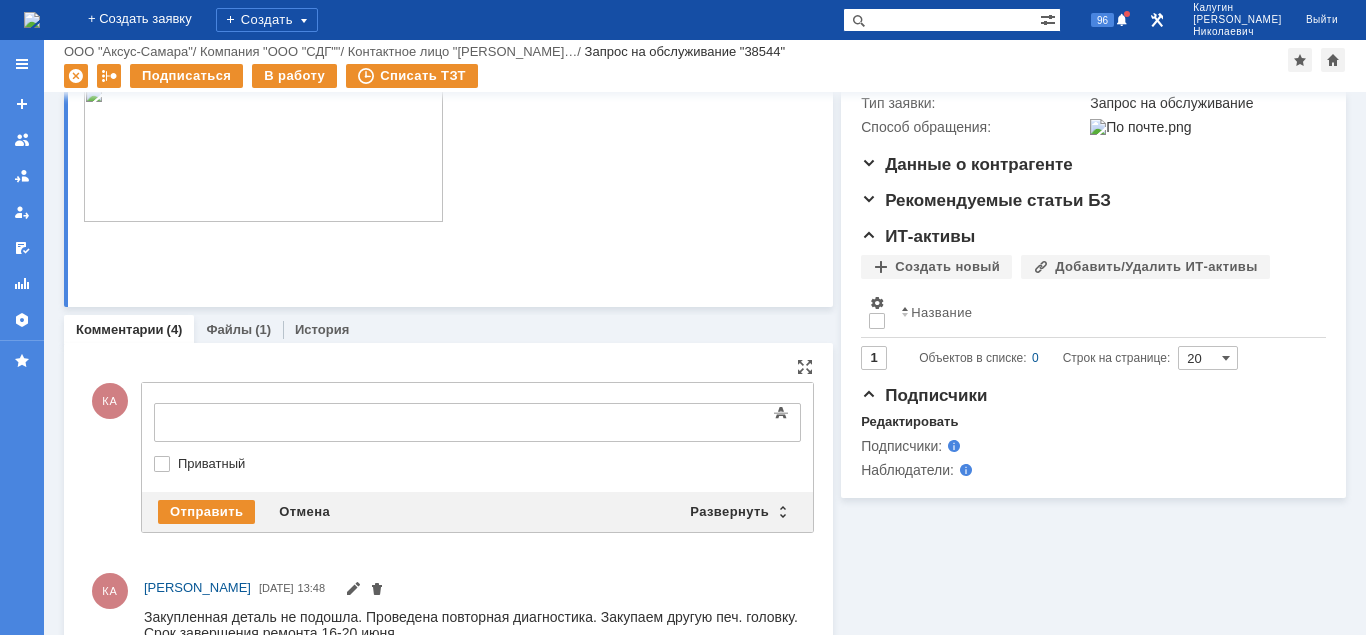 click at bounding box center [317, 420] 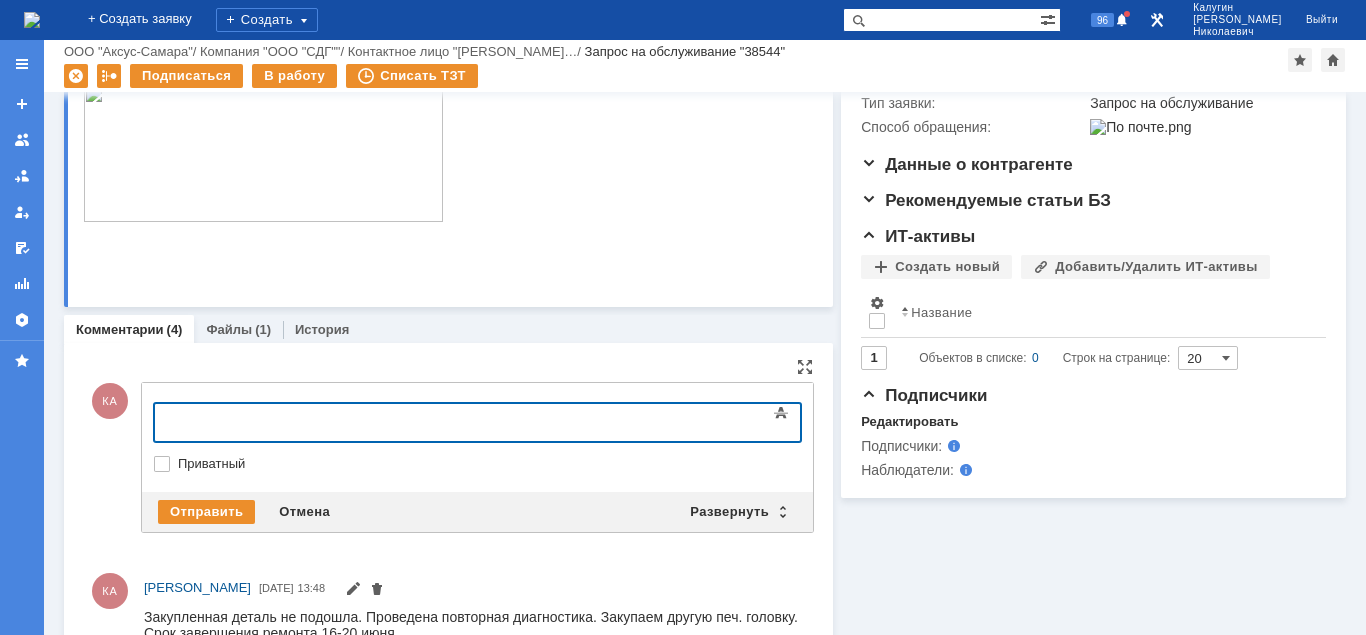 type 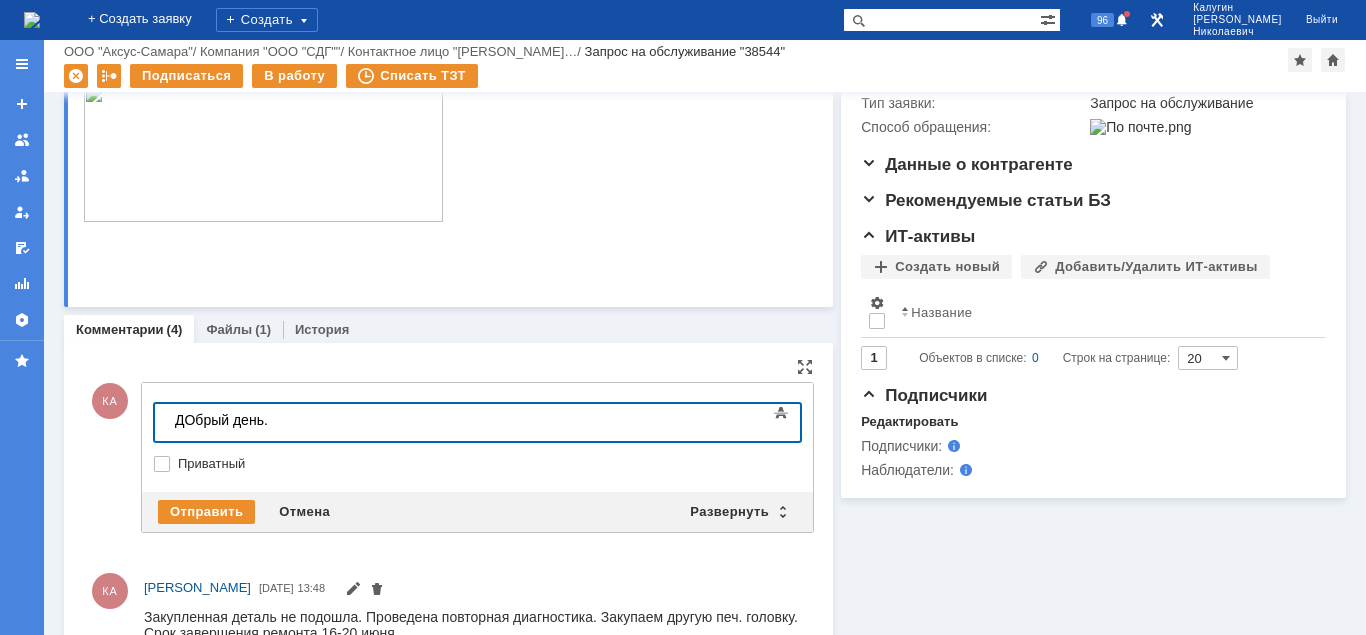 click on "ДОбрый день." at bounding box center (317, 420) 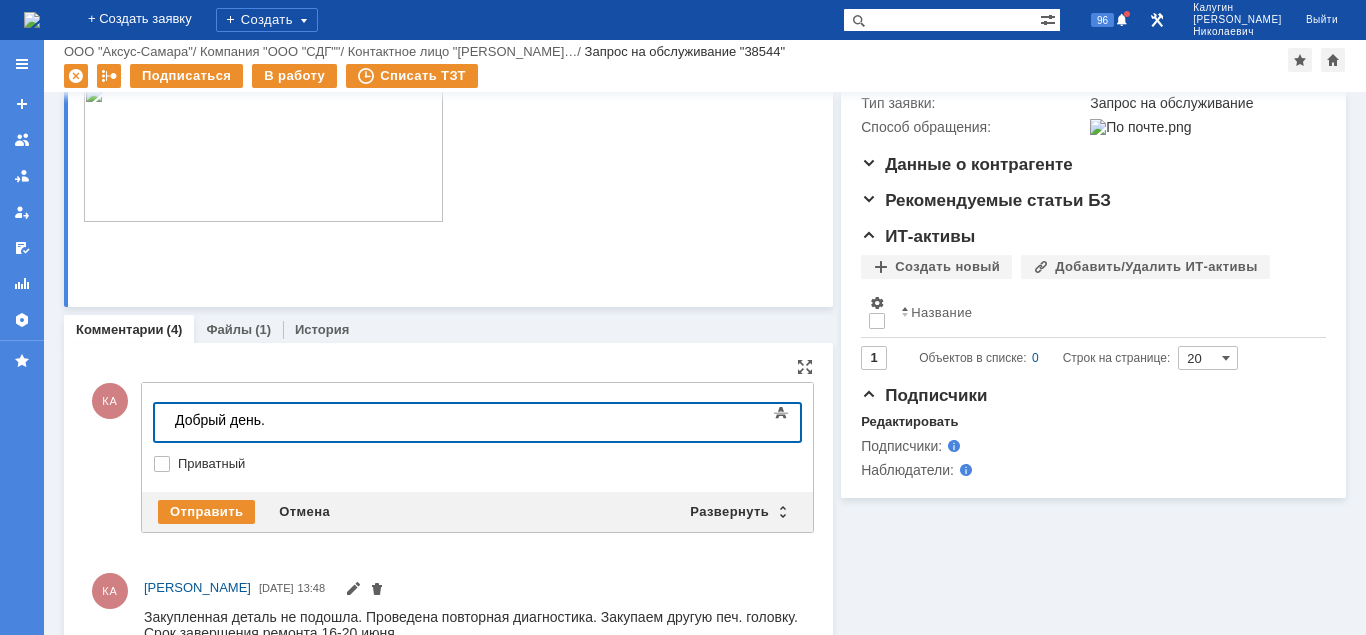 click on "Добрый день." at bounding box center (317, 420) 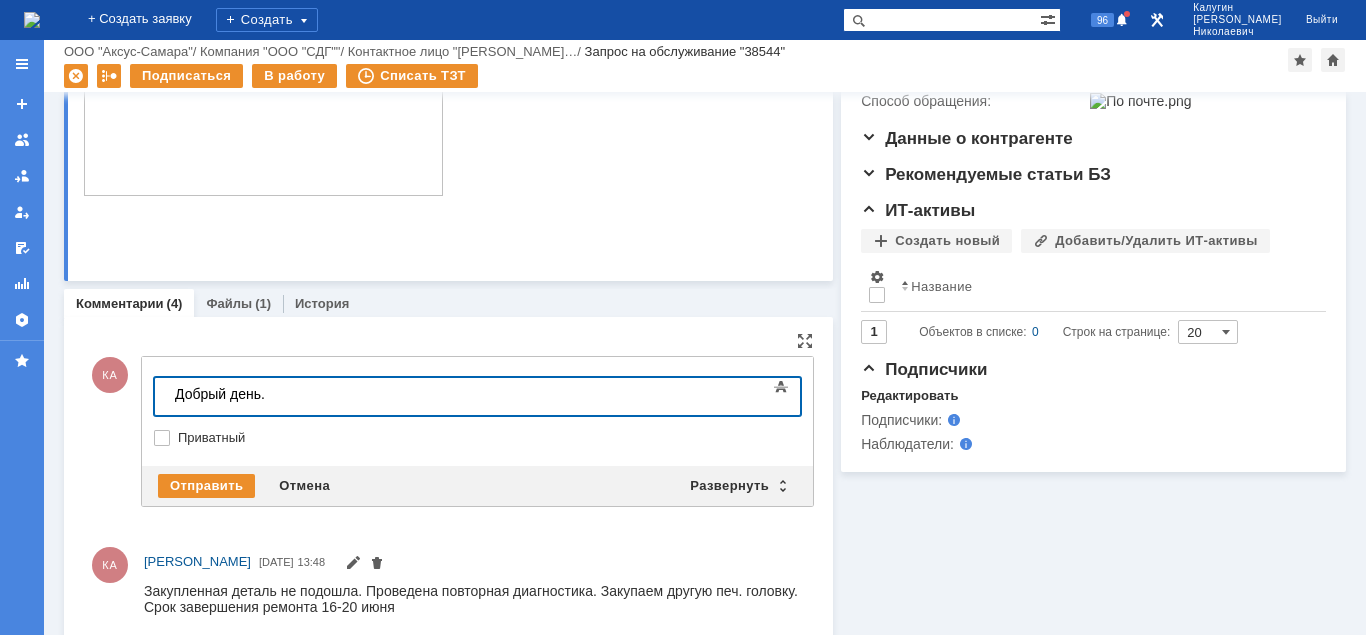 scroll, scrollTop: 408, scrollLeft: 0, axis: vertical 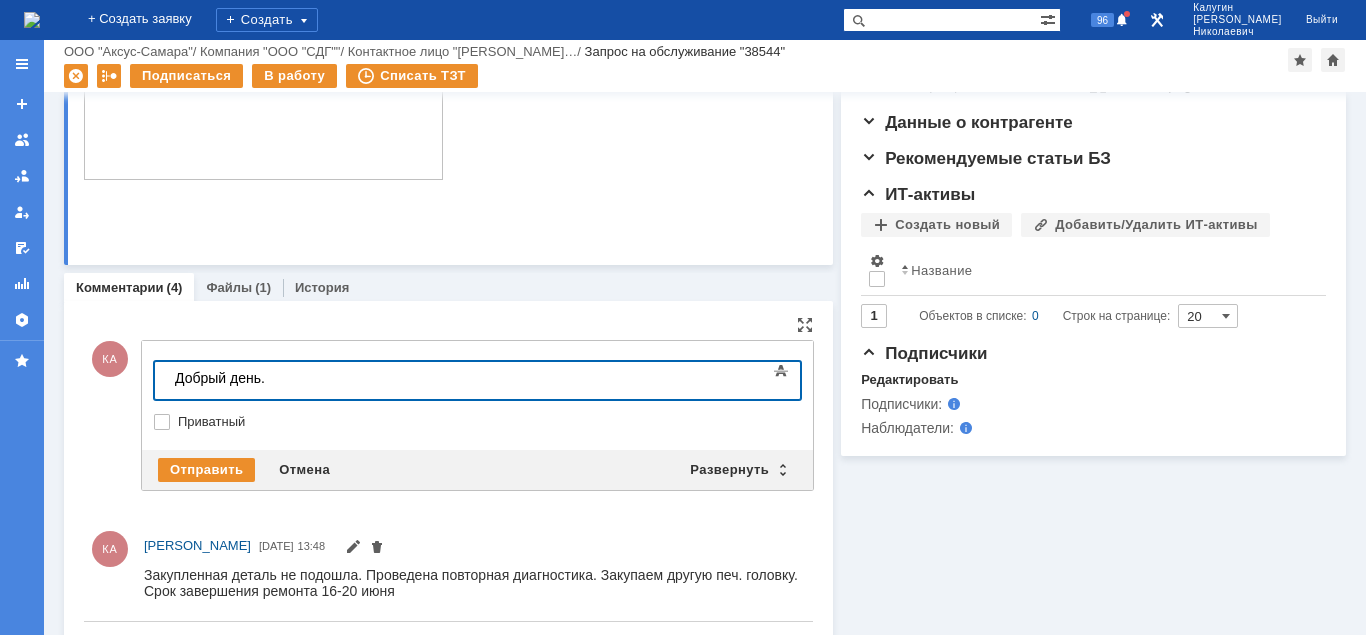 click on "Добрый день." at bounding box center [317, 378] 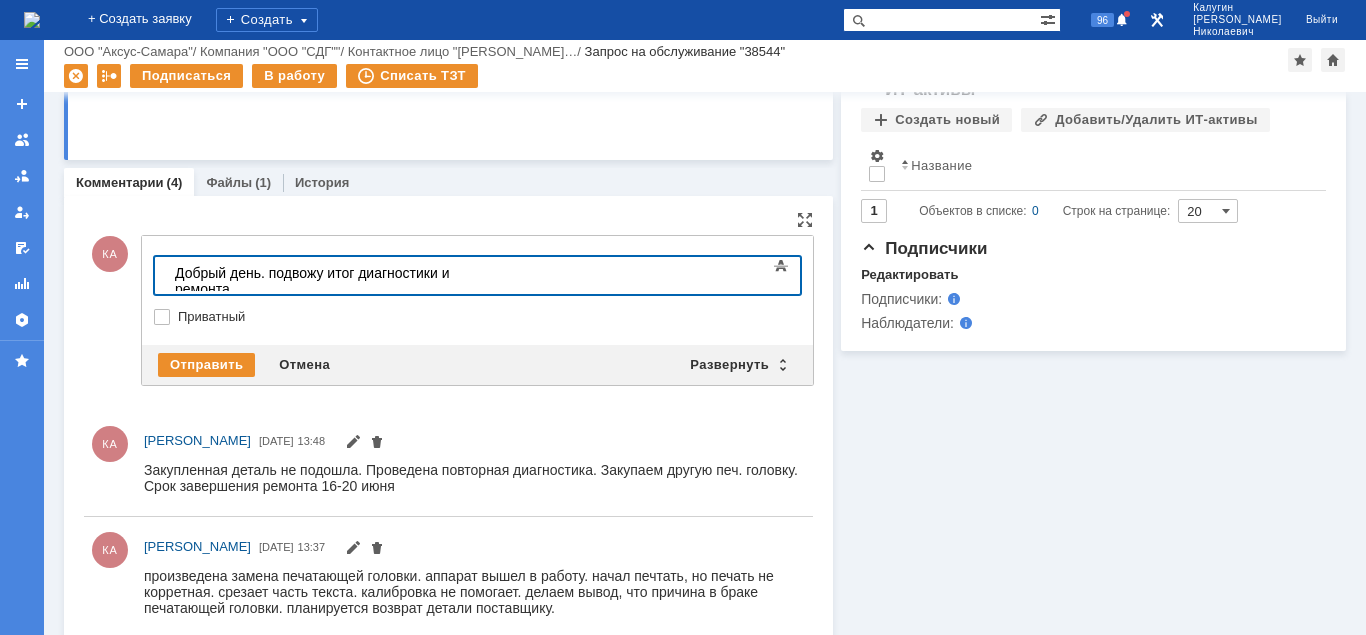 scroll, scrollTop: 510, scrollLeft: 0, axis: vertical 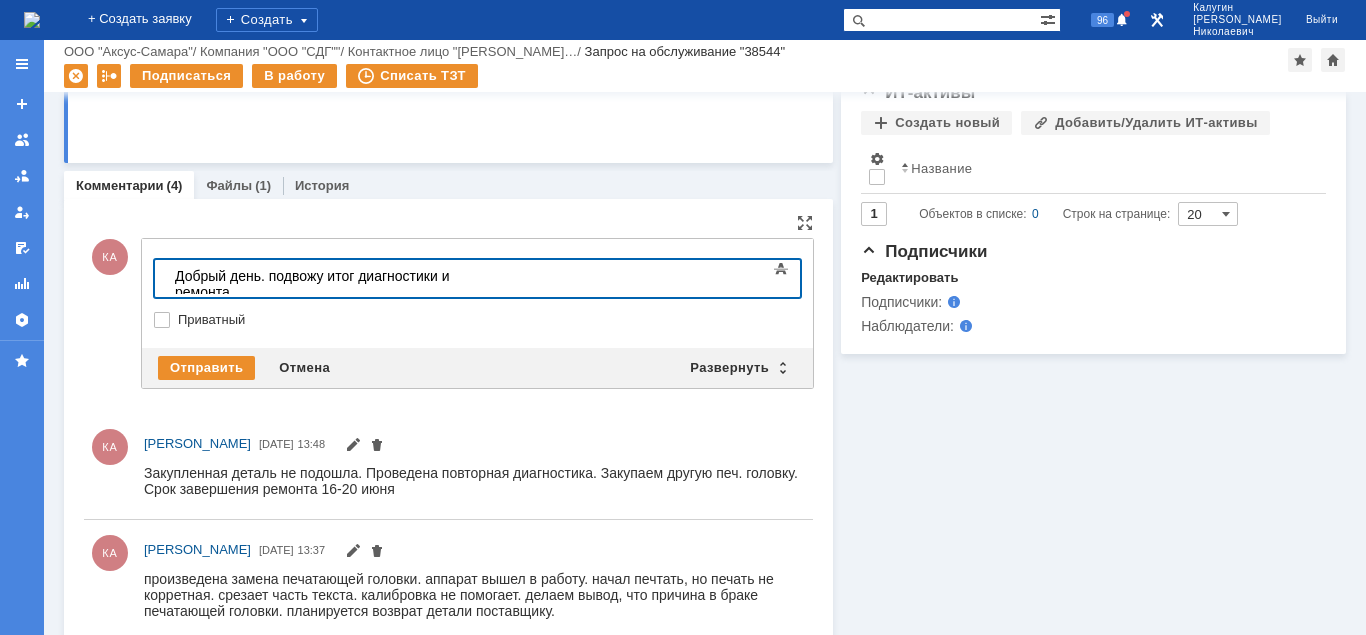click on "Добрый день. подвожу итог диагностики и ремонта" at bounding box center (317, 284) 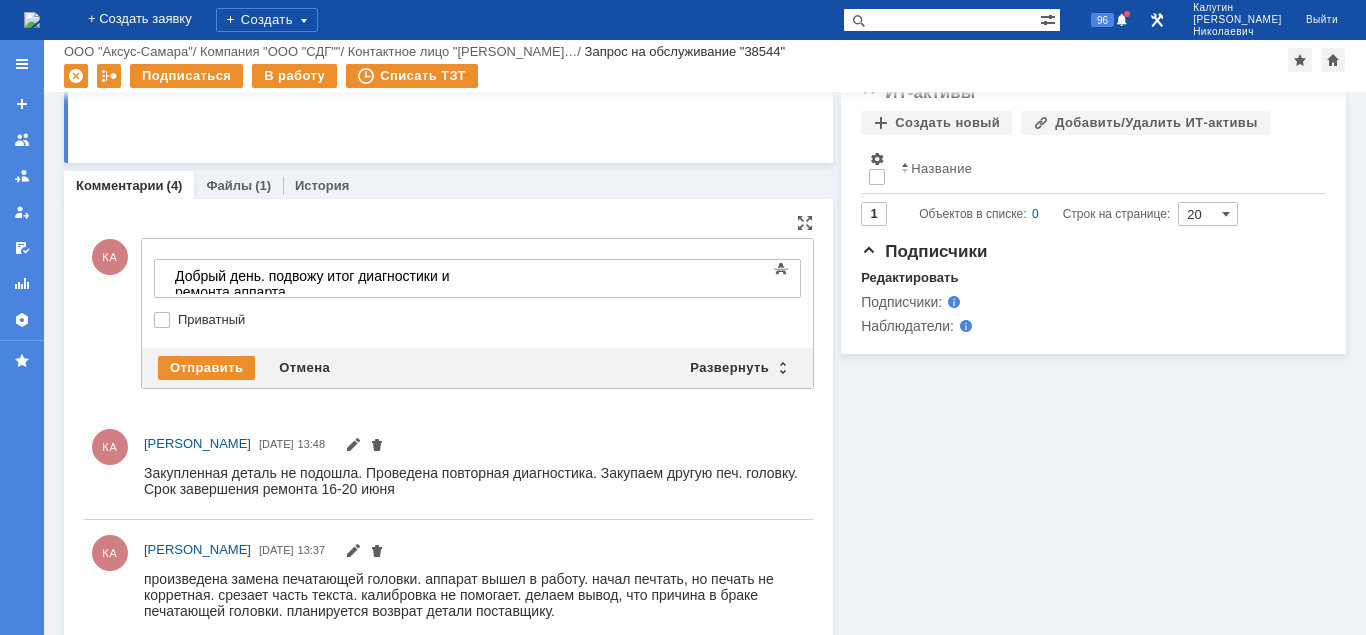 click on "Основные параметры Текст Bold Italic Underline Strikethrough Subscript Superscript Paragraph Format Normal Heading 1 Heading 2 Heading 3 Heading 4 Code Quote Increase Ctrl+' Decrease Ctrl+Shift+' Align
Align Left
Align Center
Align Right
Align Justify Ordered List Unordered List Decrease Indent Increase Indent Font Family Arial Georgia Impact Tahoma Times New Roman Verdana Courier New Font Size 8 9 10 11 12 13 14 16 18 20 24 28 32 36 48 60 72 96 Text Color Background Color Clear Formatting Insert Link Insert Image Insert Video Insert Table Insert Horizontal Line Code View Help Fullscreen Emoticons Приватный Приватный" at bounding box center [477, 293] 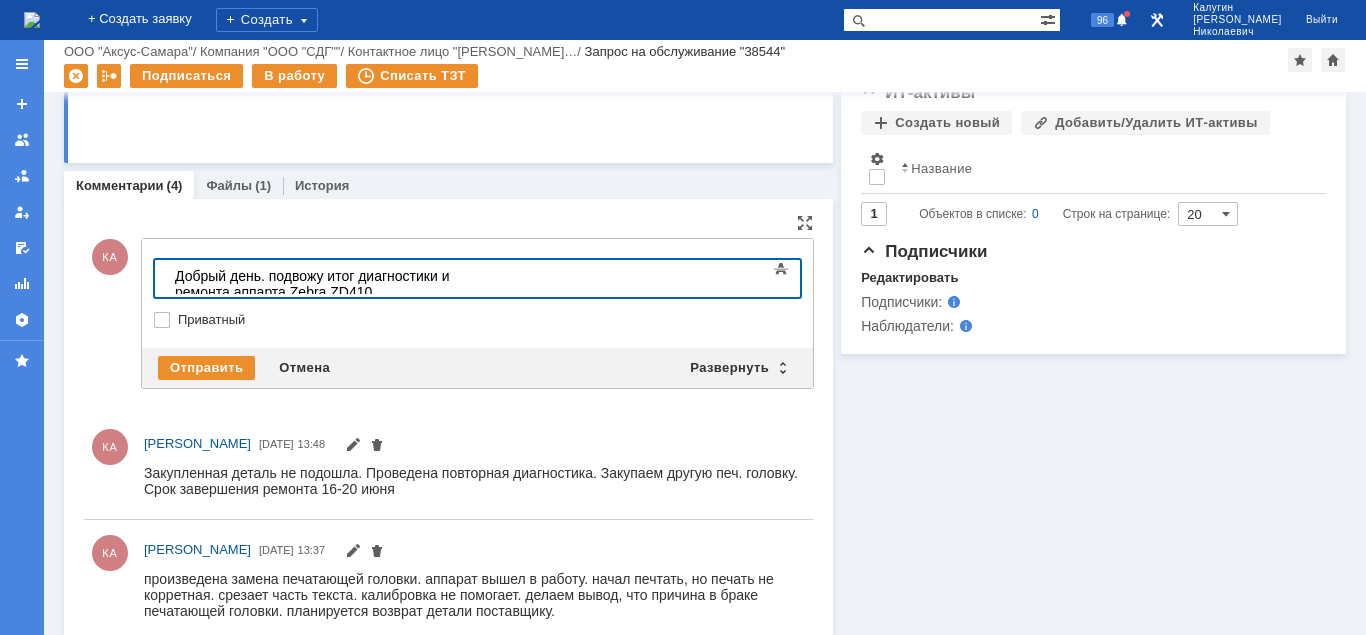 scroll, scrollTop: 188, scrollLeft: 8, axis: both 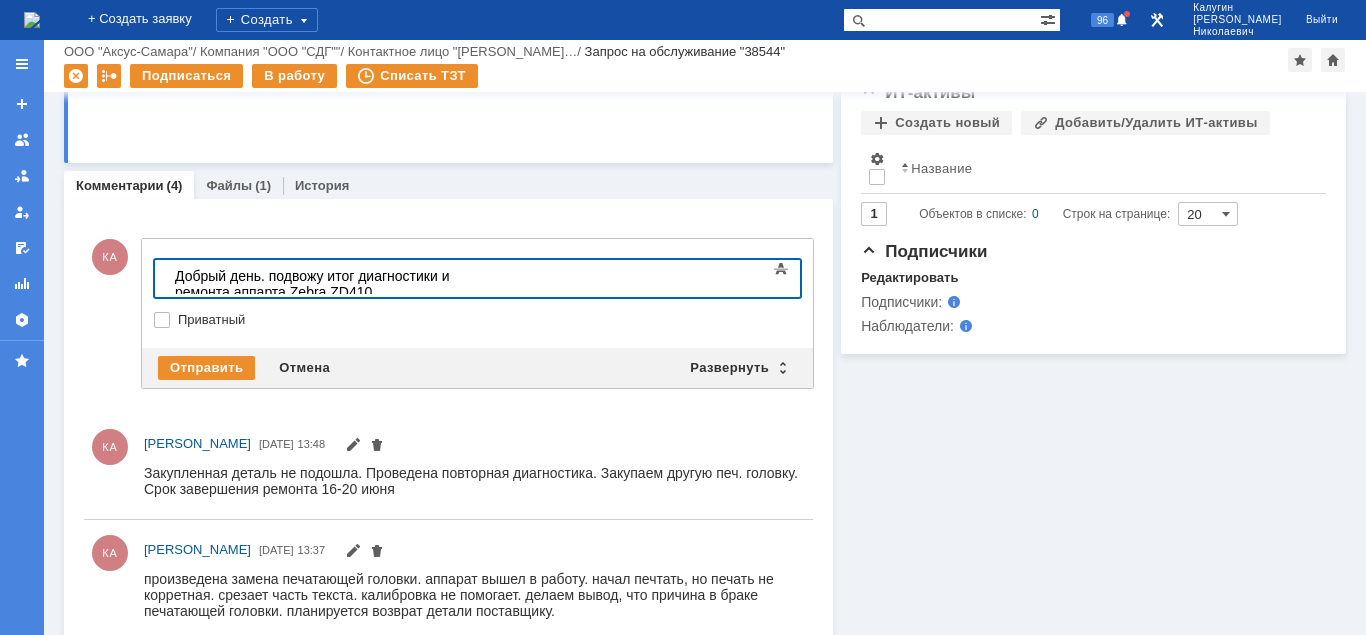click on "Добрый день. подвожу итог диагностики и ремонта аппарта Zebra ZD410" at bounding box center [317, 284] 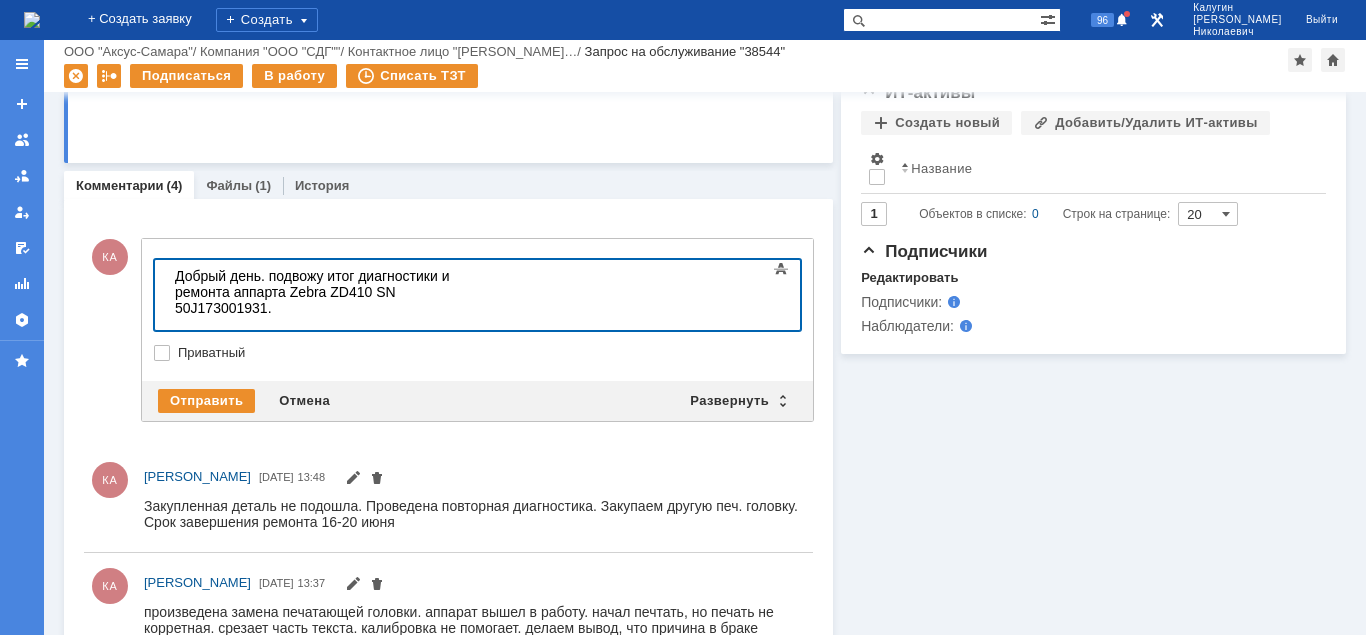 scroll, scrollTop: 202, scrollLeft: 8, axis: both 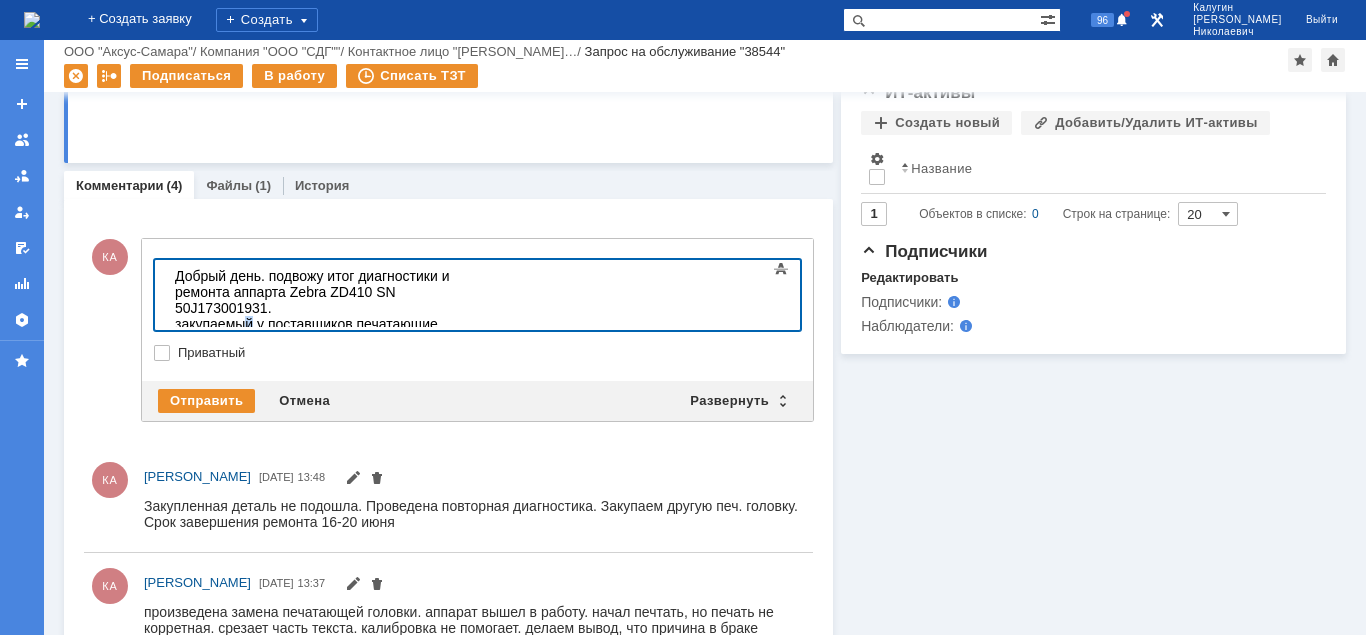 click on "закупаемый у поставщиков печатающие головки" at bounding box center [317, 332] 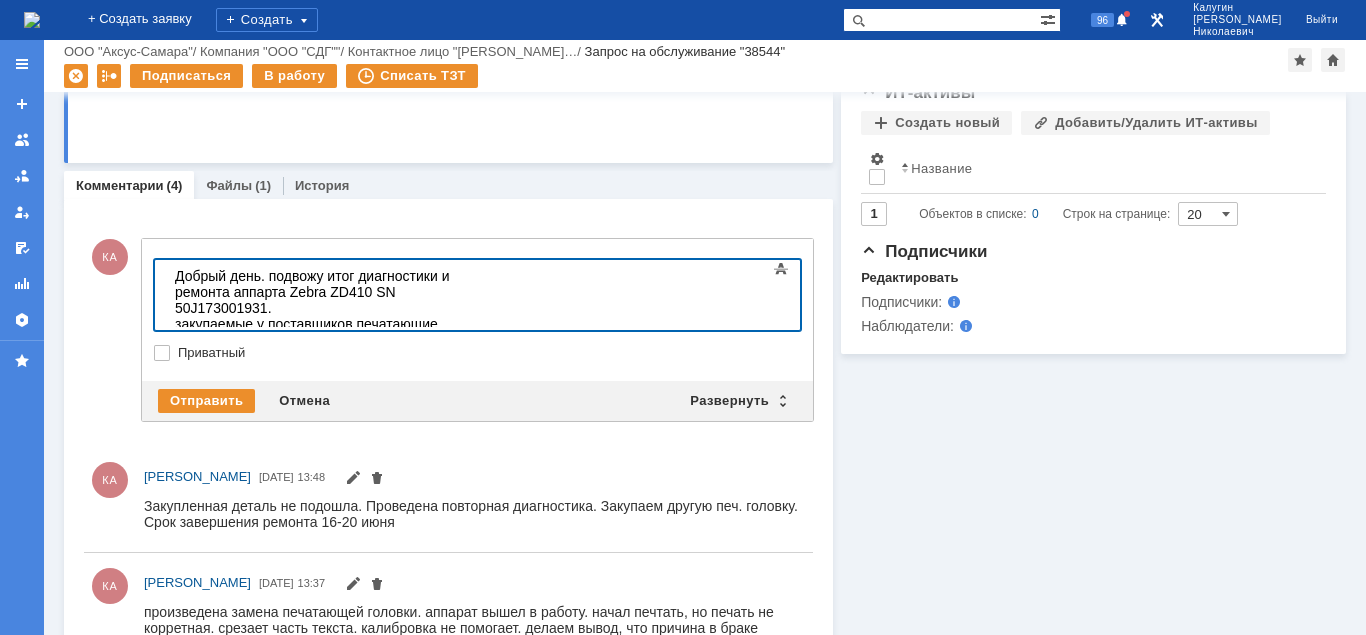 click on "закупаемые у поставщиков печатающие головки" at bounding box center [317, 332] 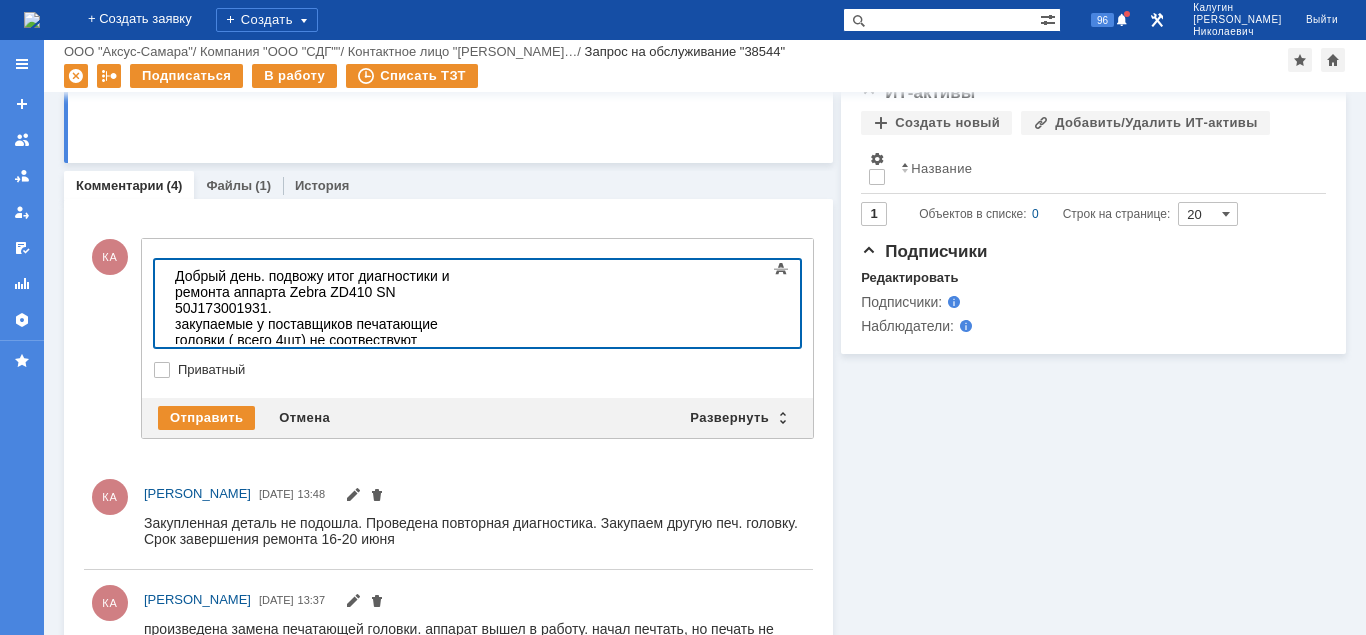 scroll, scrollTop: 168, scrollLeft: 8, axis: both 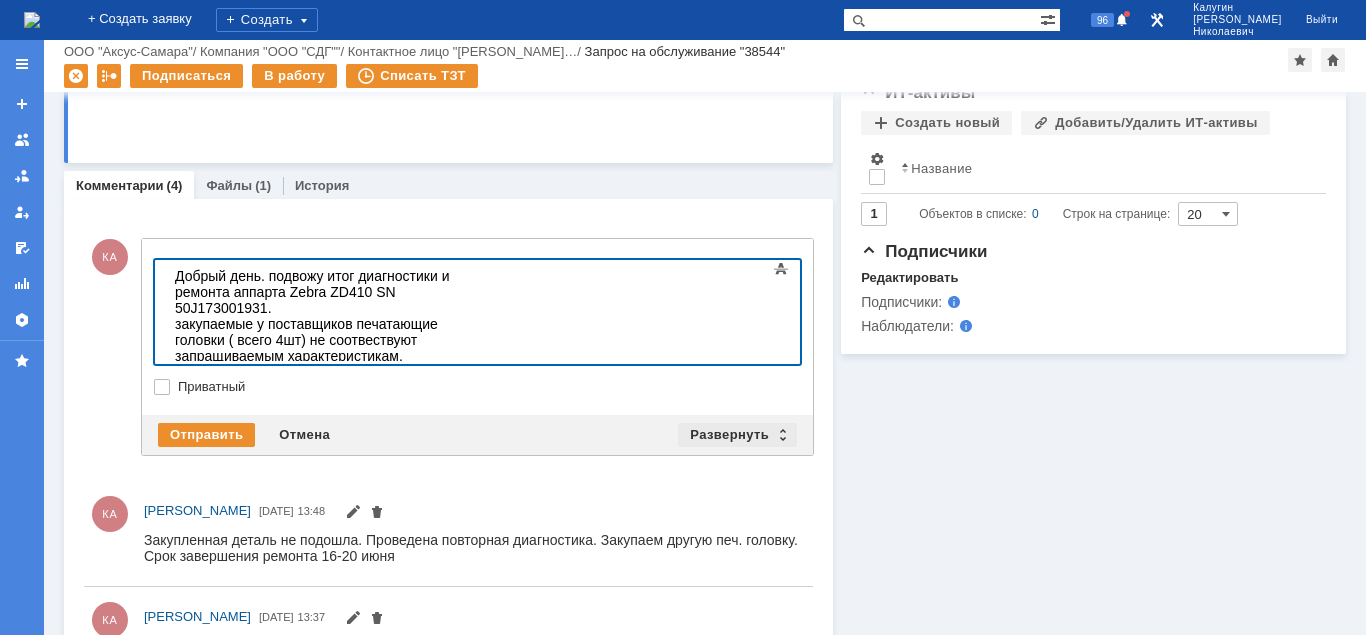 click on "Развернуть" at bounding box center [737, 435] 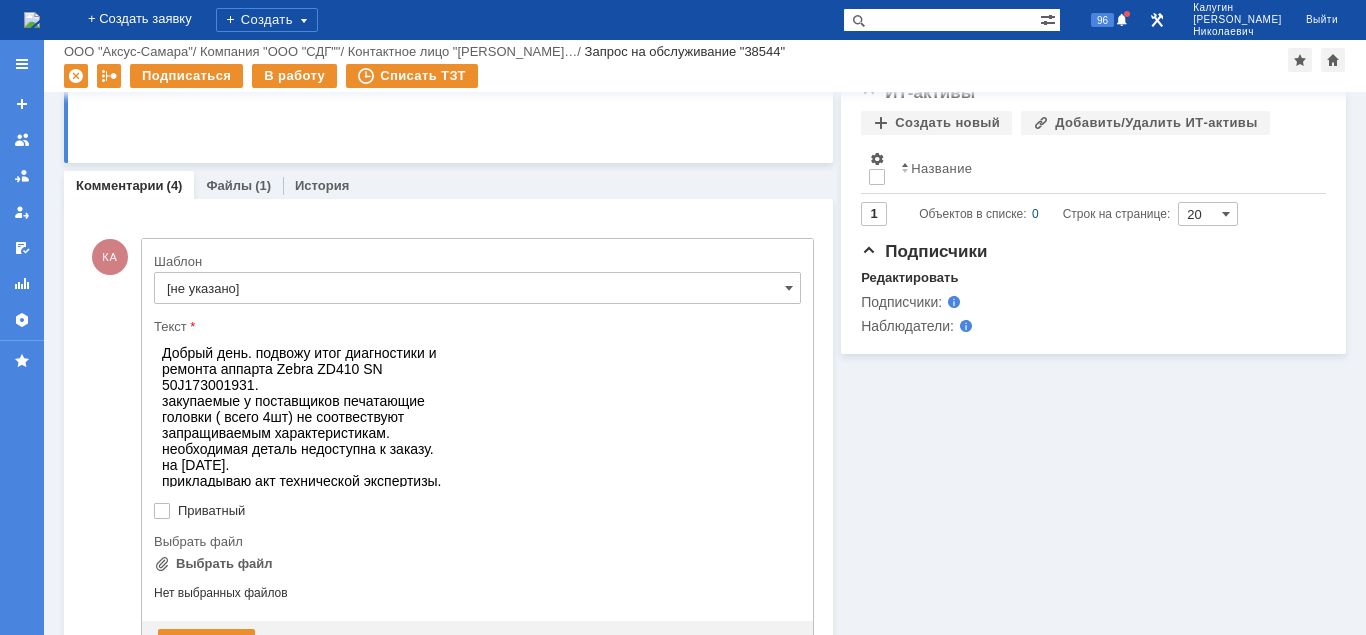 scroll, scrollTop: 0, scrollLeft: 0, axis: both 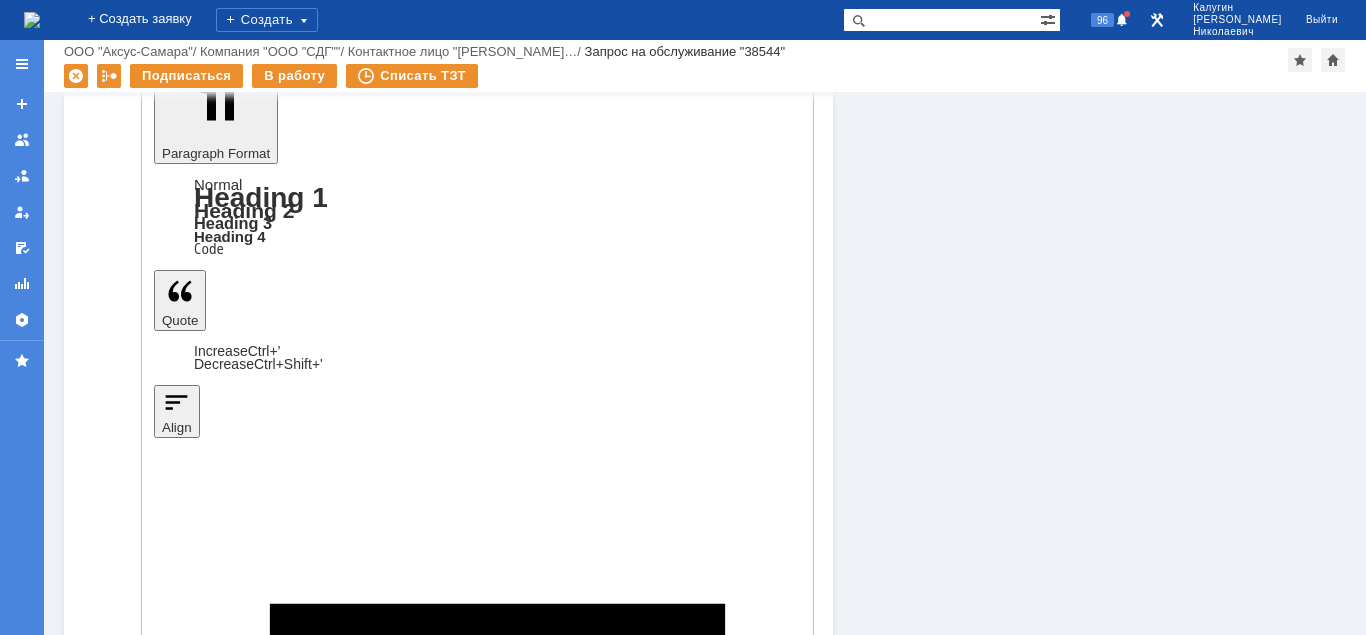 click on "Отправить" at bounding box center (206, 4310) 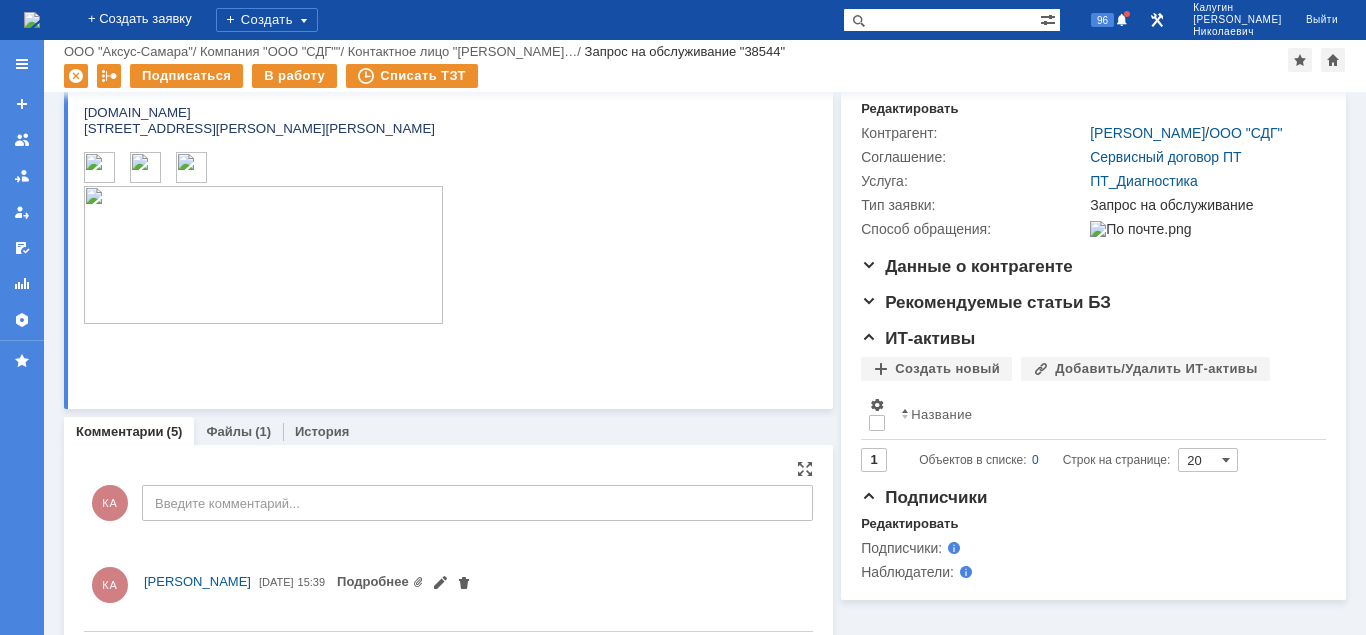 scroll, scrollTop: 0, scrollLeft: 0, axis: both 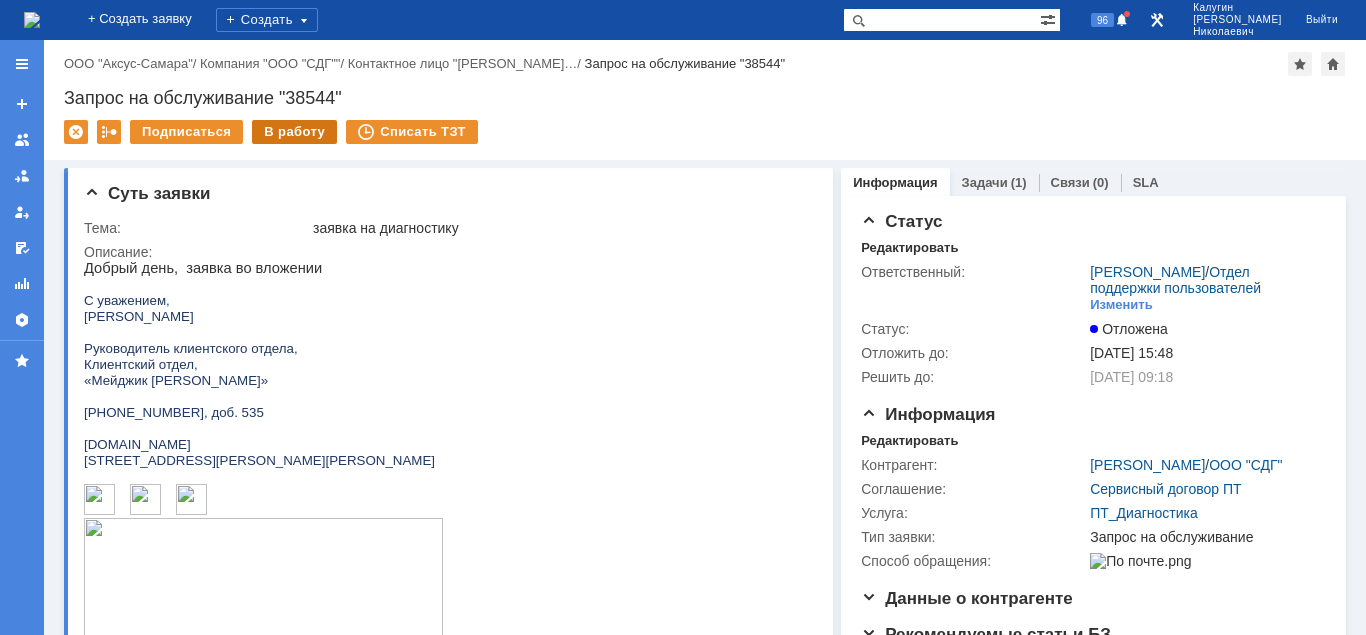 click on "В работу" at bounding box center (294, 132) 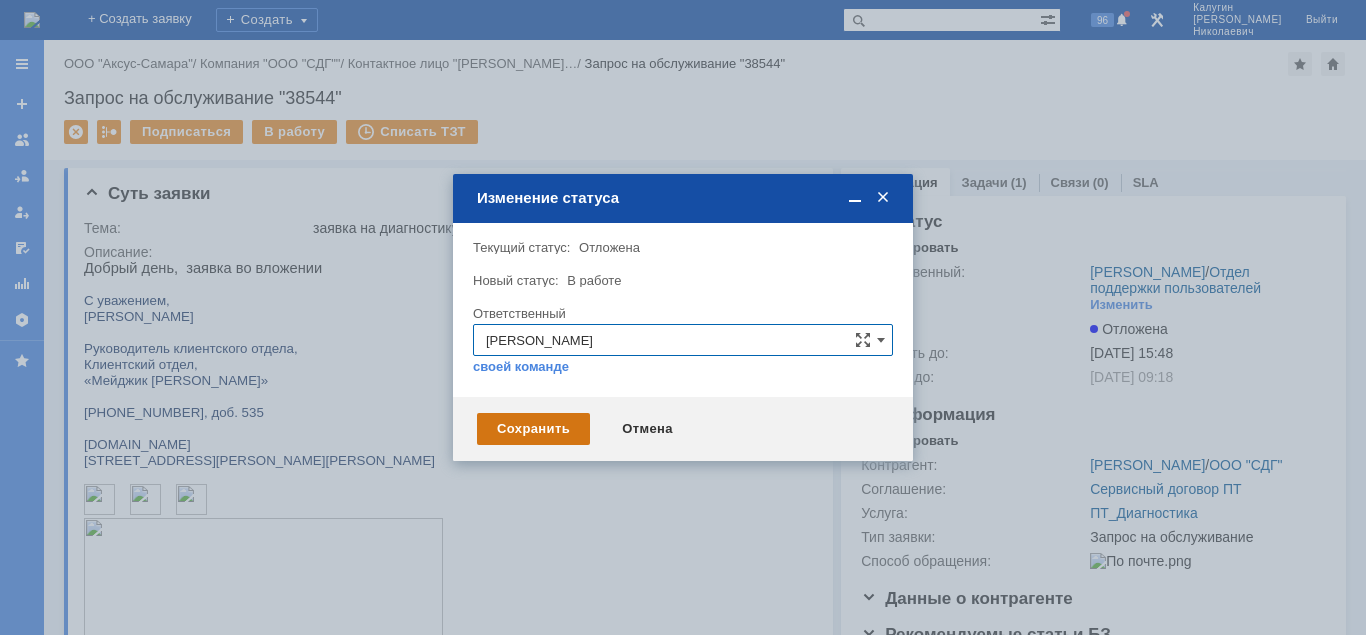 click on "Сохранить" at bounding box center [533, 429] 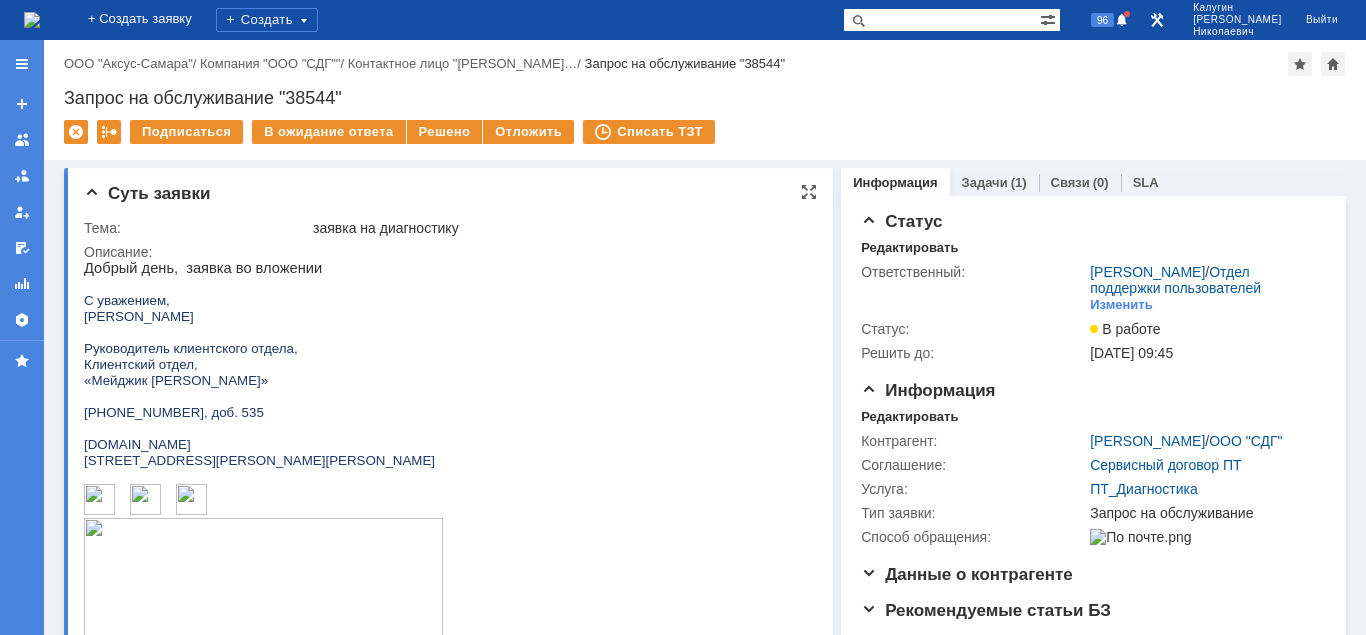 scroll, scrollTop: 0, scrollLeft: 0, axis: both 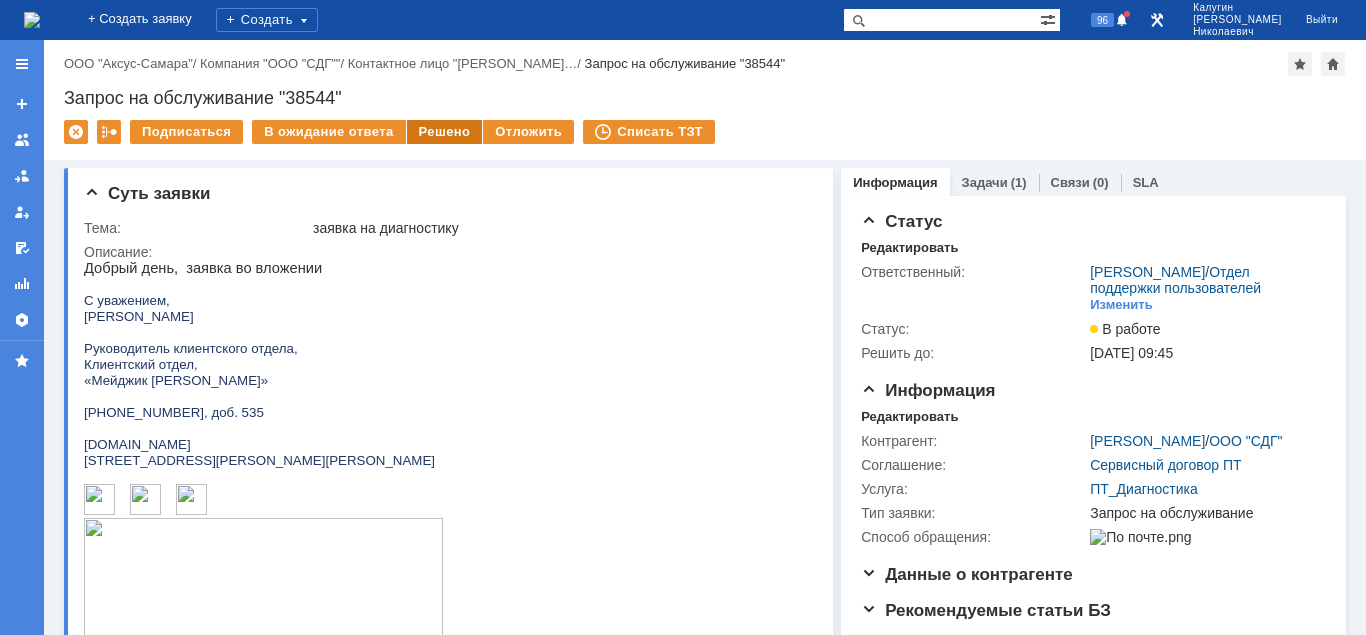 click on "Решено" at bounding box center [445, 132] 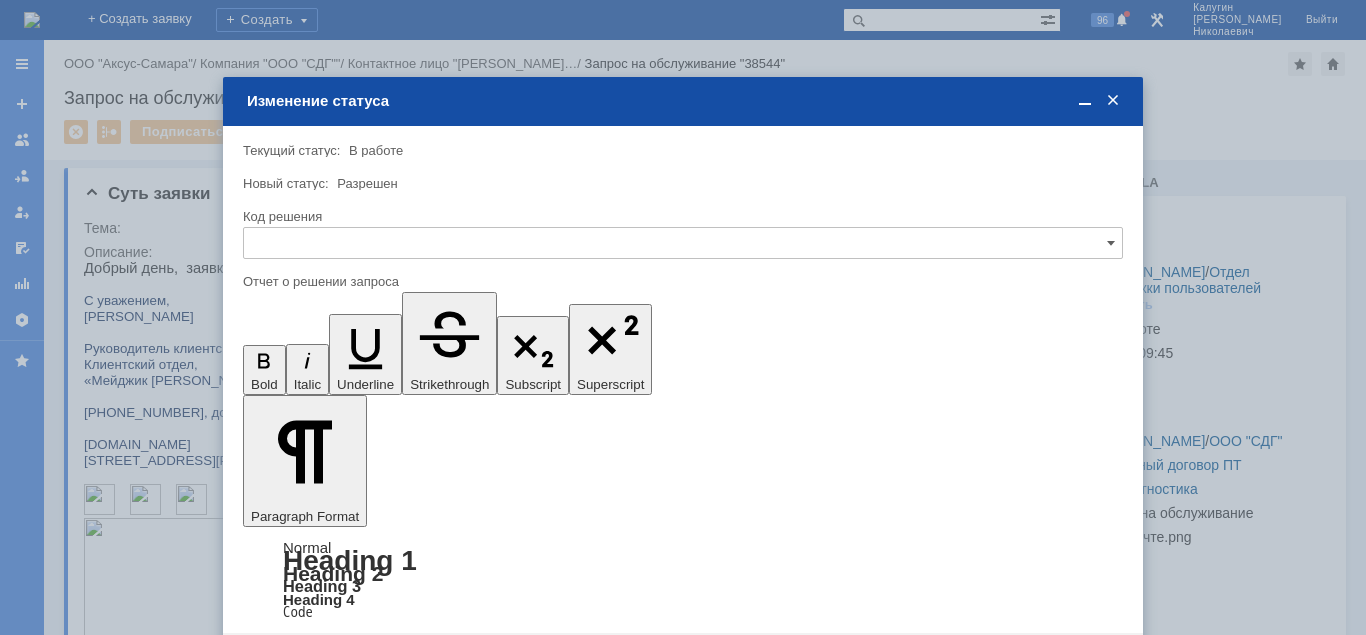scroll, scrollTop: 0, scrollLeft: 0, axis: both 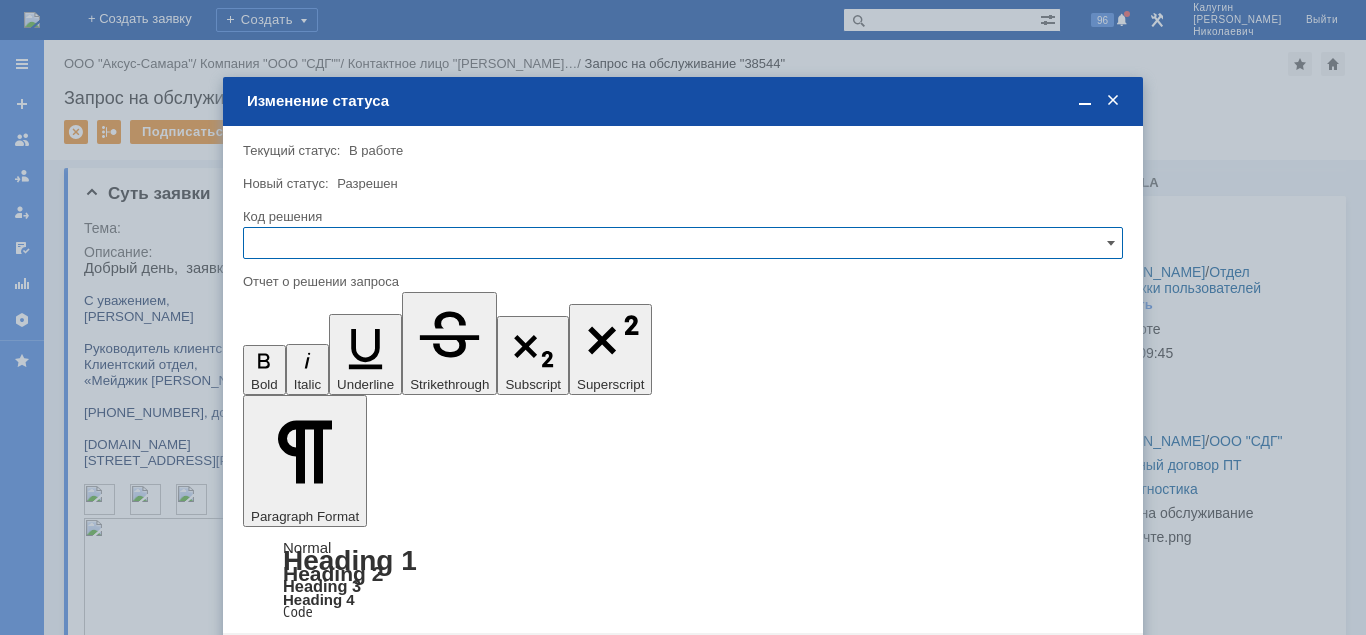 click at bounding box center (683, 243) 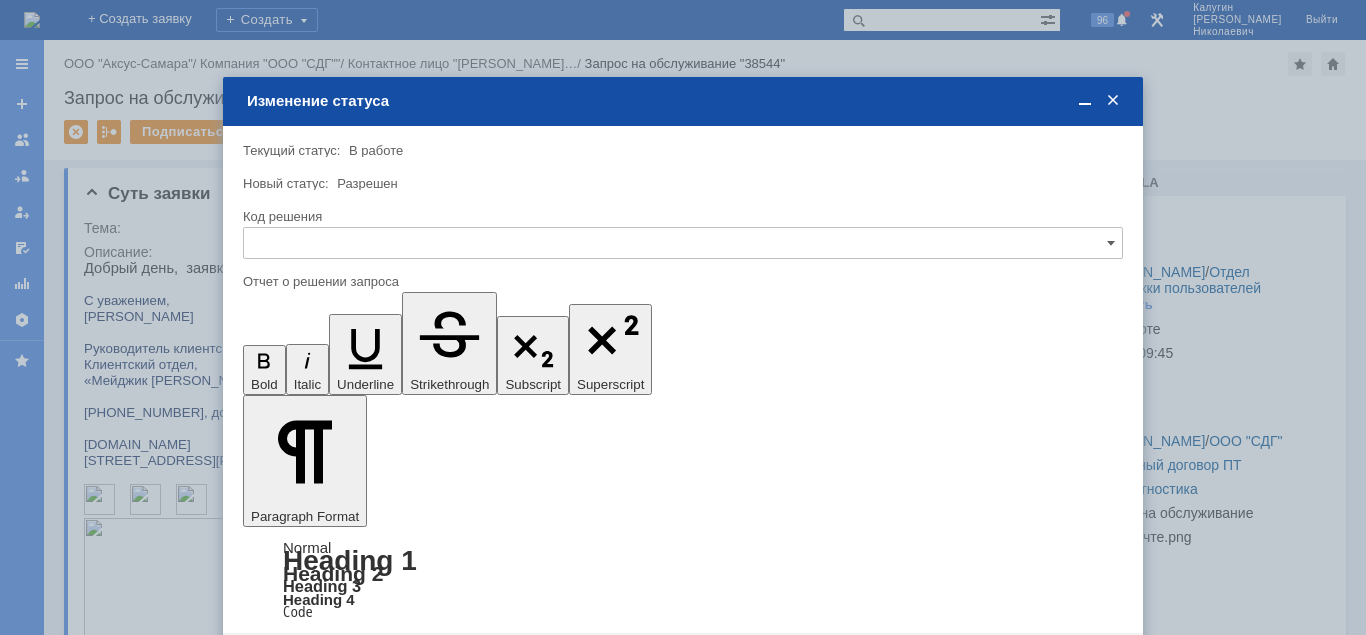 click on "Решено" at bounding box center (683, 379) 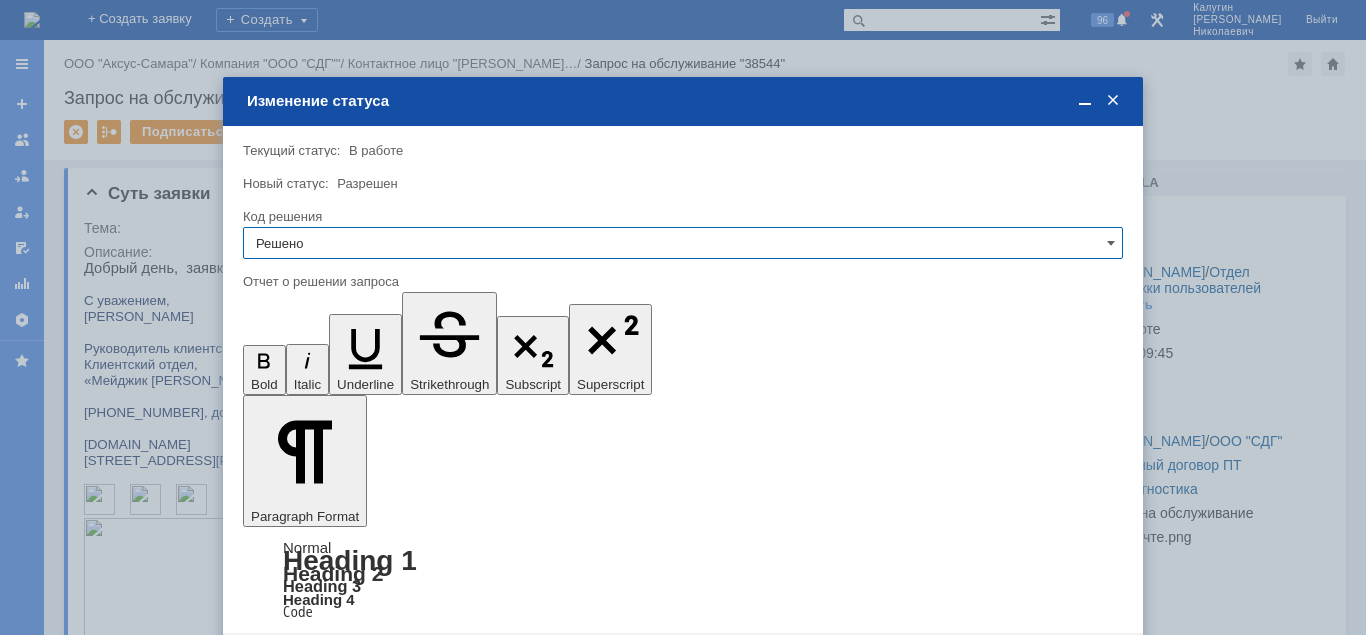 type on "Решено" 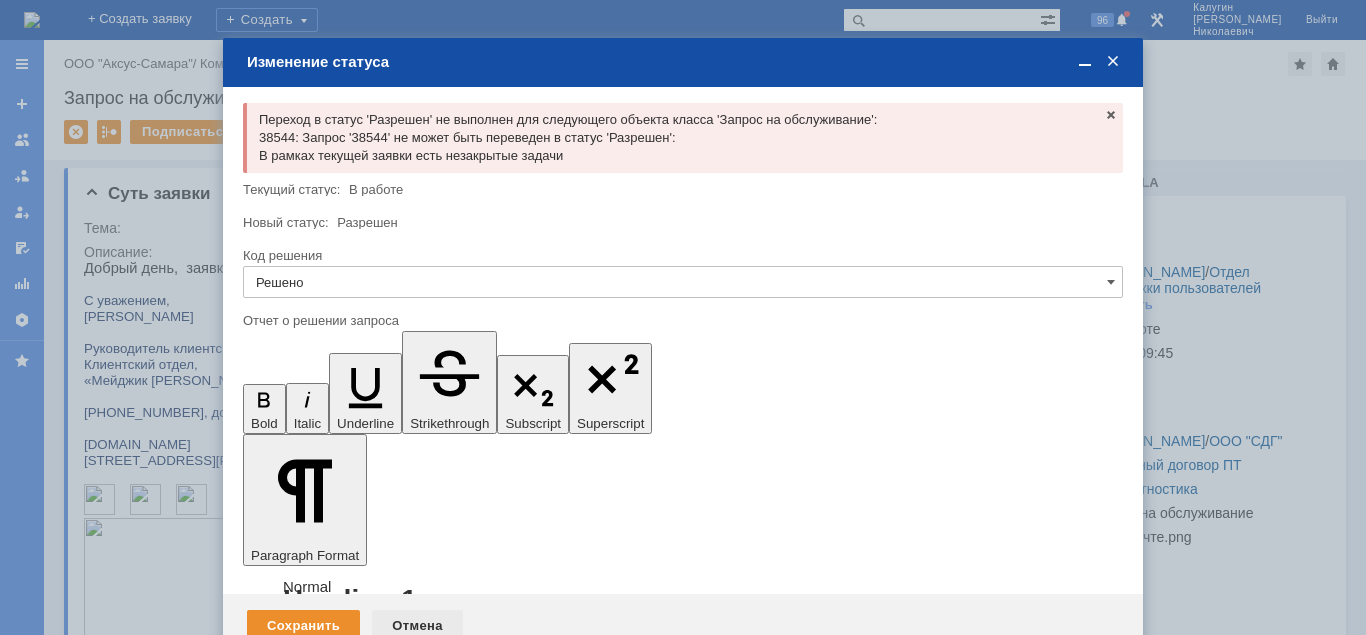 click on "Отмена" at bounding box center (417, 626) 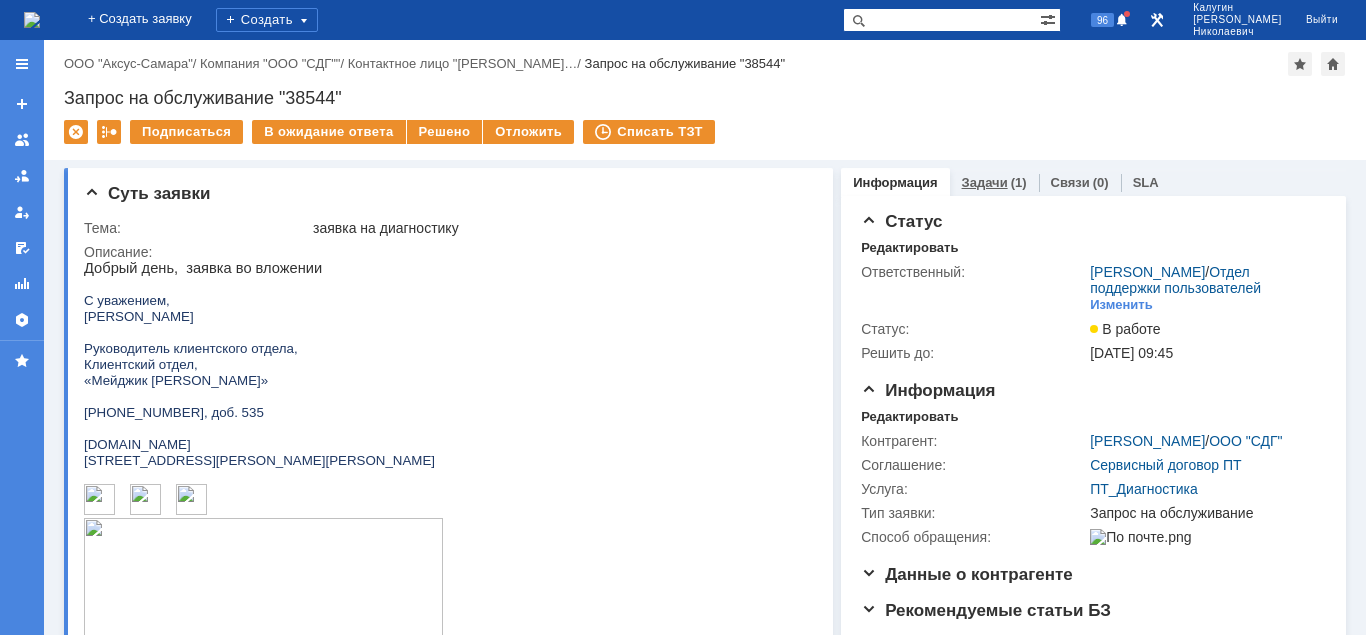 click on "Задачи" at bounding box center [985, 182] 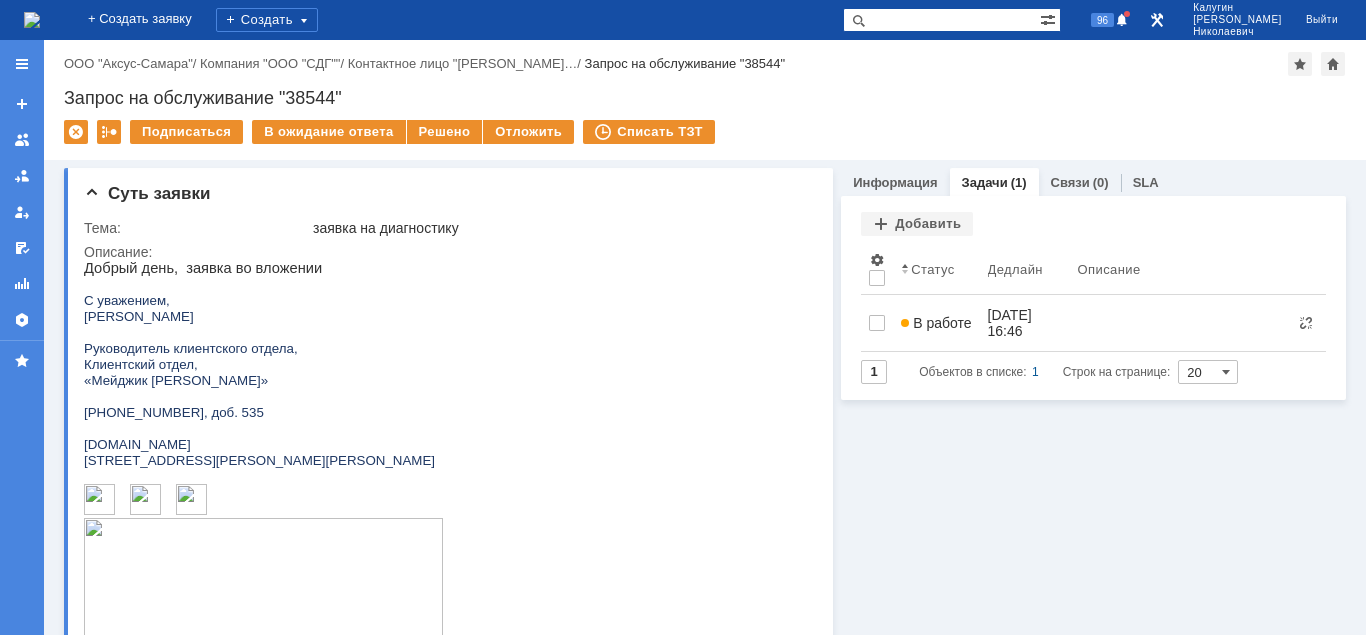 scroll, scrollTop: 0, scrollLeft: 0, axis: both 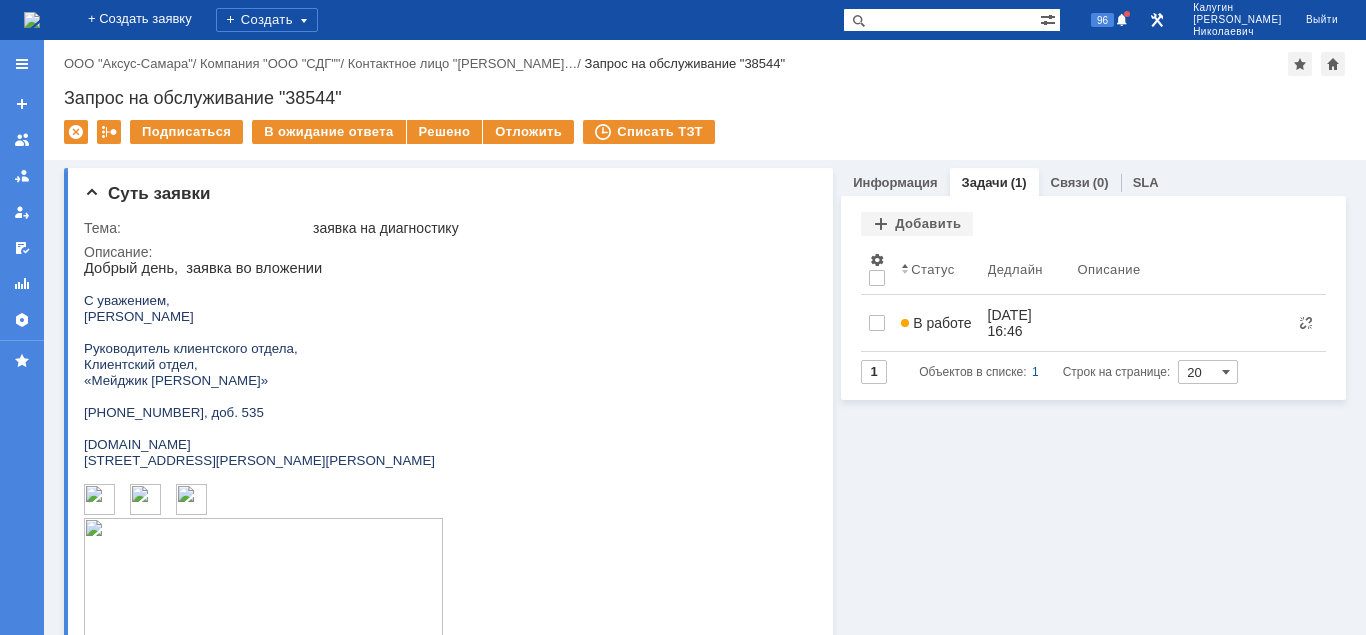 click on "В работе" at bounding box center [936, 323] 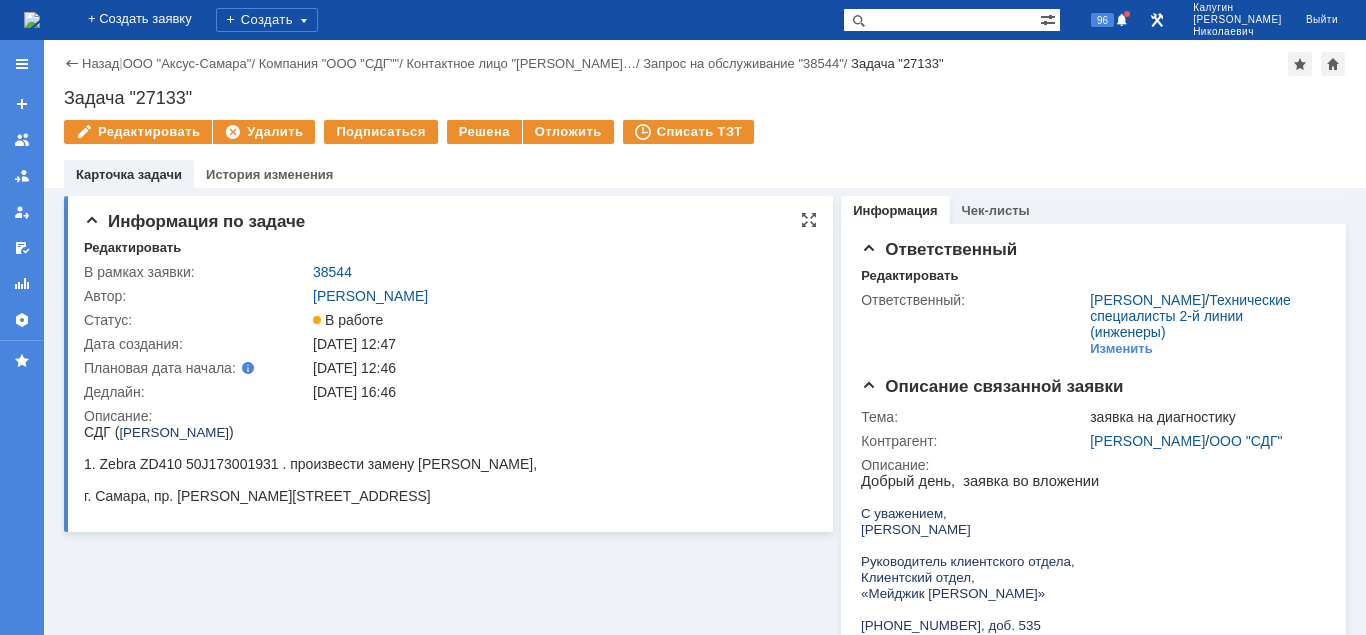 scroll, scrollTop: 0, scrollLeft: 0, axis: both 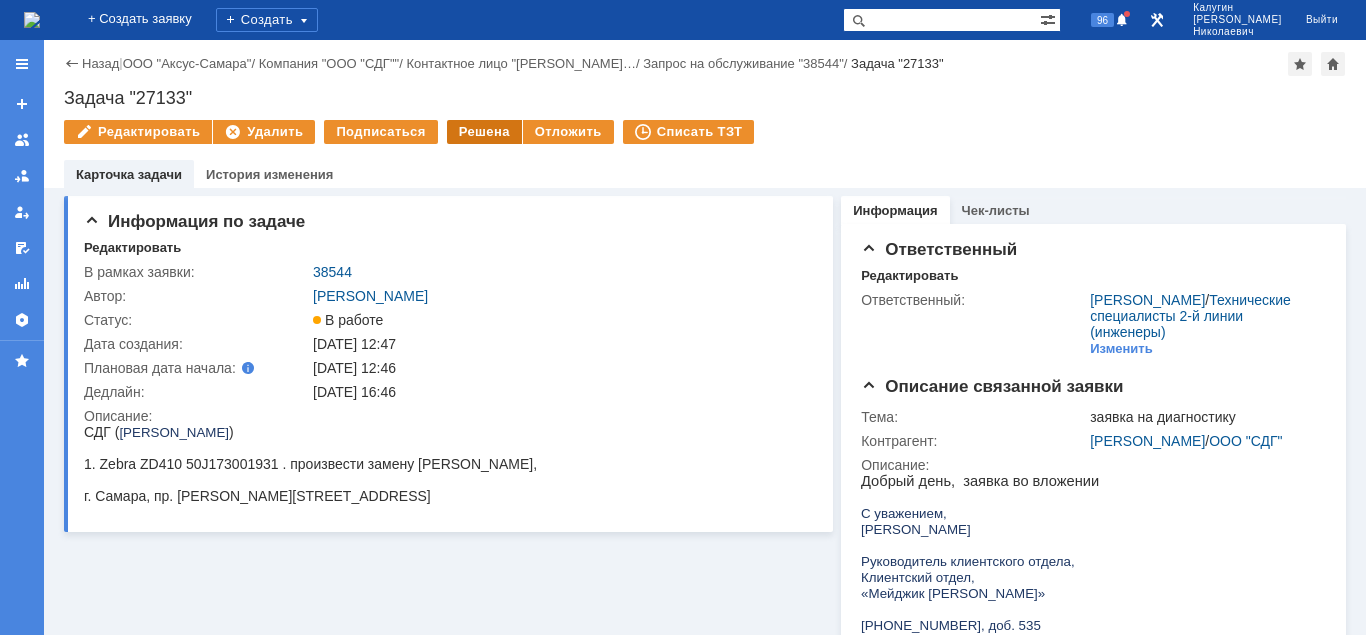 click on "Решена" at bounding box center (484, 132) 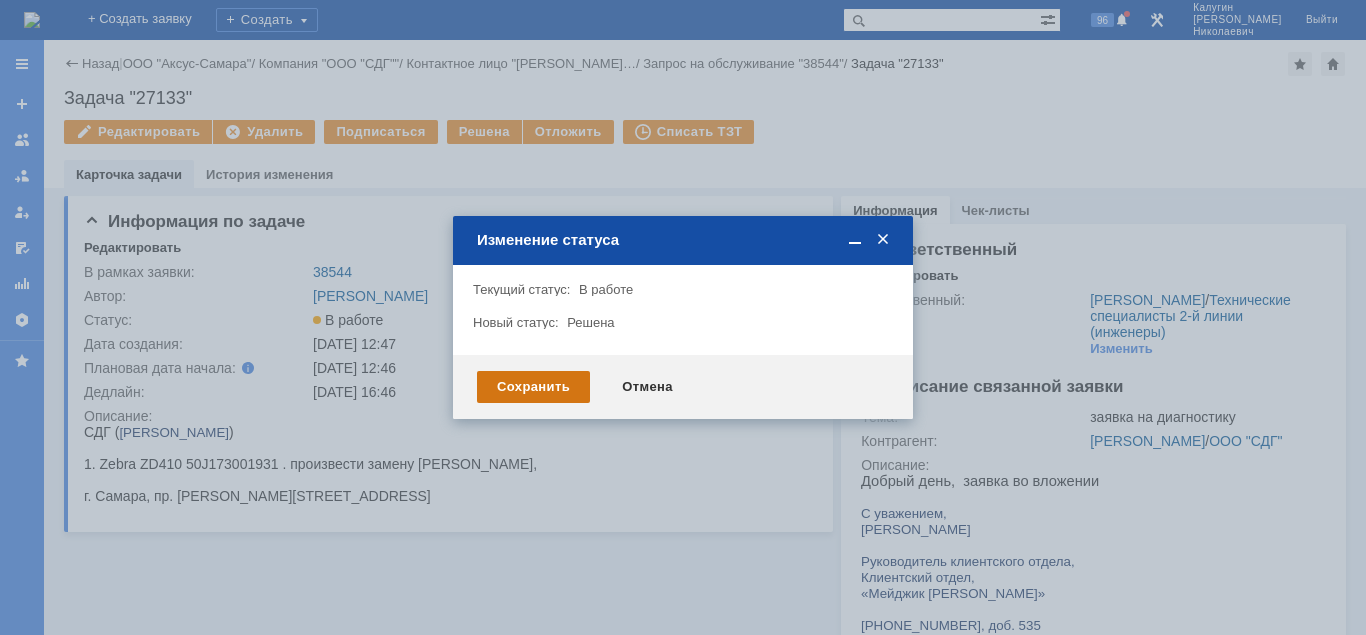 click on "Сохранить" at bounding box center (533, 387) 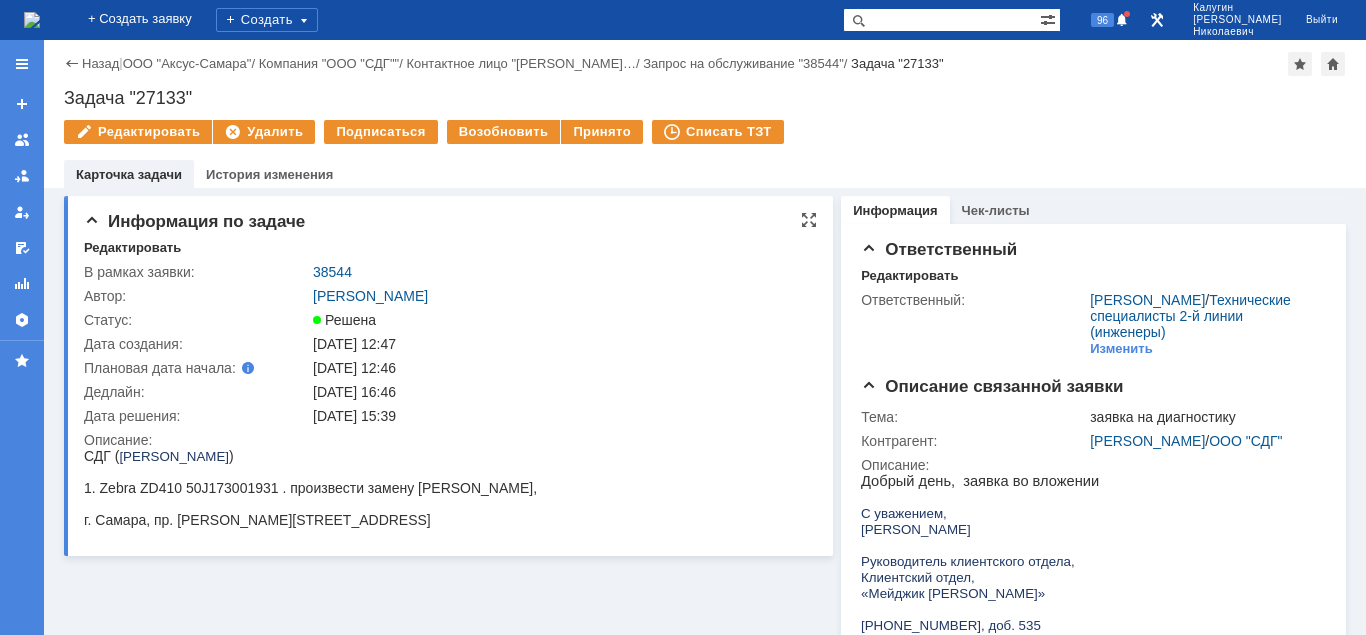 scroll, scrollTop: 0, scrollLeft: 0, axis: both 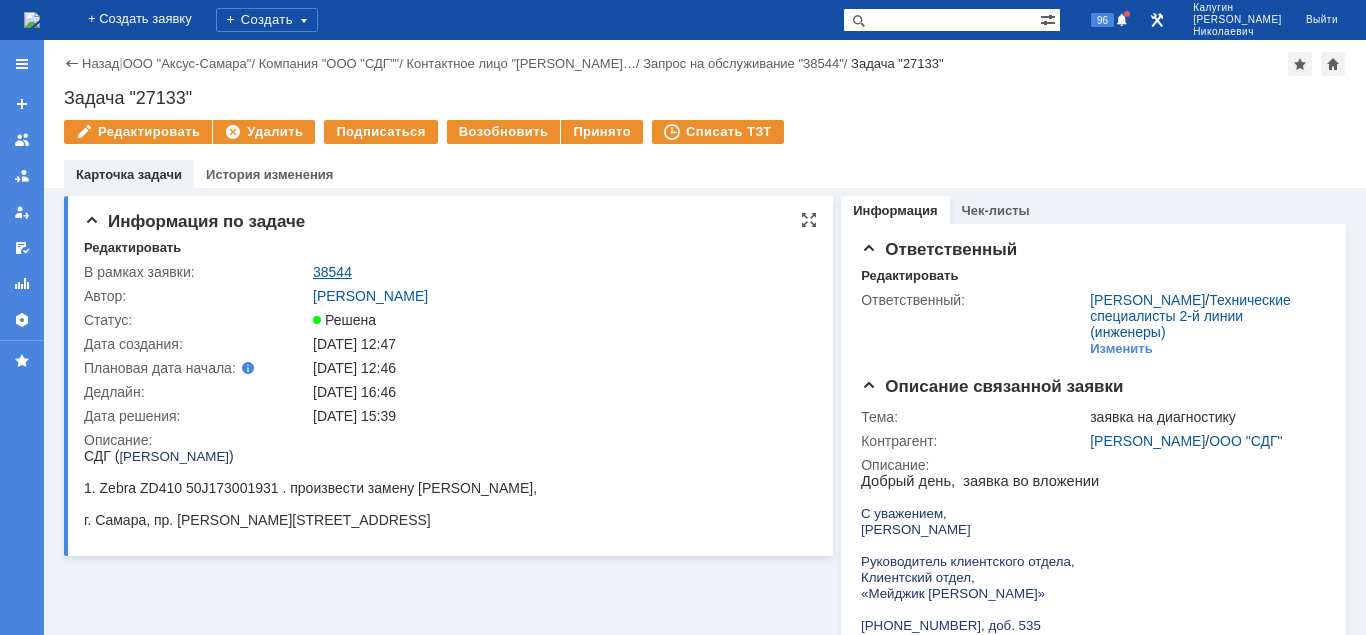 click on "38544" at bounding box center (332, 272) 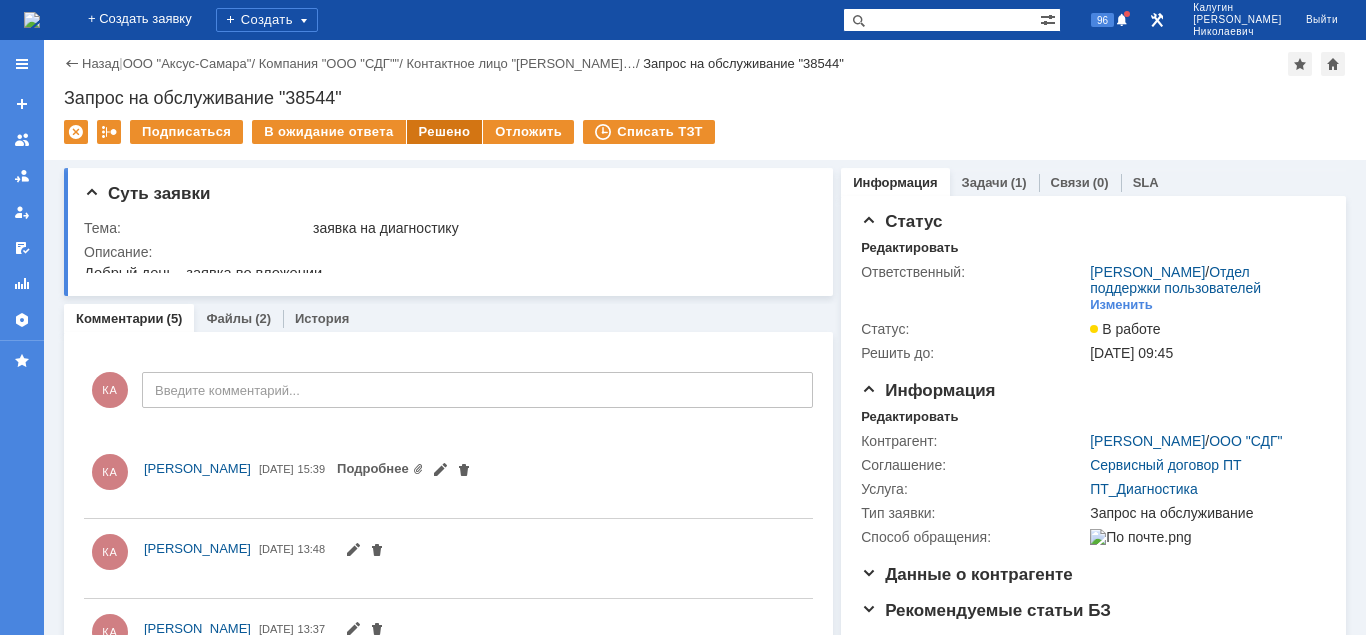 scroll, scrollTop: 0, scrollLeft: 0, axis: both 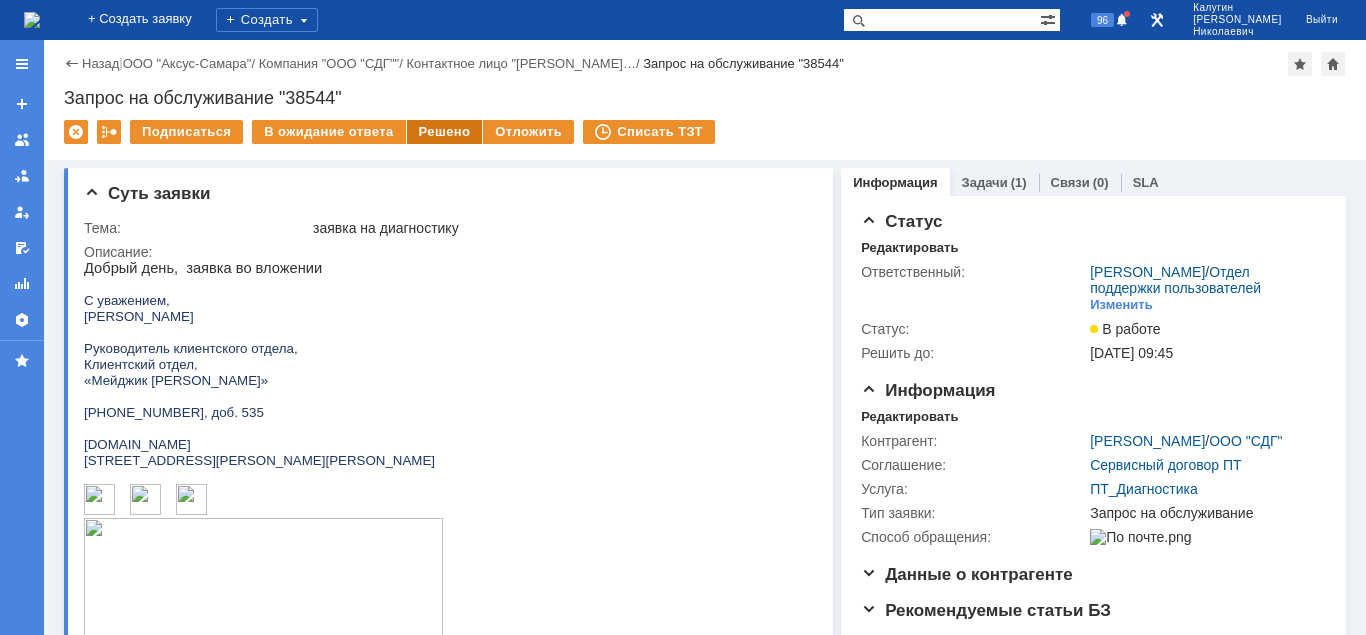click on "Решено" at bounding box center [445, 132] 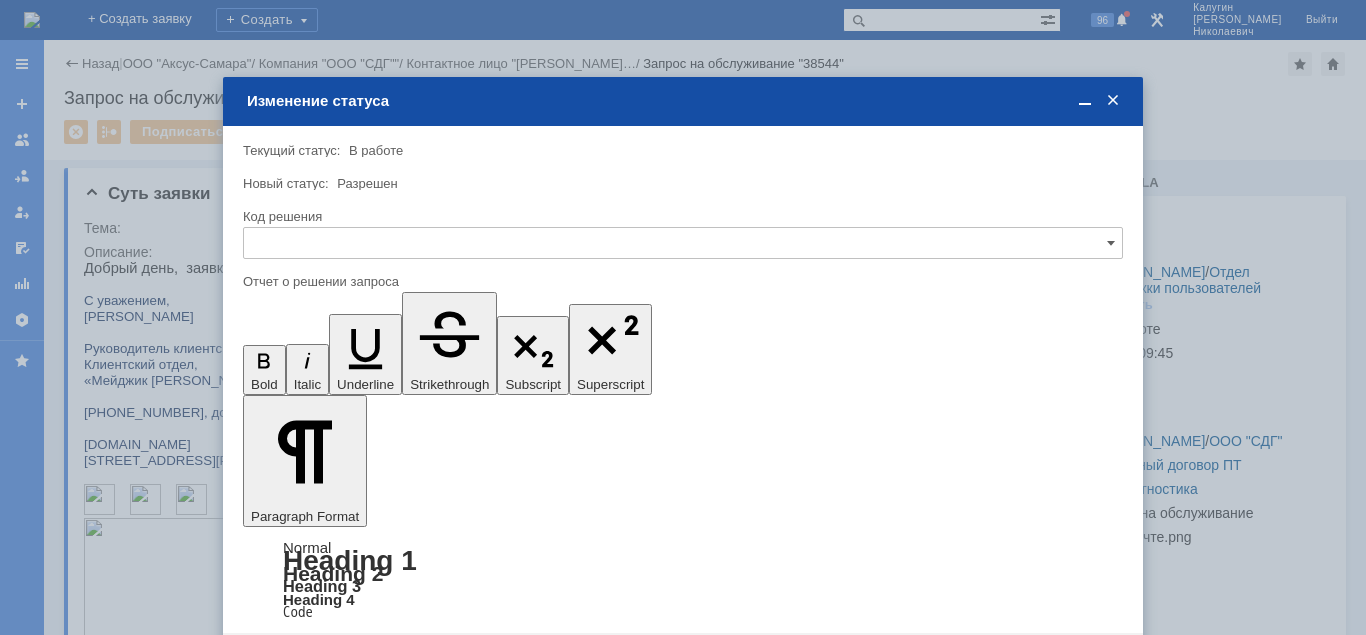 scroll 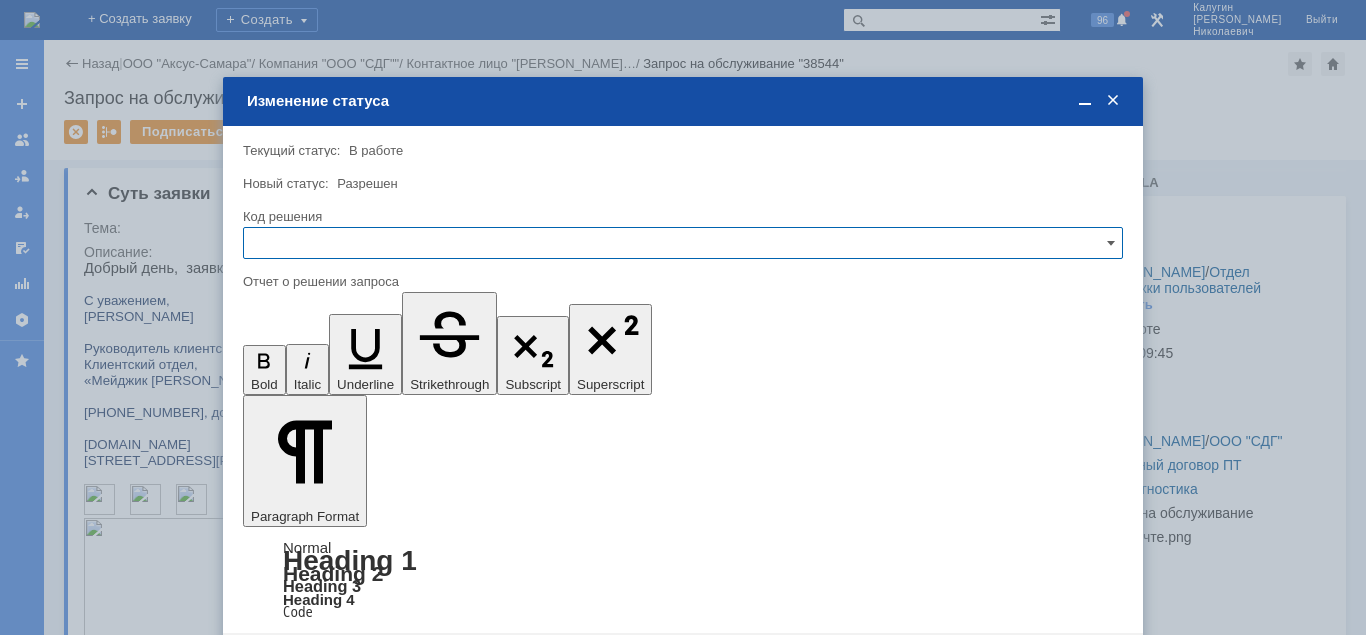 click at bounding box center (683, 243) 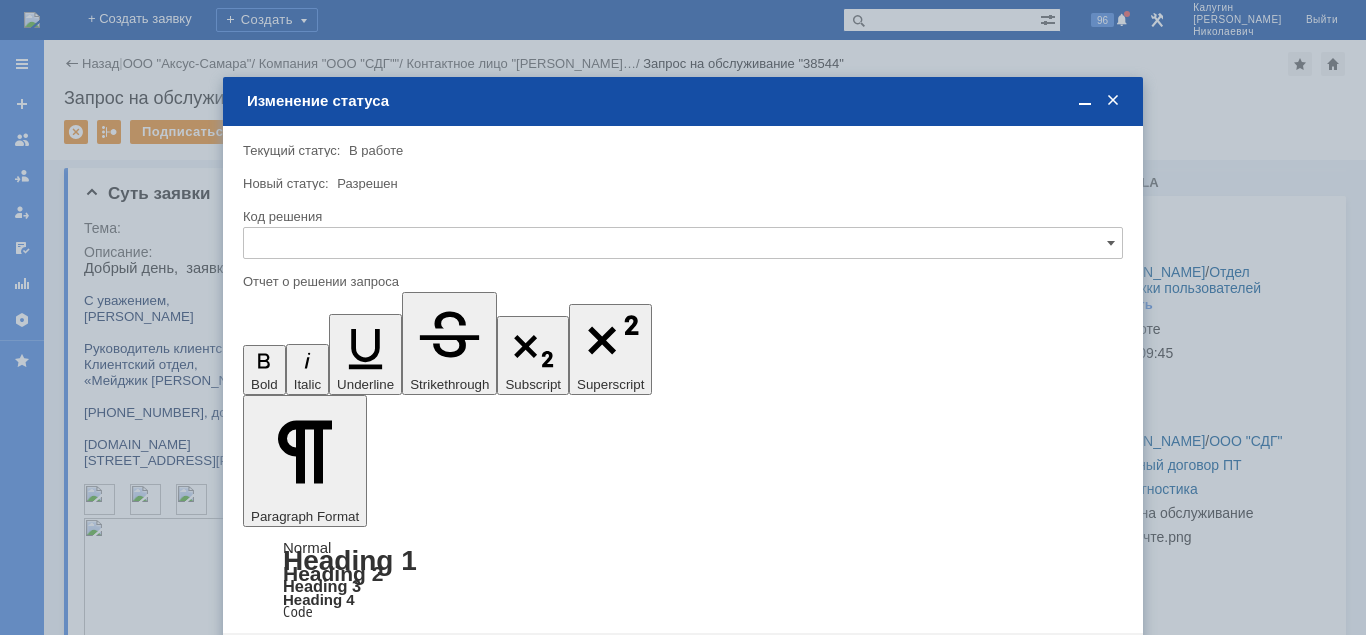 click on "Решено" at bounding box center [683, 379] 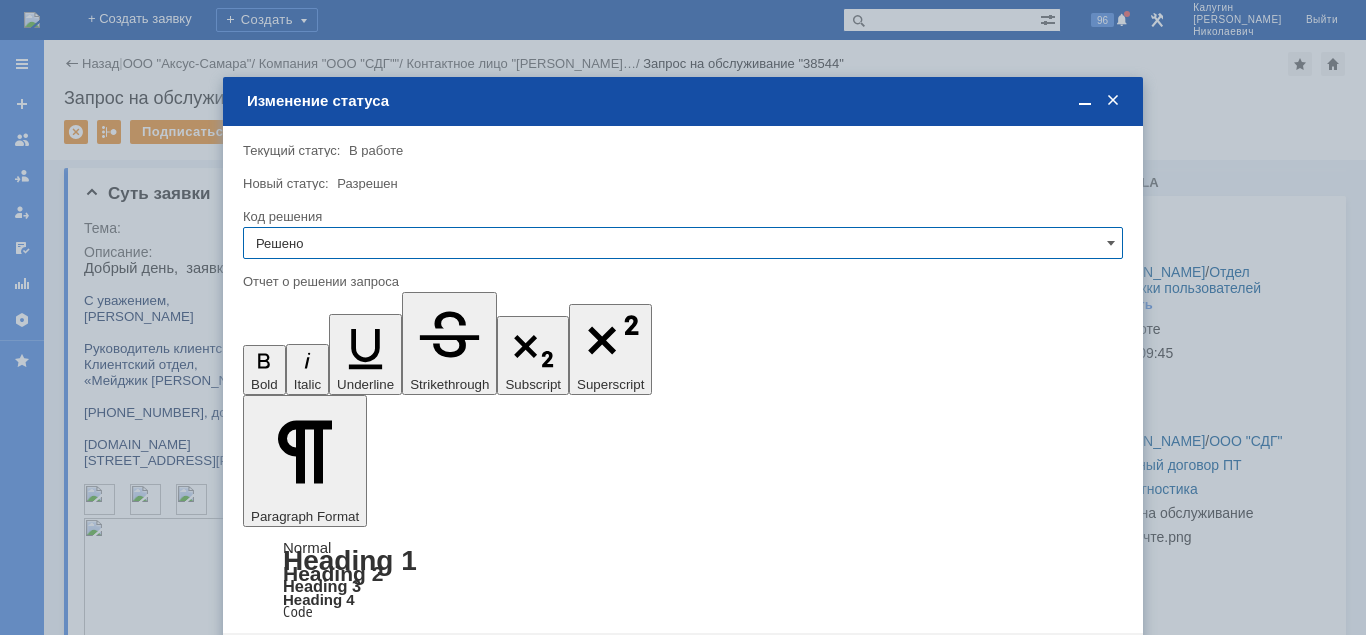 type on "Решено" 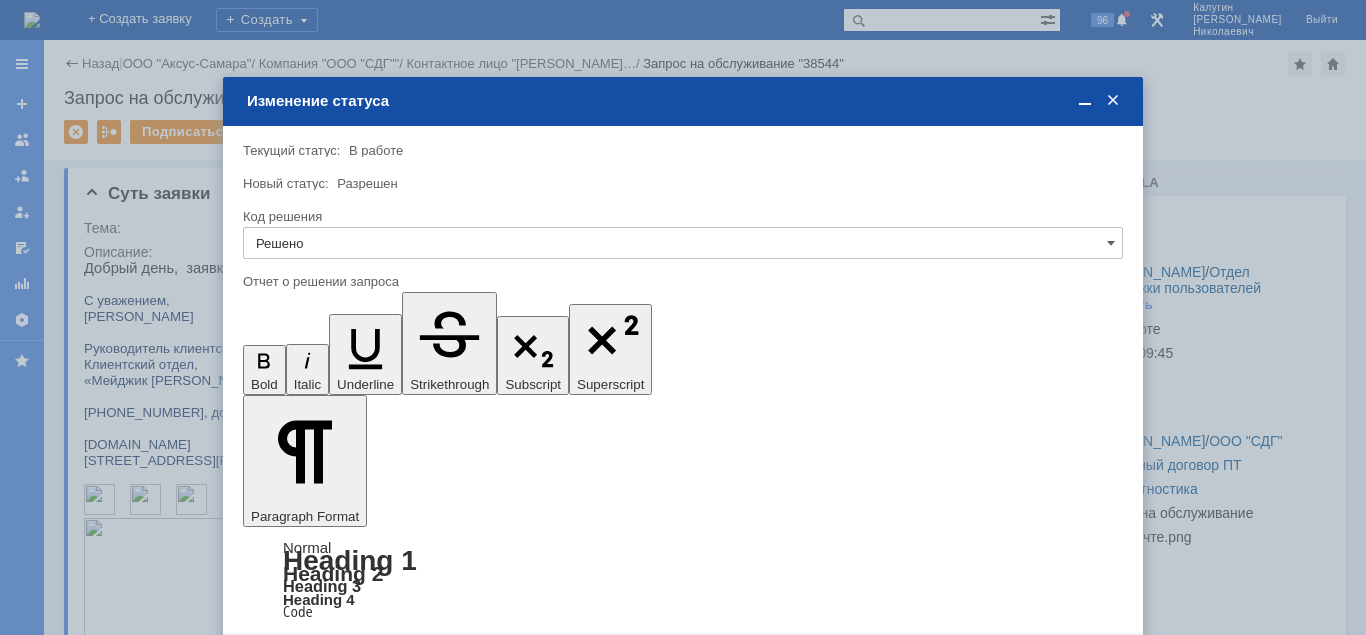 click on "Сохранить" at bounding box center (303, 665) 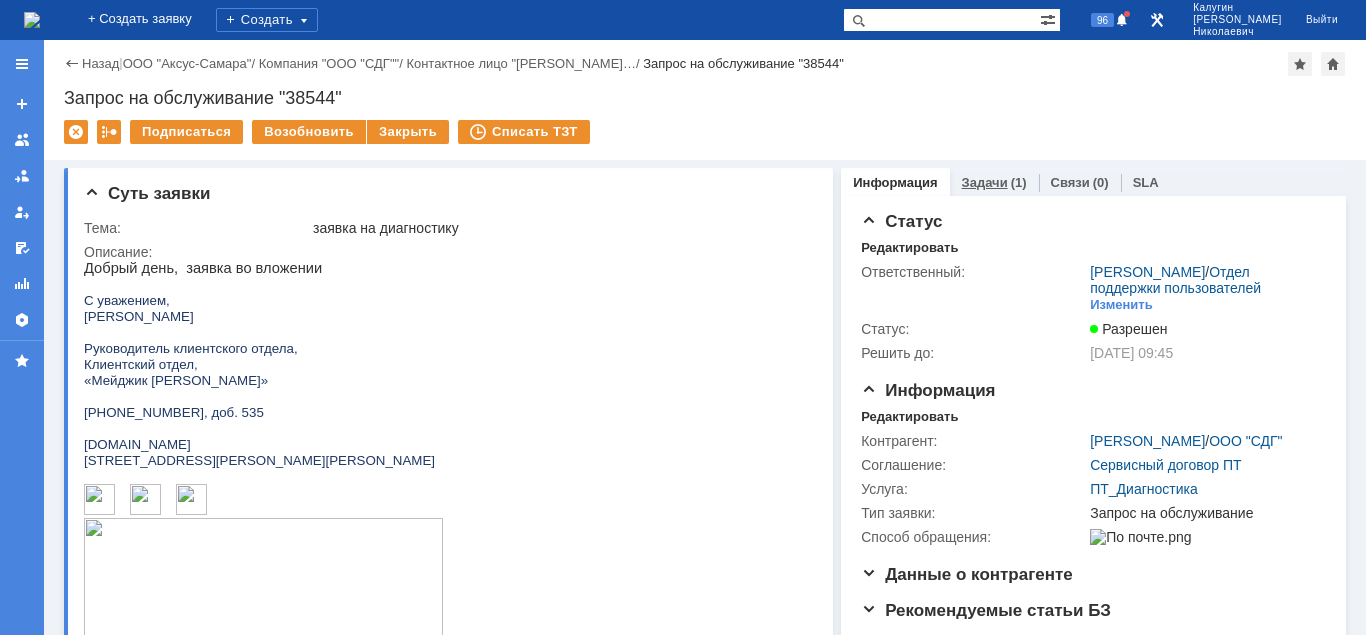 click on "Задачи" at bounding box center [985, 182] 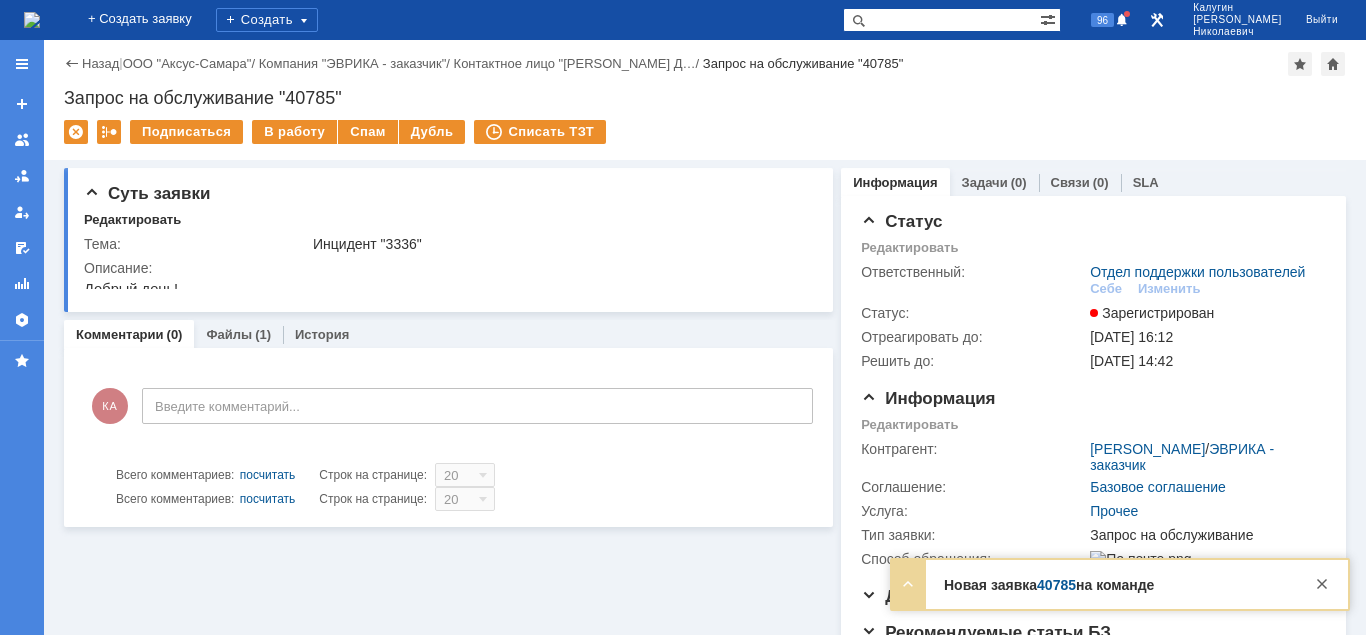 scroll, scrollTop: 0, scrollLeft: 0, axis: both 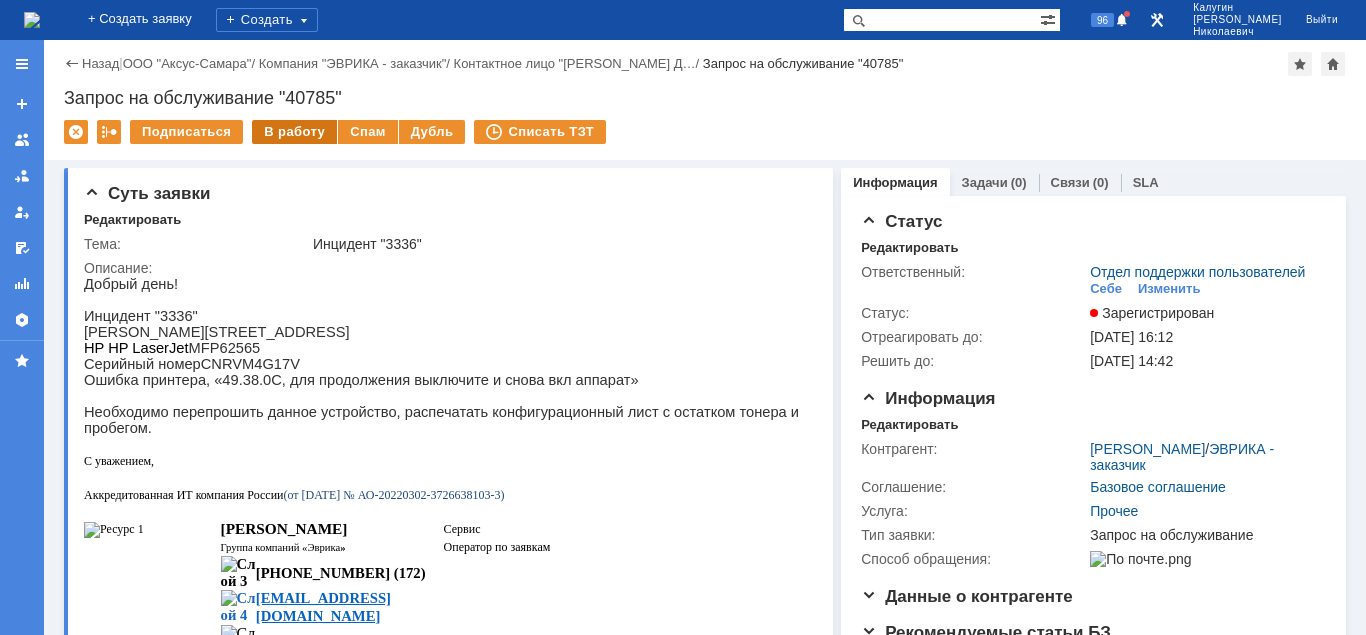 click on "В работу" at bounding box center (294, 132) 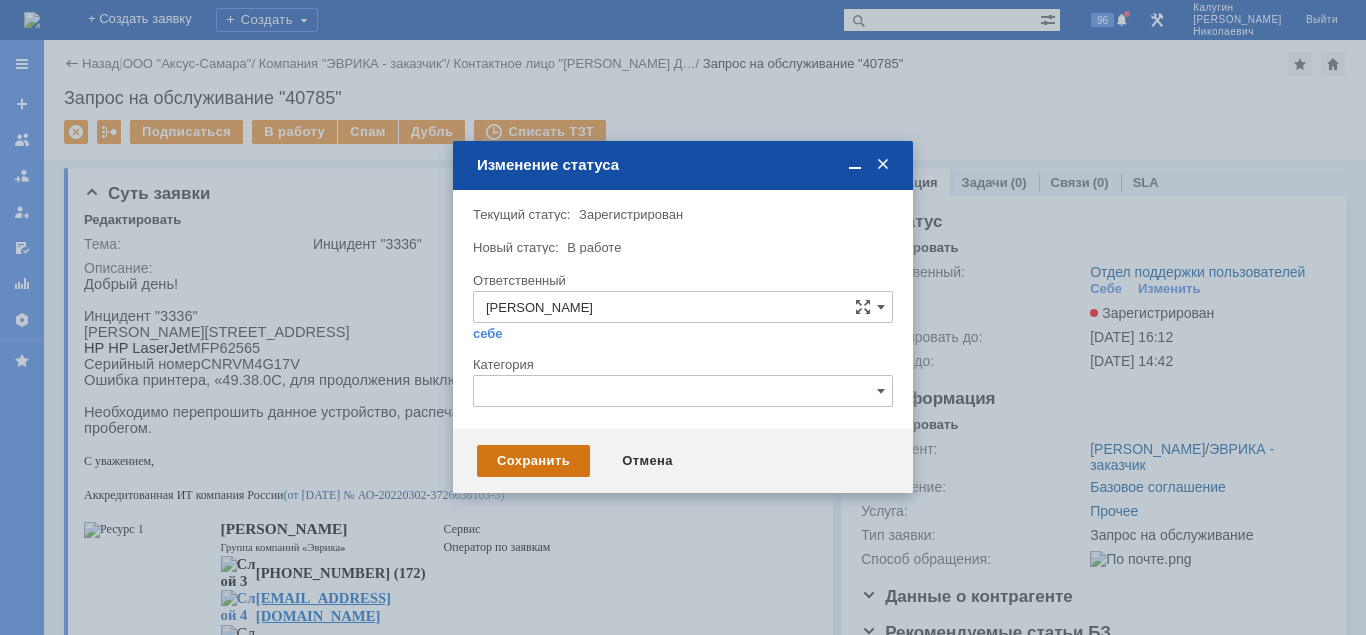 click on "Сохранить" at bounding box center [533, 461] 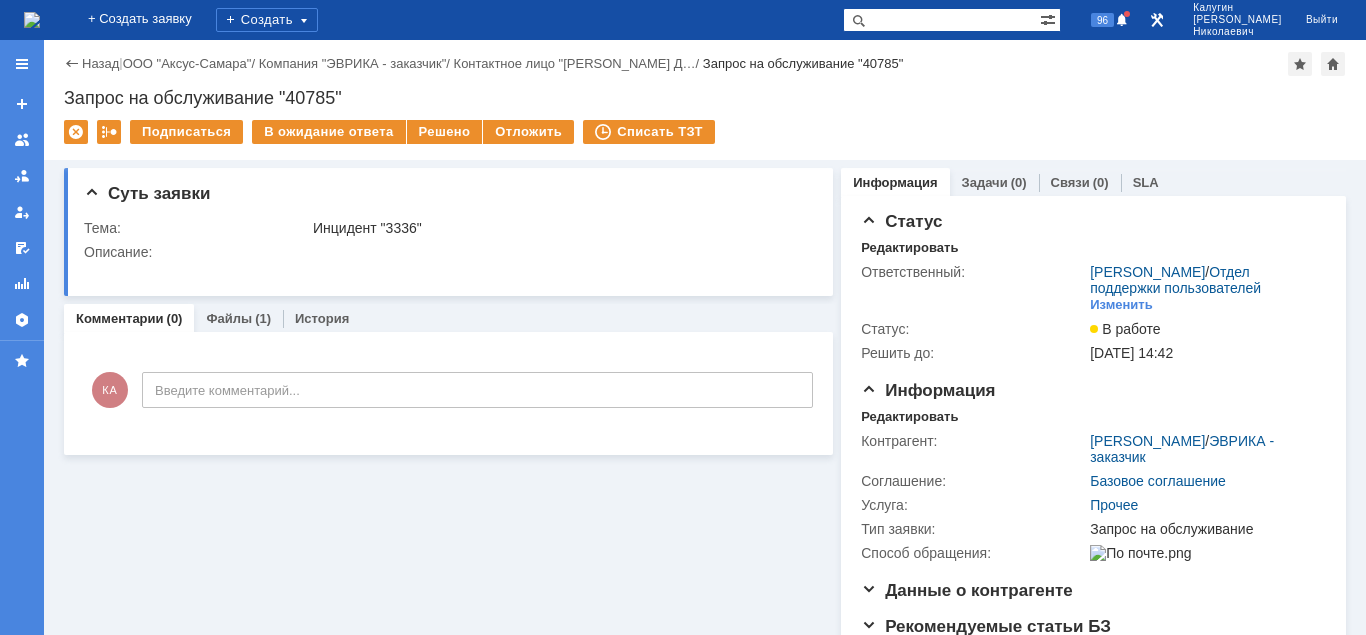scroll, scrollTop: 0, scrollLeft: 0, axis: both 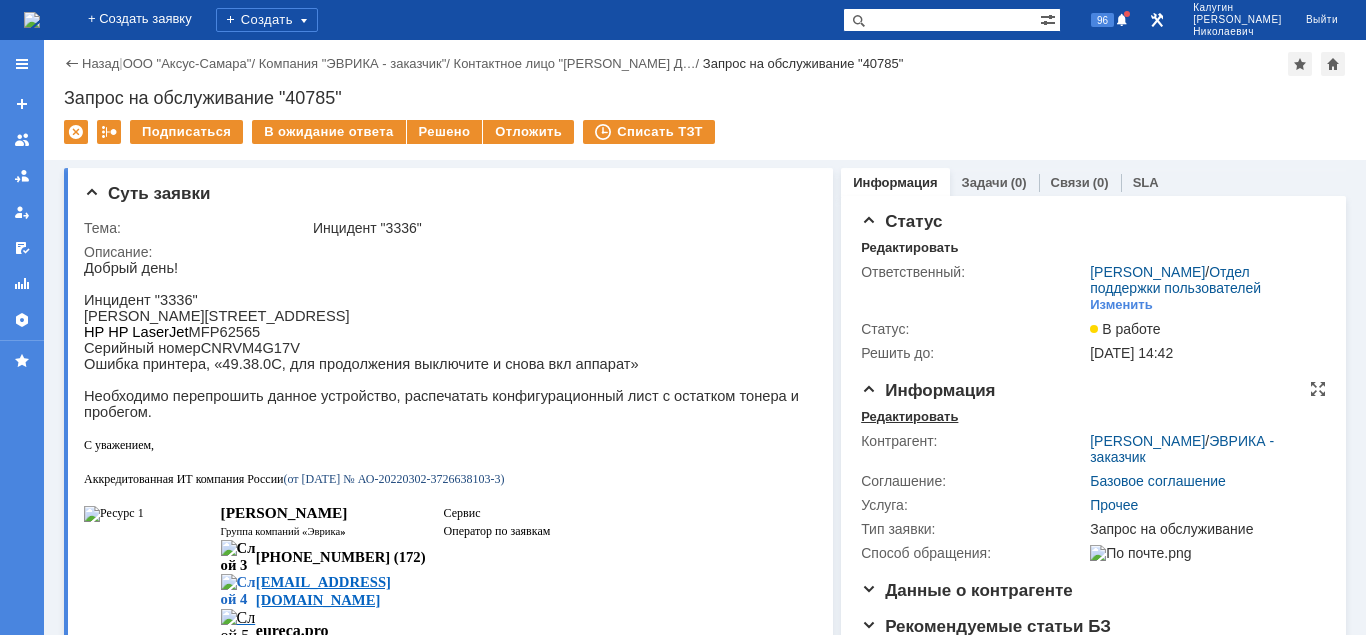 click on "Редактировать" at bounding box center (909, 417) 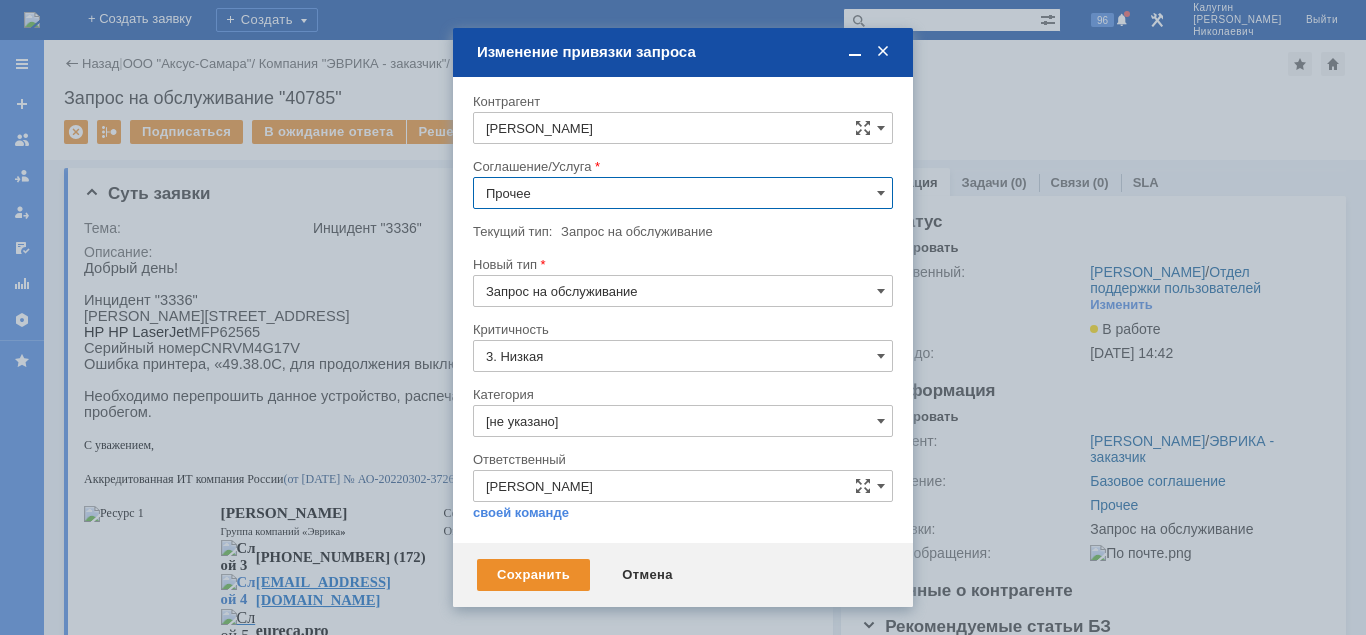 click on "Прочее" at bounding box center [683, 193] 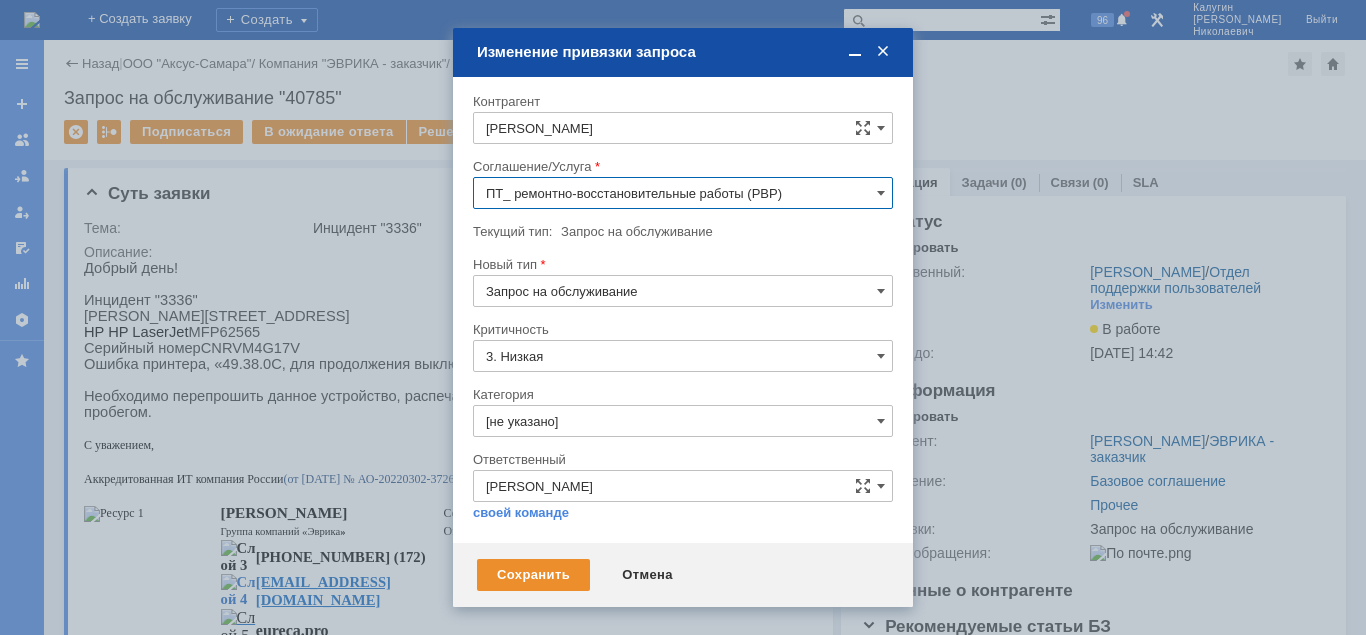 type on "ПТ_ ремонтно-восстановительные работы (РВР)" 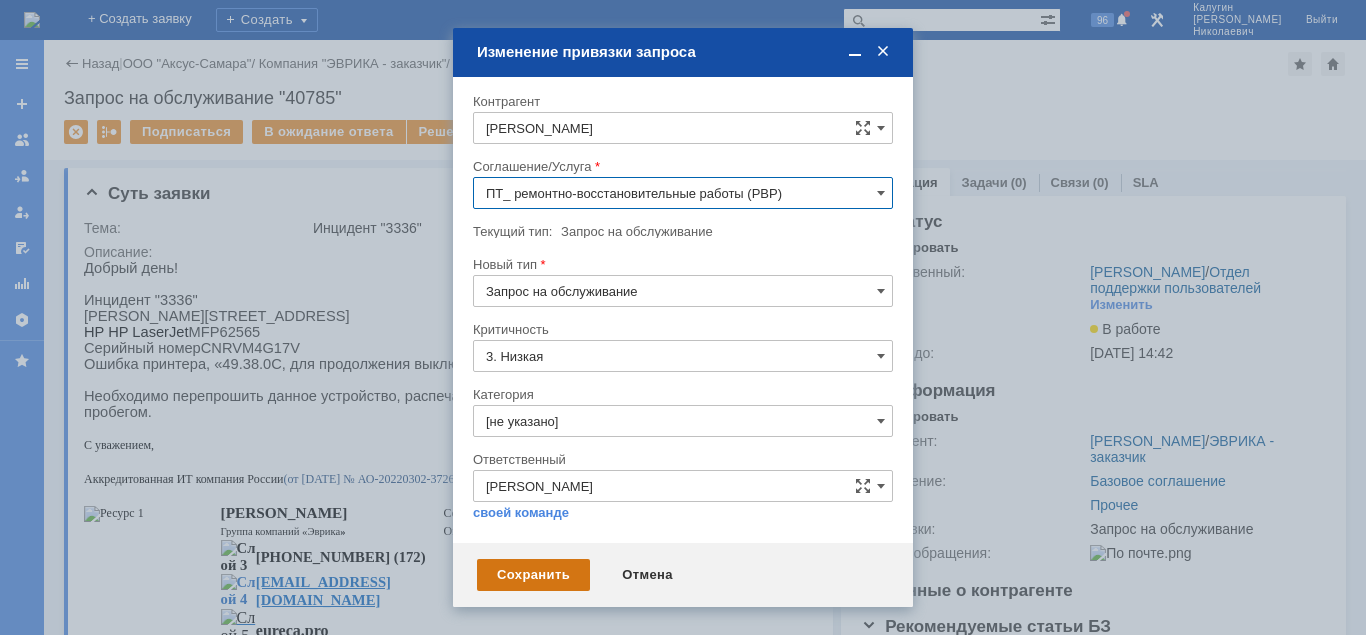 click on "Сохранить" at bounding box center [533, 575] 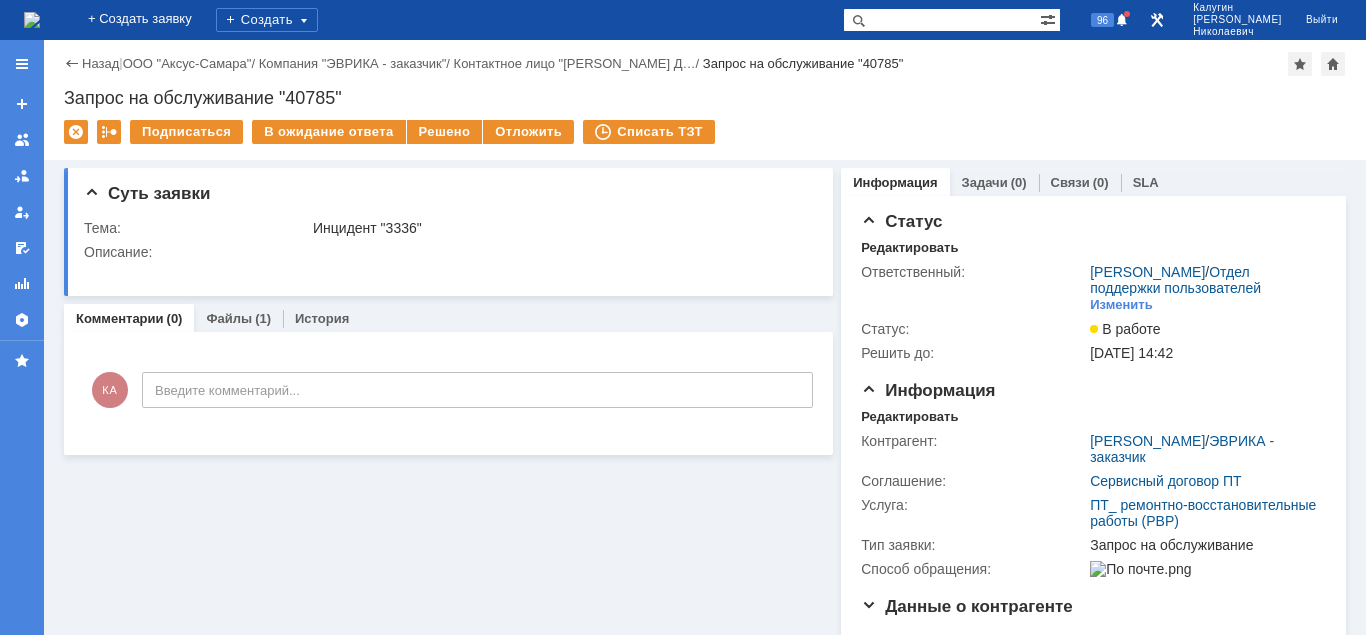 scroll, scrollTop: 0, scrollLeft: 0, axis: both 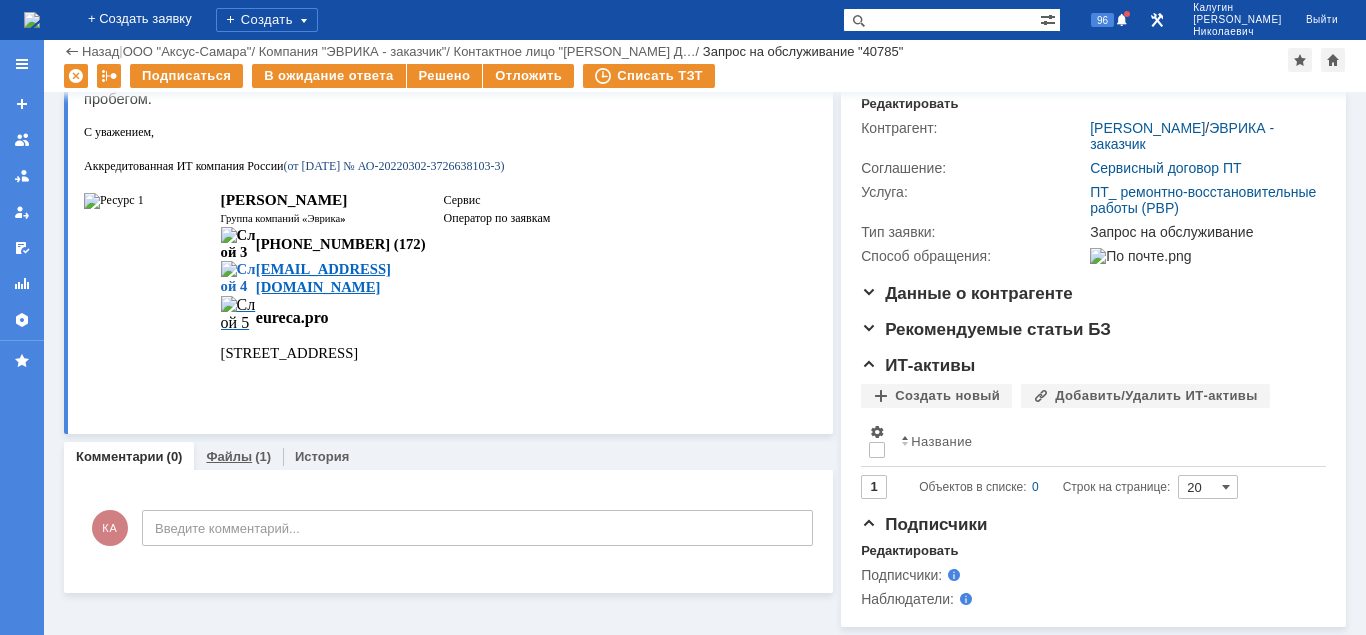 click on "Файлы" at bounding box center (229, 456) 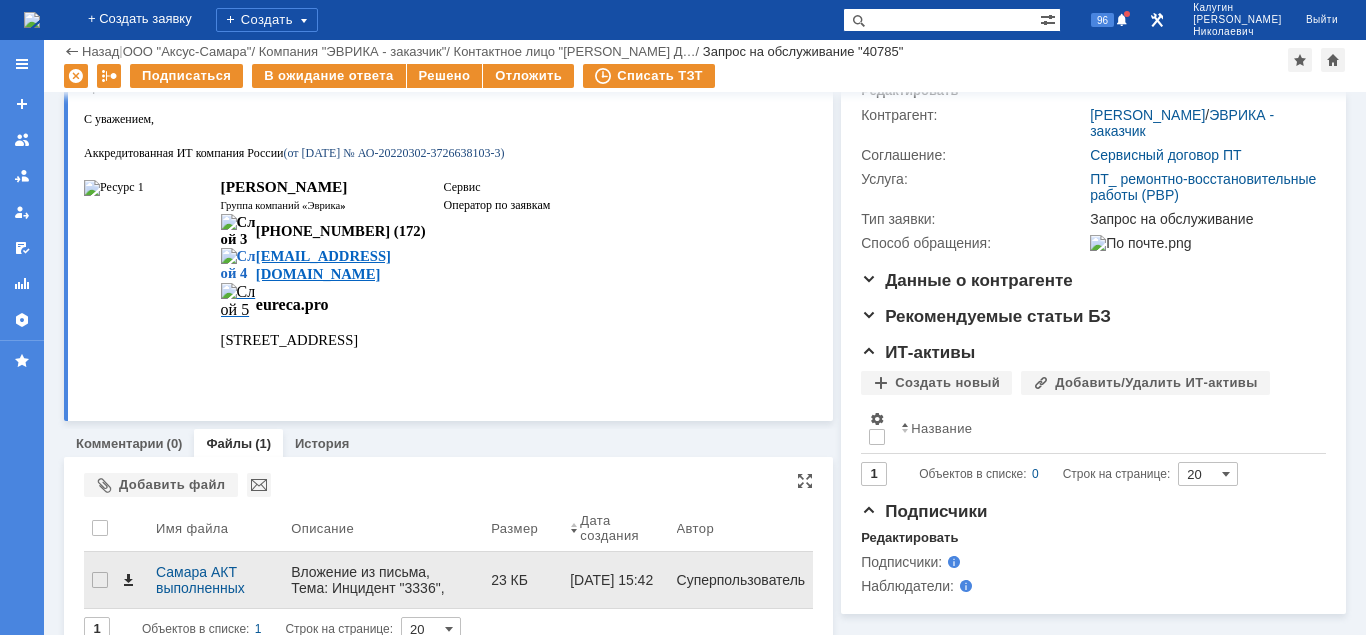 click at bounding box center (128, 580) 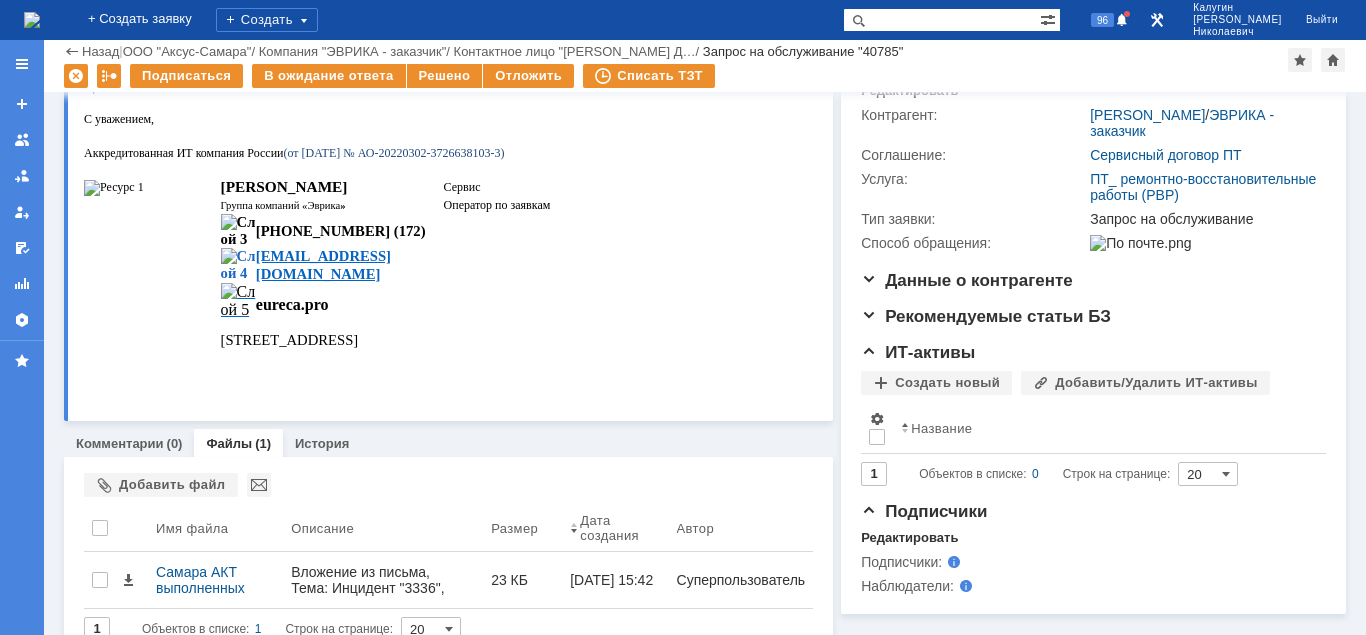 scroll, scrollTop: 0, scrollLeft: 0, axis: both 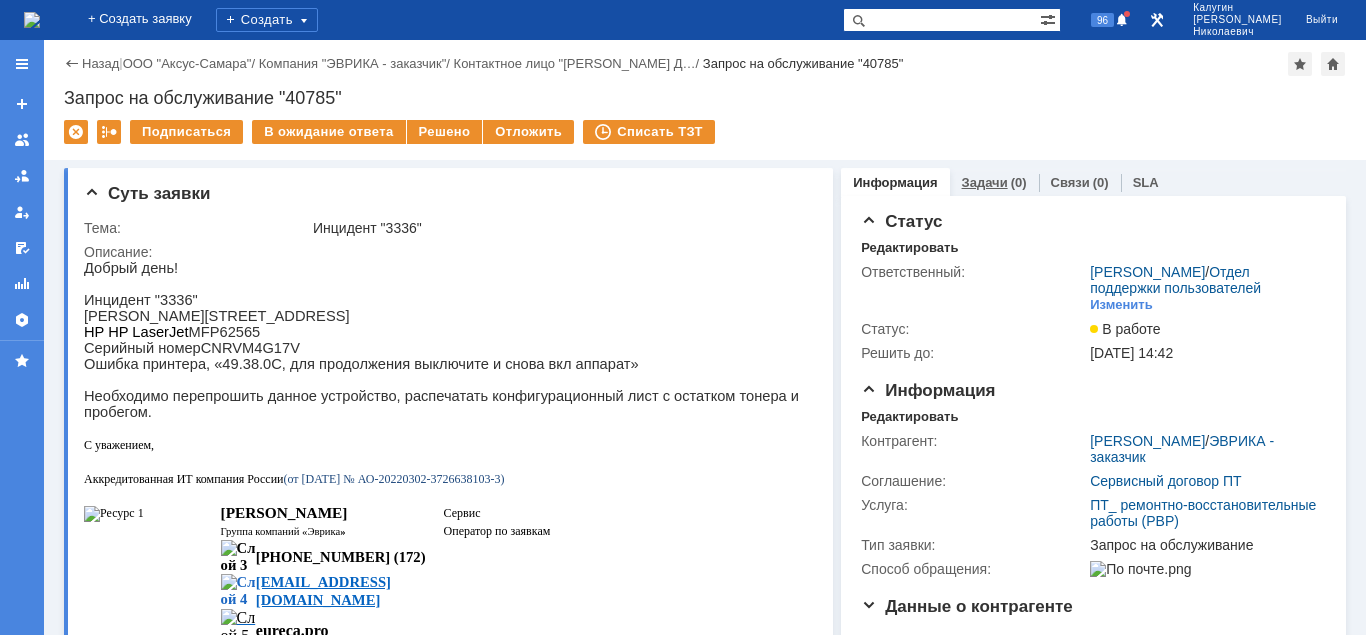 click on "Задачи" at bounding box center (985, 182) 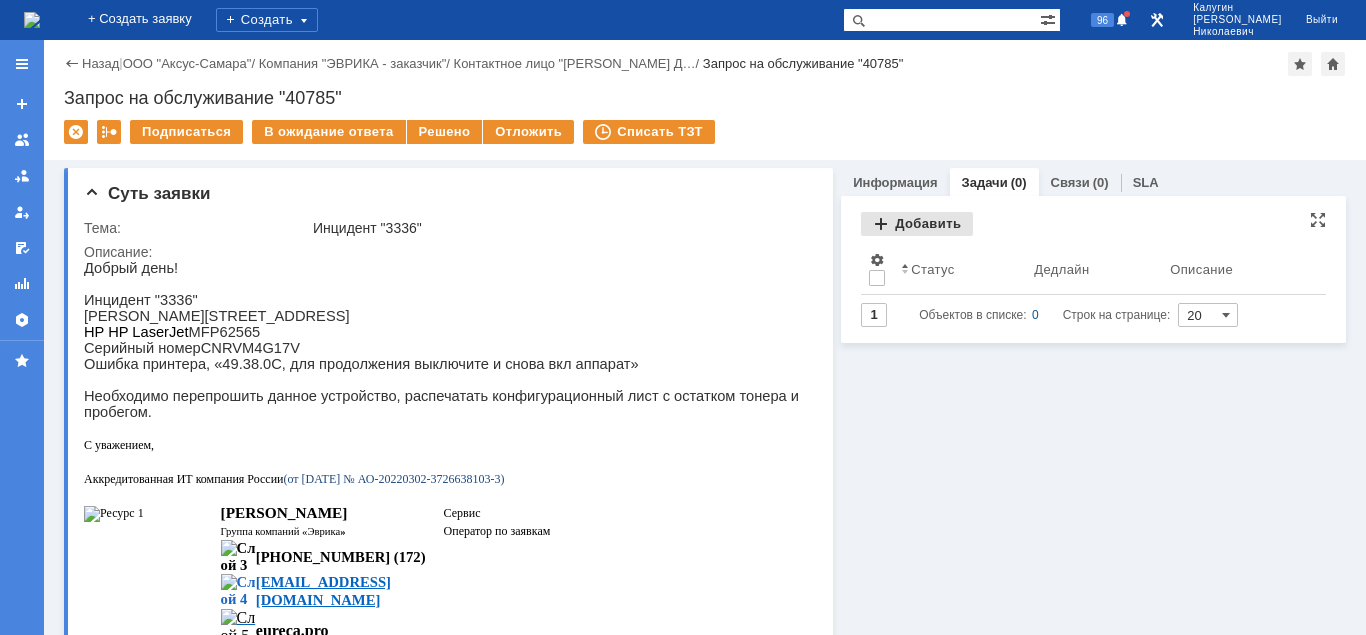 click on "Добавить" at bounding box center [917, 224] 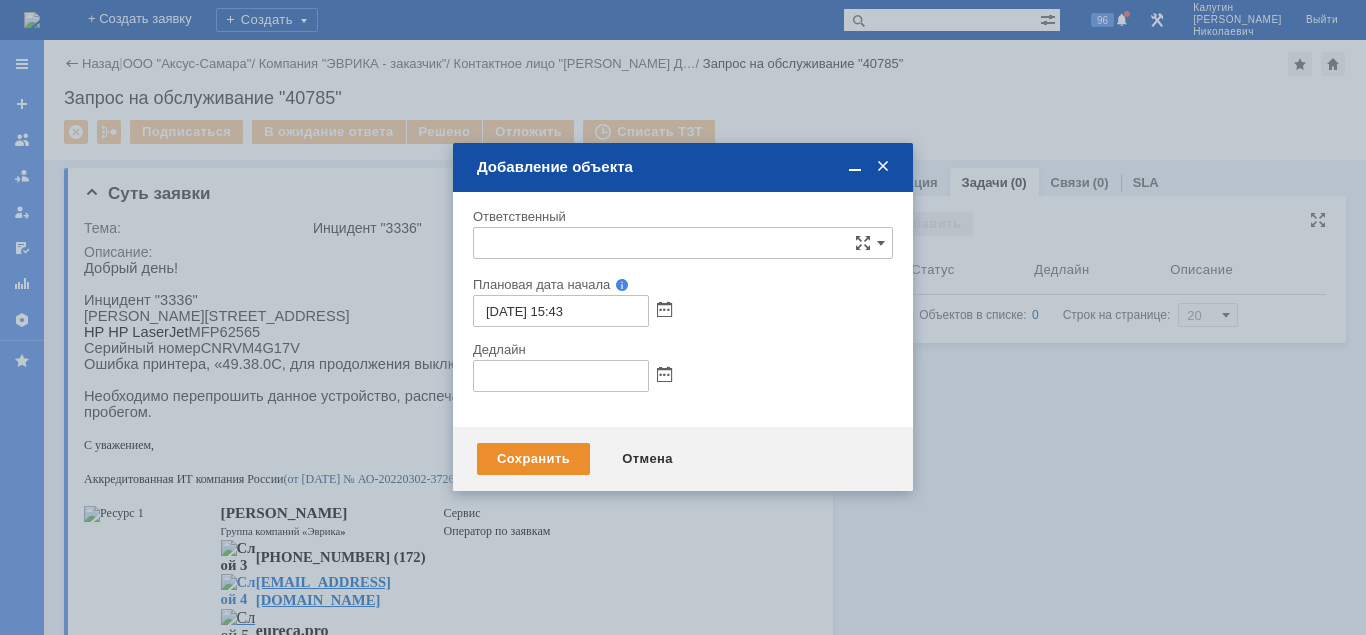 type on "[не указано]" 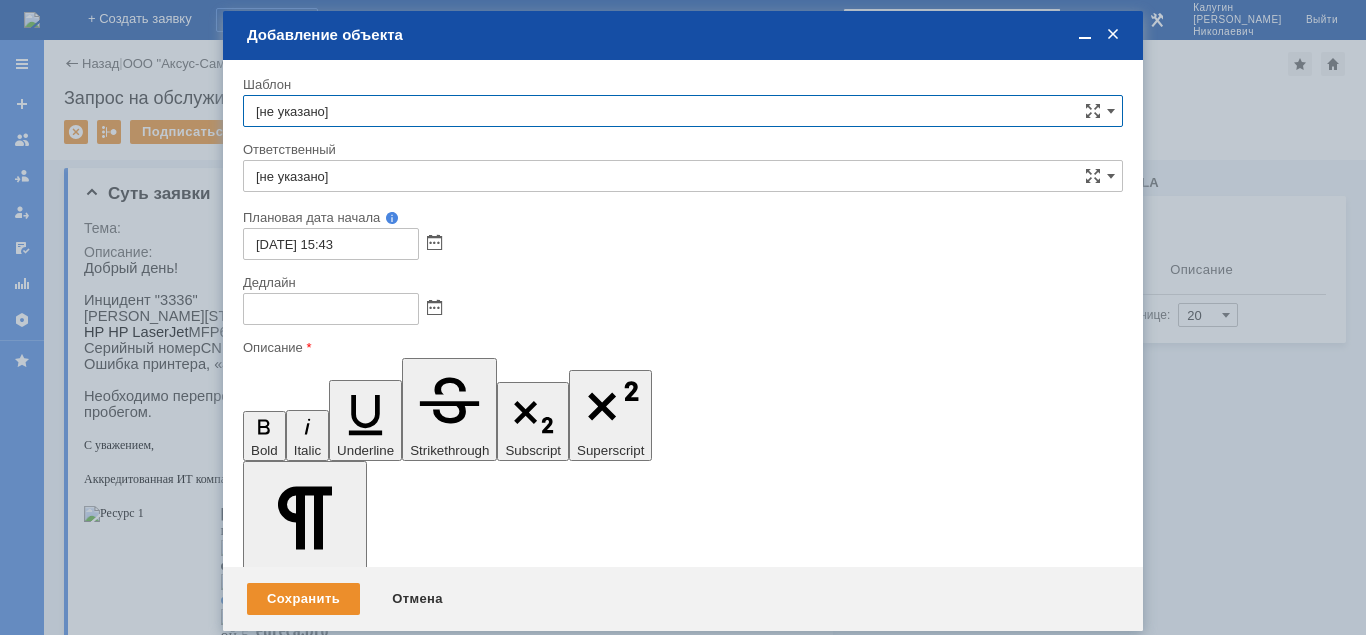 scroll, scrollTop: 0, scrollLeft: 0, axis: both 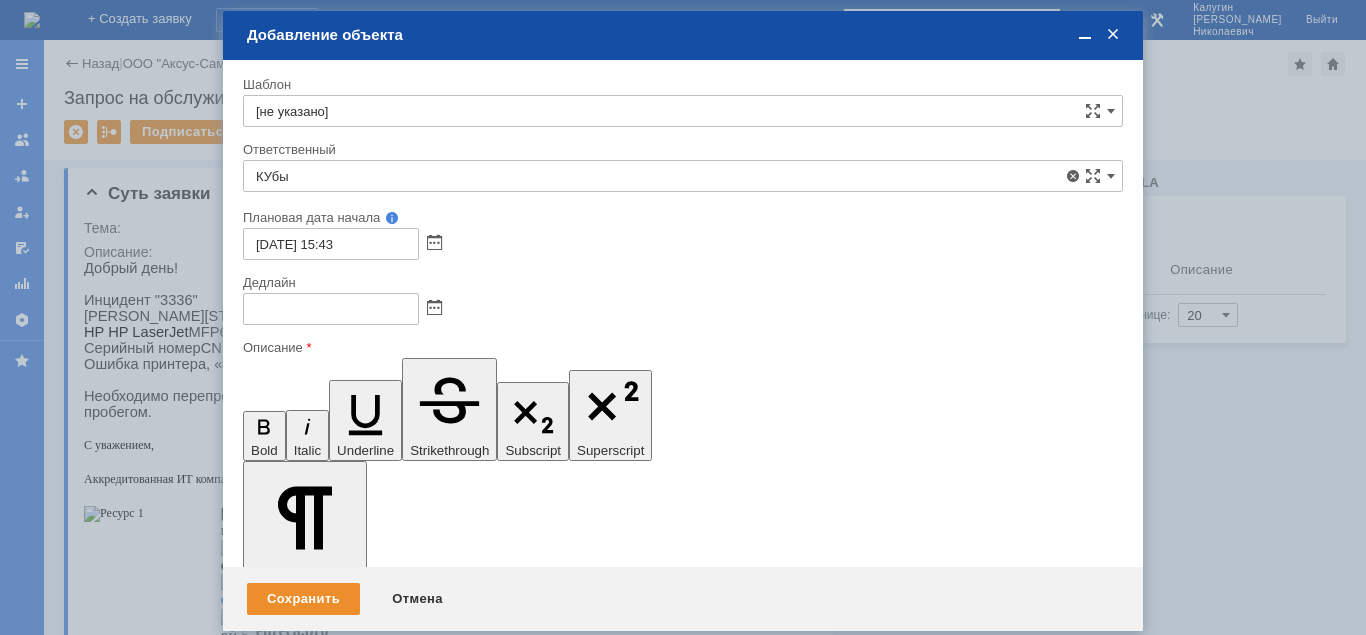 click on "[PERSON_NAME]" at bounding box center (683, 322) 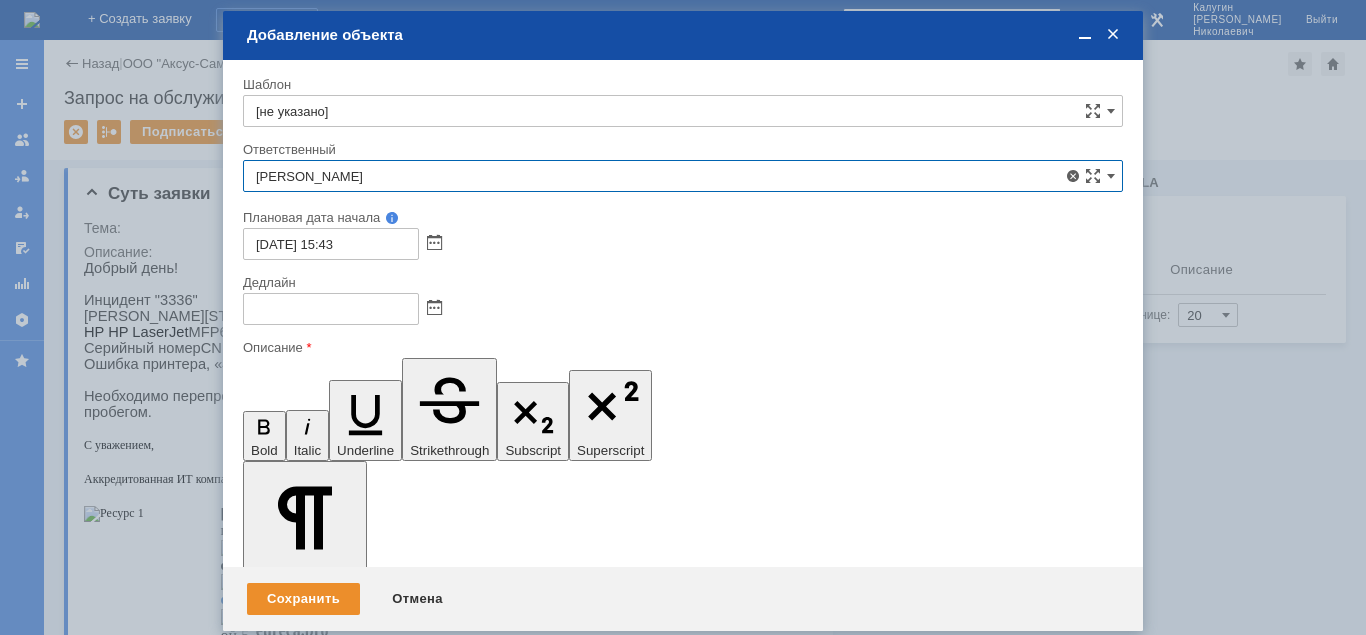 type on "[PERSON_NAME]" 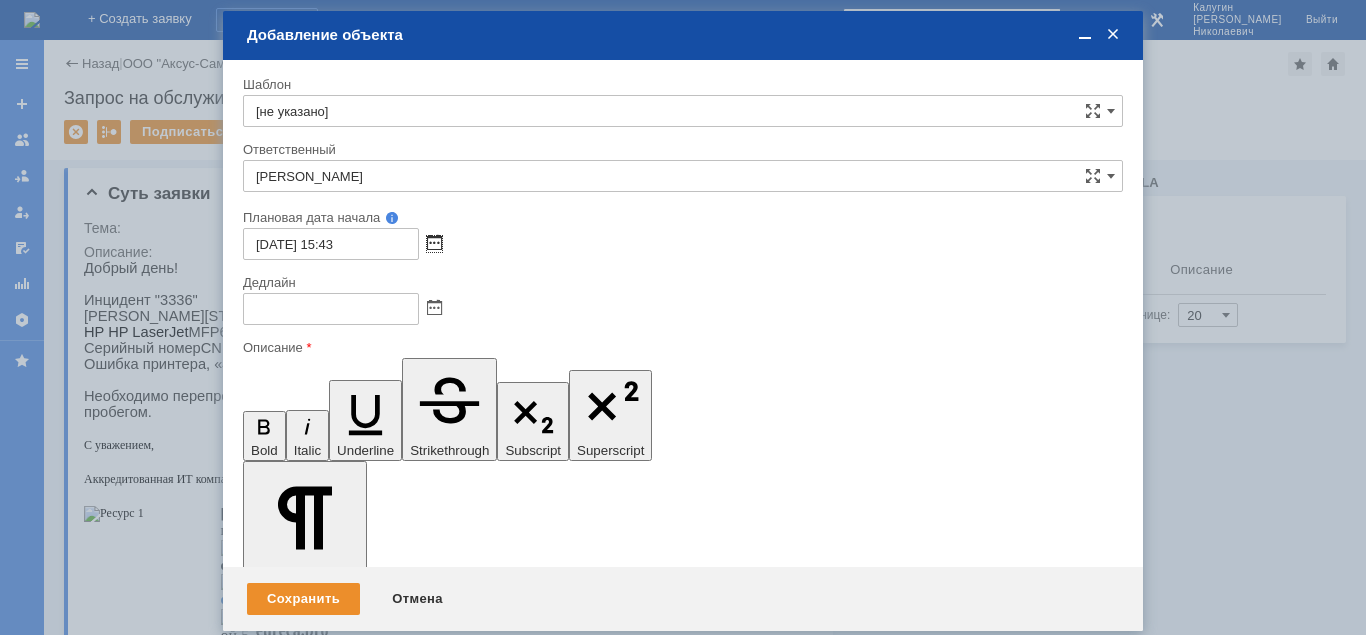 click at bounding box center (434, 244) 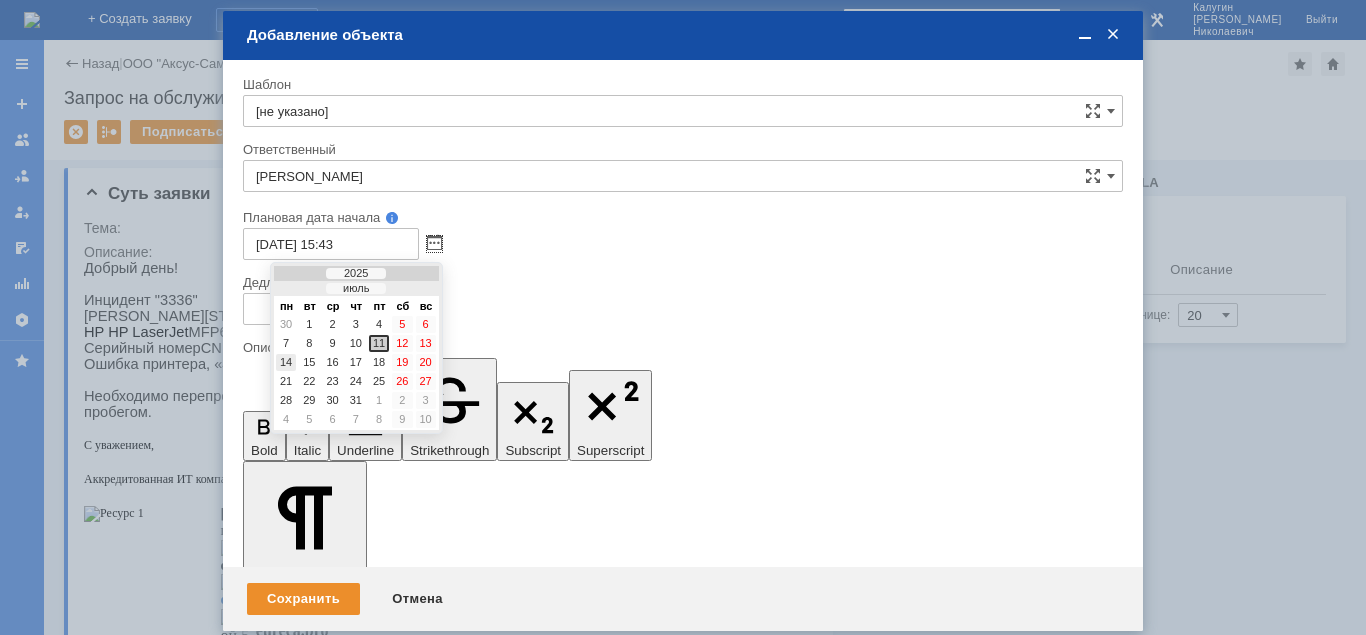 click on "14" at bounding box center [286, 362] 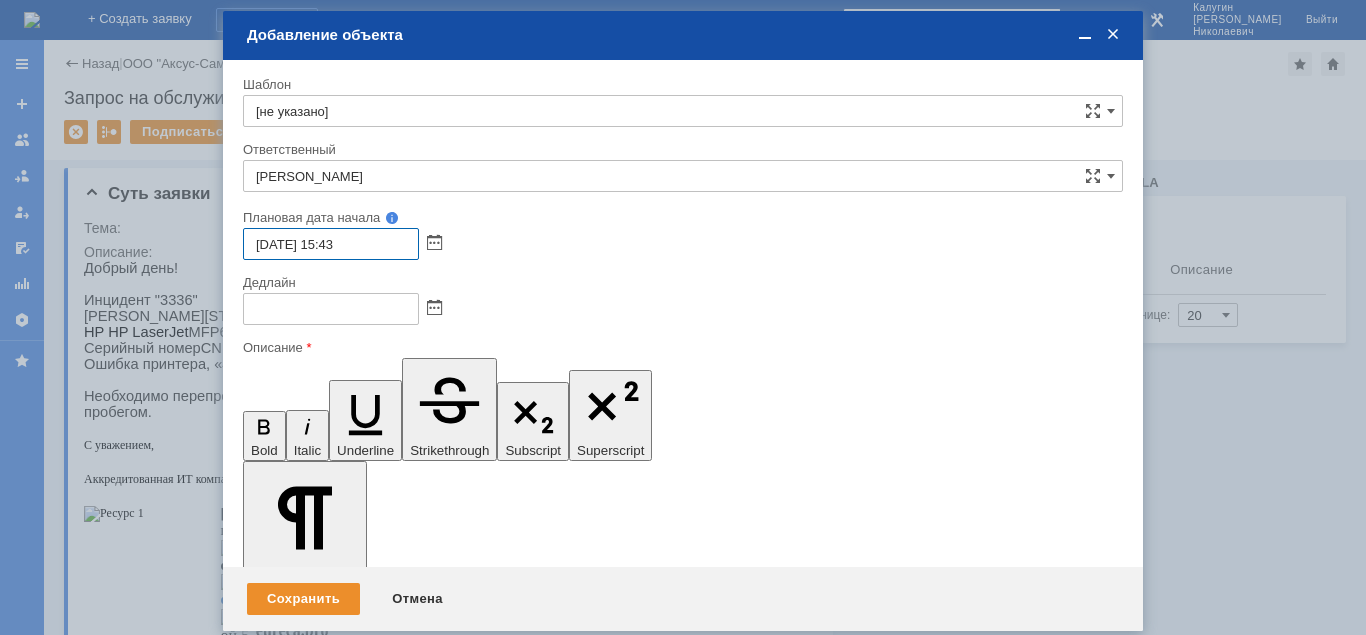 drag, startPoint x: 336, startPoint y: 240, endPoint x: 327, endPoint y: 251, distance: 14.21267 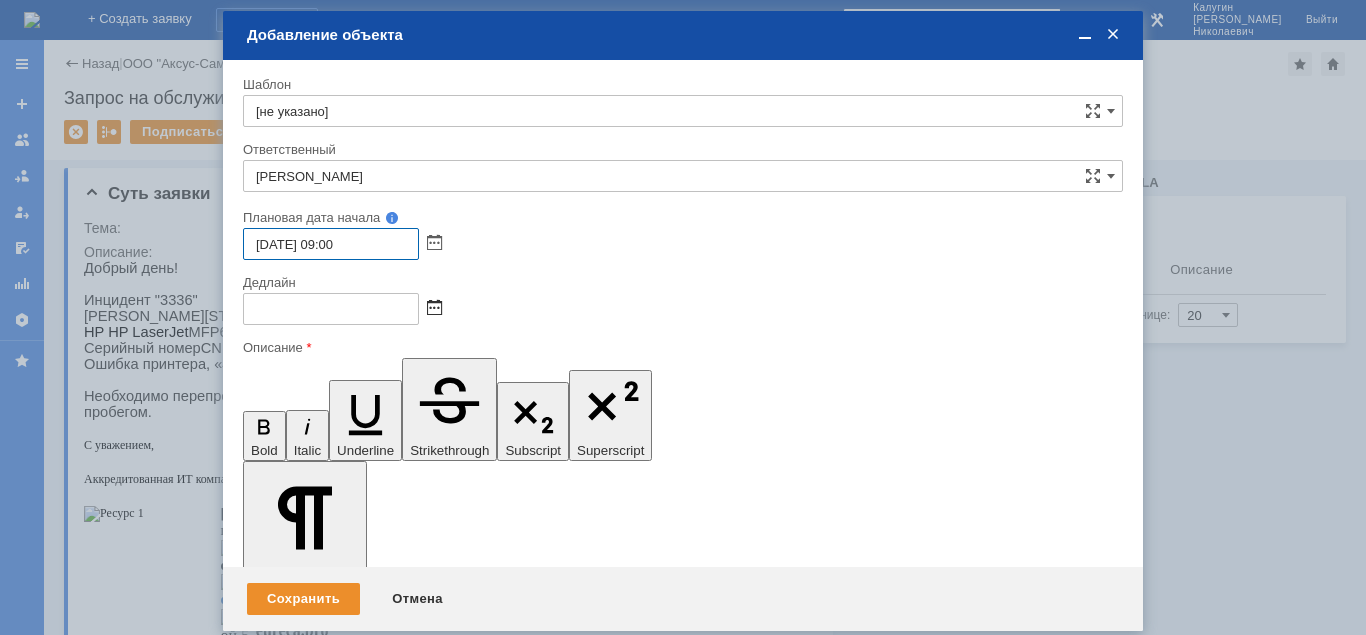 type on "14.07.2025 09:00" 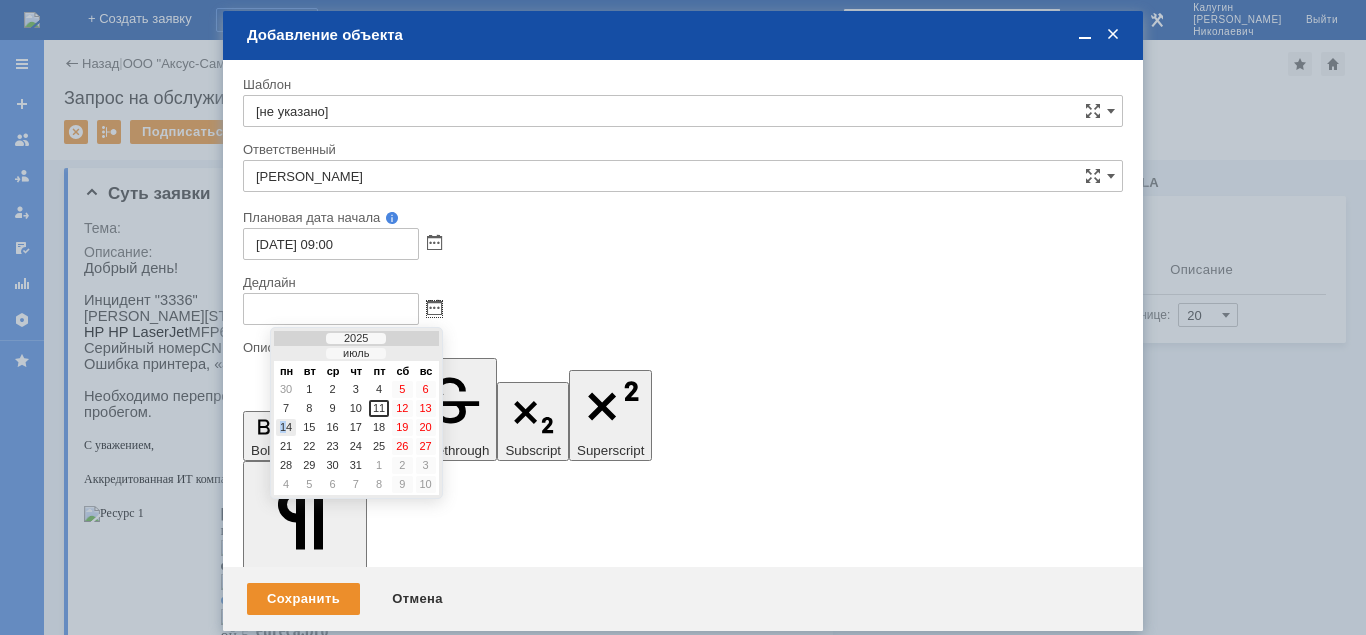 click on "14" at bounding box center [286, 427] 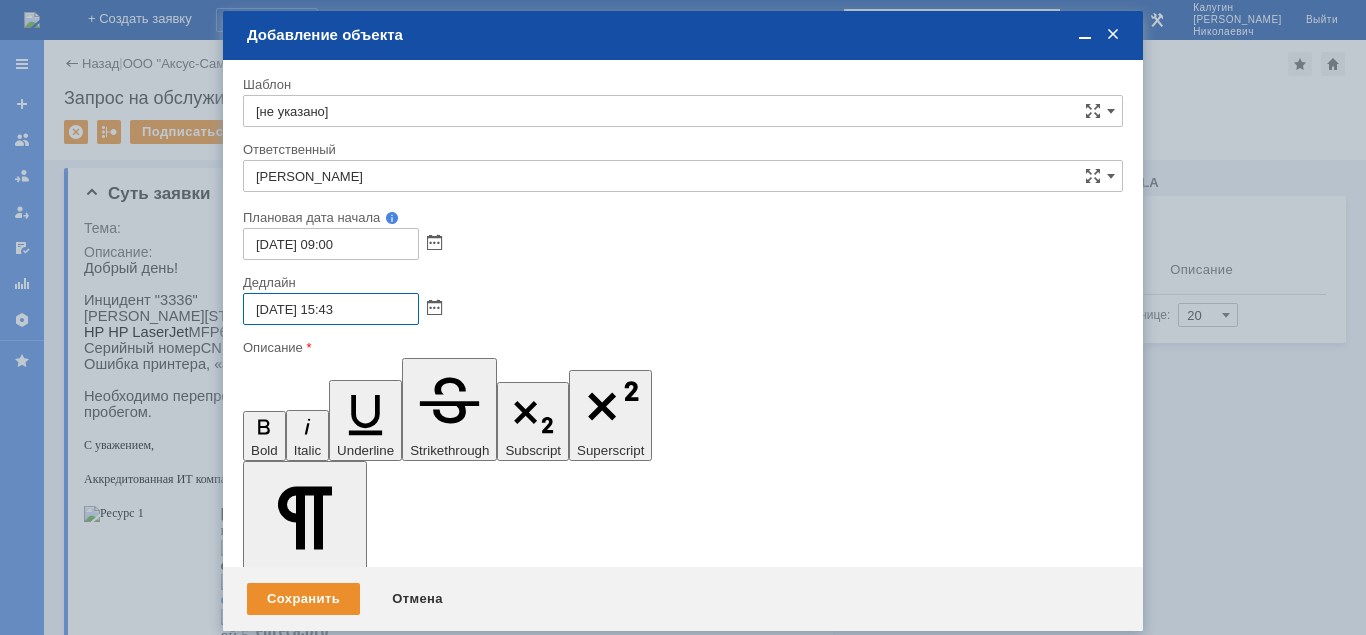 click on "14.07.2025 15:43" at bounding box center [331, 309] 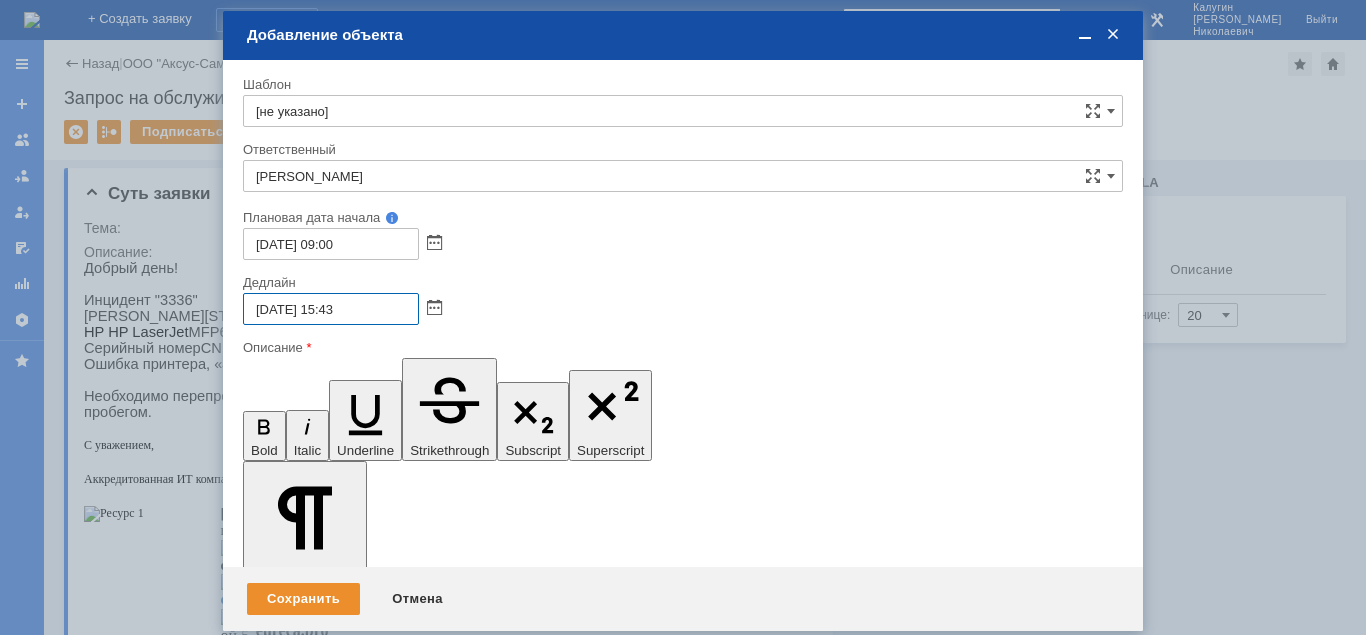 click at bounding box center [406, 5436] 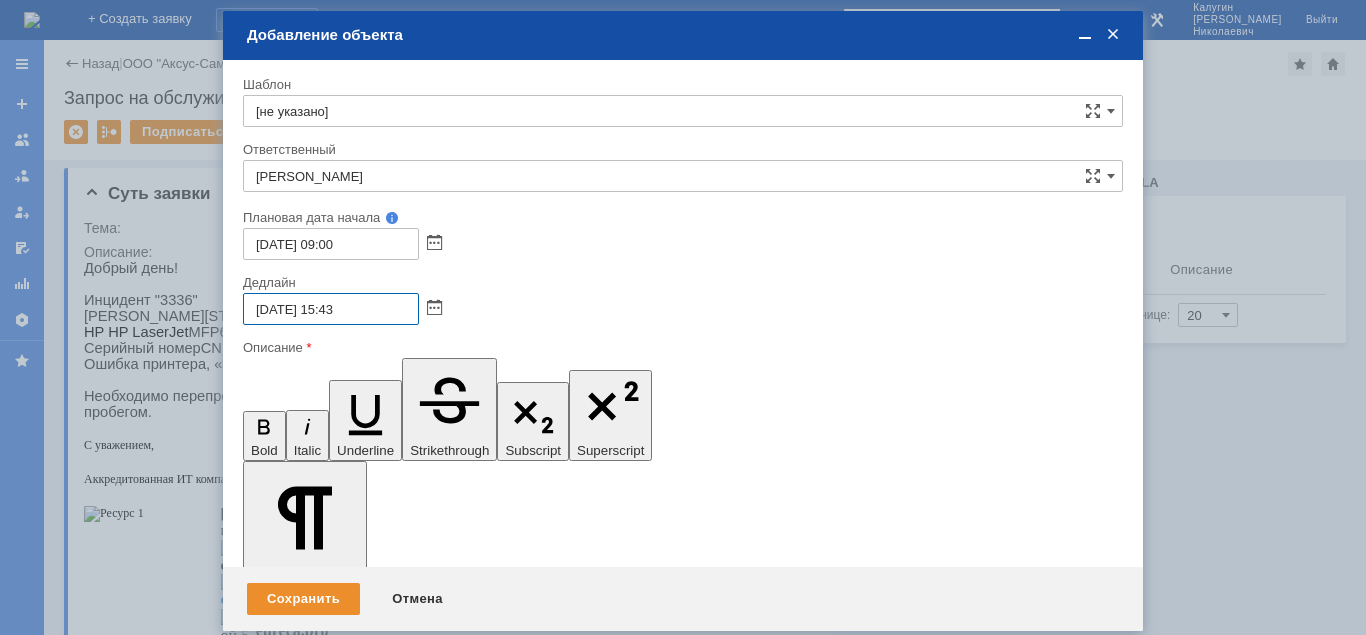 click on "14.07.2025 15:43" at bounding box center [331, 309] 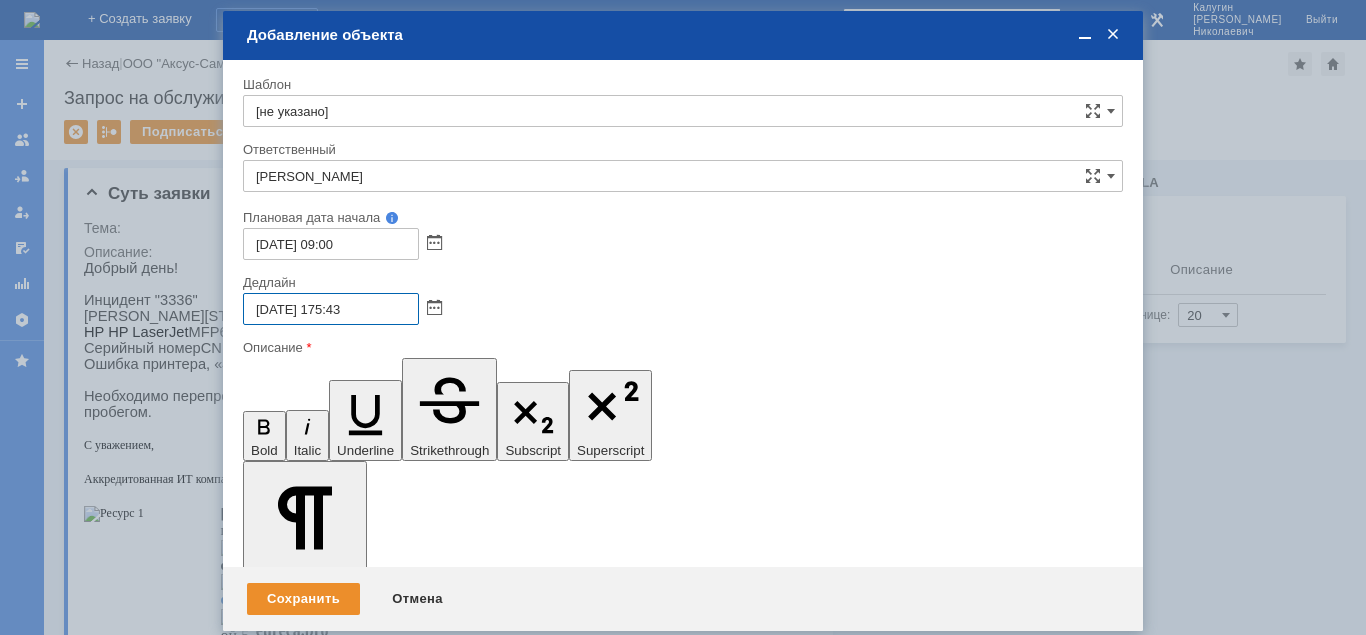 click on "14.07.2025 175:43" at bounding box center [331, 309] 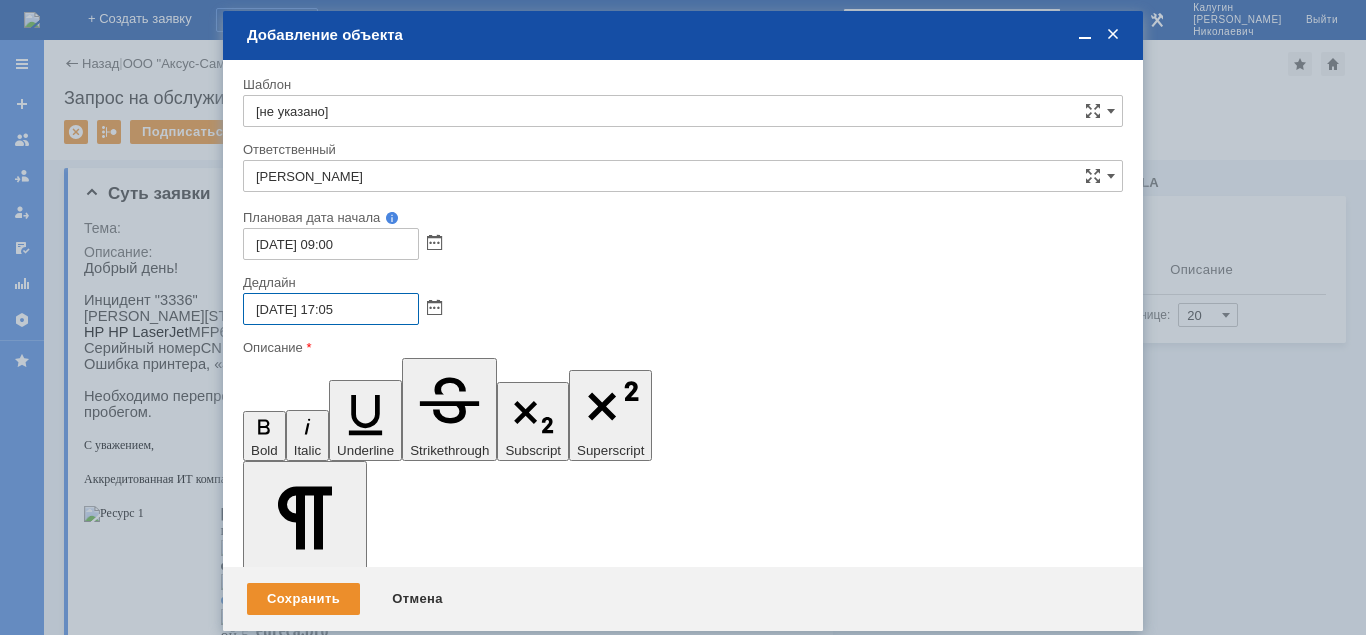 type on "14.07.2025 17:05" 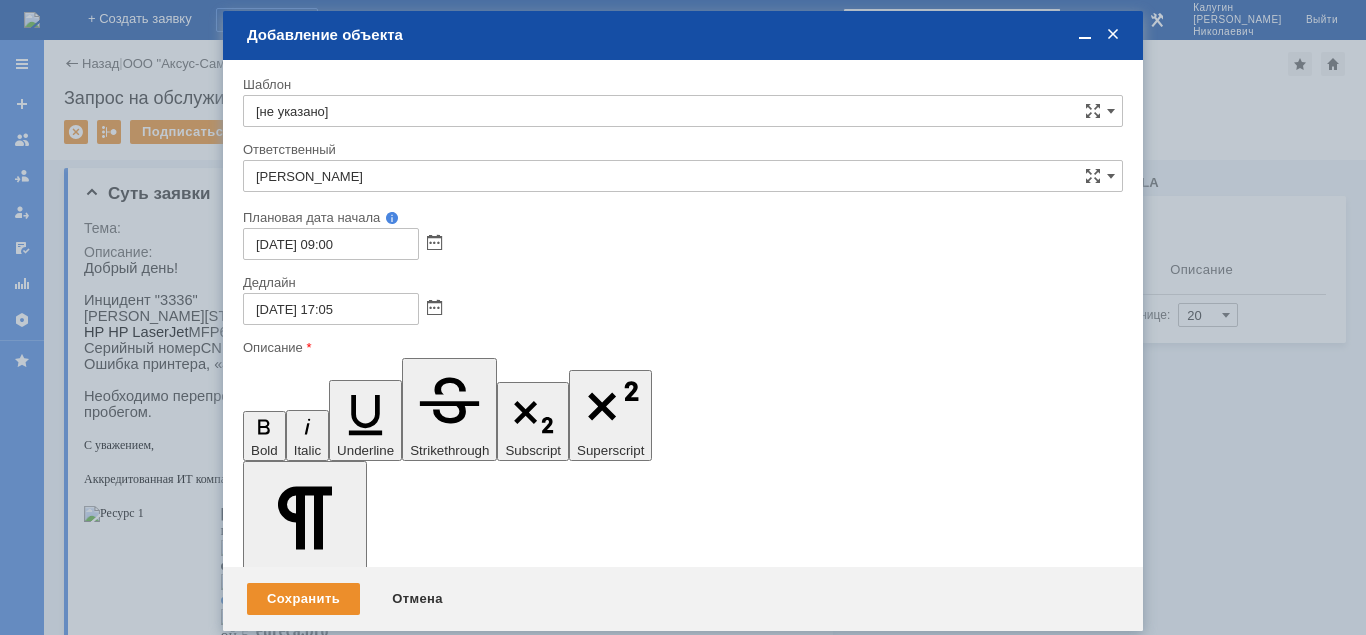 click at bounding box center [406, 5436] 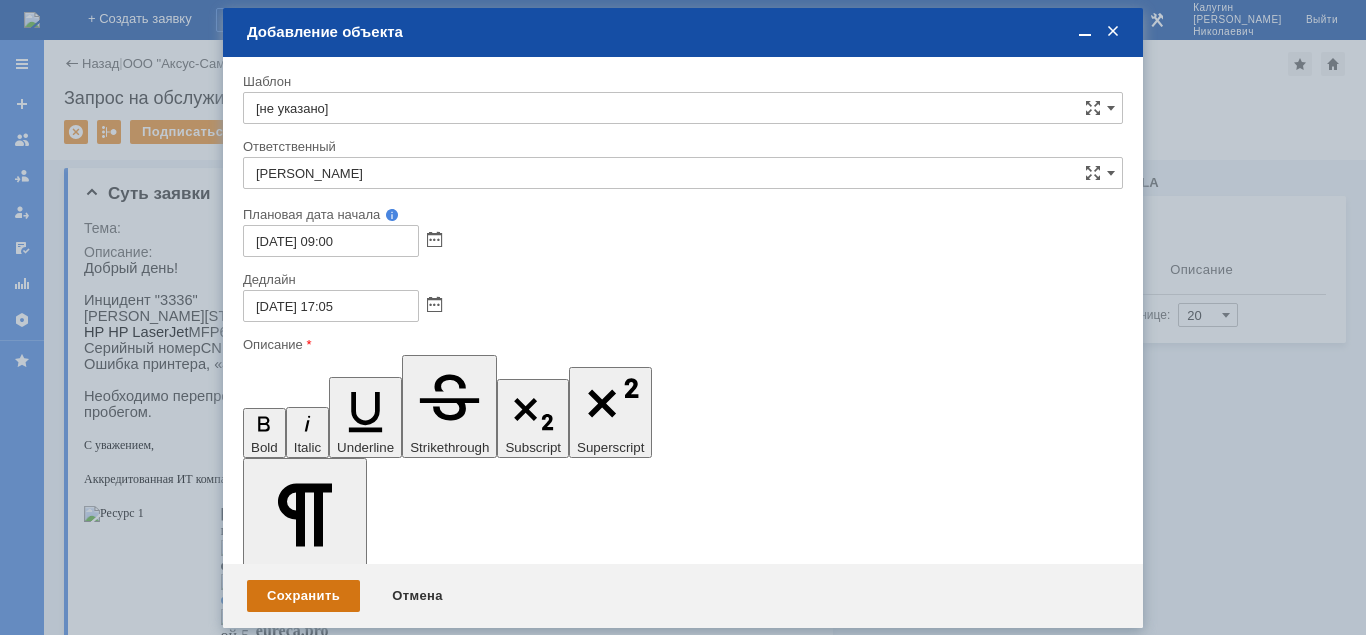 click on "Сохранить" at bounding box center [303, 596] 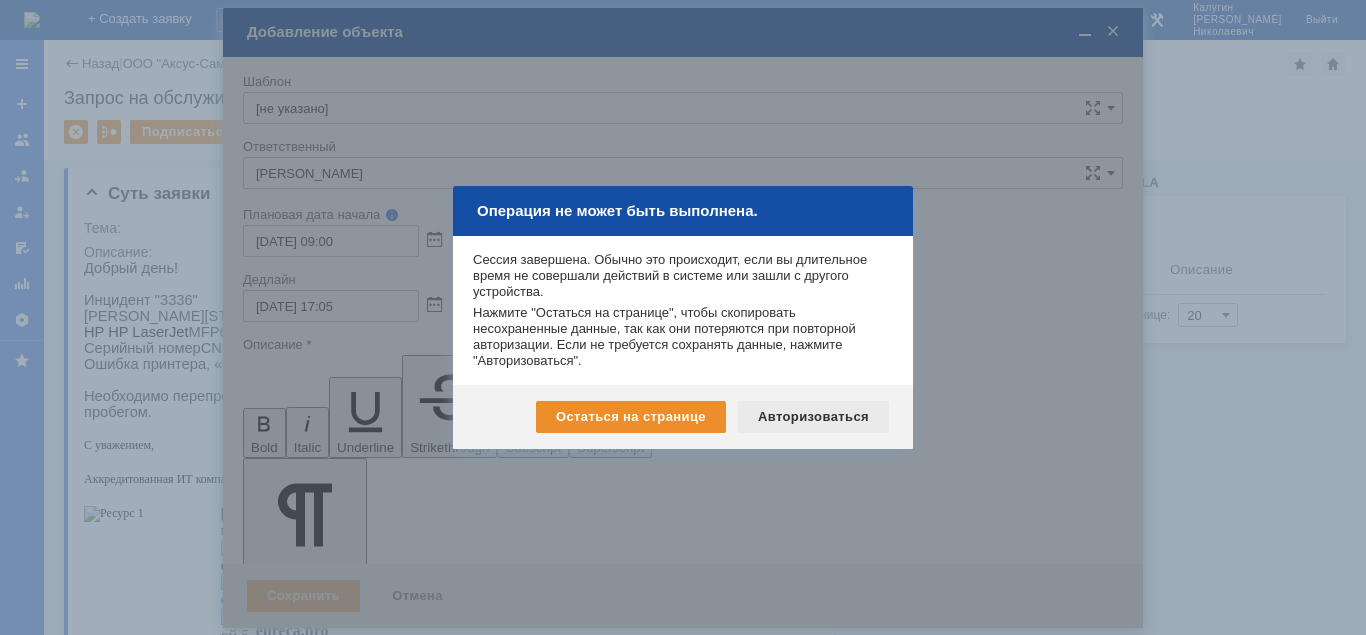 click on "Авторизоваться" at bounding box center [813, 417] 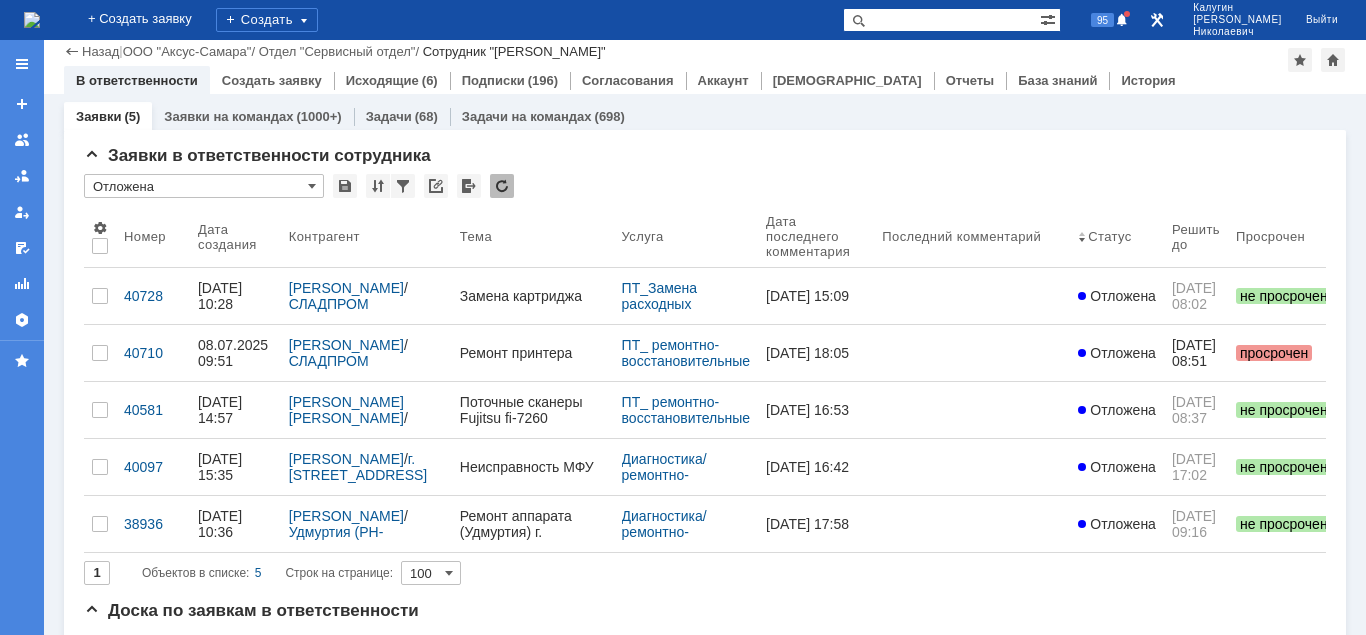 scroll, scrollTop: 0, scrollLeft: 0, axis: both 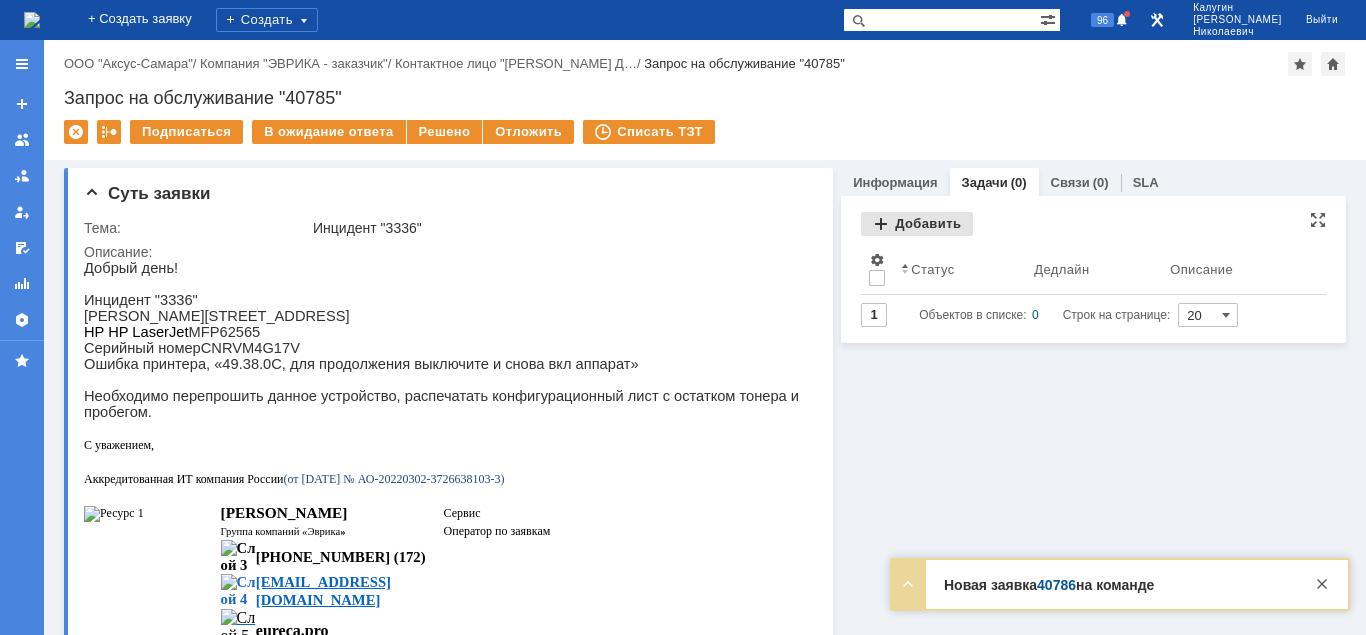 click on "Добавить" at bounding box center (917, 224) 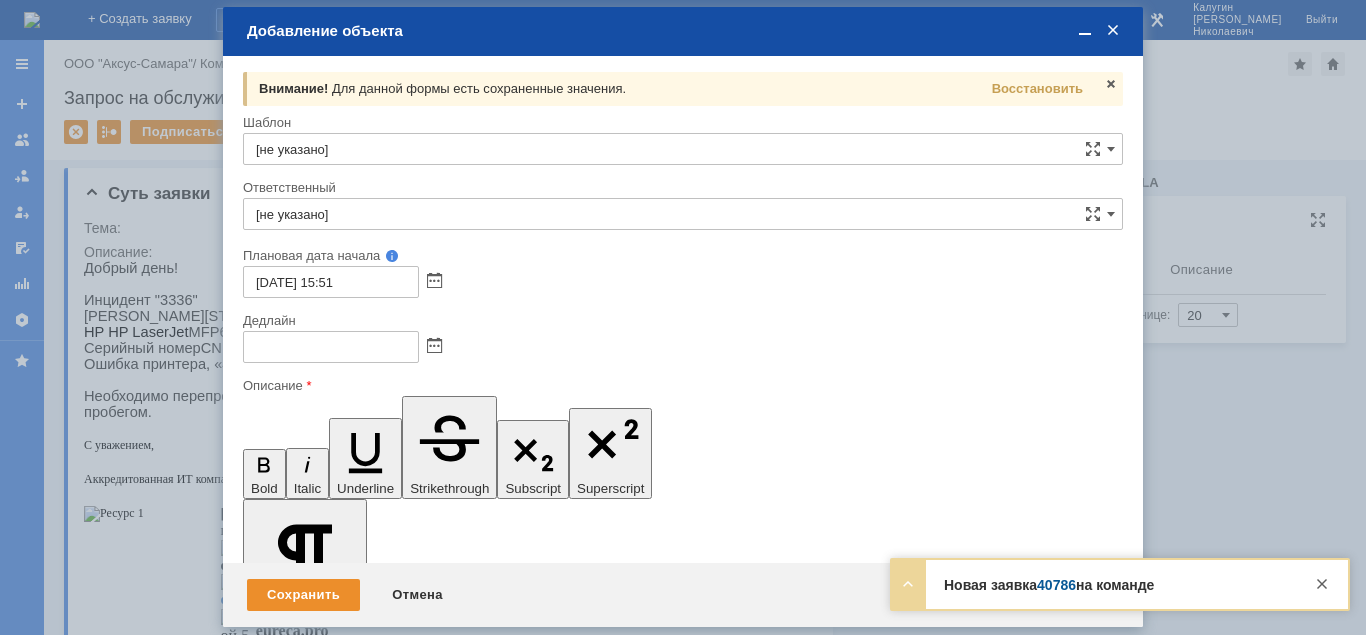 scroll, scrollTop: 0, scrollLeft: 0, axis: both 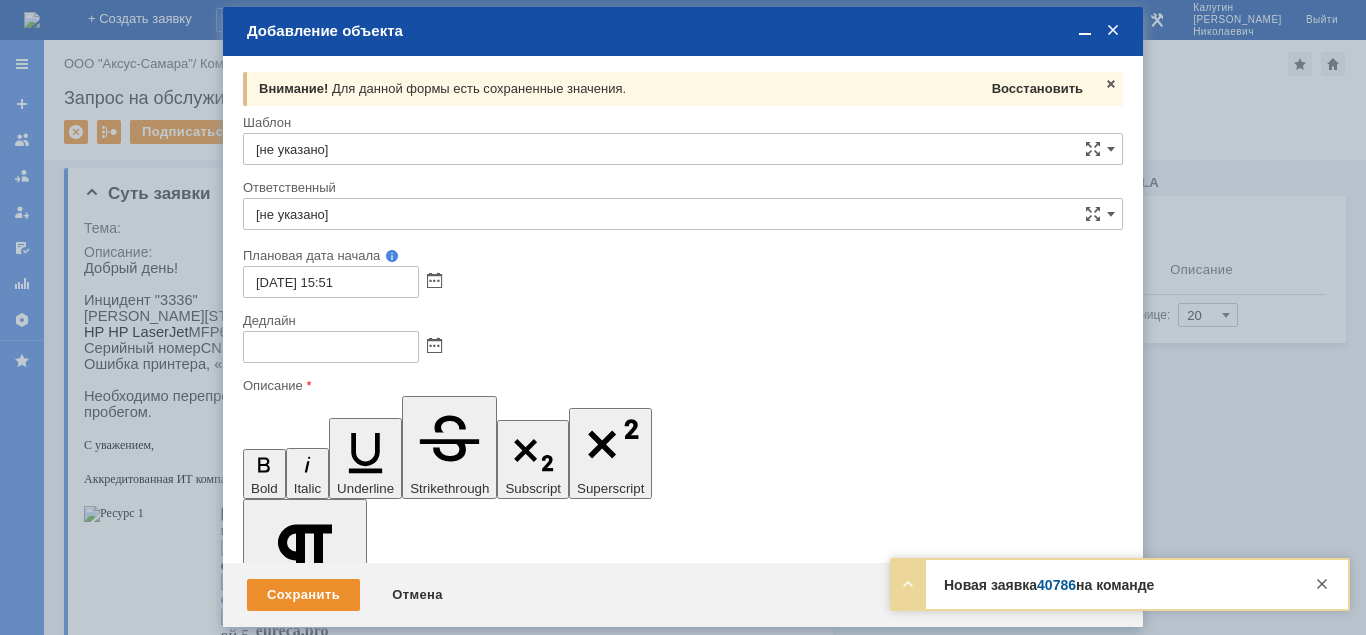 click on "Восстановить" at bounding box center [1037, 88] 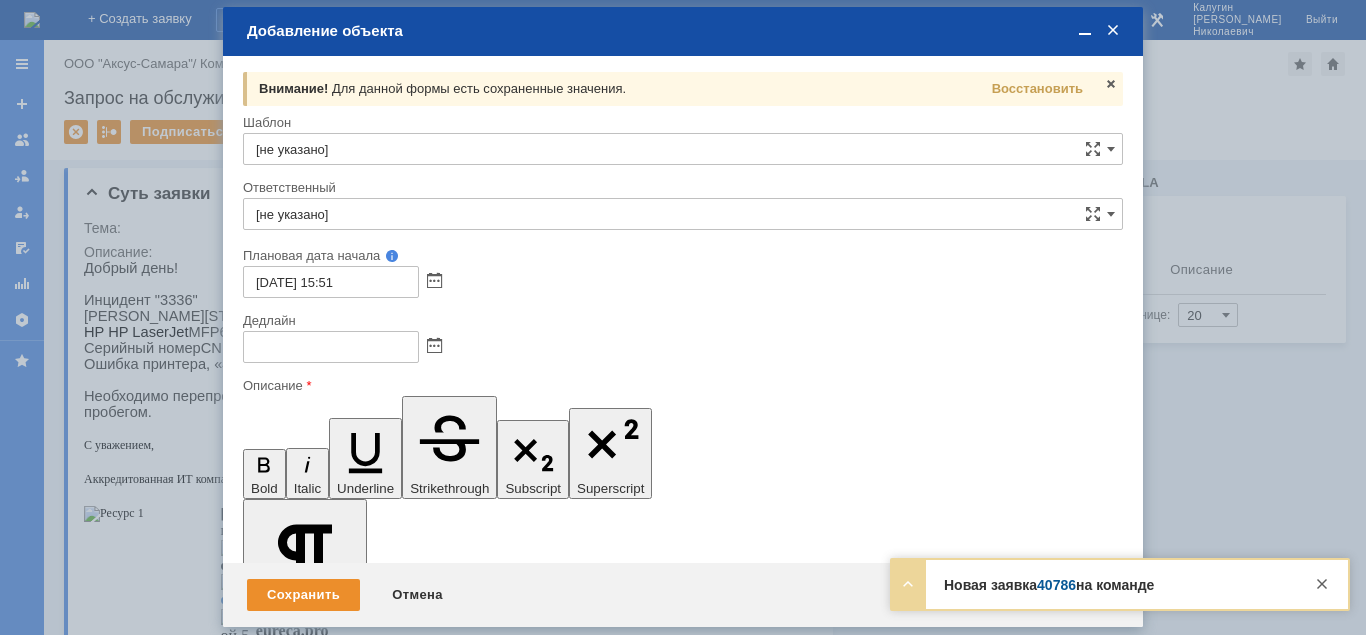 type on "Кубышкин Александр Анатольевич" 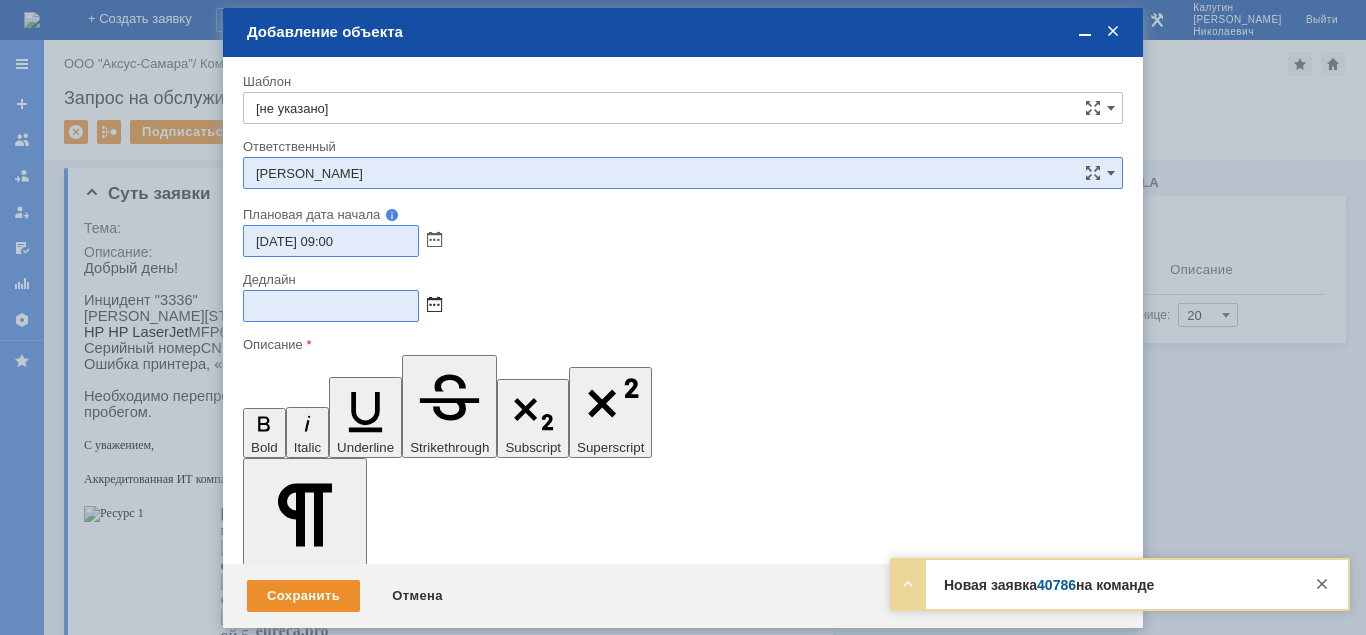 click at bounding box center (434, 306) 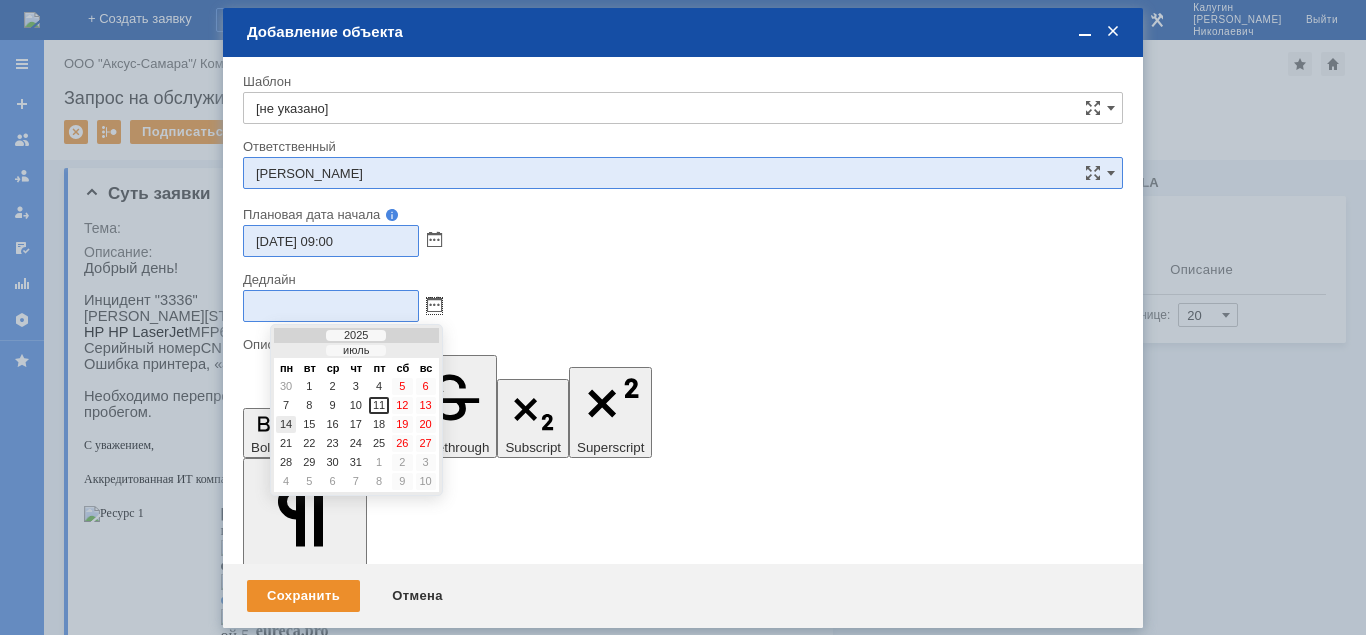 click on "14" at bounding box center [286, 424] 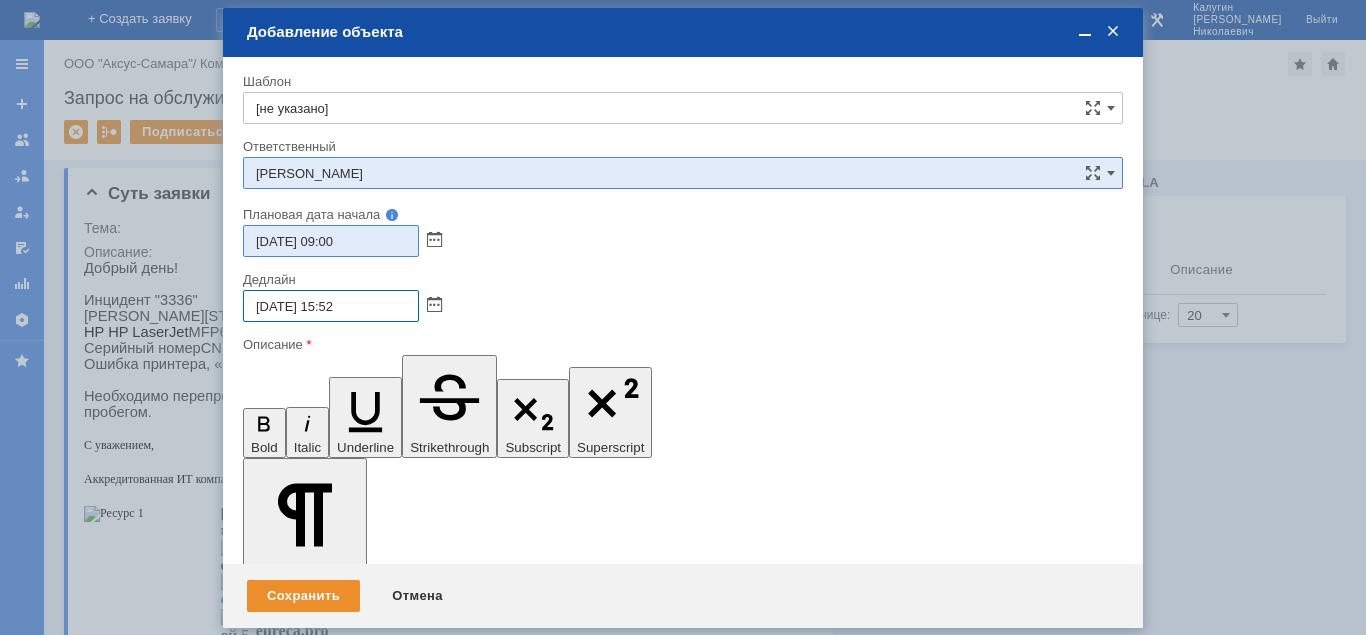 click on "14.07.2025 15:52" at bounding box center [331, 306] 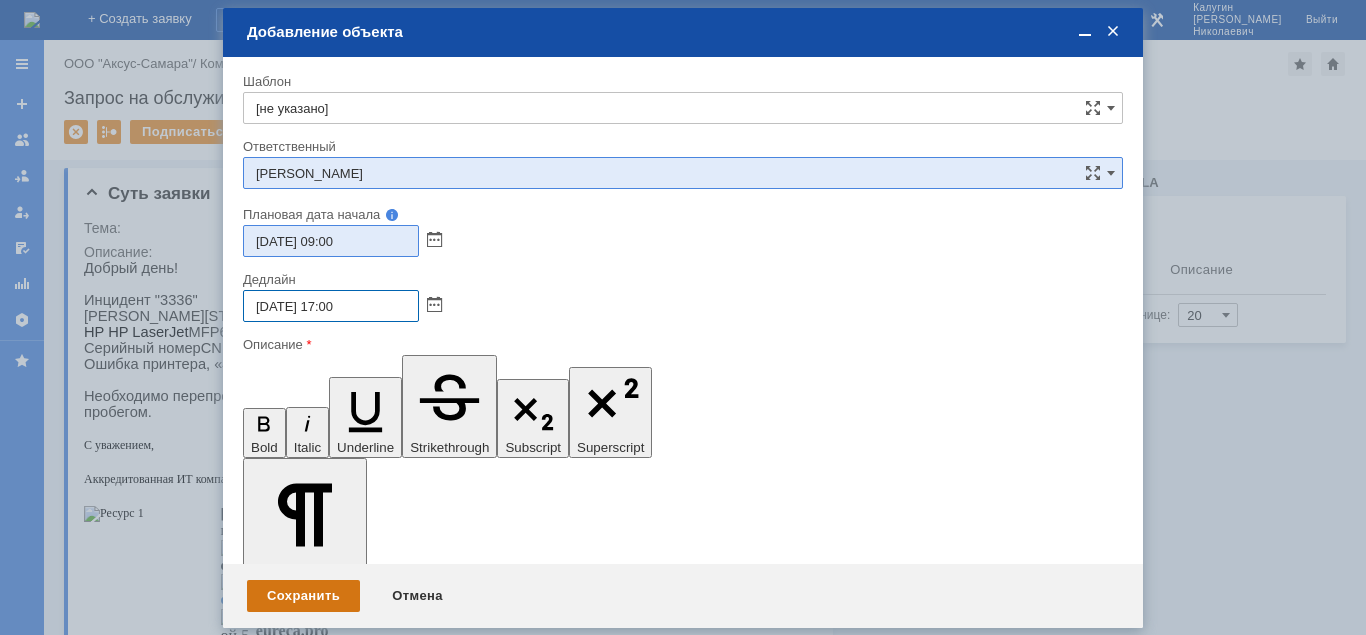 type on "14.07.2025 17:00" 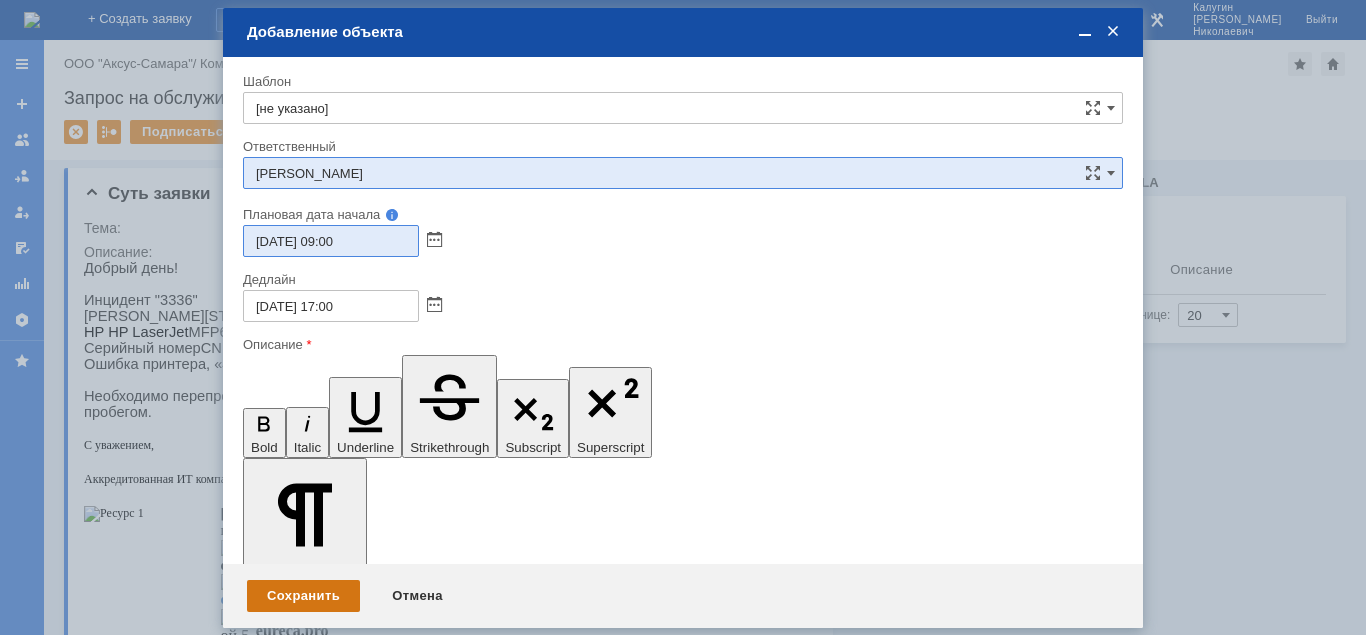 click on "Сохранить" at bounding box center (303, 596) 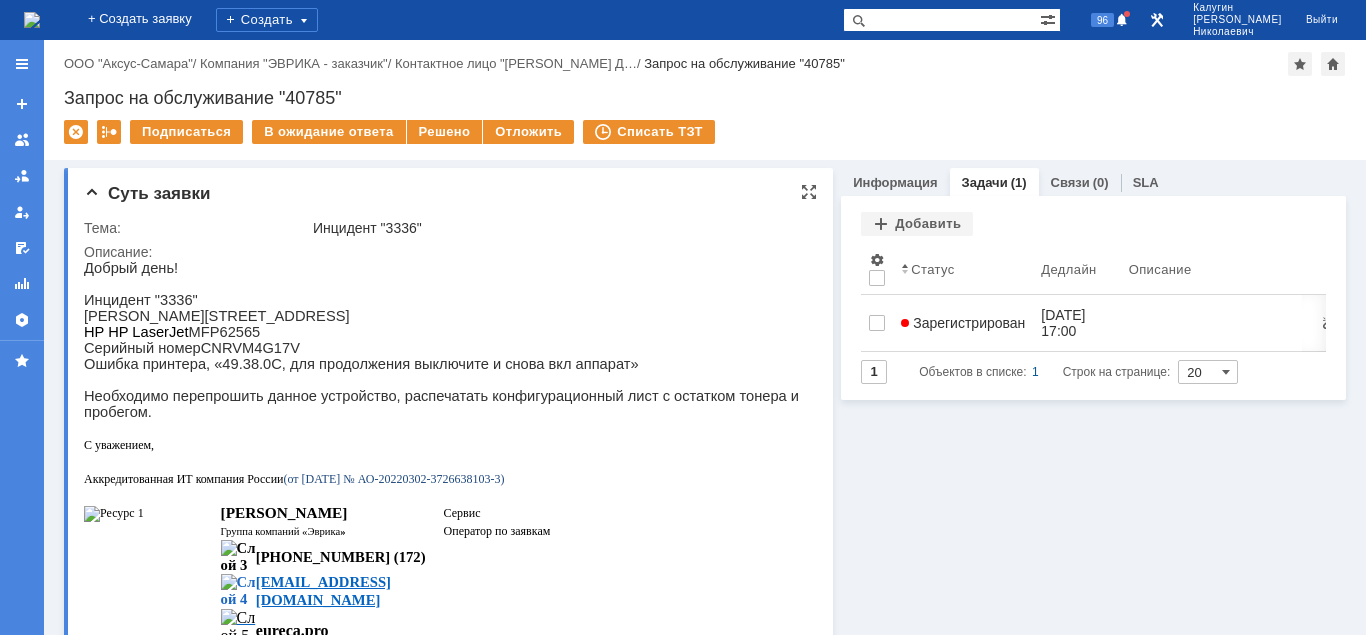 scroll, scrollTop: 0, scrollLeft: 0, axis: both 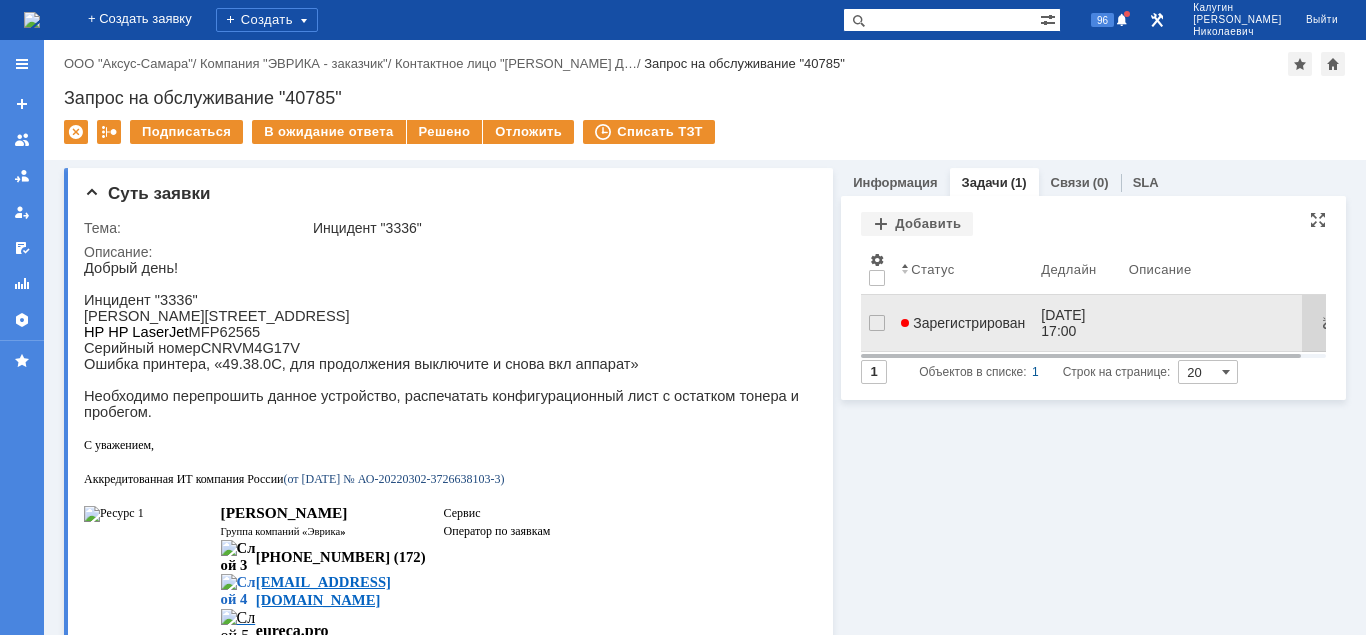 click on "Зарегистрирован" at bounding box center [963, 323] 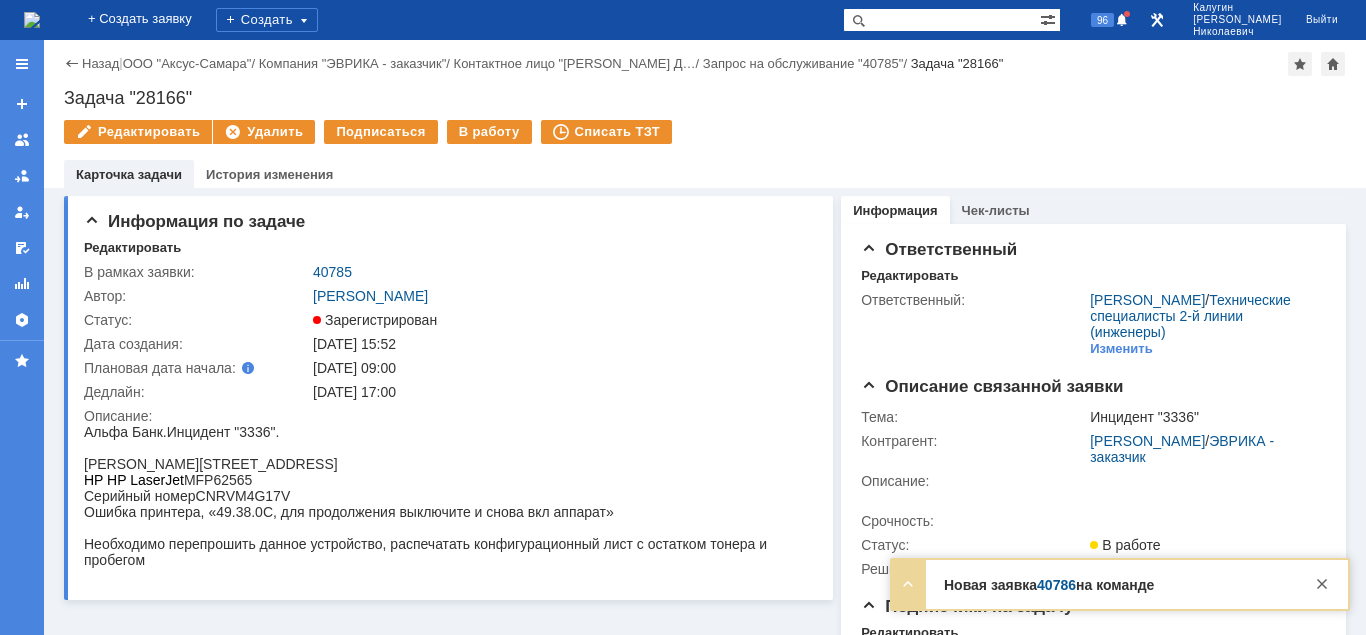 scroll, scrollTop: 0, scrollLeft: 0, axis: both 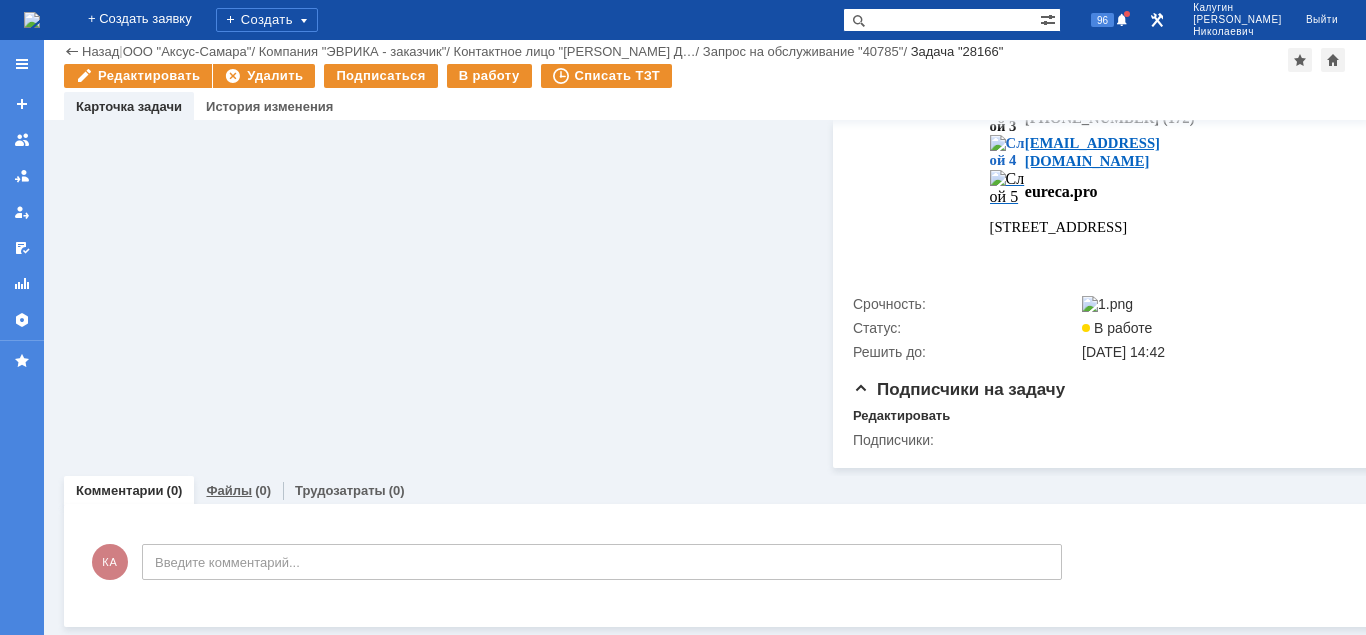 click on "Файлы" at bounding box center [229, 490] 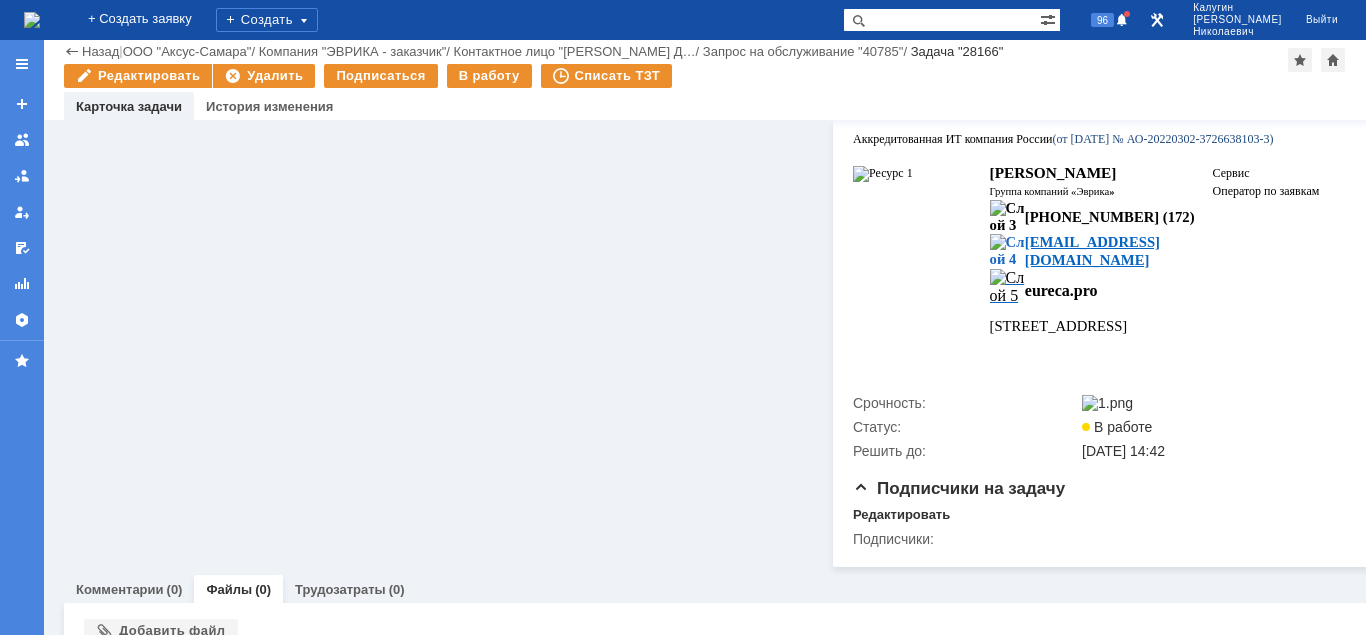 scroll, scrollTop: 582, scrollLeft: 0, axis: vertical 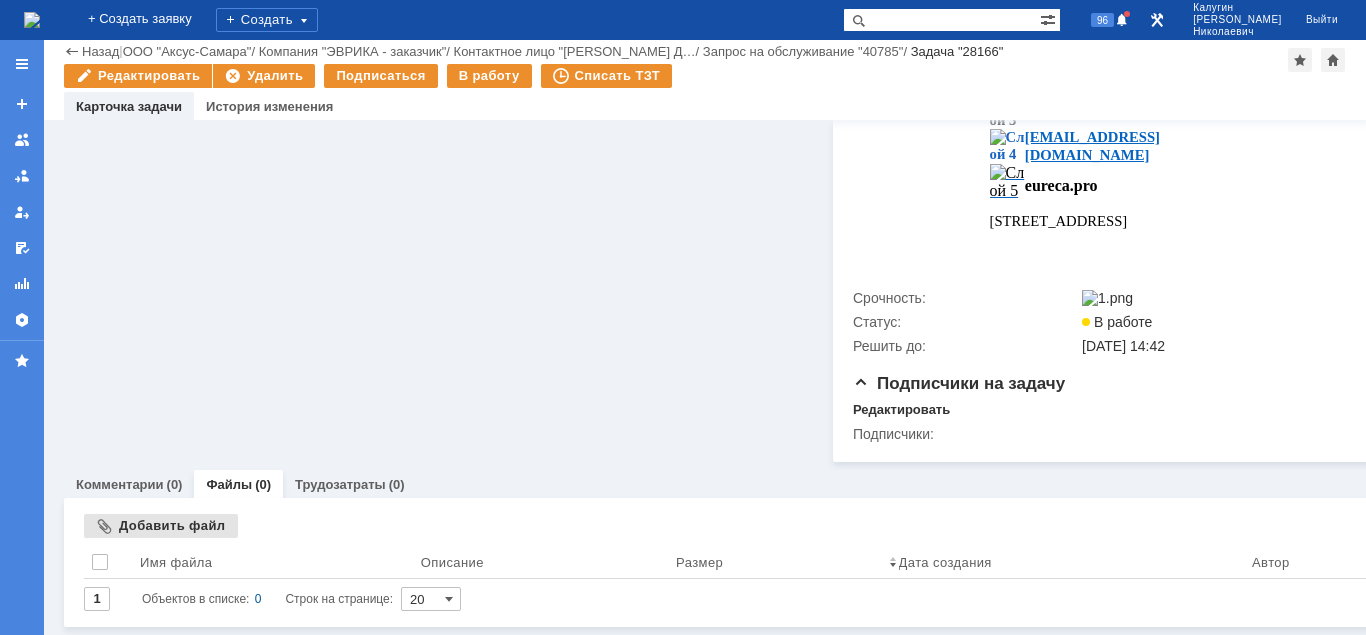 click on "Добавить файл" at bounding box center (161, 526) 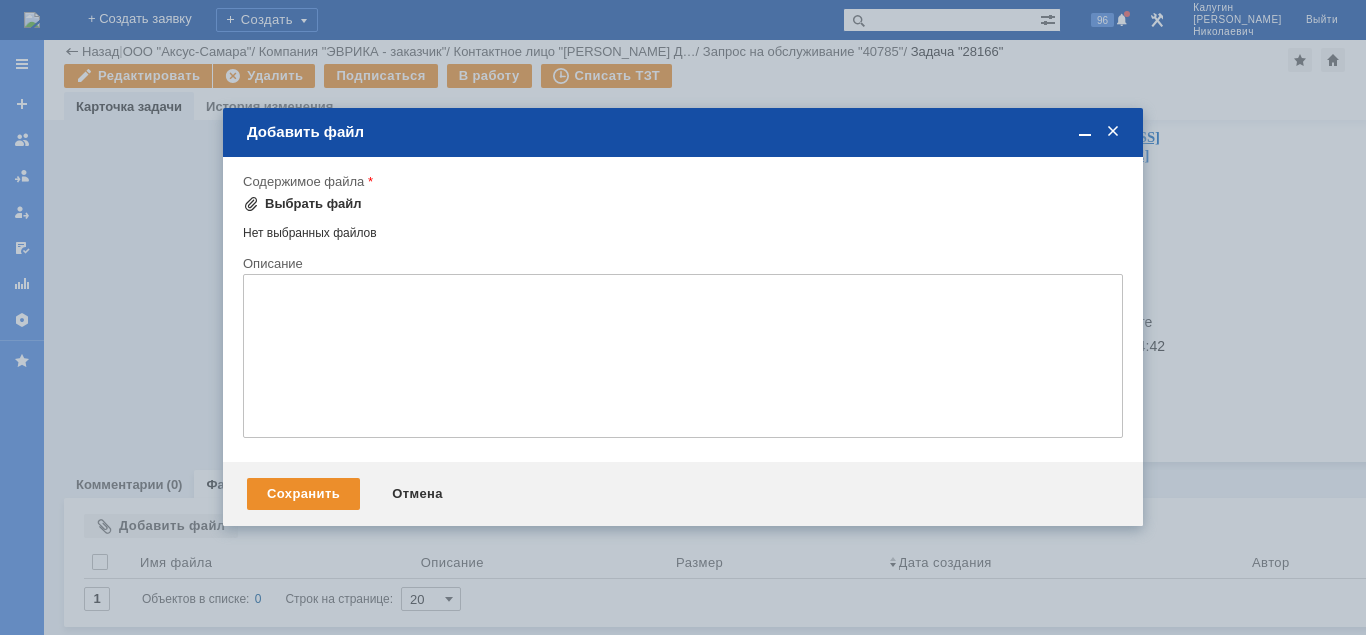 click on "Выбрать файл" at bounding box center (313, 204) 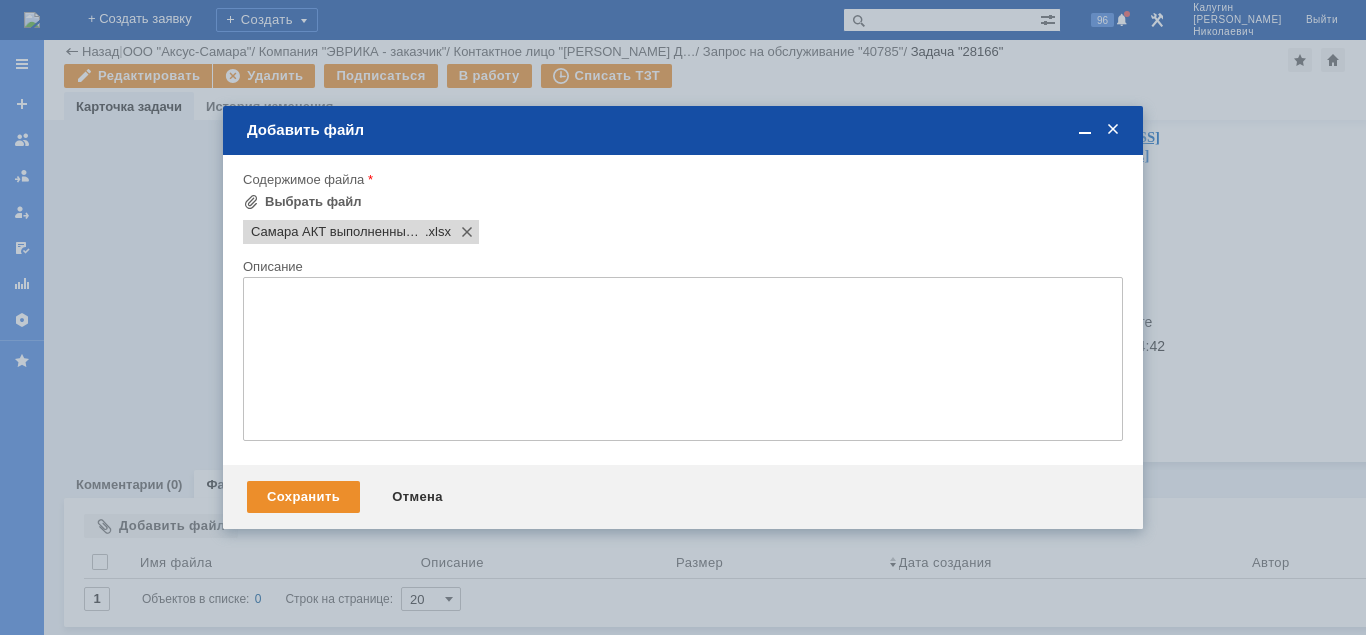 scroll, scrollTop: 0, scrollLeft: 0, axis: both 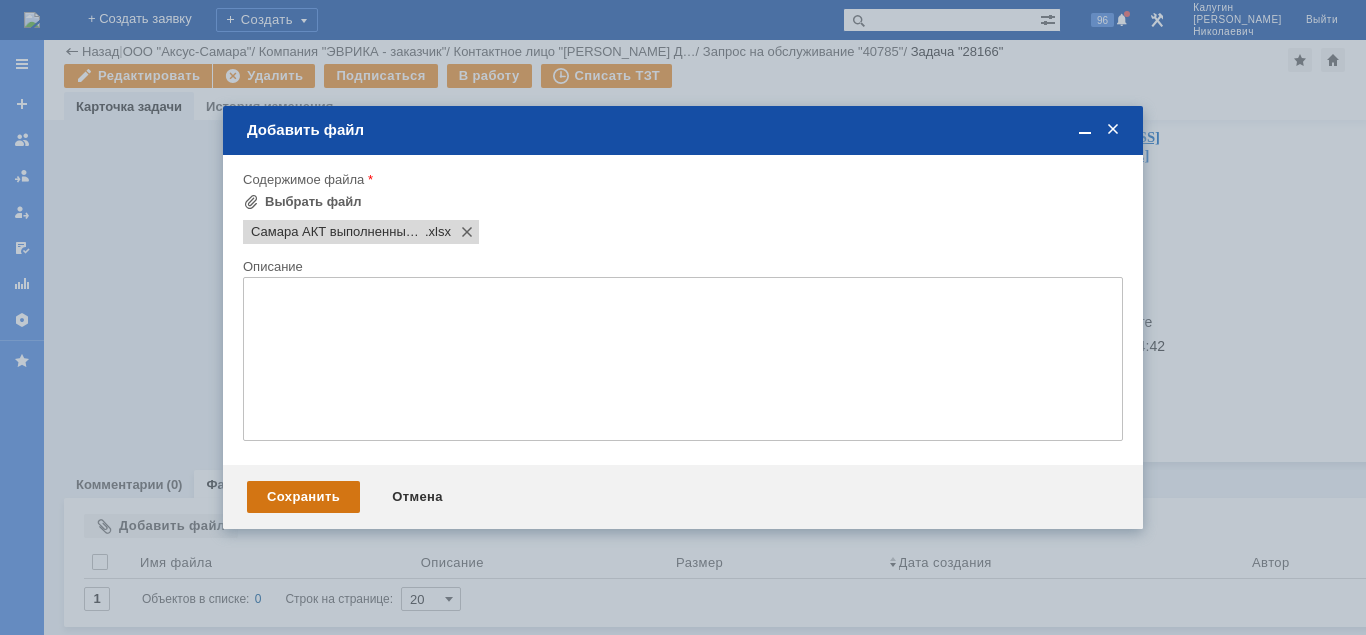 click on "Сохранить" at bounding box center [303, 497] 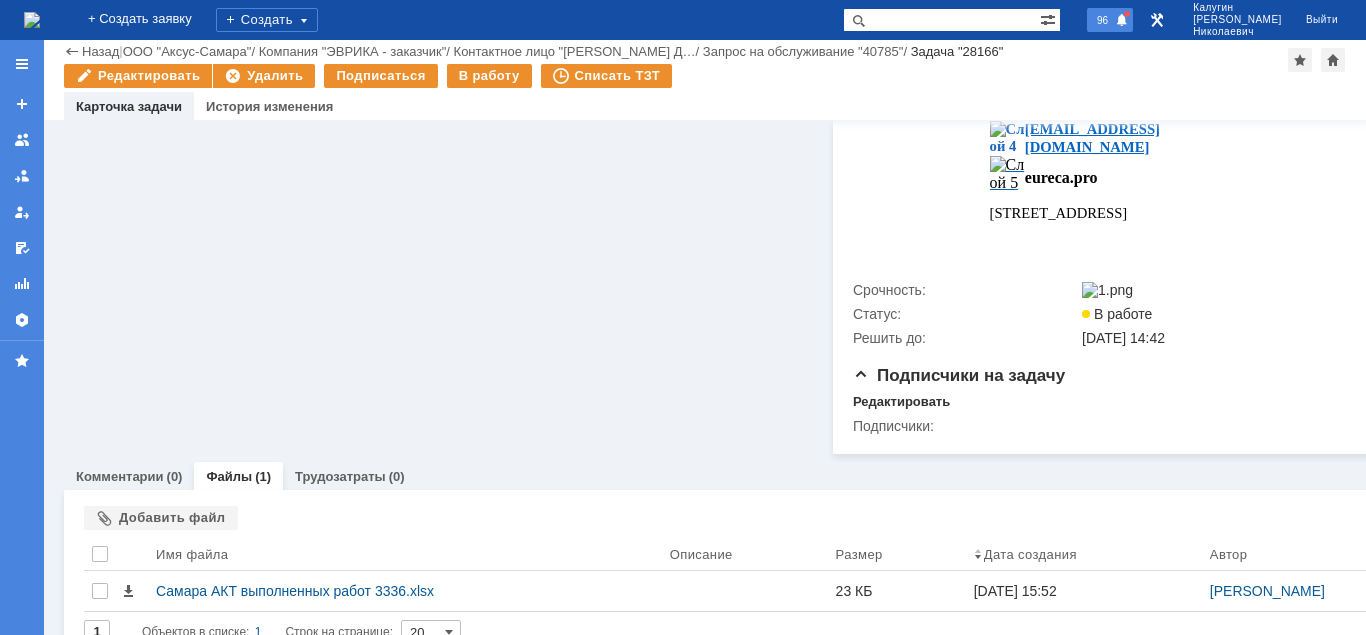 drag, startPoint x: 1149, startPoint y: 18, endPoint x: 1139, endPoint y: 22, distance: 10.770329 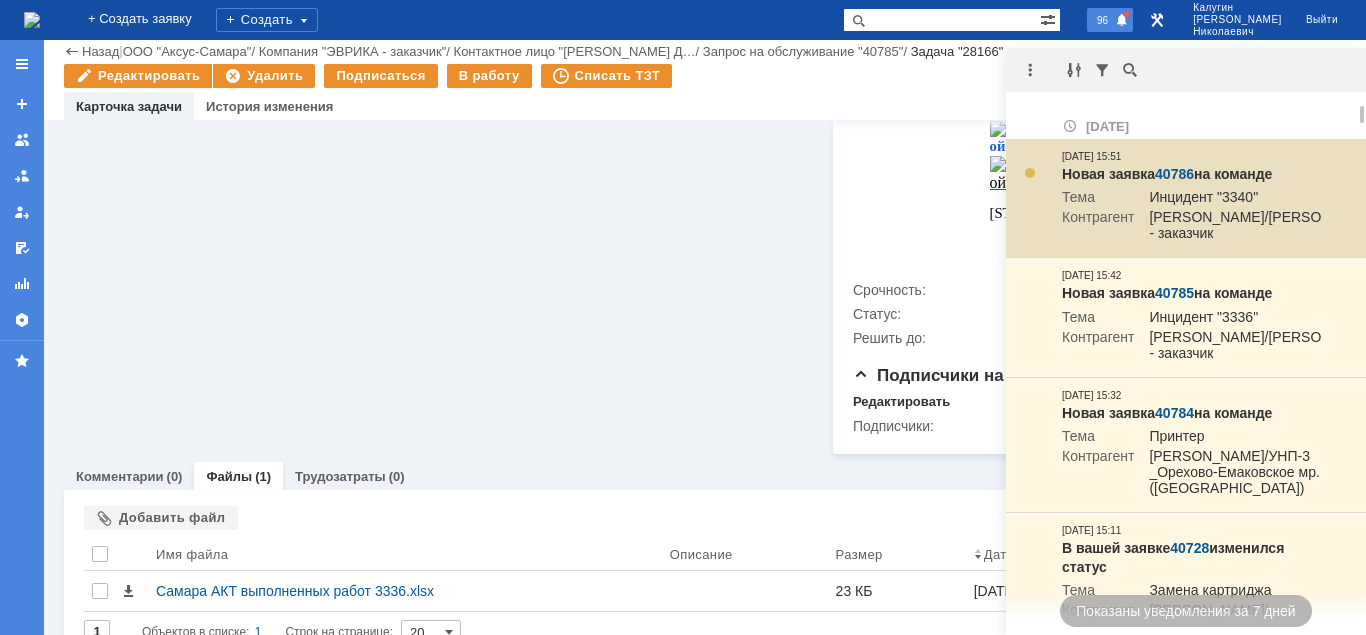 click on "40786" at bounding box center (1174, 174) 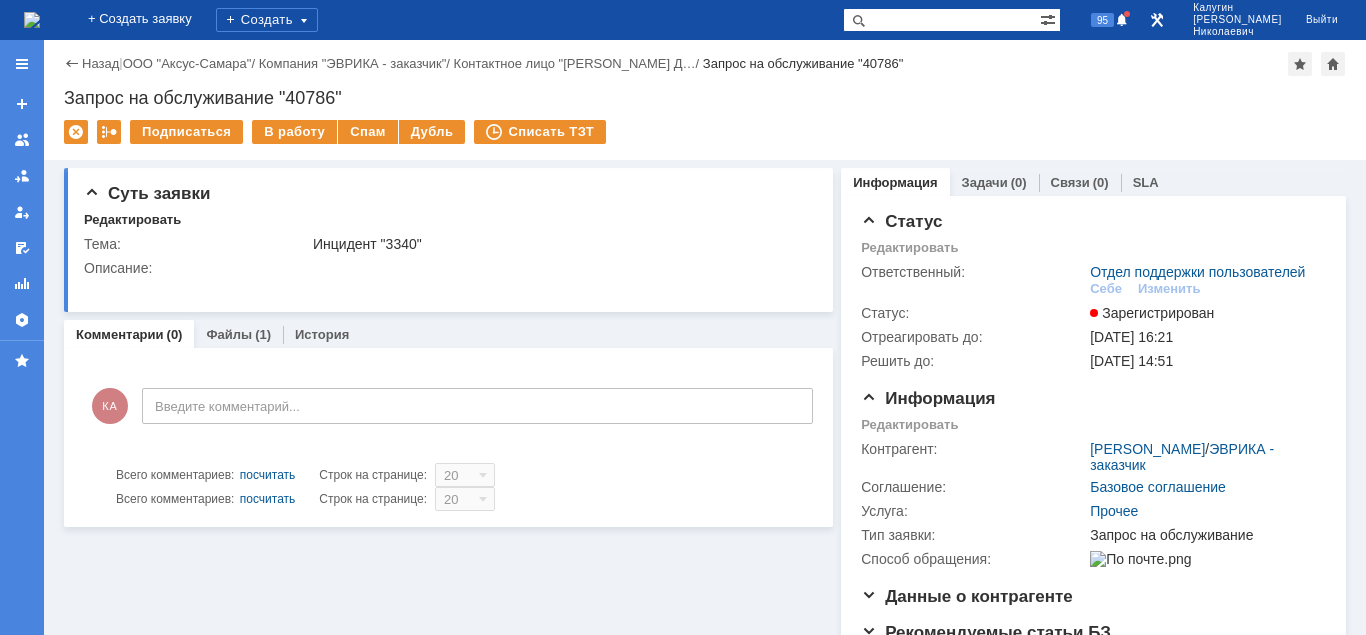 scroll, scrollTop: 0, scrollLeft: 0, axis: both 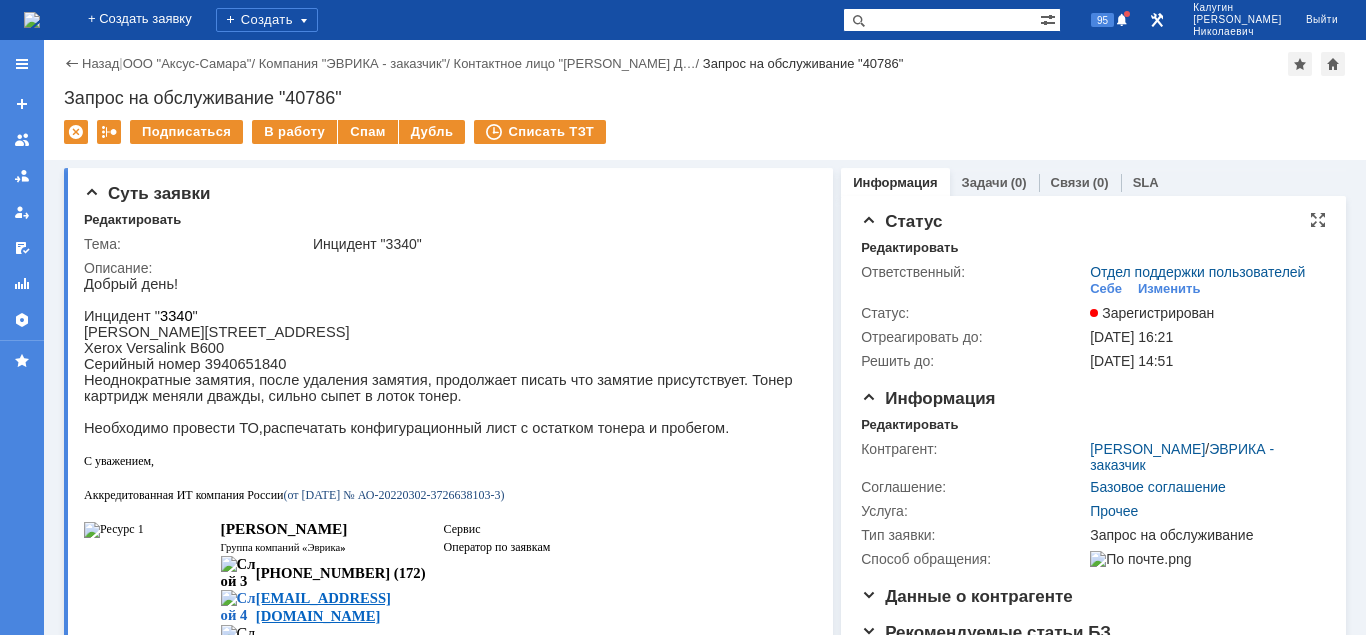 drag, startPoint x: 1110, startPoint y: 289, endPoint x: 1069, endPoint y: 303, distance: 43.32436 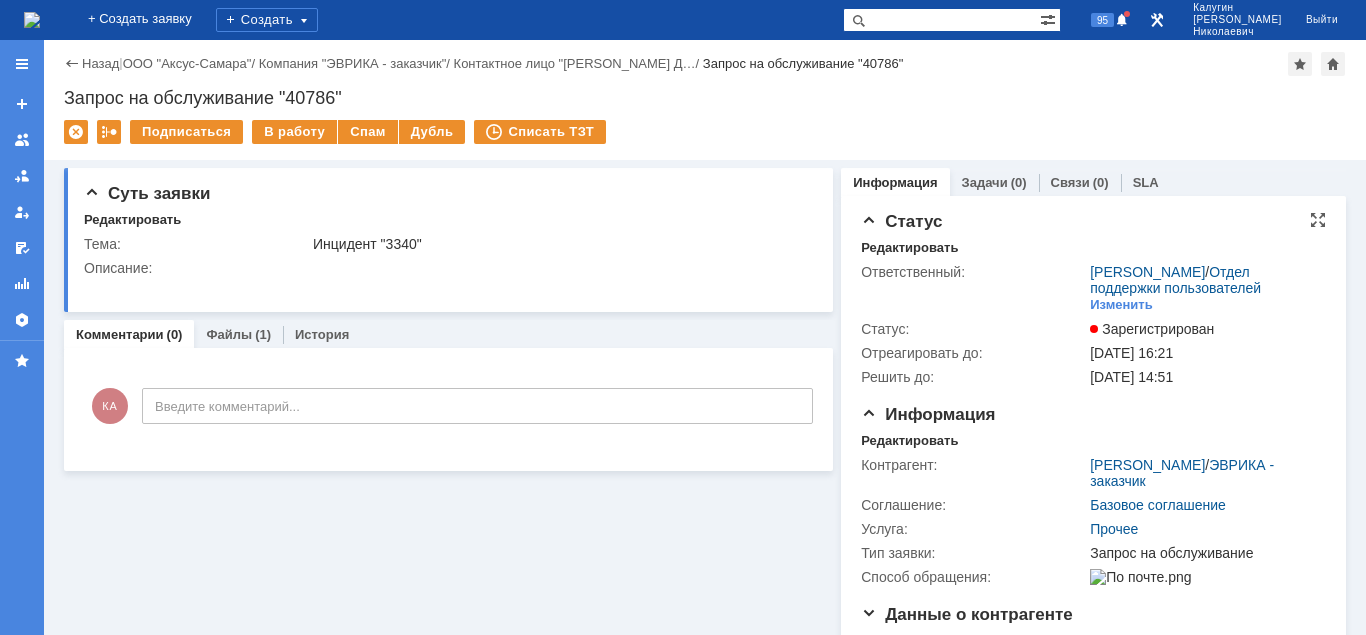 scroll, scrollTop: 0, scrollLeft: 0, axis: both 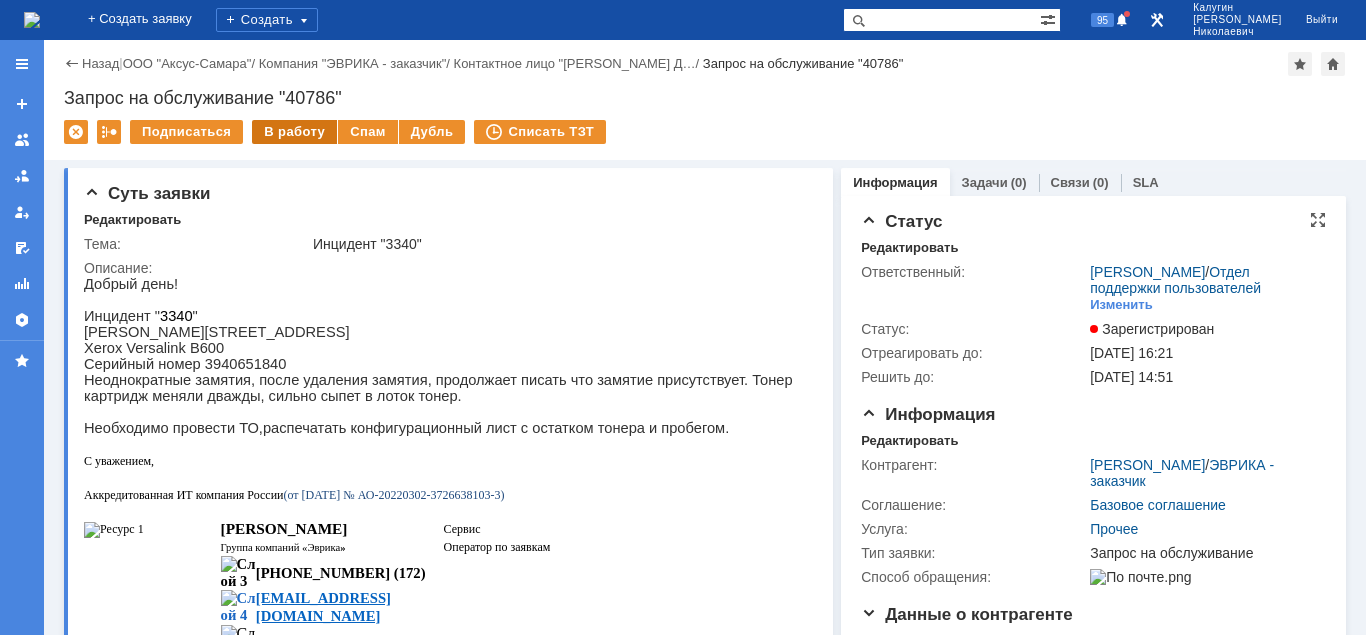 click on "В работу" at bounding box center (294, 132) 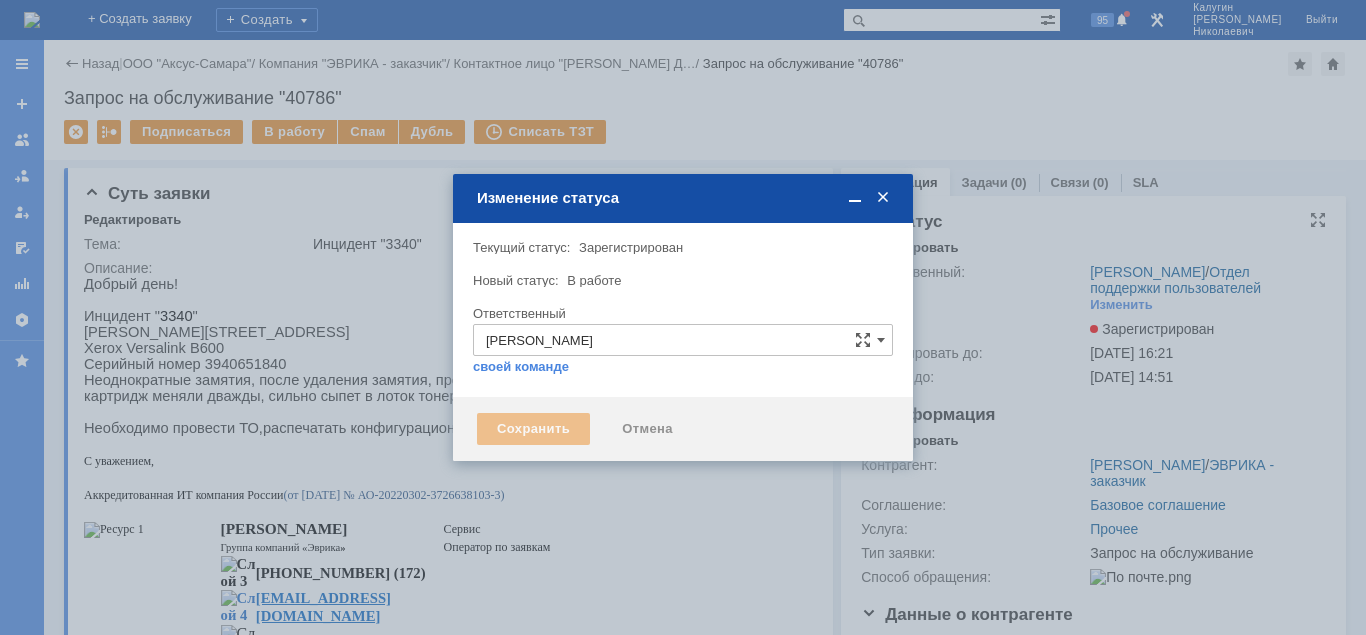 type 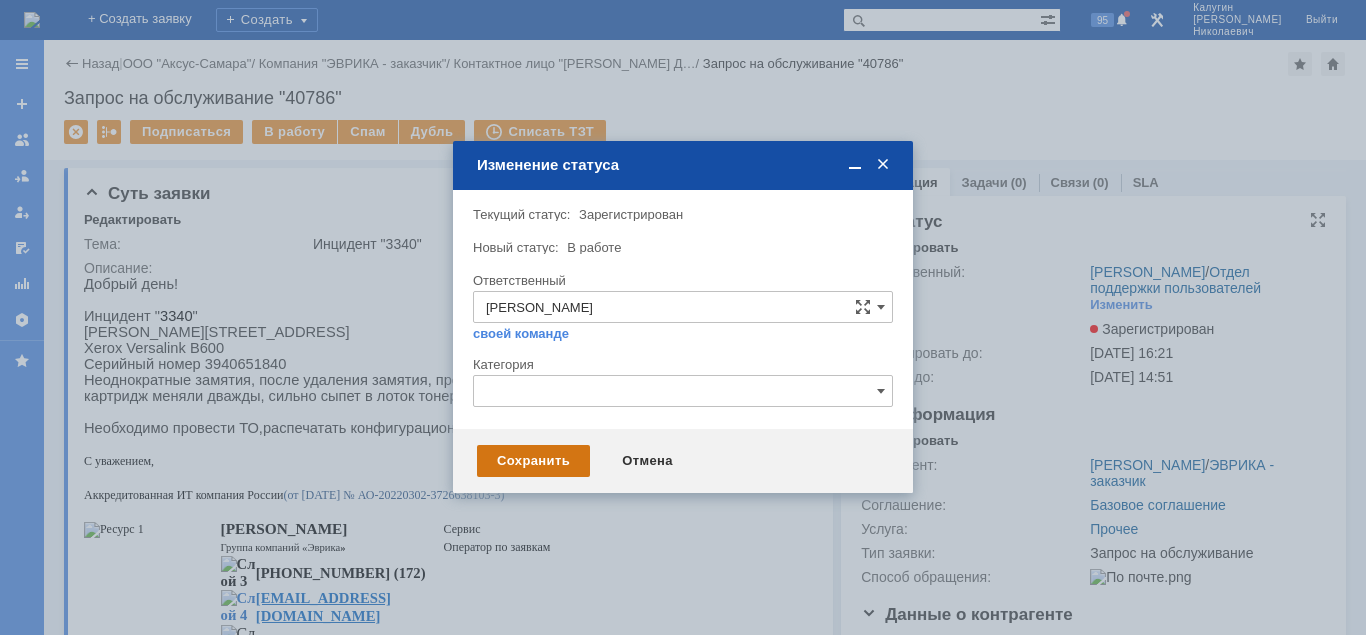click on "Сохранить" at bounding box center [533, 461] 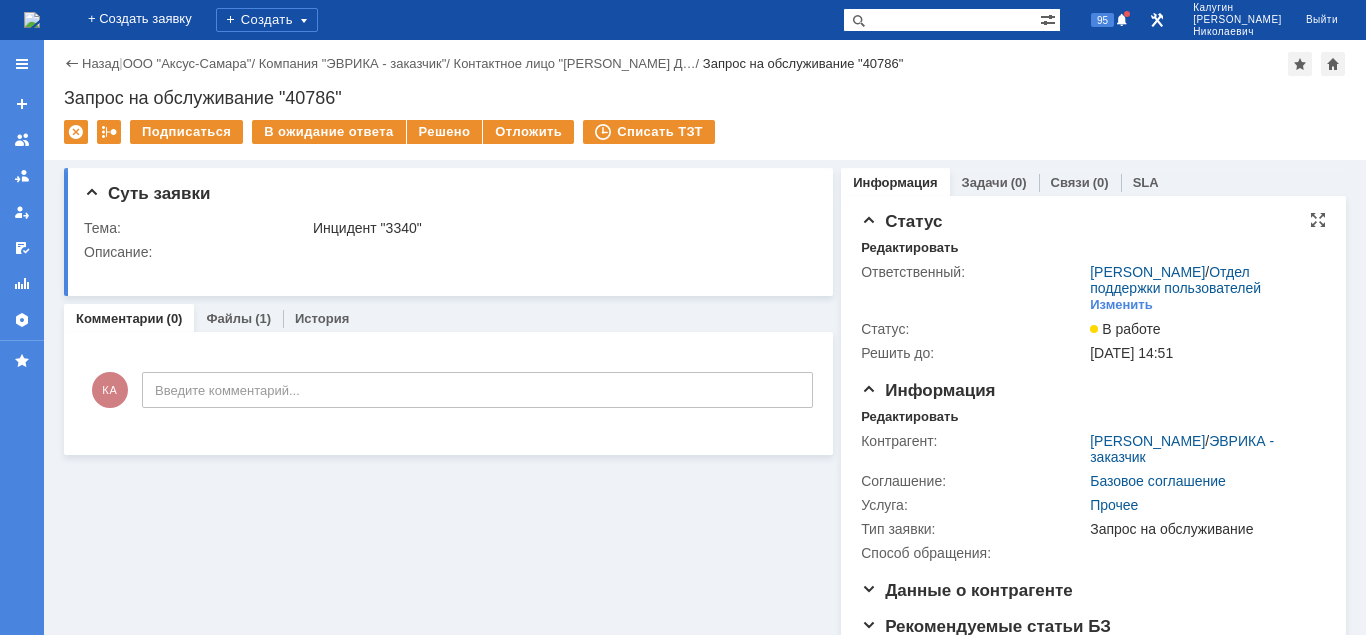 scroll, scrollTop: 0, scrollLeft: 0, axis: both 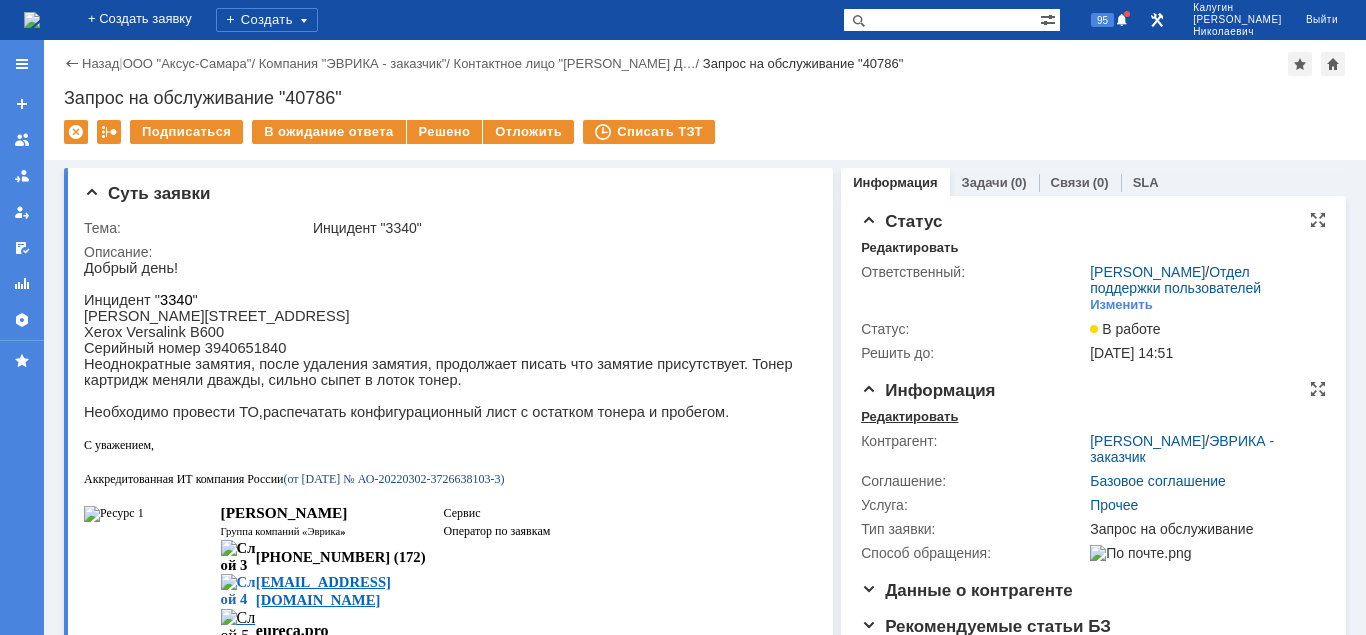 click on "Редактировать" at bounding box center (909, 417) 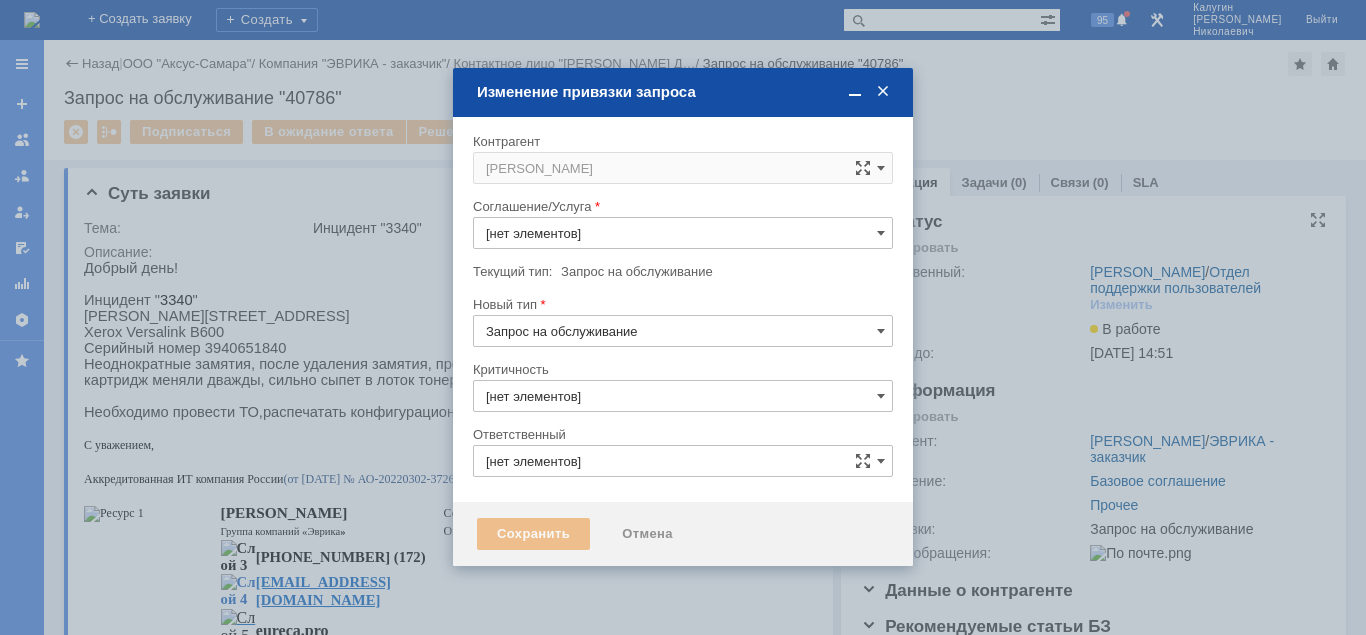 type on "3. Низкая" 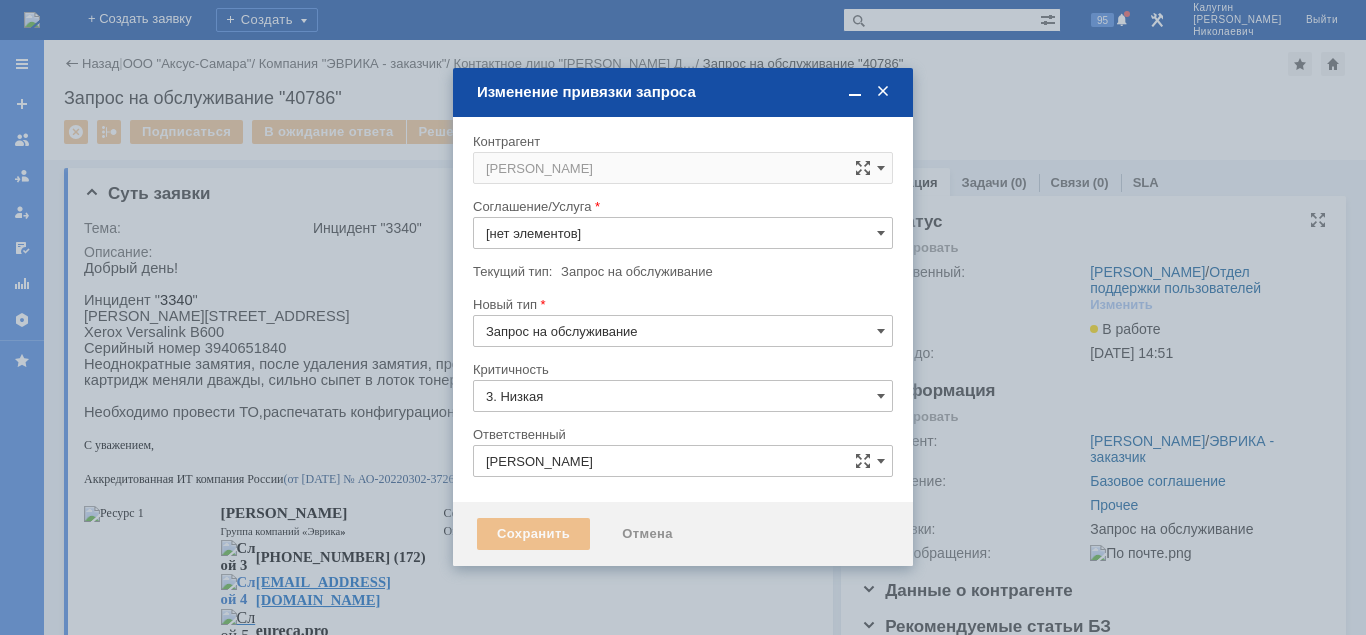 type on "Прочее" 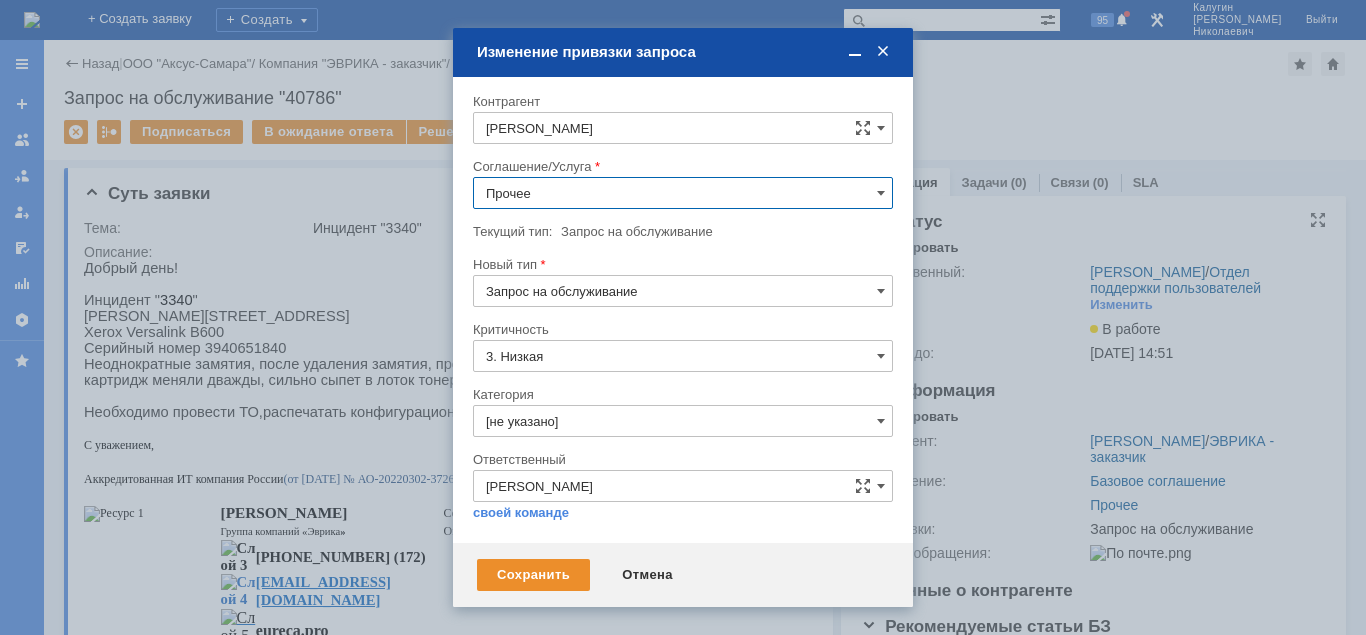 click on "Прочее" at bounding box center (683, 193) 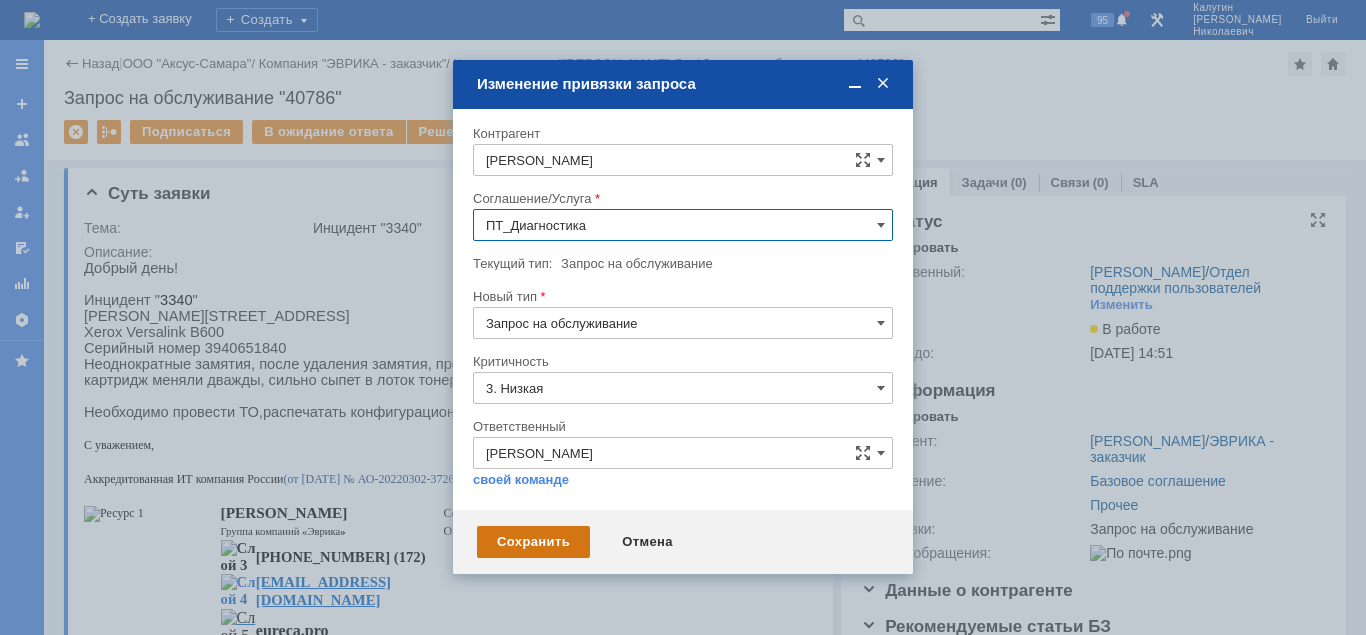 type on "ПТ_Диагностика" 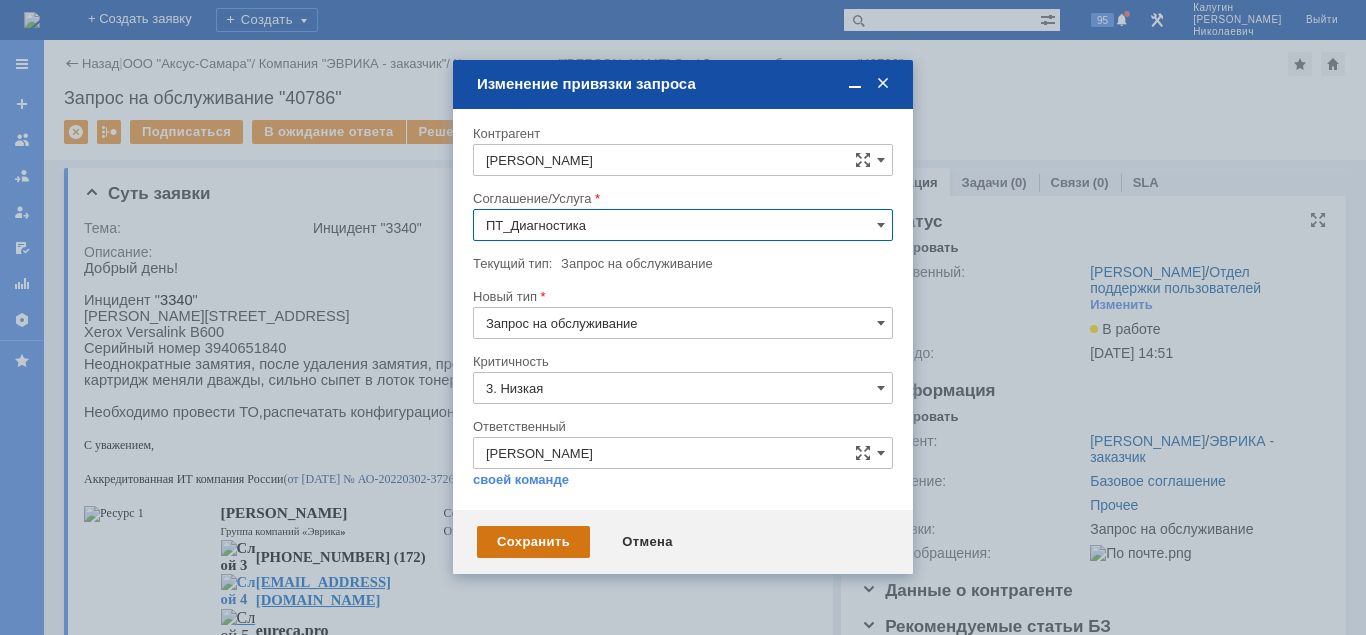 click on "Сохранить" at bounding box center [533, 542] 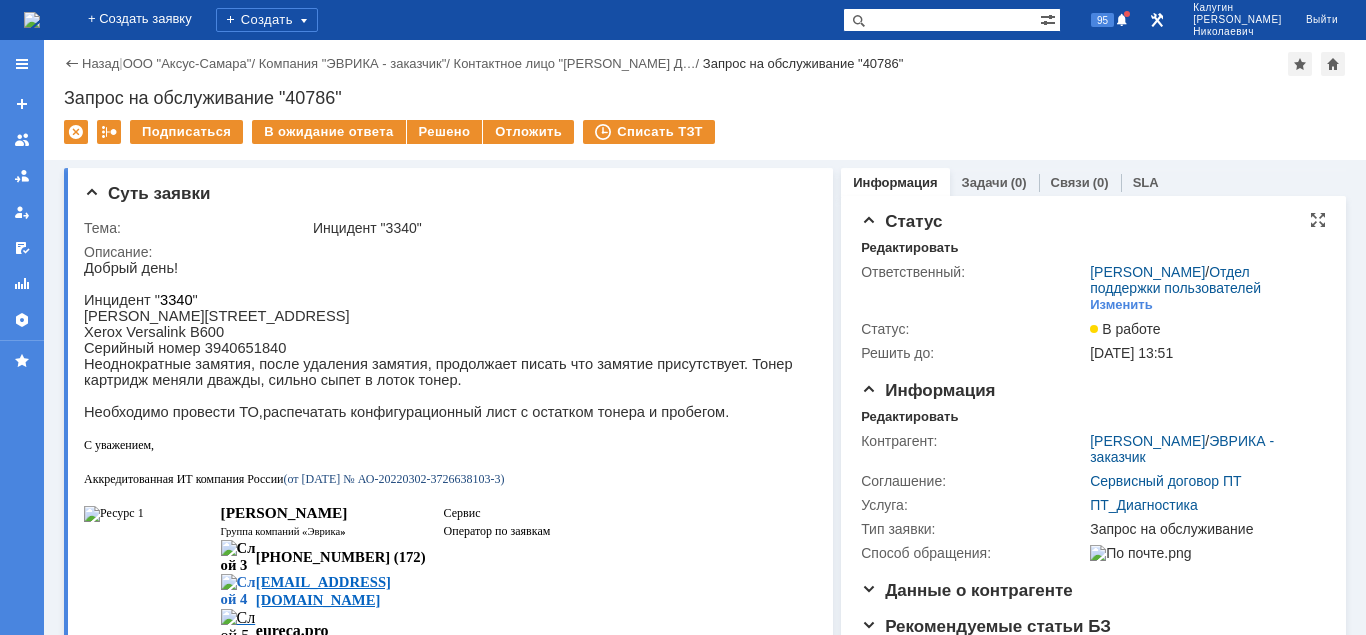 scroll, scrollTop: 0, scrollLeft: 0, axis: both 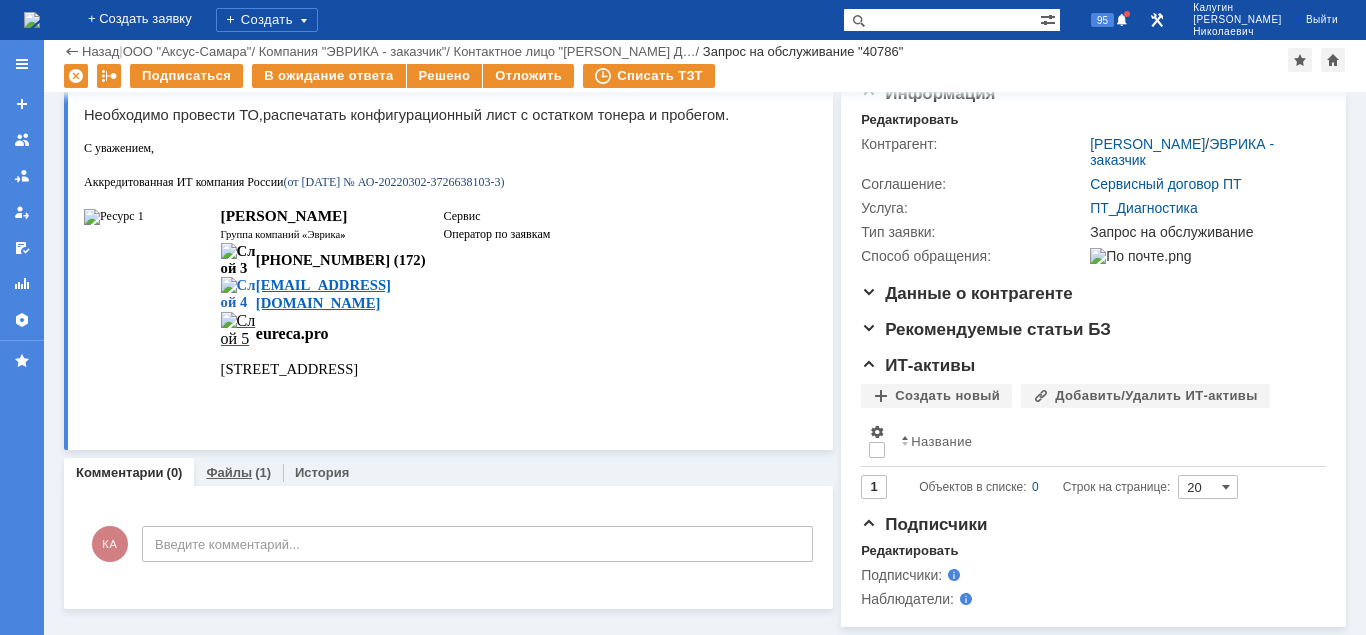 click on "Файлы" at bounding box center (229, 472) 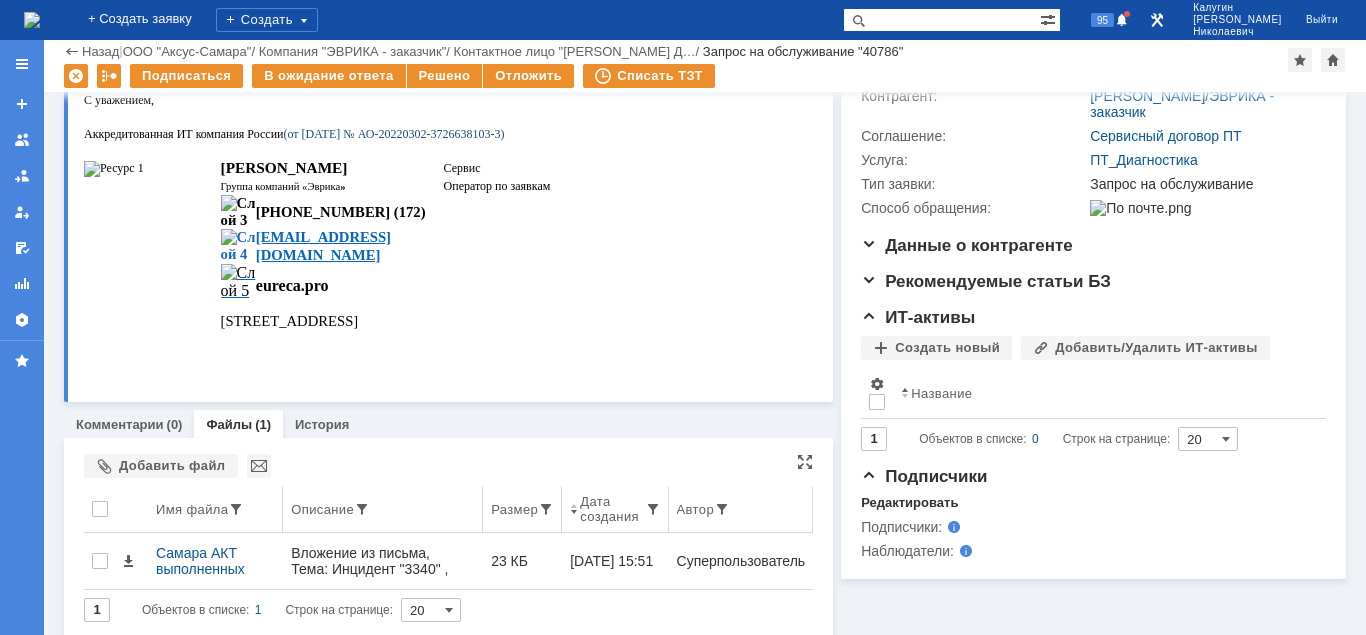scroll, scrollTop: 289, scrollLeft: 0, axis: vertical 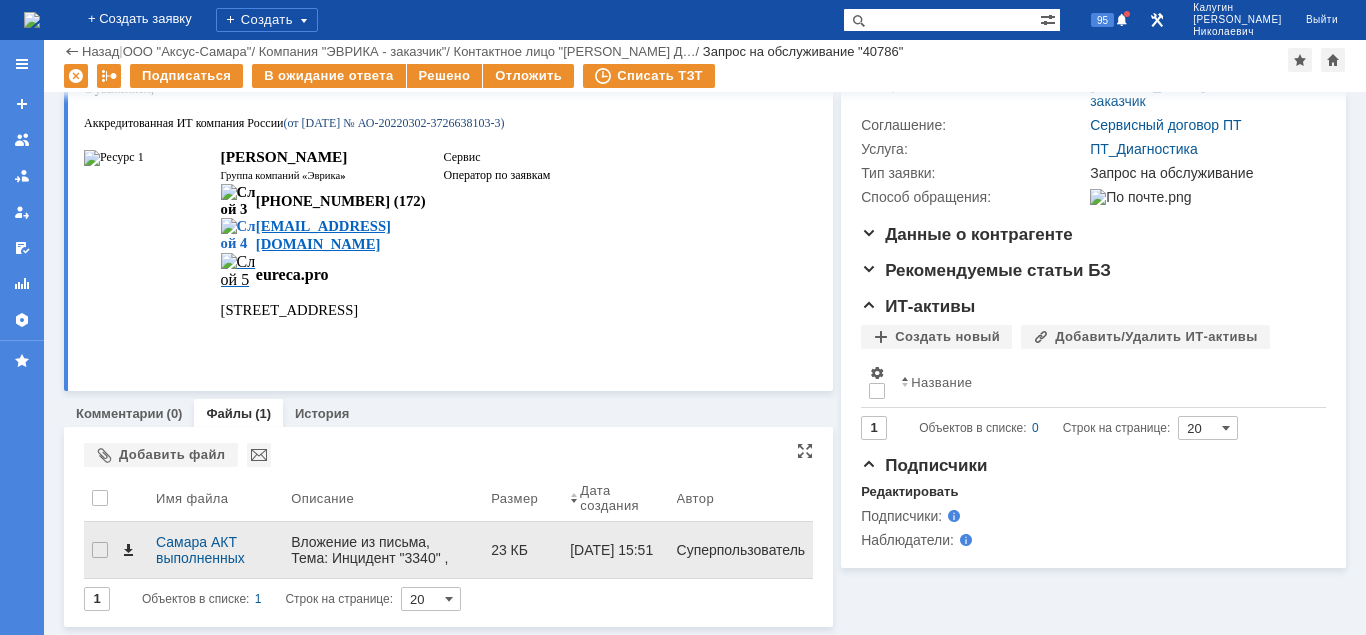 click at bounding box center (128, 550) 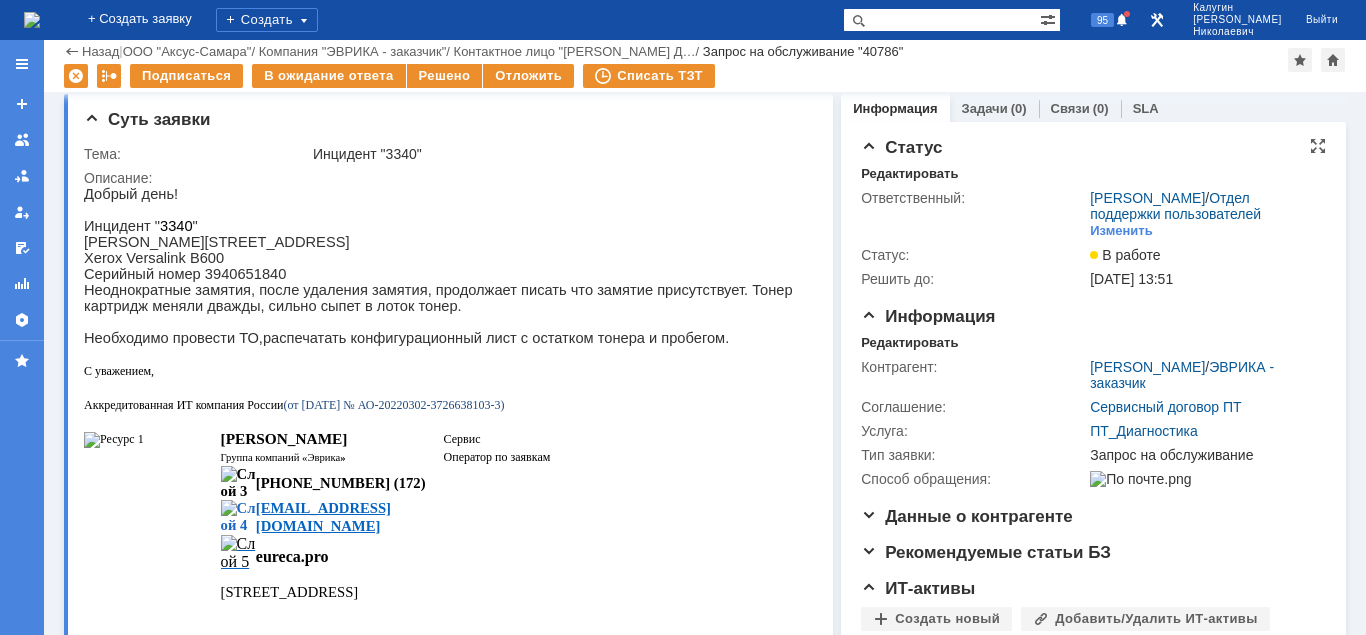 scroll, scrollTop: 0, scrollLeft: 0, axis: both 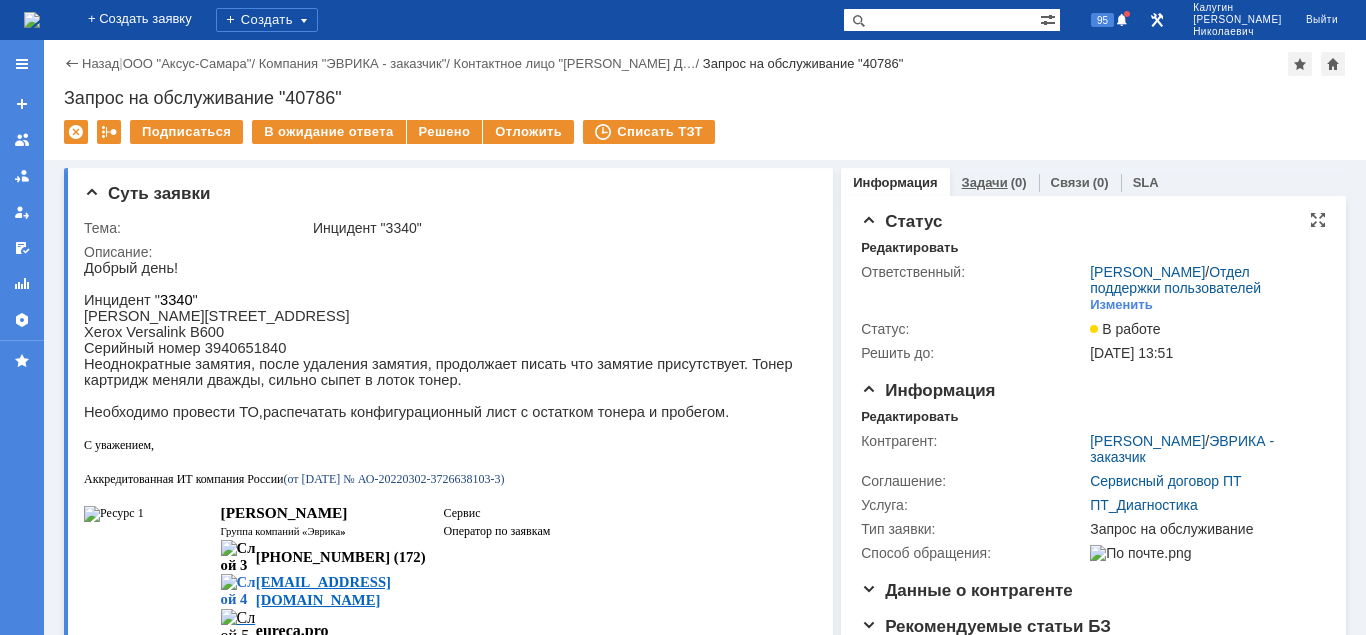 click on "Задачи" at bounding box center (985, 182) 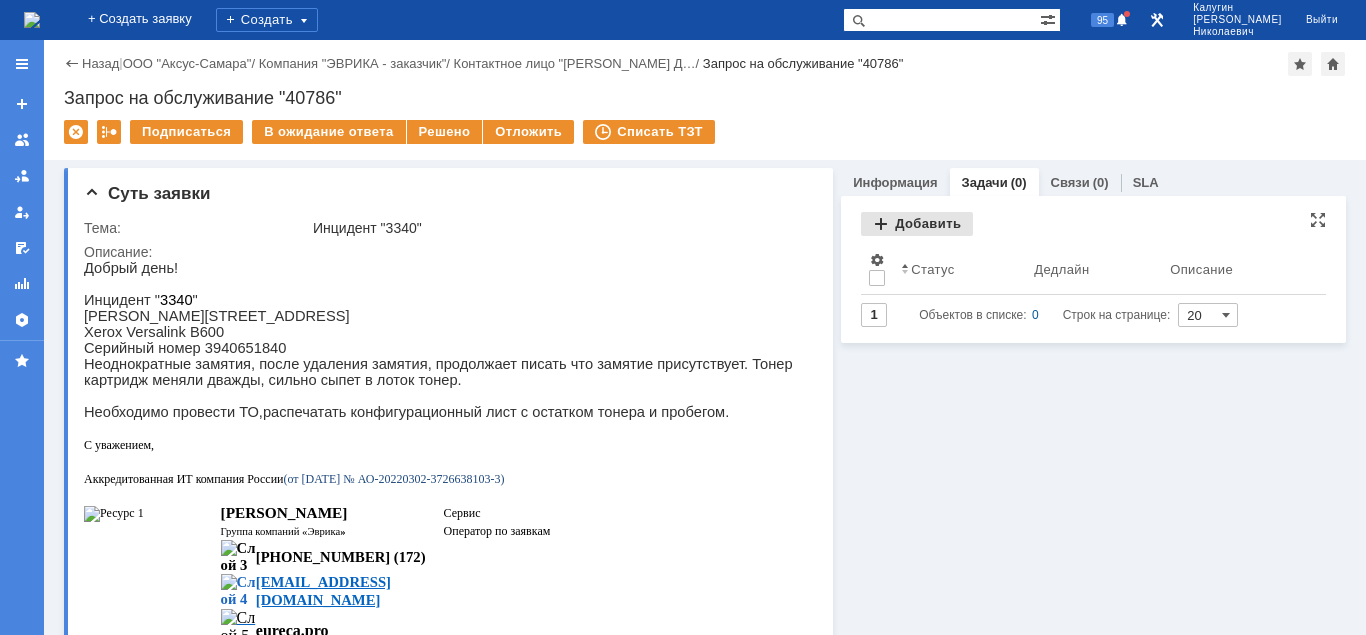 click on "Добавить" at bounding box center (917, 224) 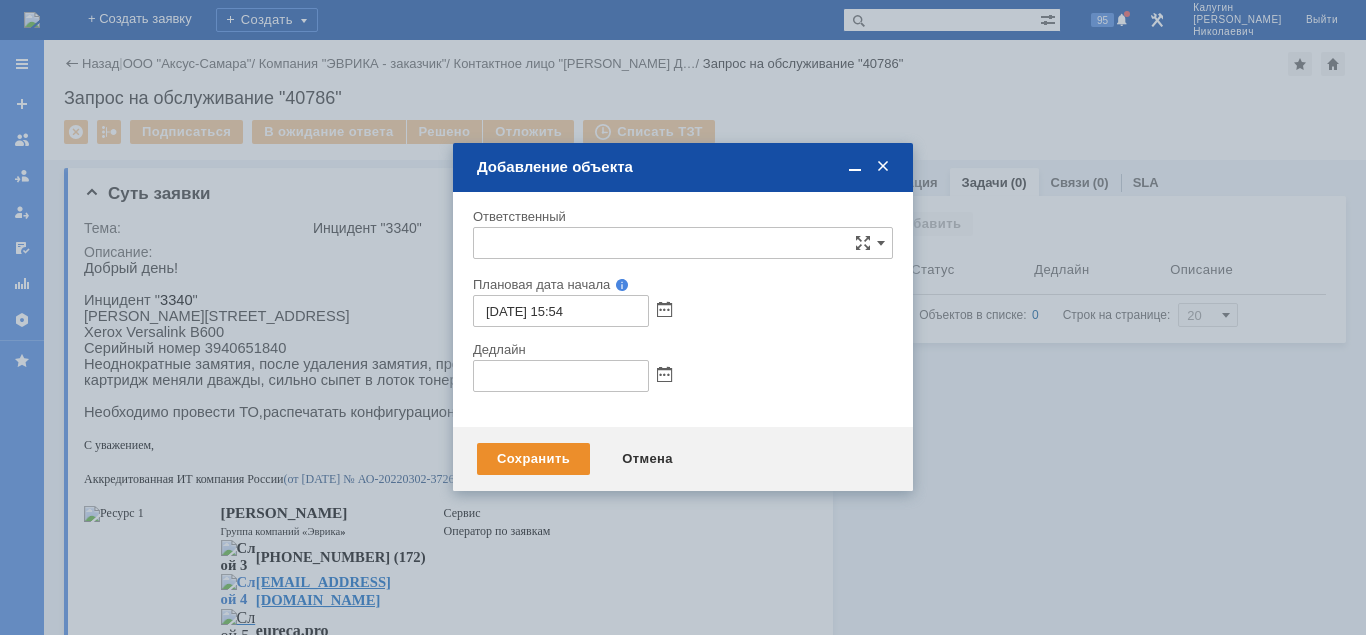 type on "[не указано]" 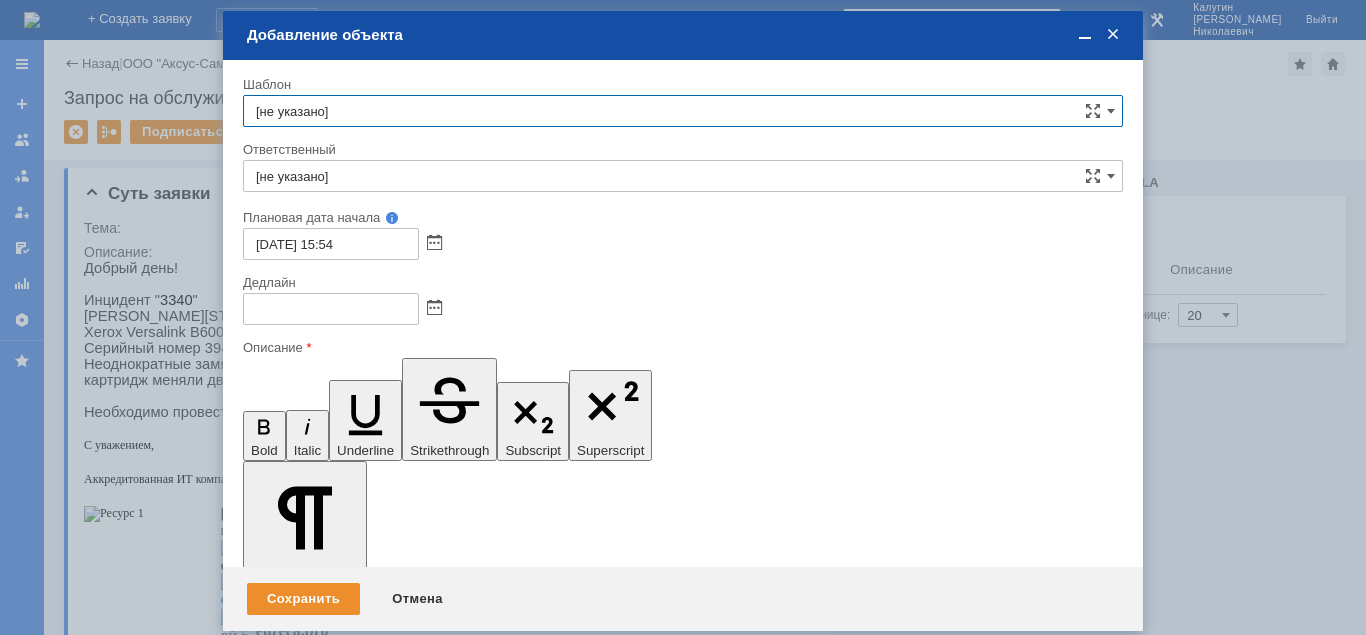 scroll, scrollTop: 0, scrollLeft: 0, axis: both 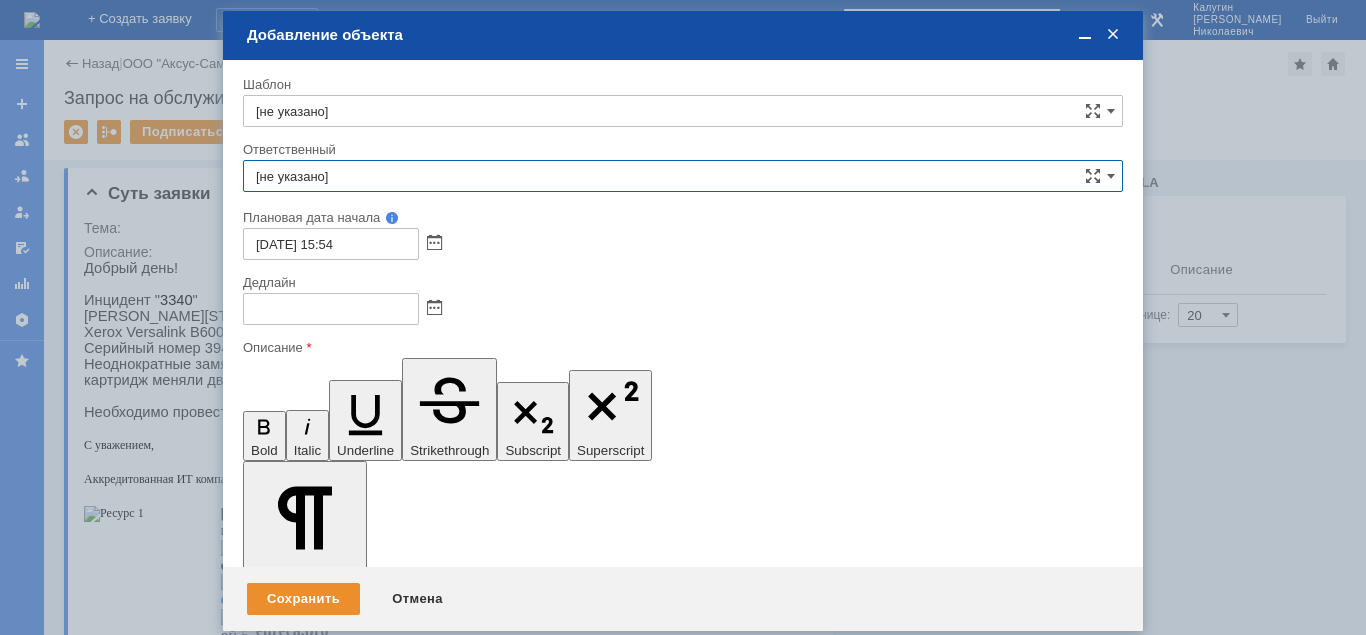 click on "[не указано]" at bounding box center (683, 176) 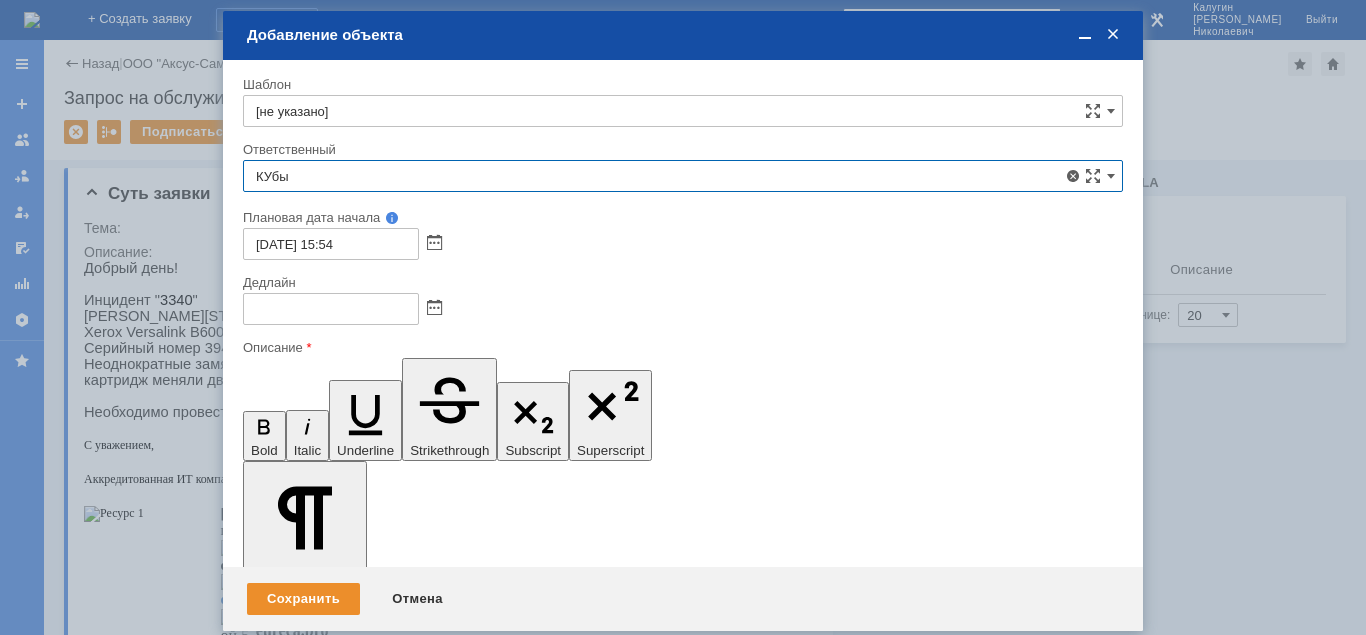 drag, startPoint x: 401, startPoint y: 315, endPoint x: 460, endPoint y: 314, distance: 59.008472 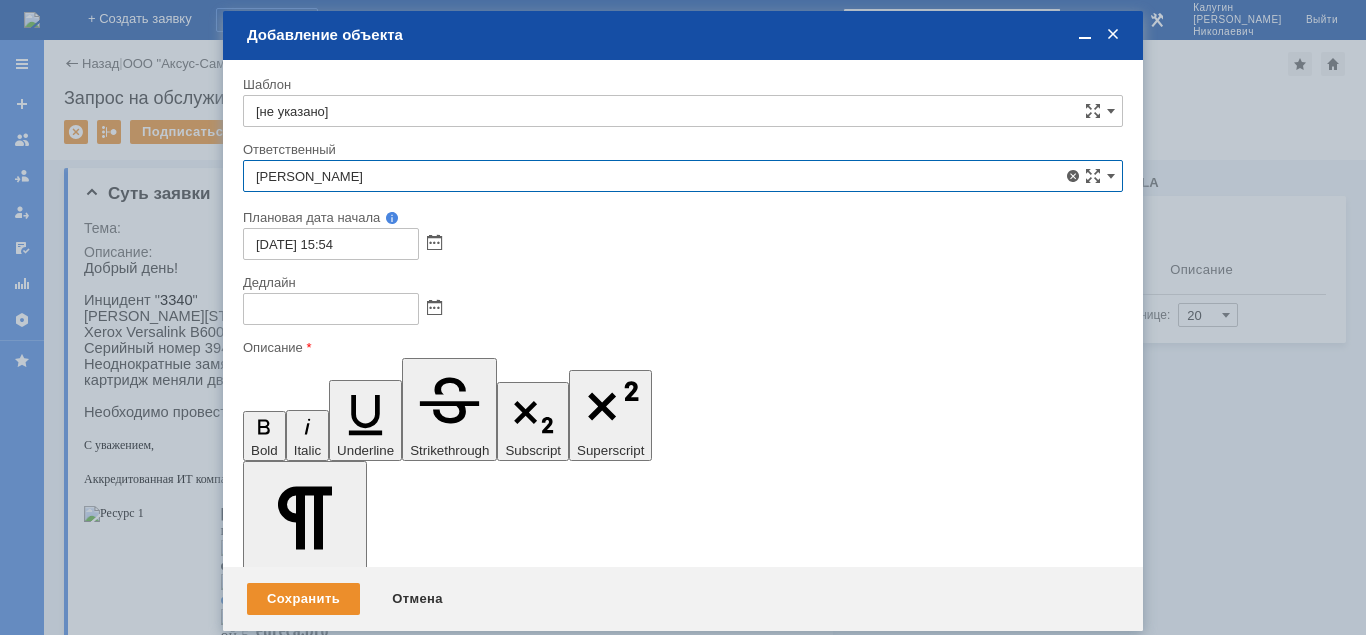 type on "[PERSON_NAME]" 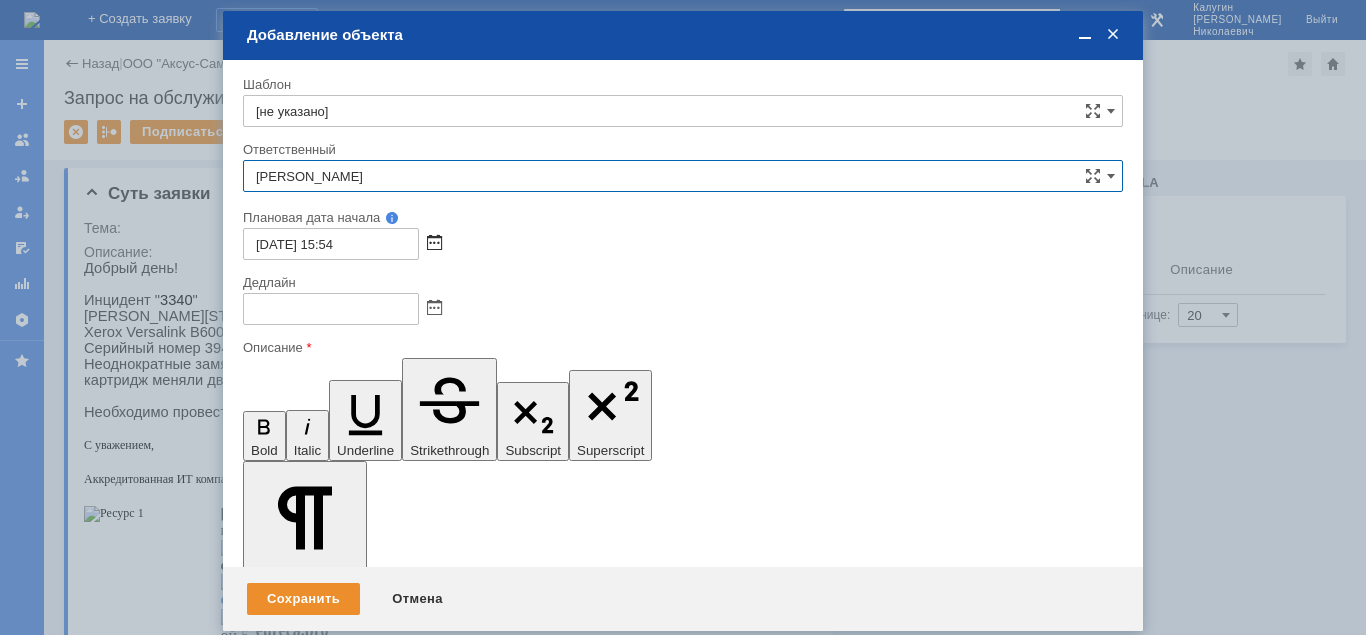 click at bounding box center [434, 244] 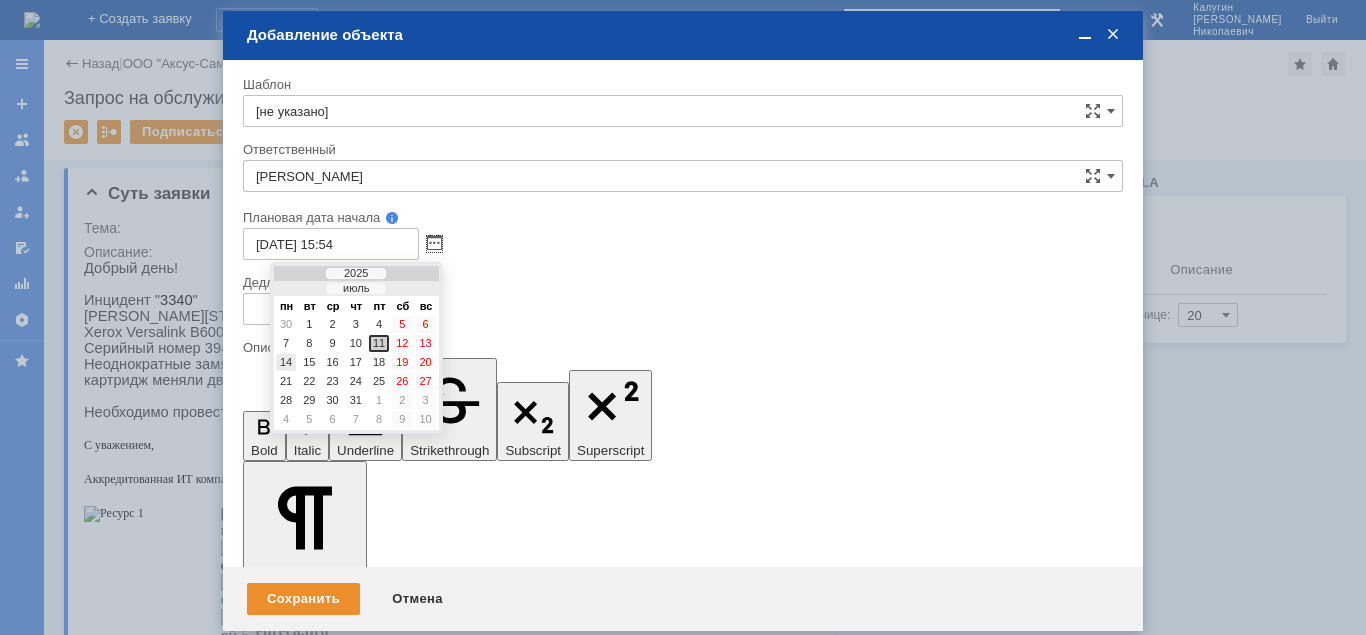 click on "14" at bounding box center (286, 362) 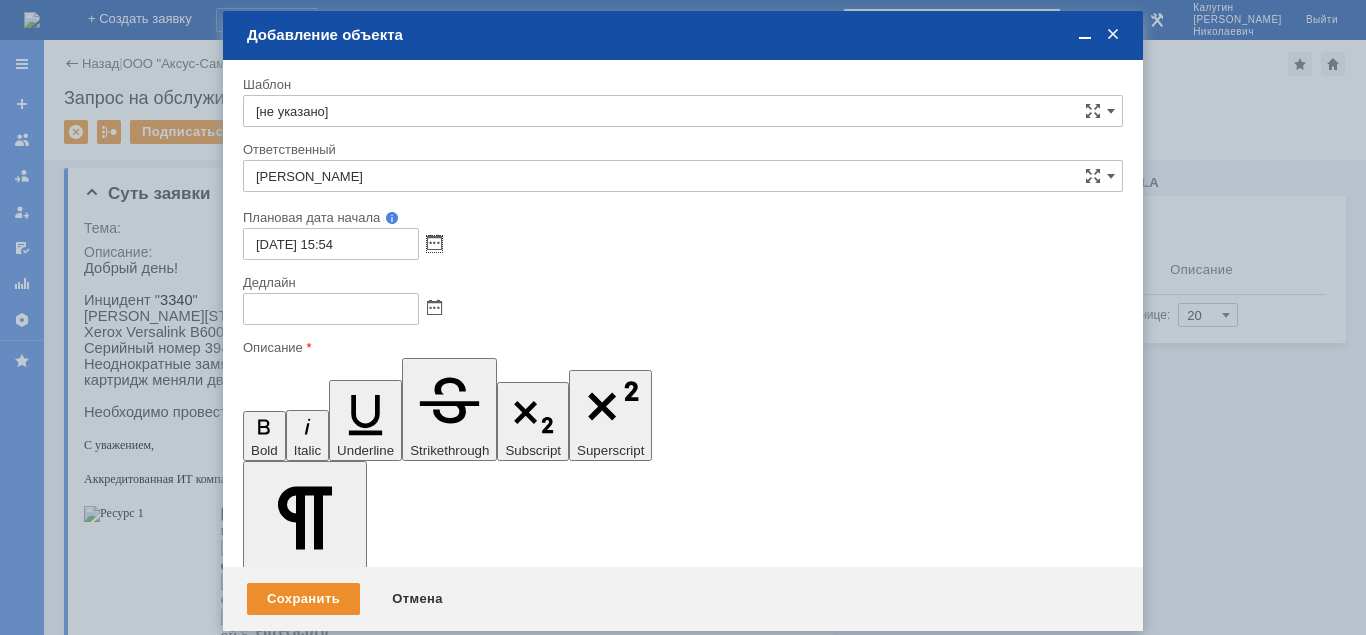 click on "14.07.2025 15:54" at bounding box center [331, 244] 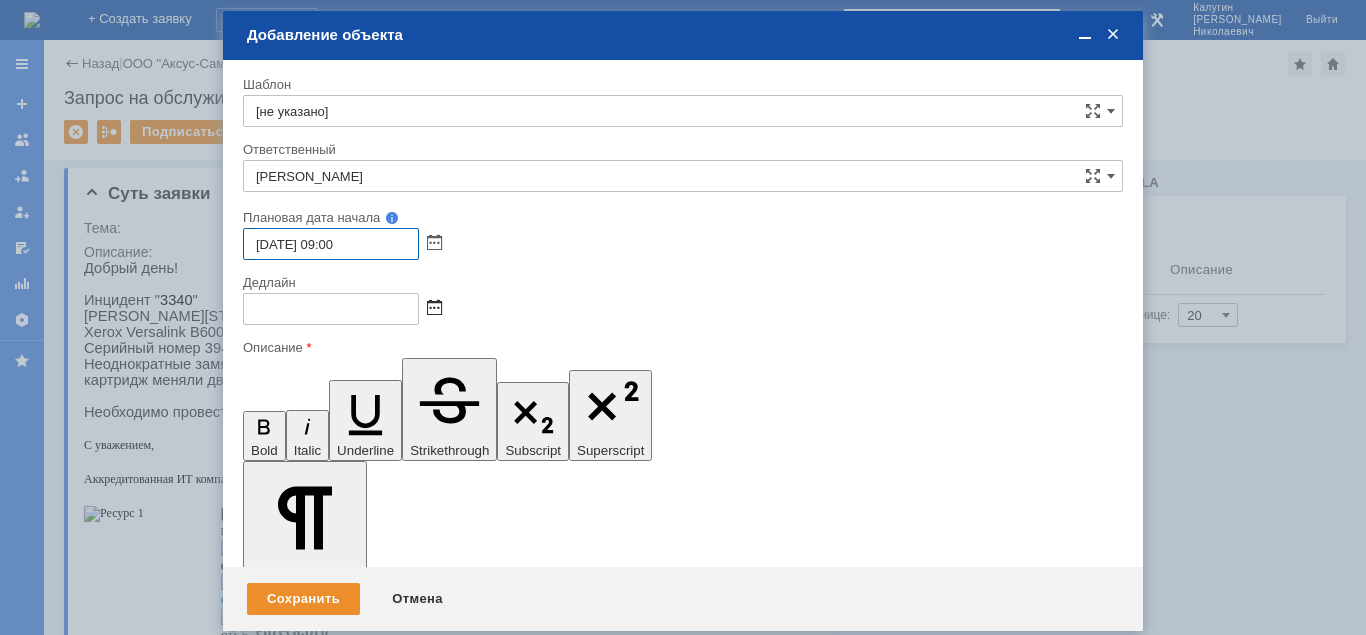 type on "14.07.2025 09:00" 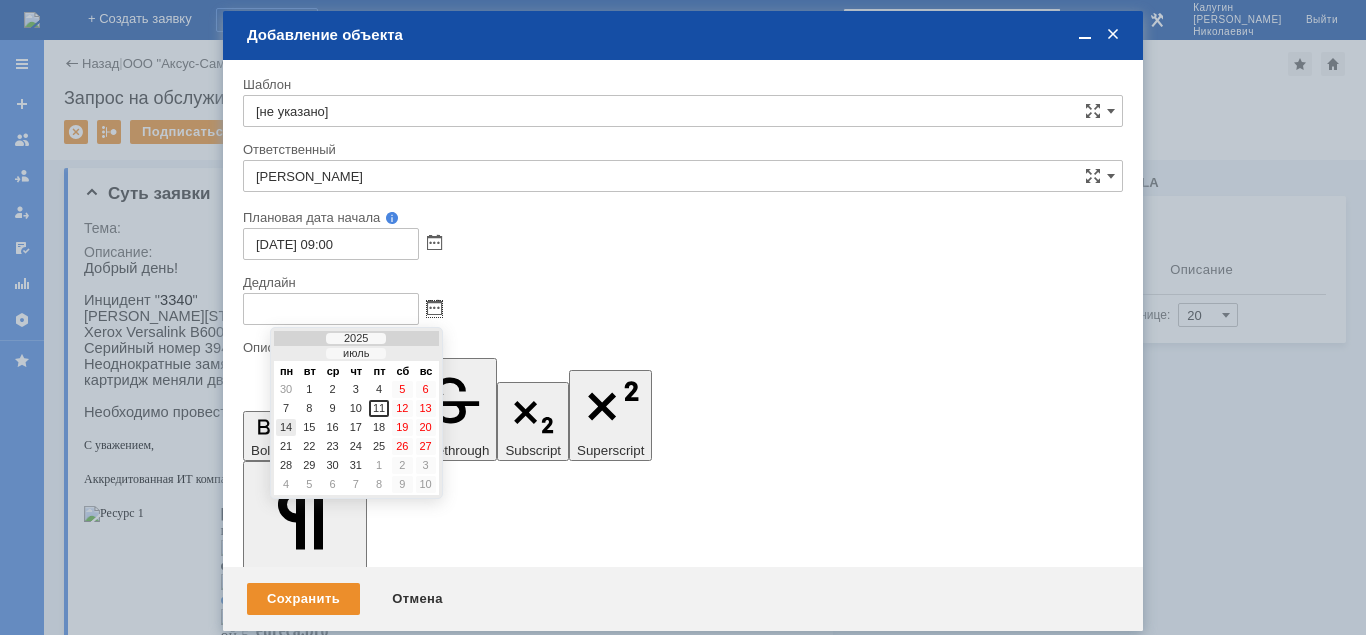 click on "14" at bounding box center [286, 427] 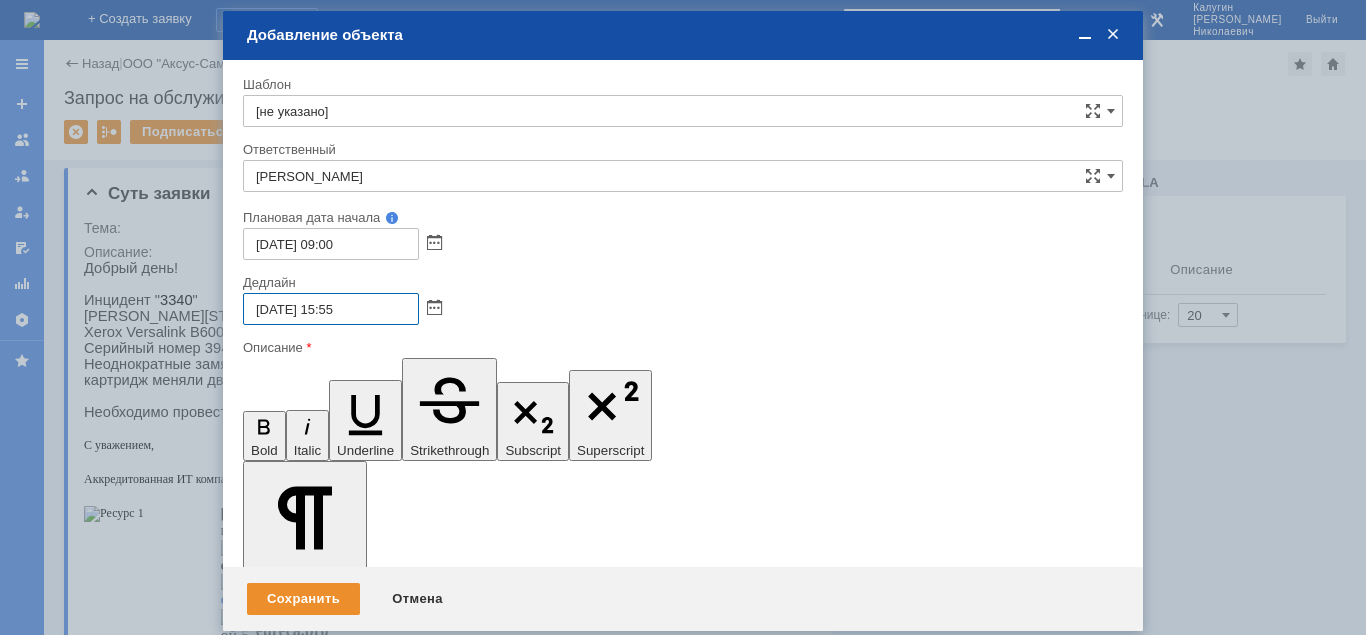 click on "14.07.2025 15:55" at bounding box center [331, 309] 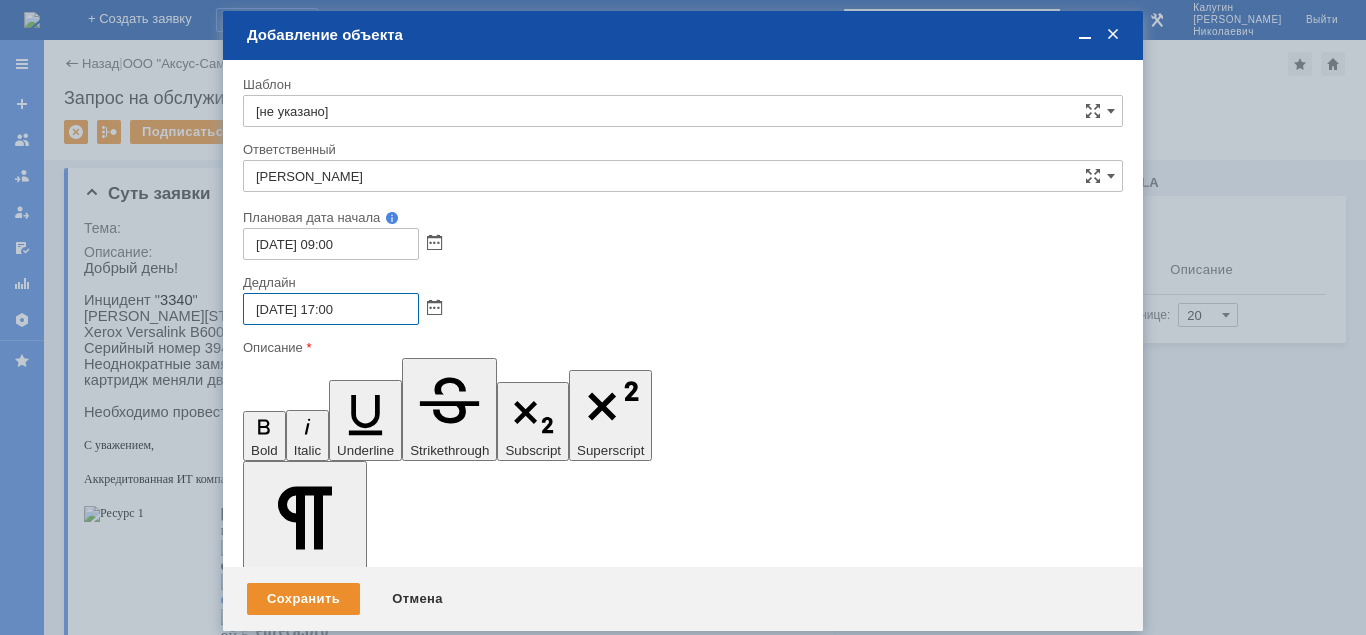 type on "14.07.2025 17:00" 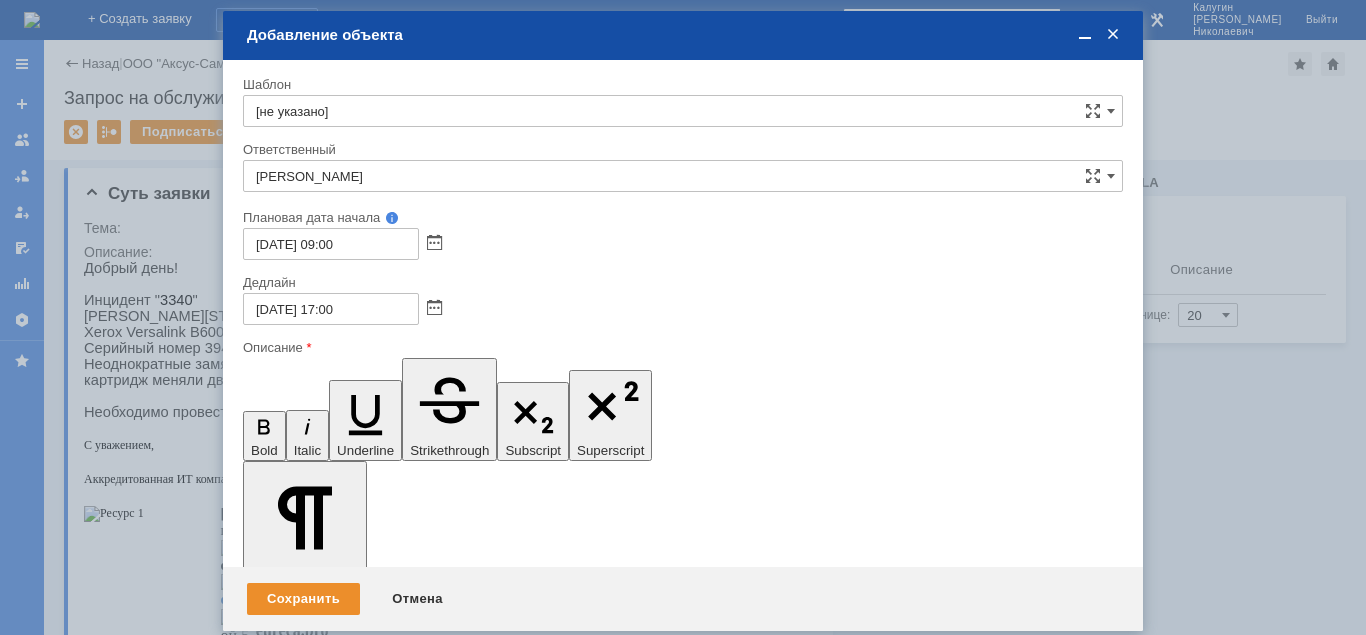 click at bounding box center [406, 5436] 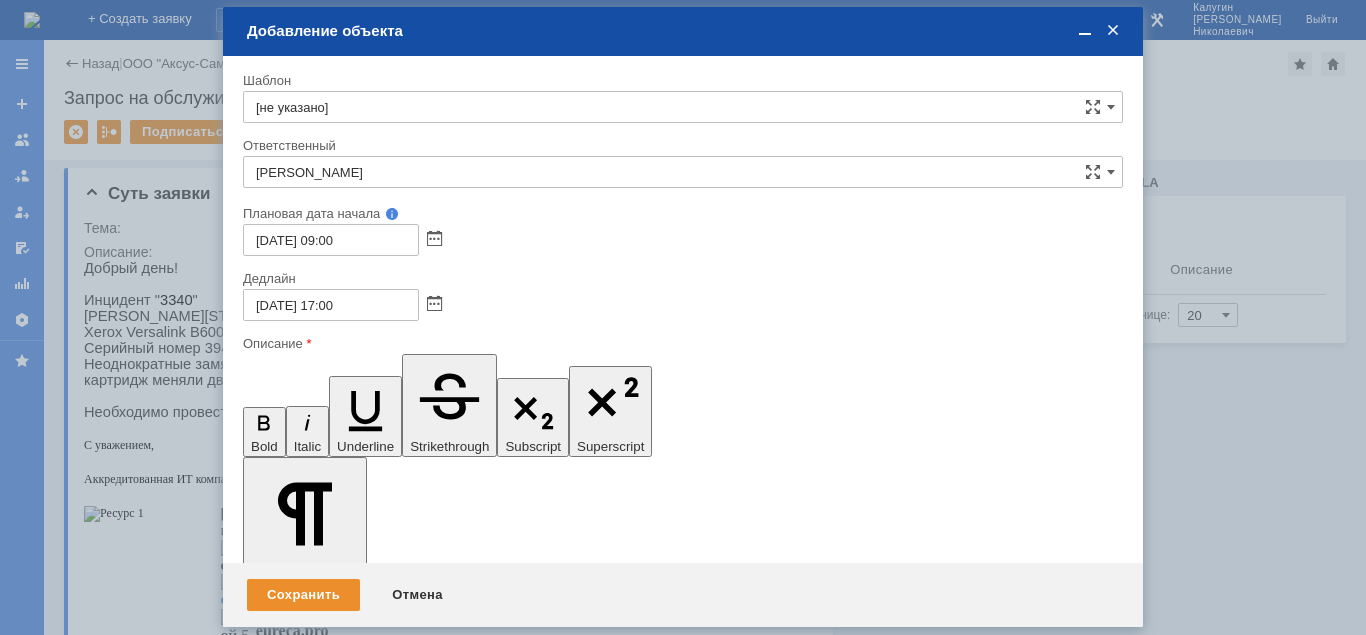 scroll, scrollTop: 15, scrollLeft: 0, axis: vertical 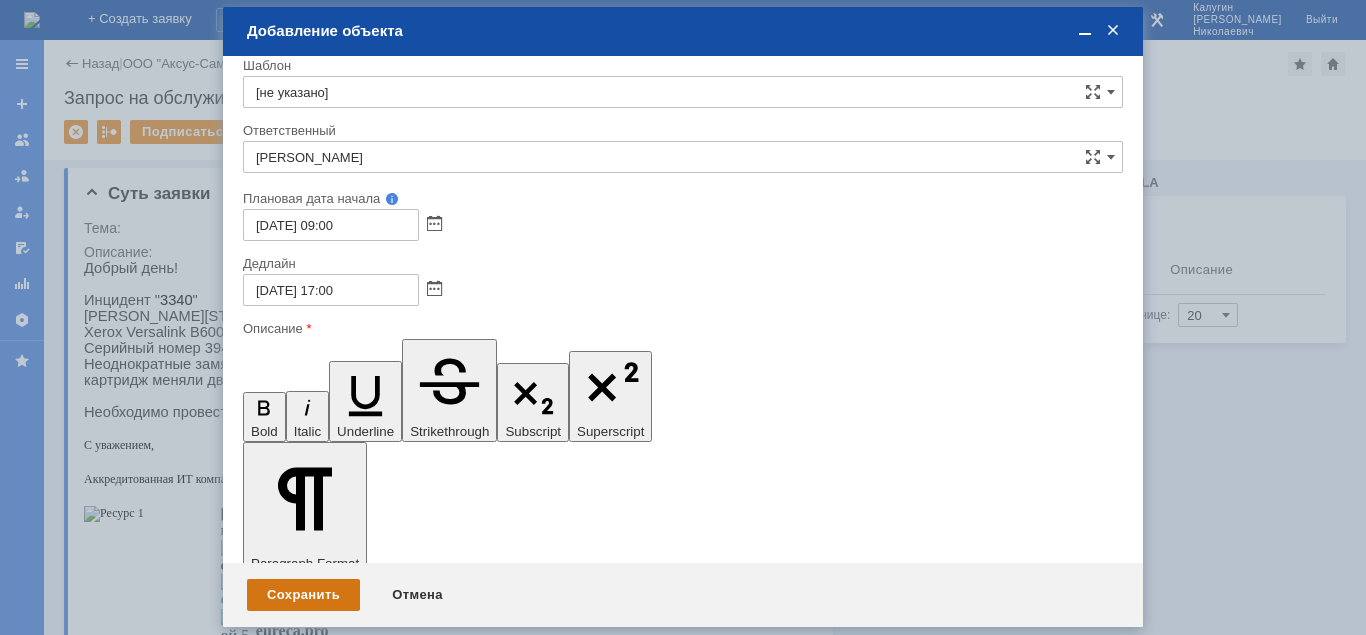 click on "Сохранить" at bounding box center (303, 595) 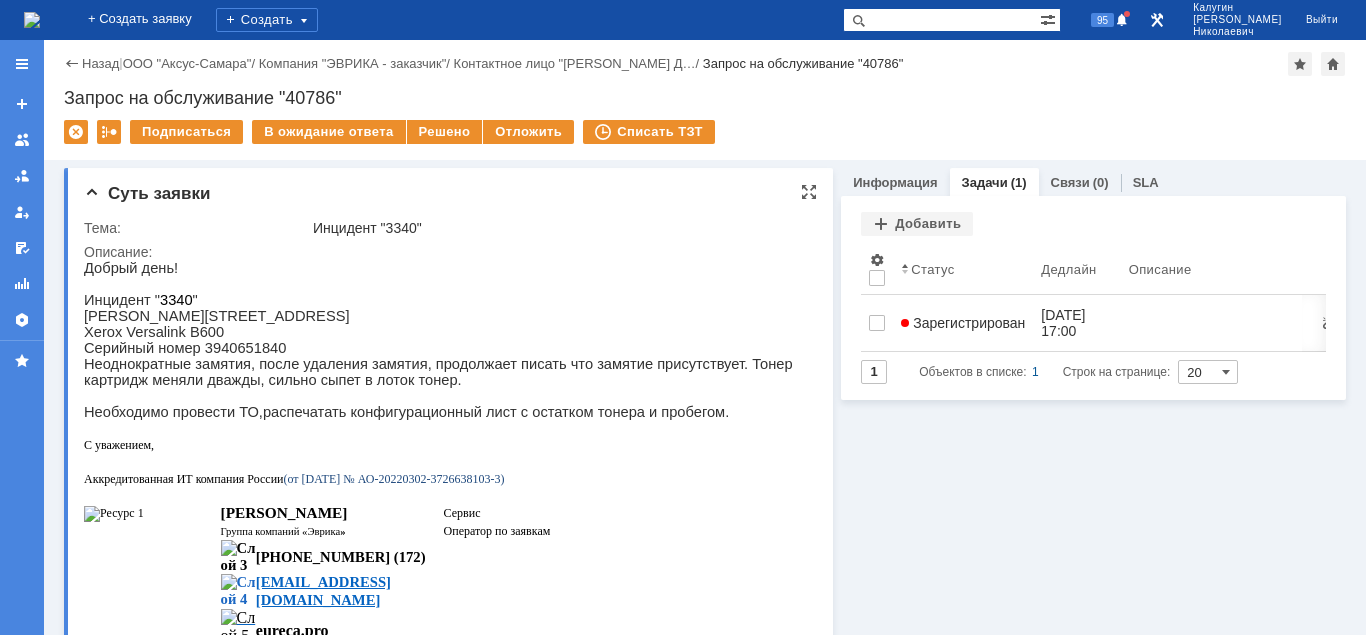 scroll, scrollTop: 0, scrollLeft: 0, axis: both 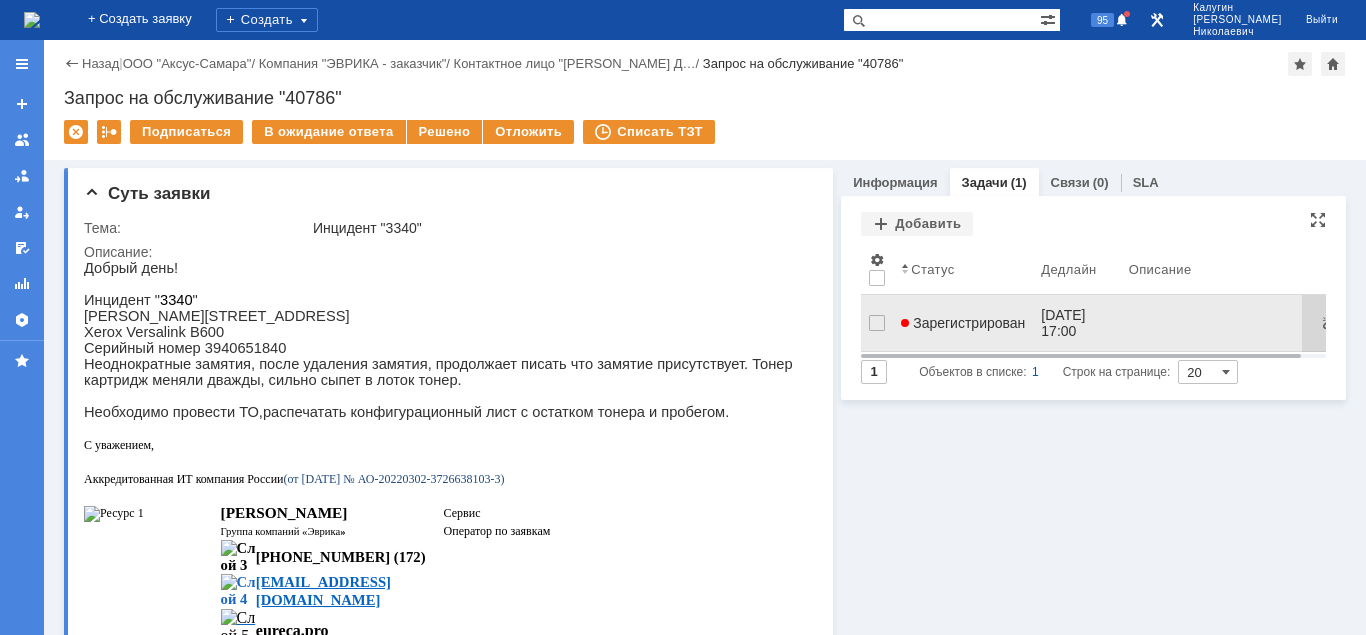 click on "Зарегистрирован" at bounding box center [963, 323] 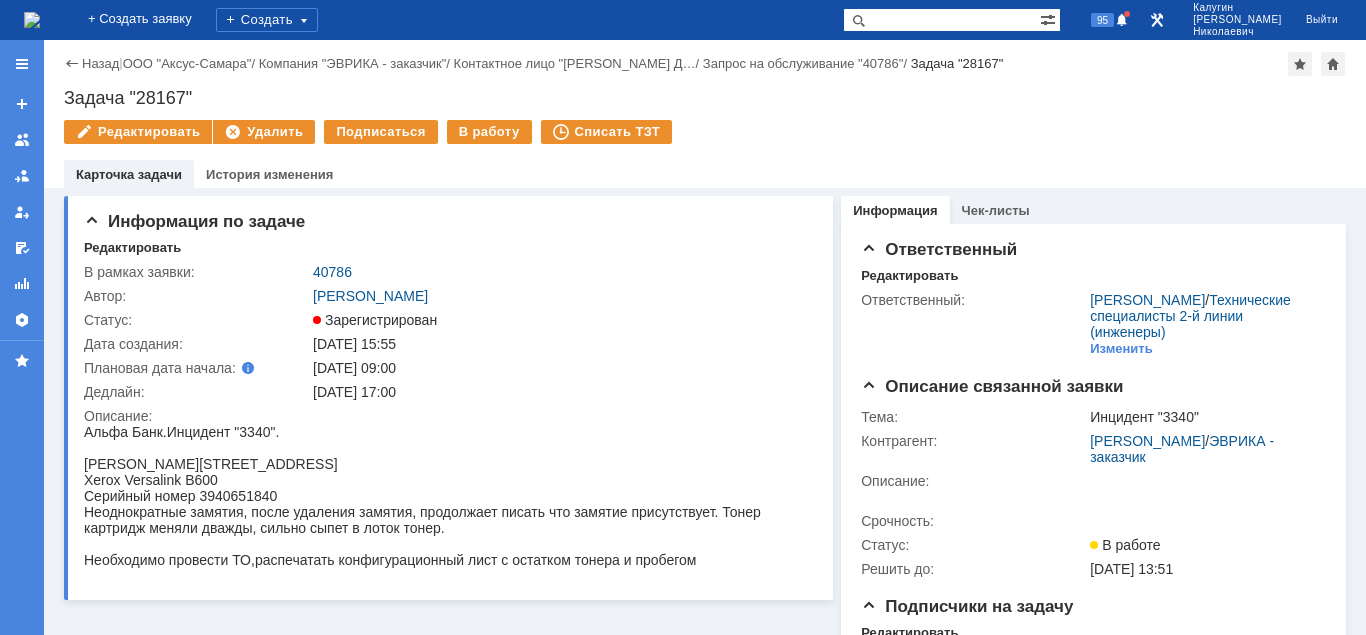 scroll, scrollTop: 0, scrollLeft: 0, axis: both 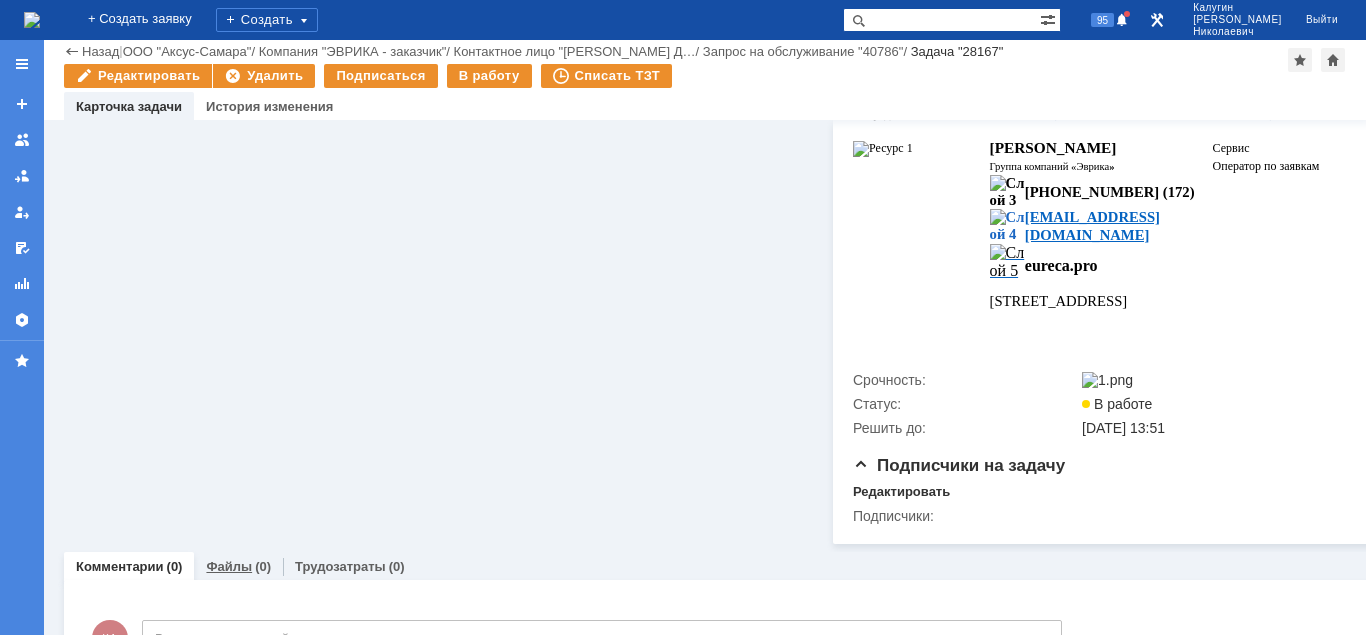 click on "Файлы" at bounding box center (229, 566) 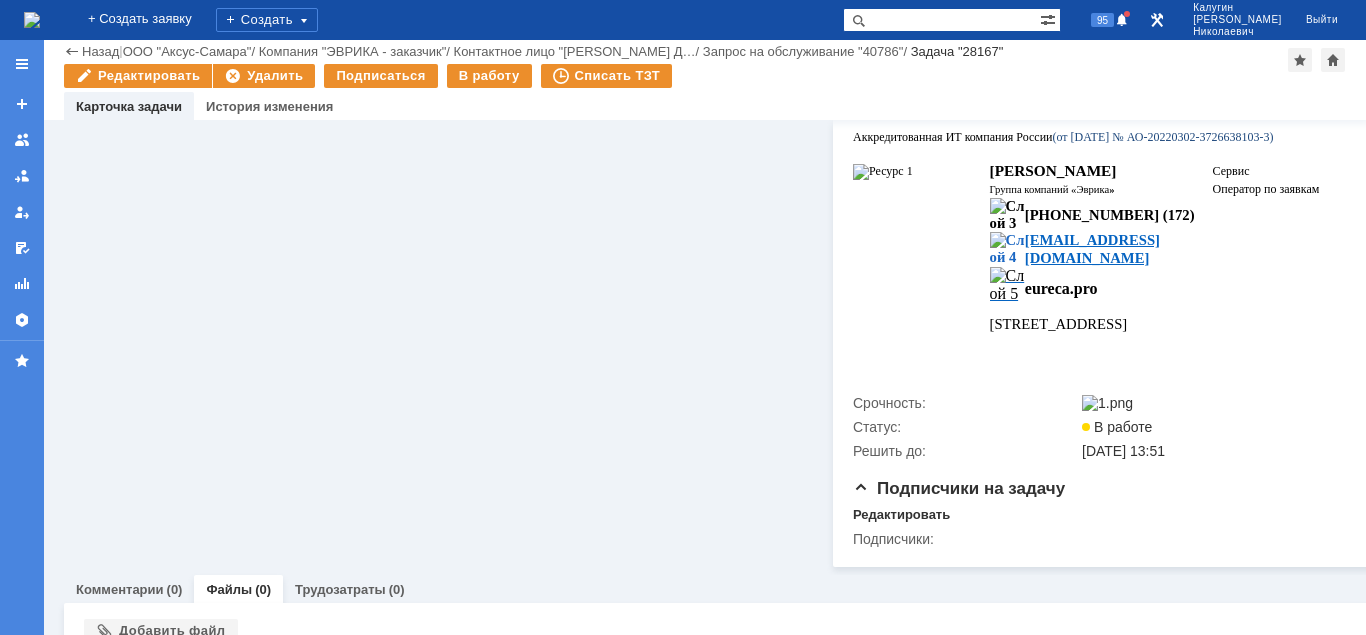 scroll, scrollTop: 600, scrollLeft: 0, axis: vertical 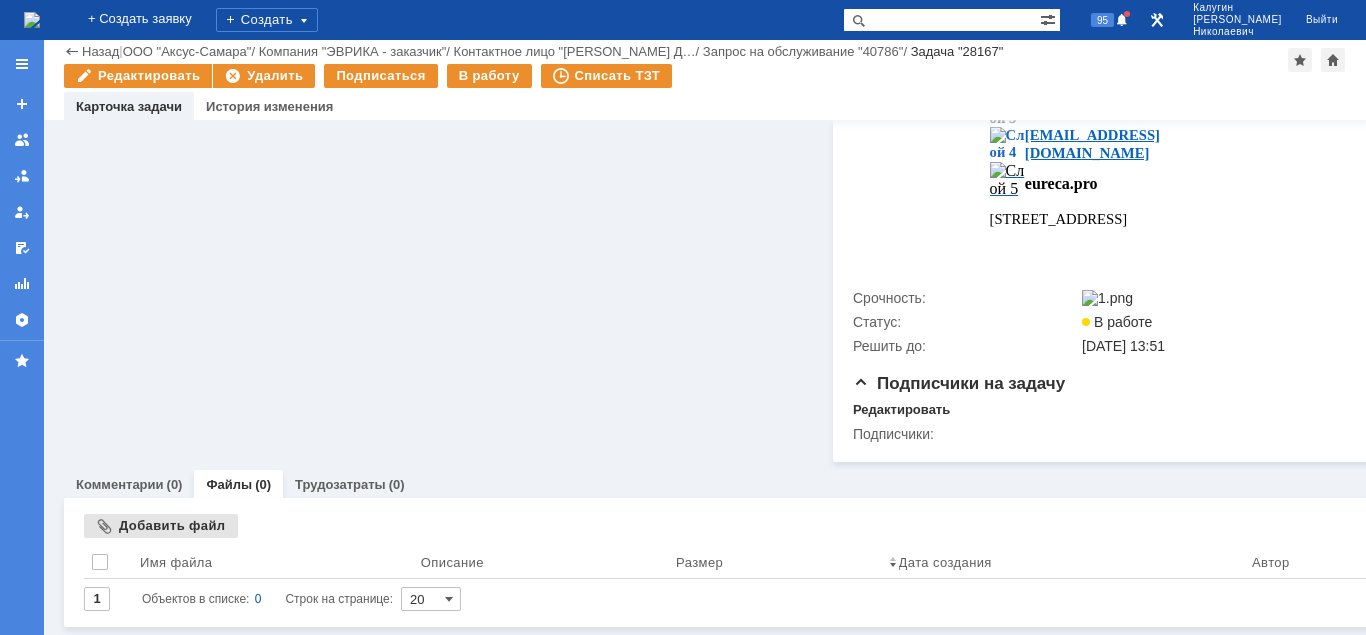 click on "Добавить файл" at bounding box center [161, 526] 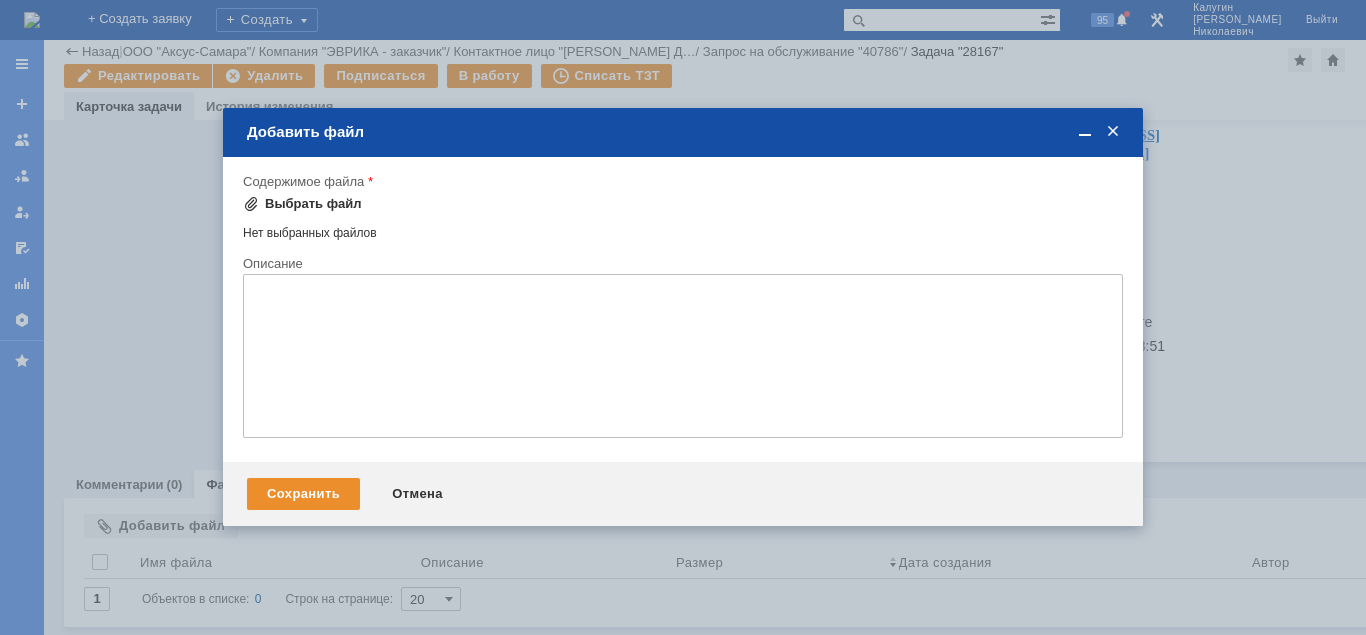 click on "Выбрать файл" at bounding box center [313, 204] 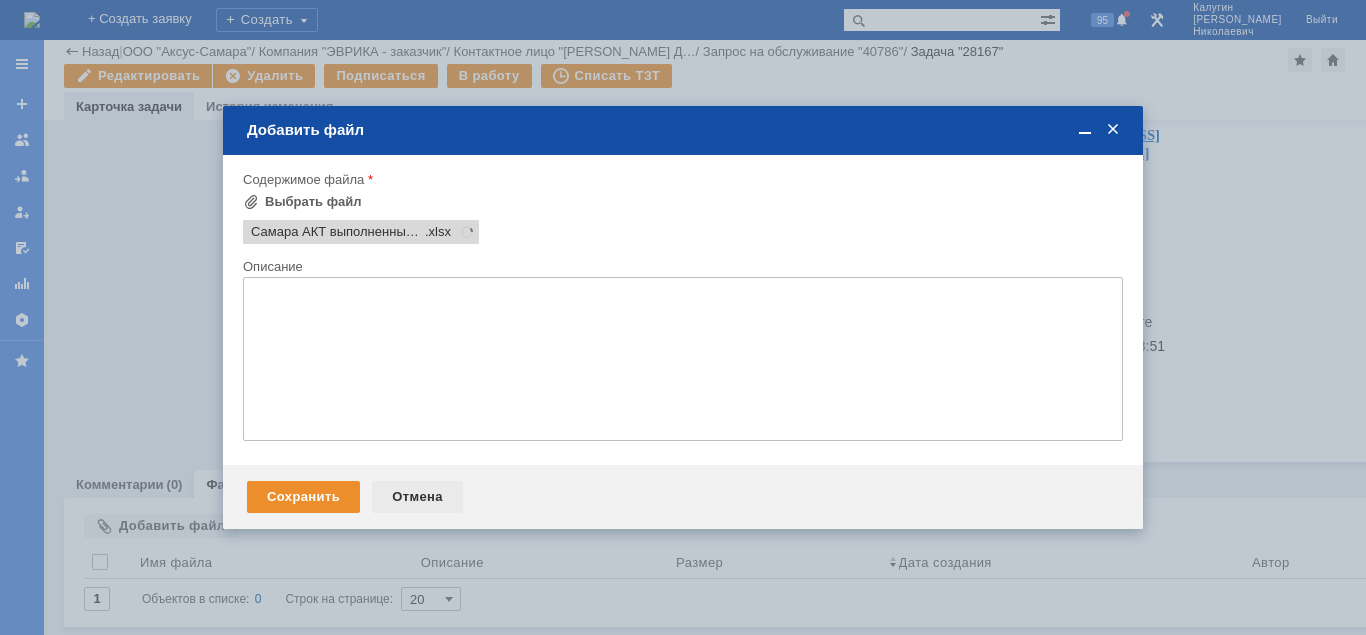 scroll, scrollTop: 0, scrollLeft: 0, axis: both 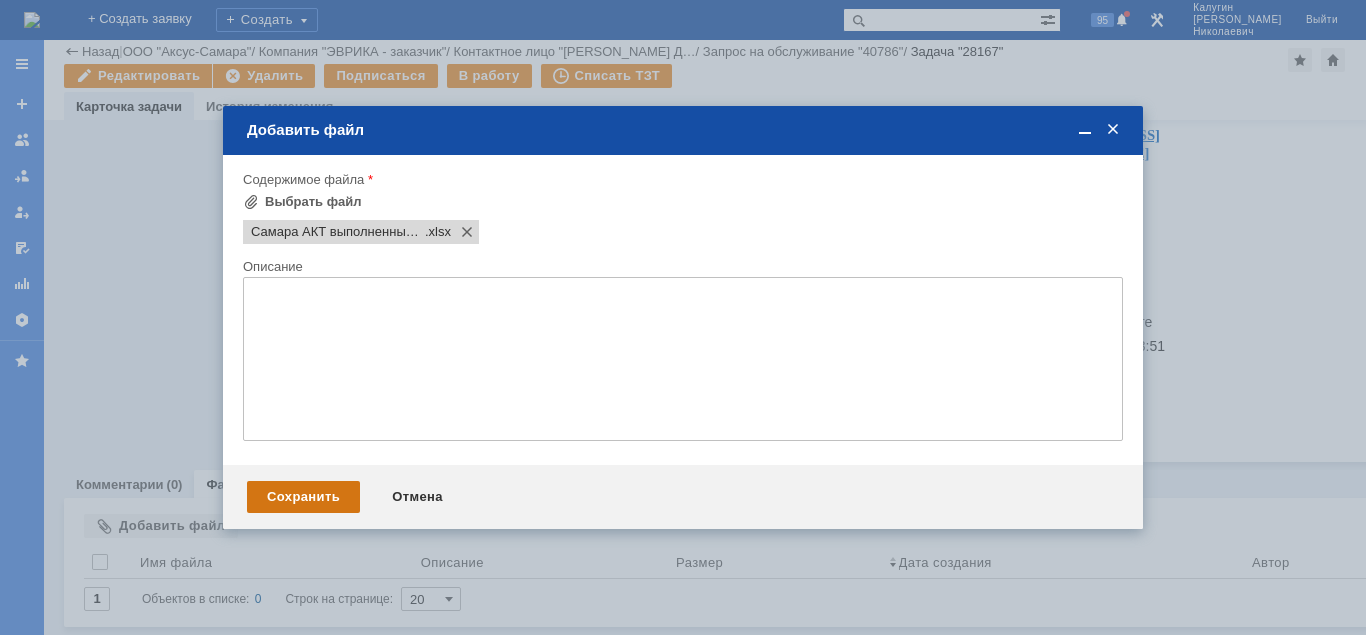 click on "Сохранить" at bounding box center [303, 497] 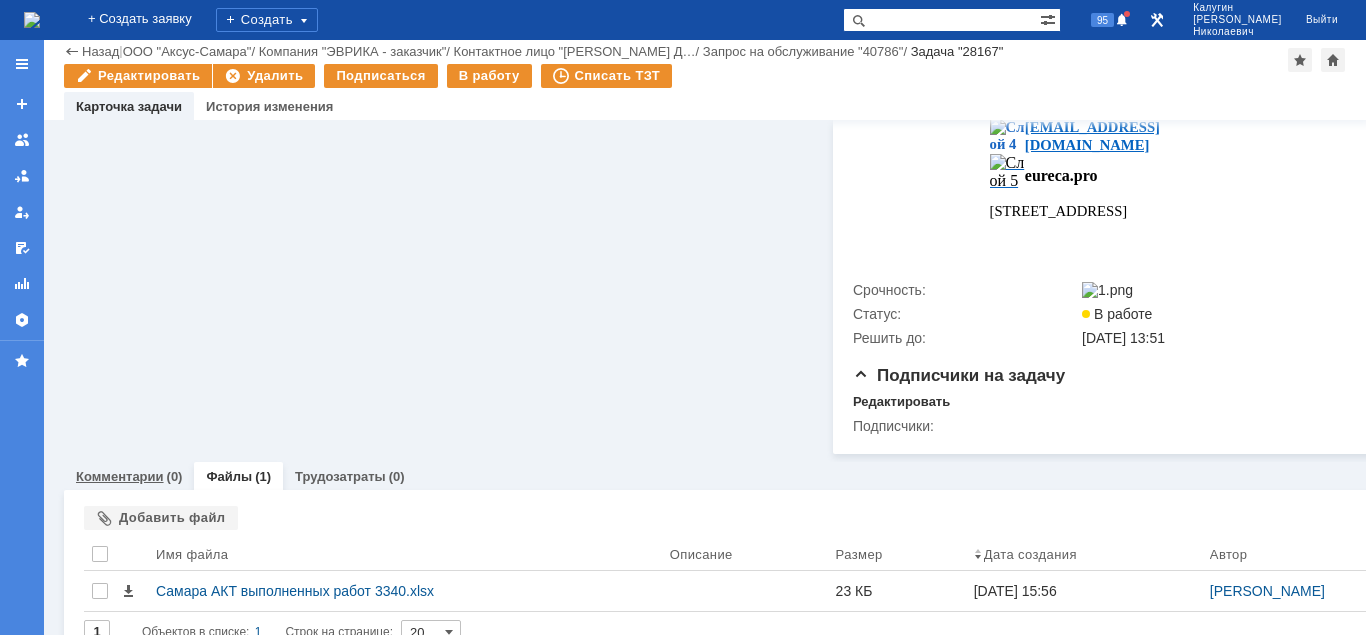 click on "Комментарии (0)" at bounding box center [129, 476] 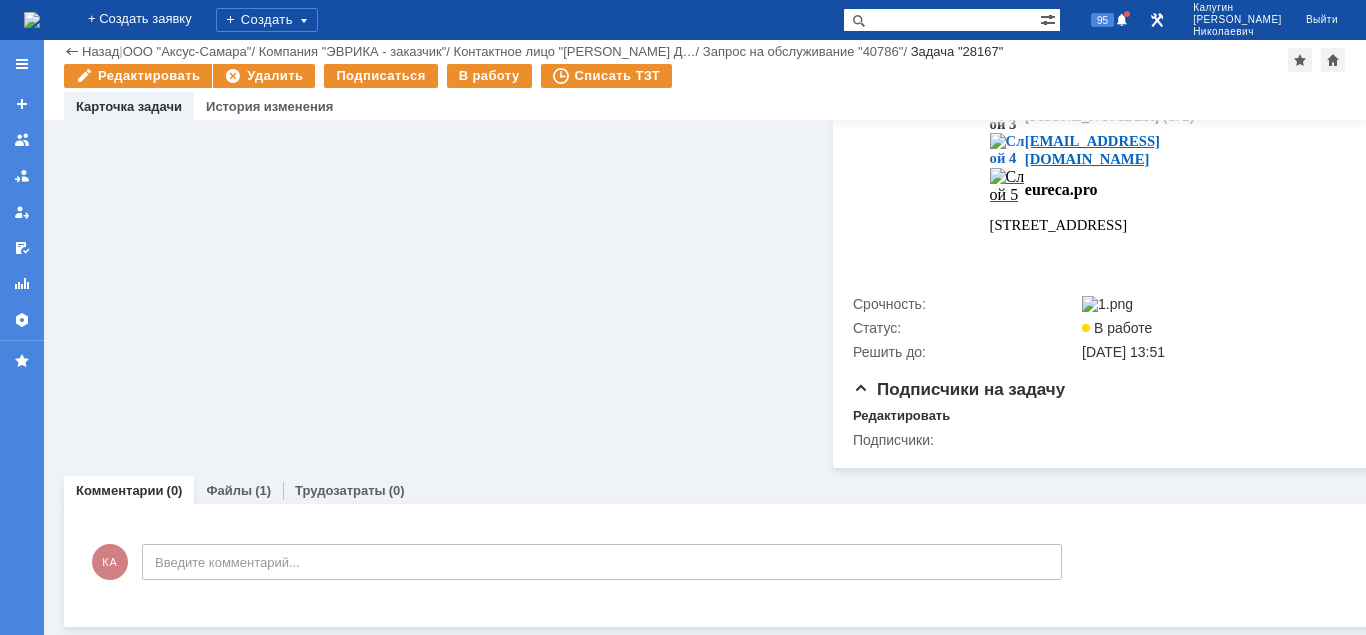 scroll, scrollTop: 0, scrollLeft: 0, axis: both 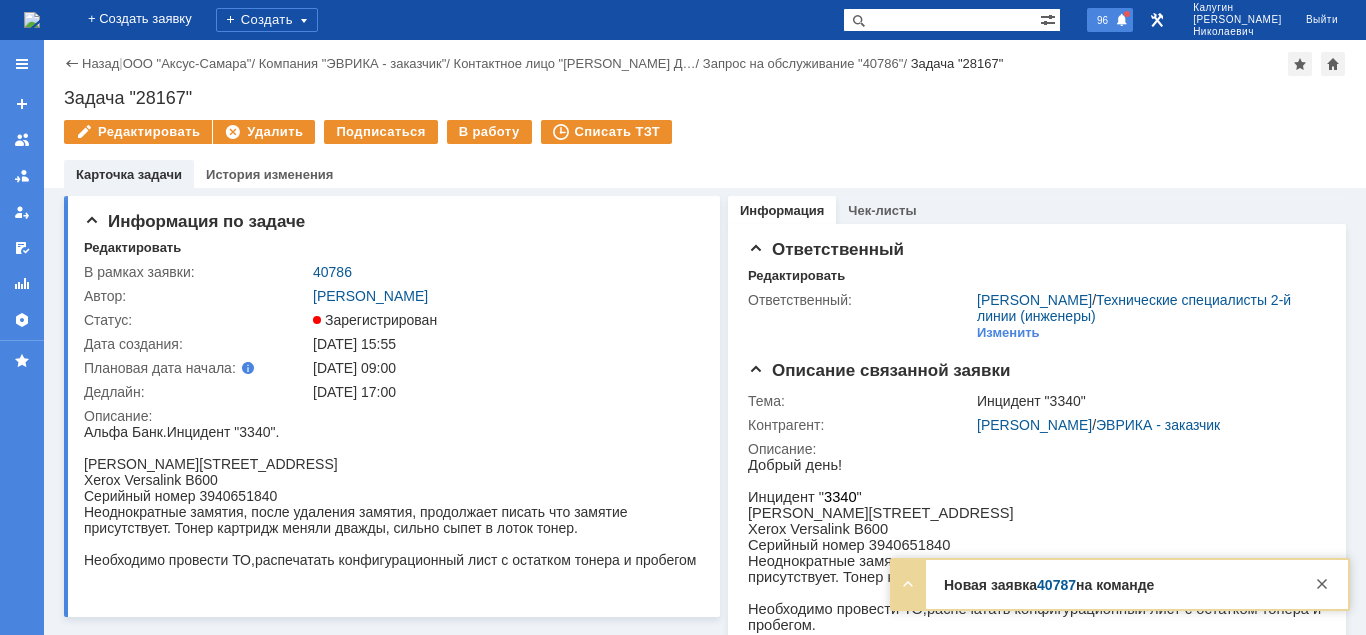 click on "96" at bounding box center (1102, 20) 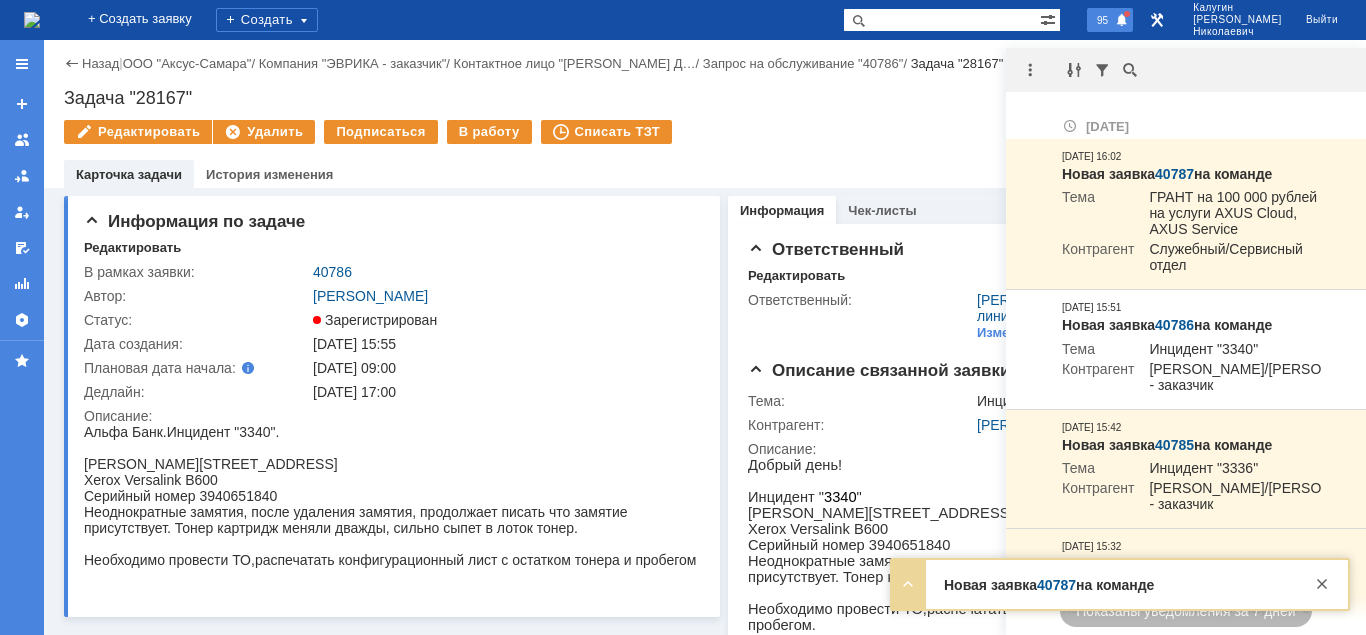 click on "95" at bounding box center (1110, 20) 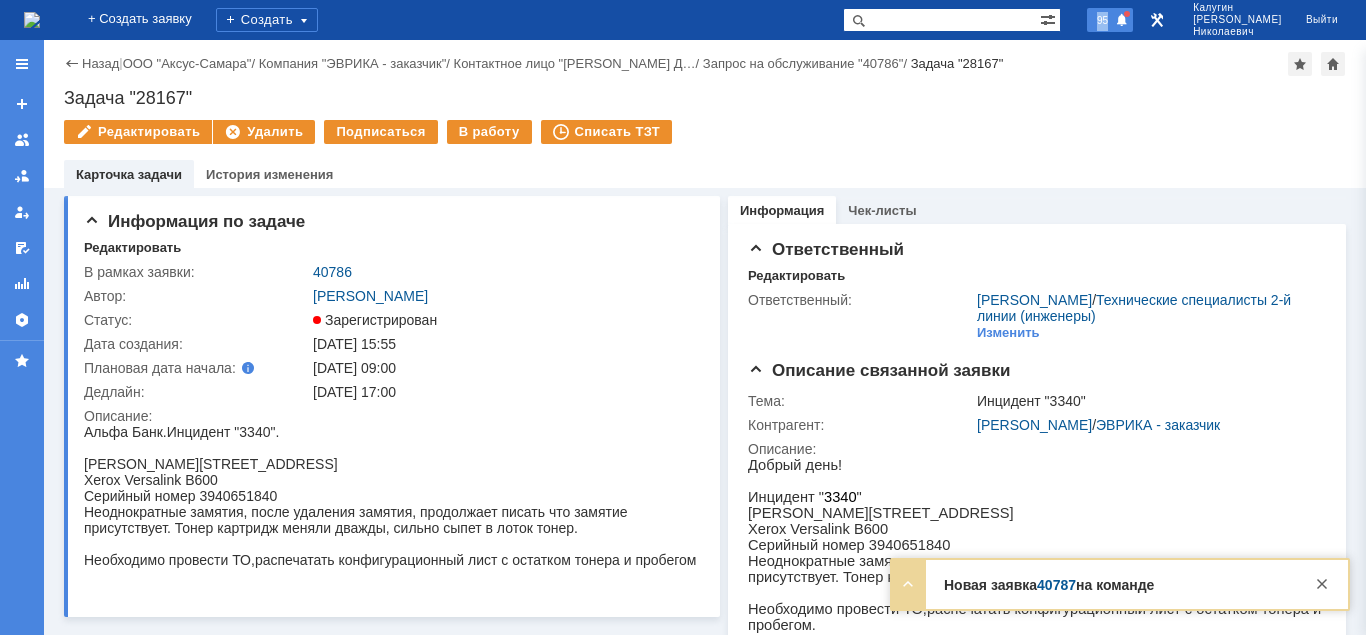 click on "95" at bounding box center (1110, 20) 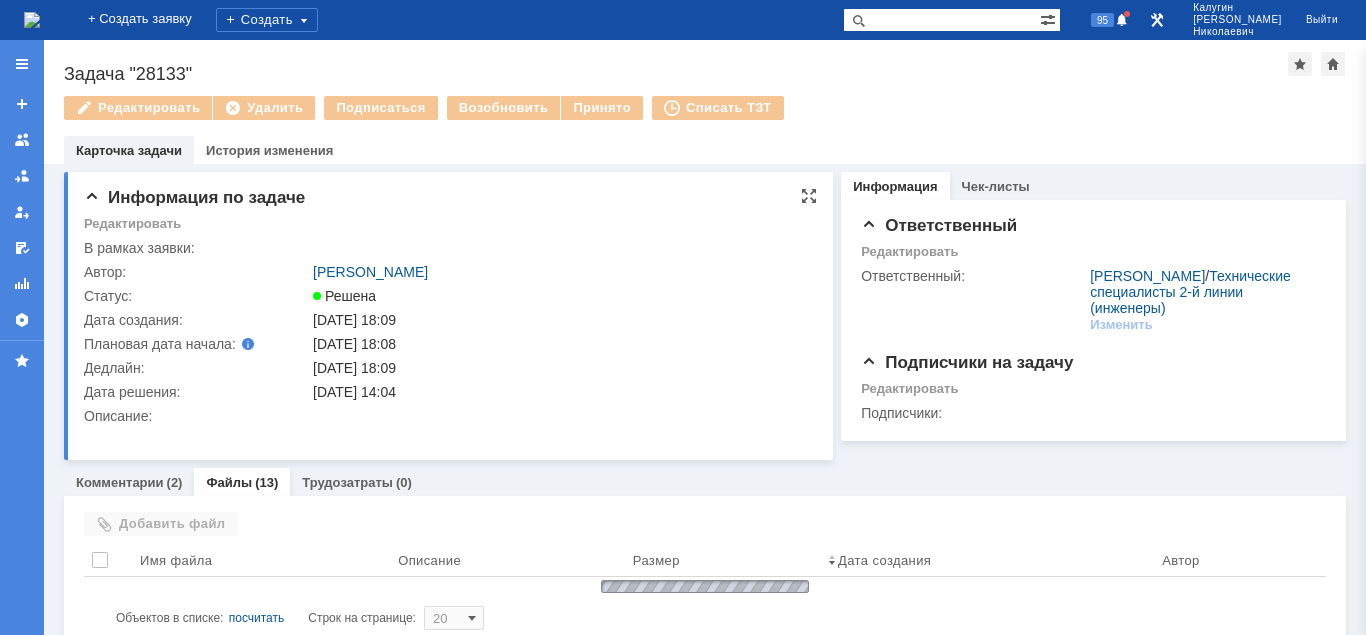 scroll, scrollTop: 0, scrollLeft: 0, axis: both 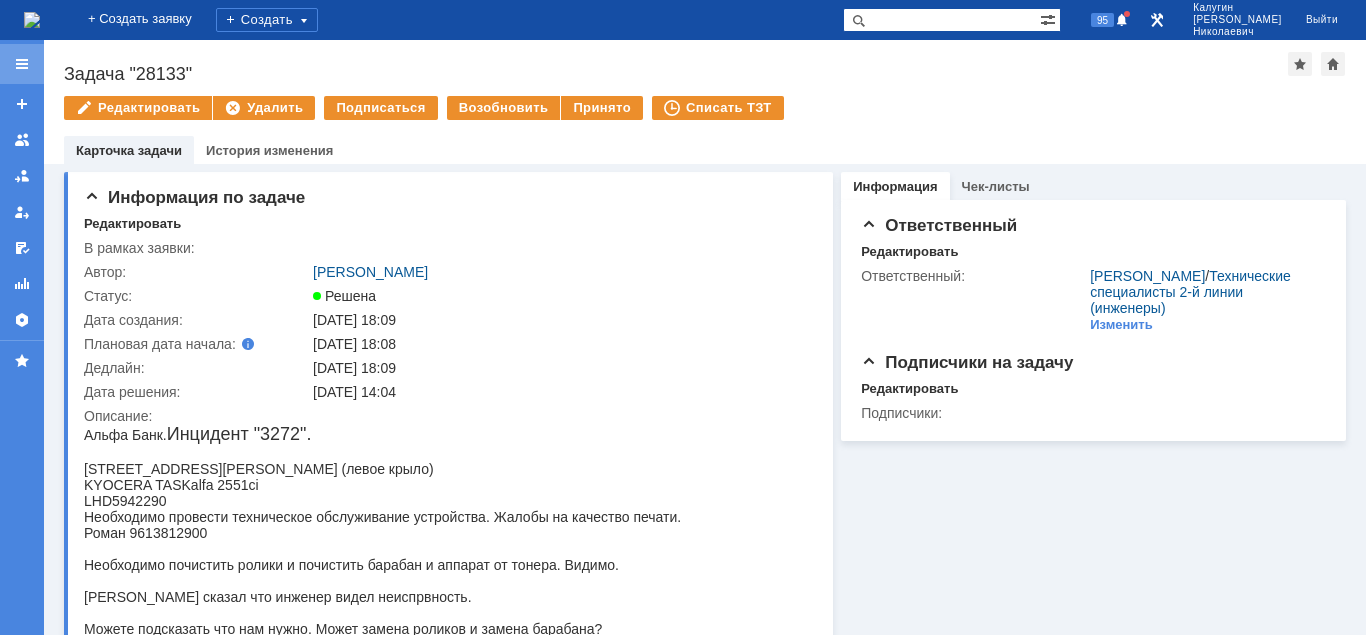 click at bounding box center [22, 64] 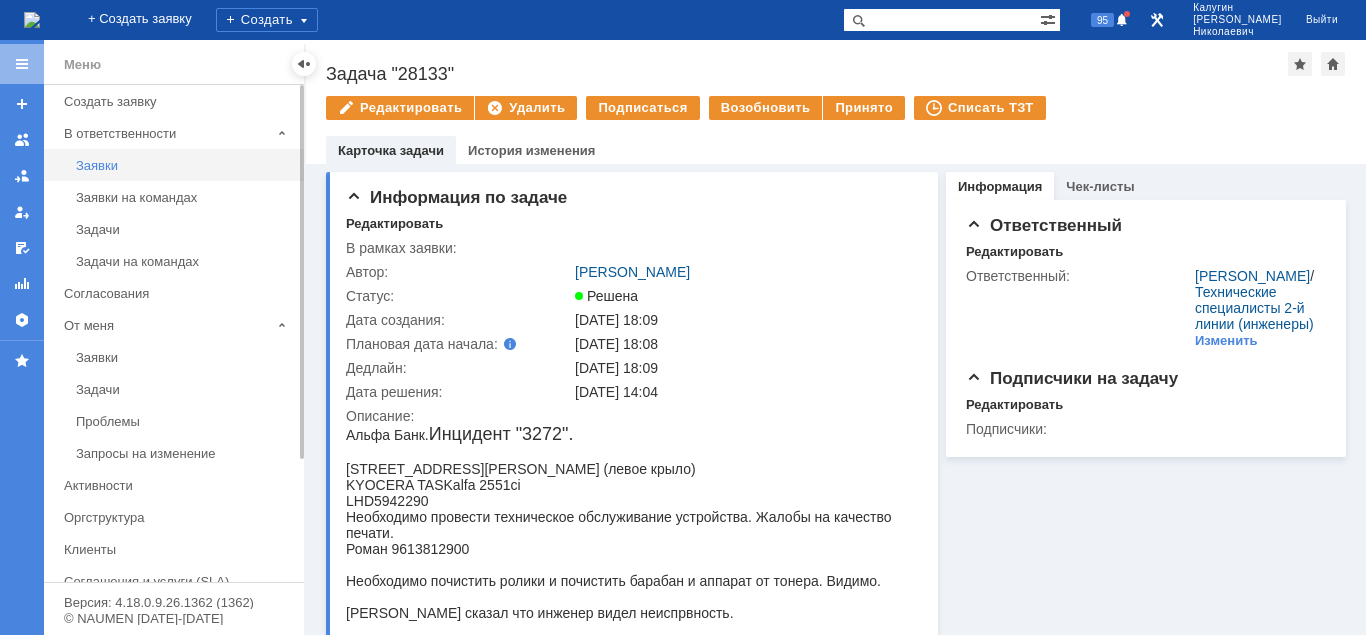click on "Заявки" at bounding box center [184, 165] 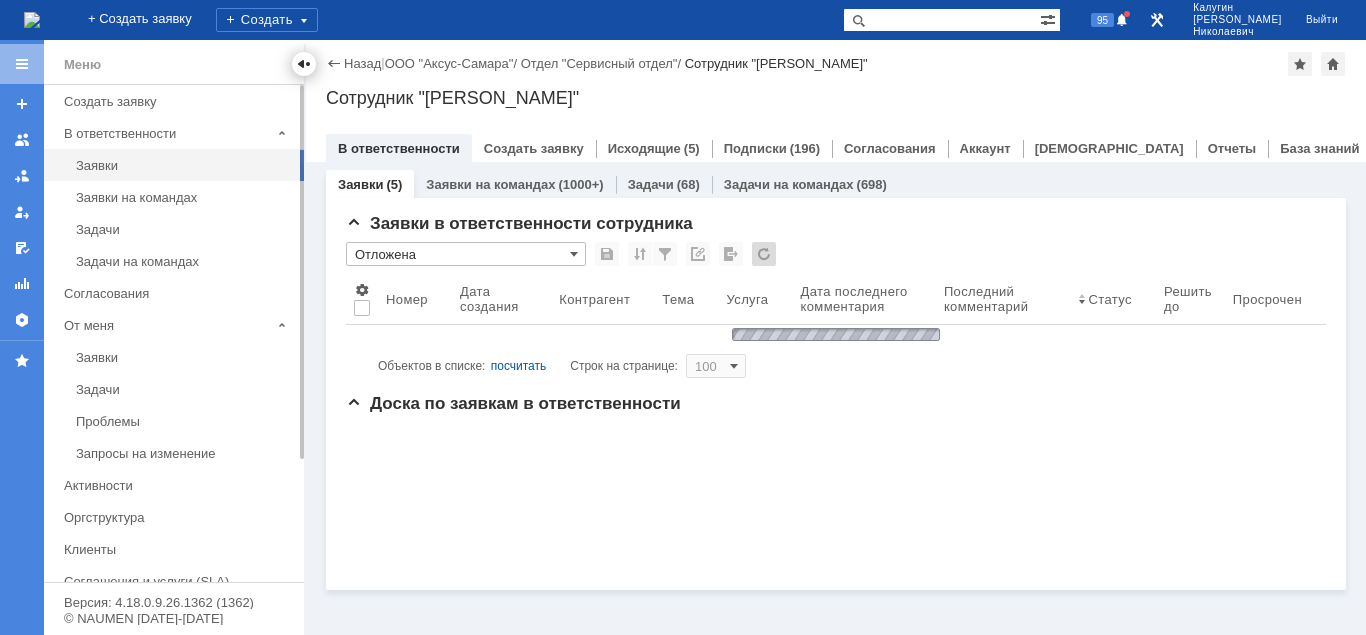 click at bounding box center [304, 64] 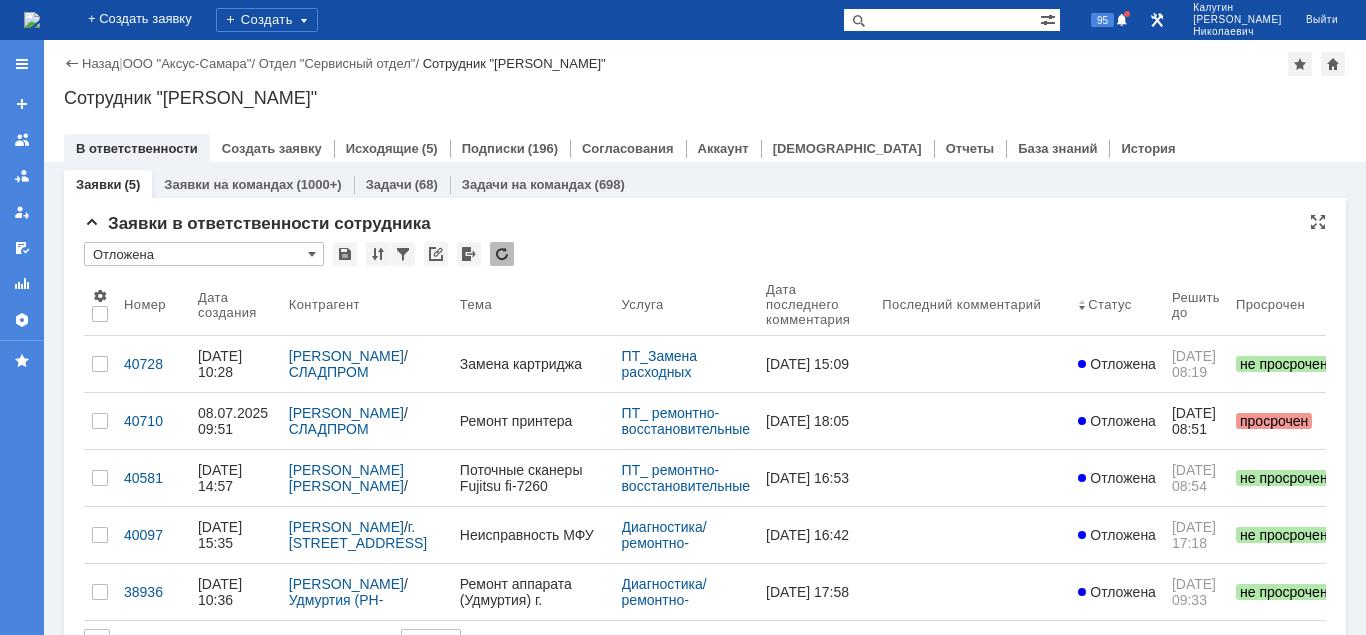 scroll, scrollTop: 0, scrollLeft: 0, axis: both 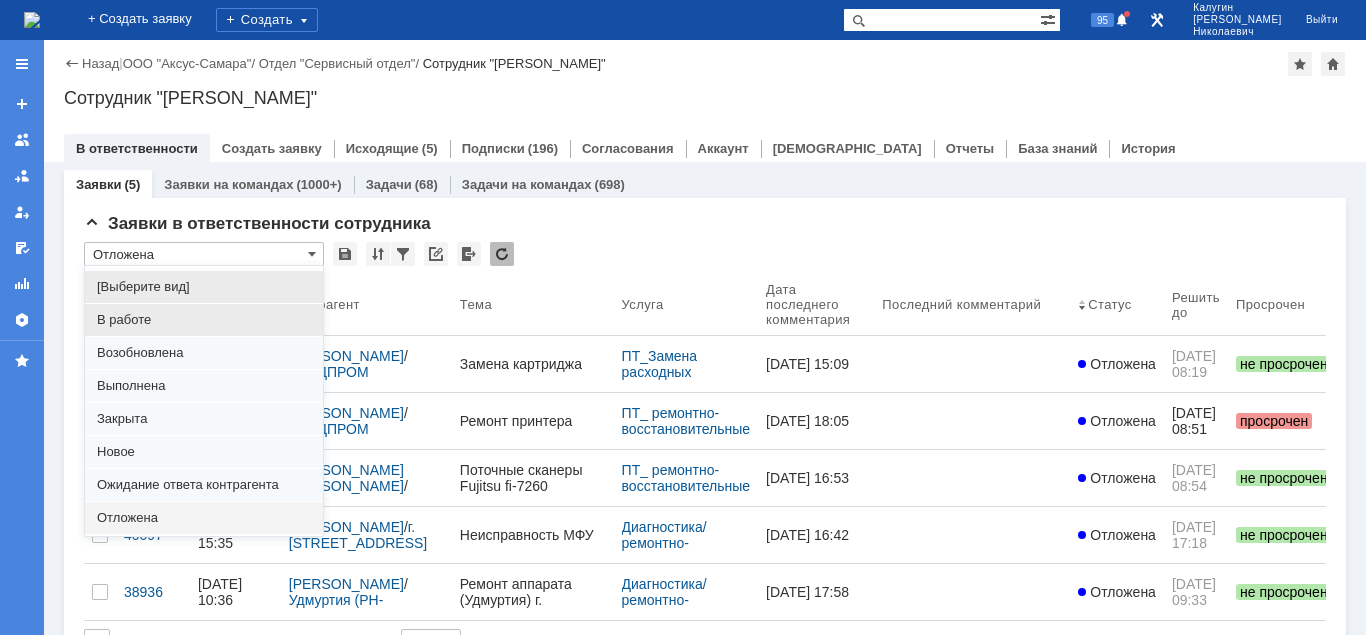 click on "В работе" at bounding box center [204, 320] 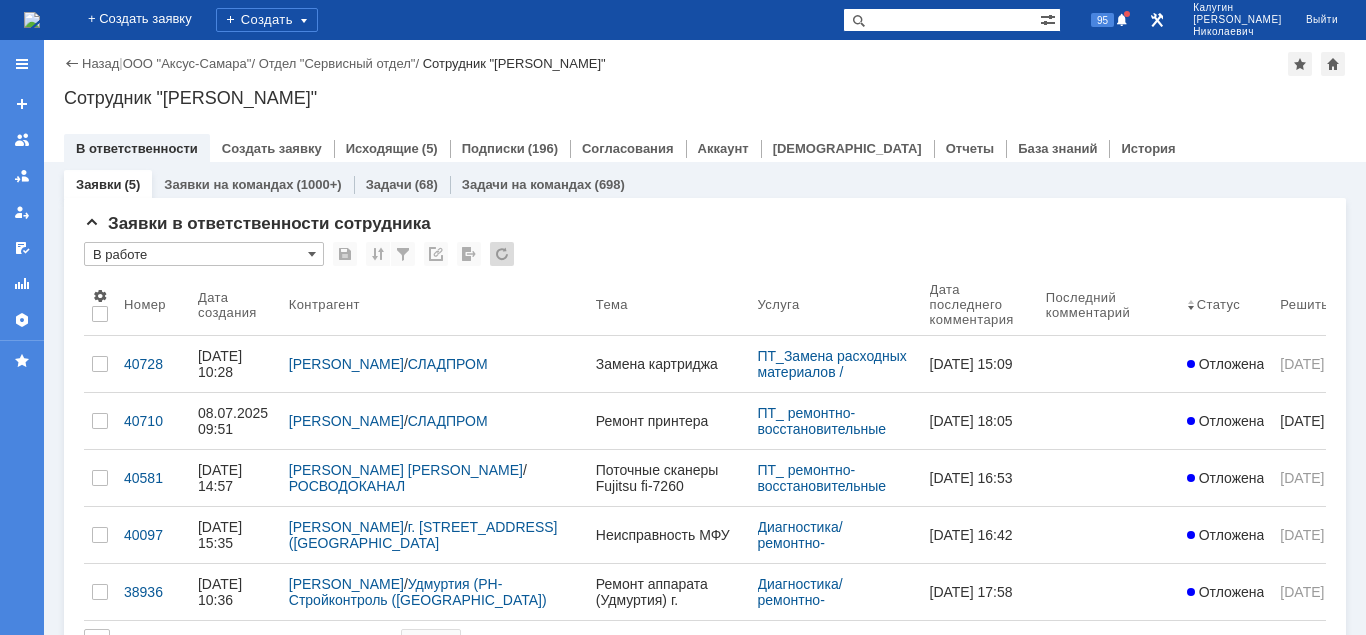 scroll, scrollTop: 0, scrollLeft: 0, axis: both 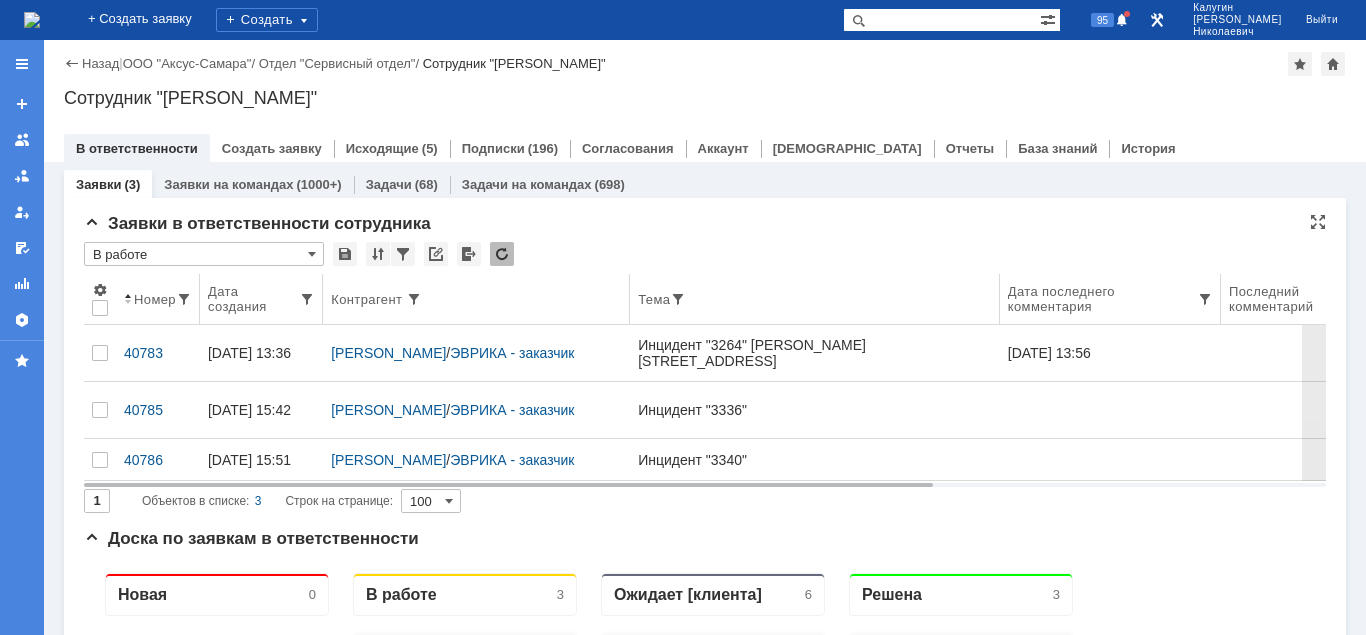 type on "В работе" 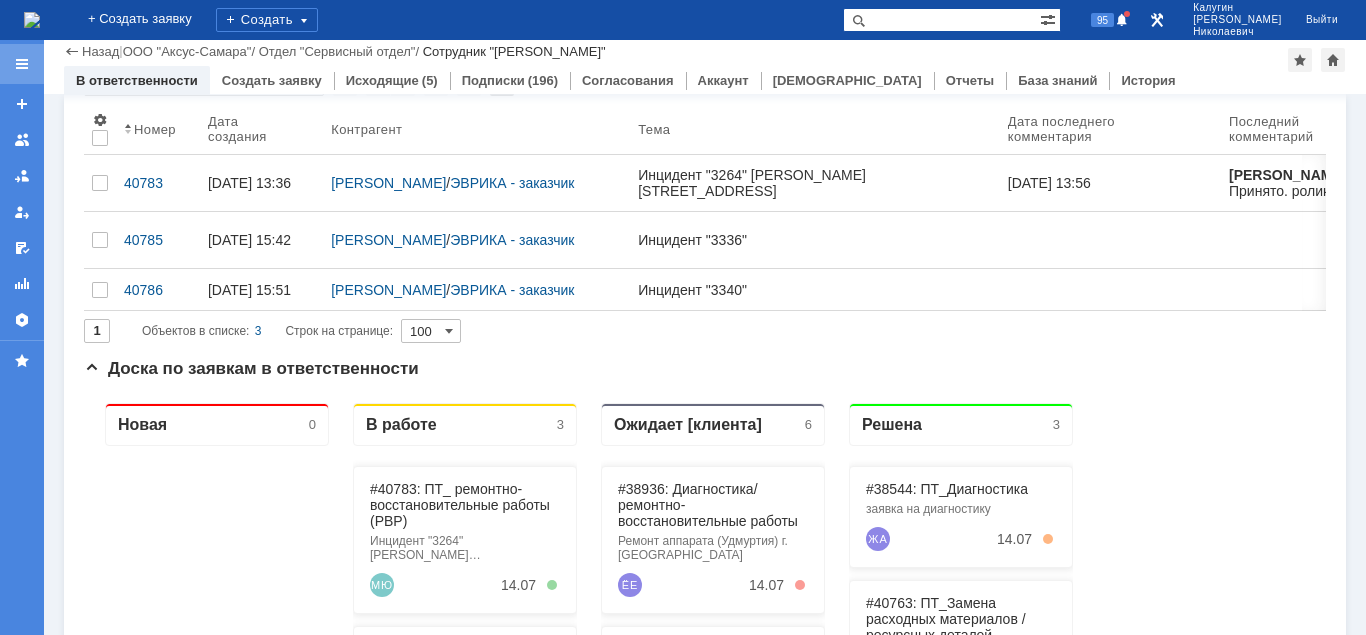 click at bounding box center (22, 64) 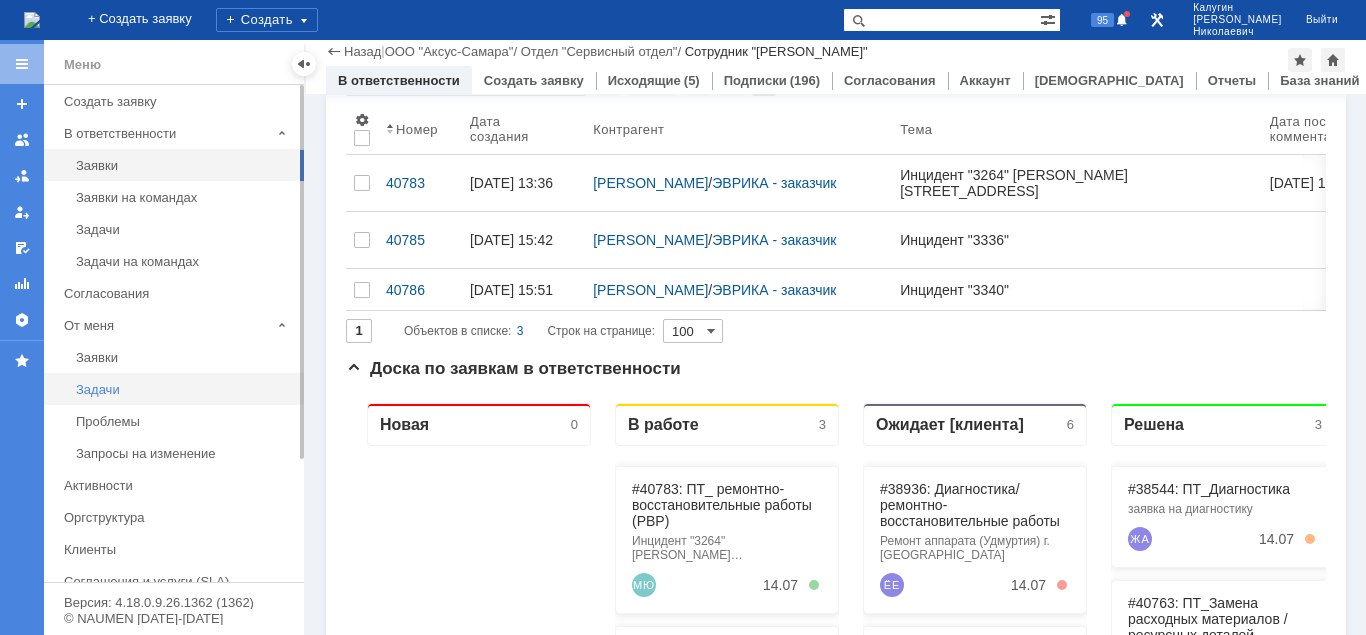 click on "Задачи" at bounding box center [184, 389] 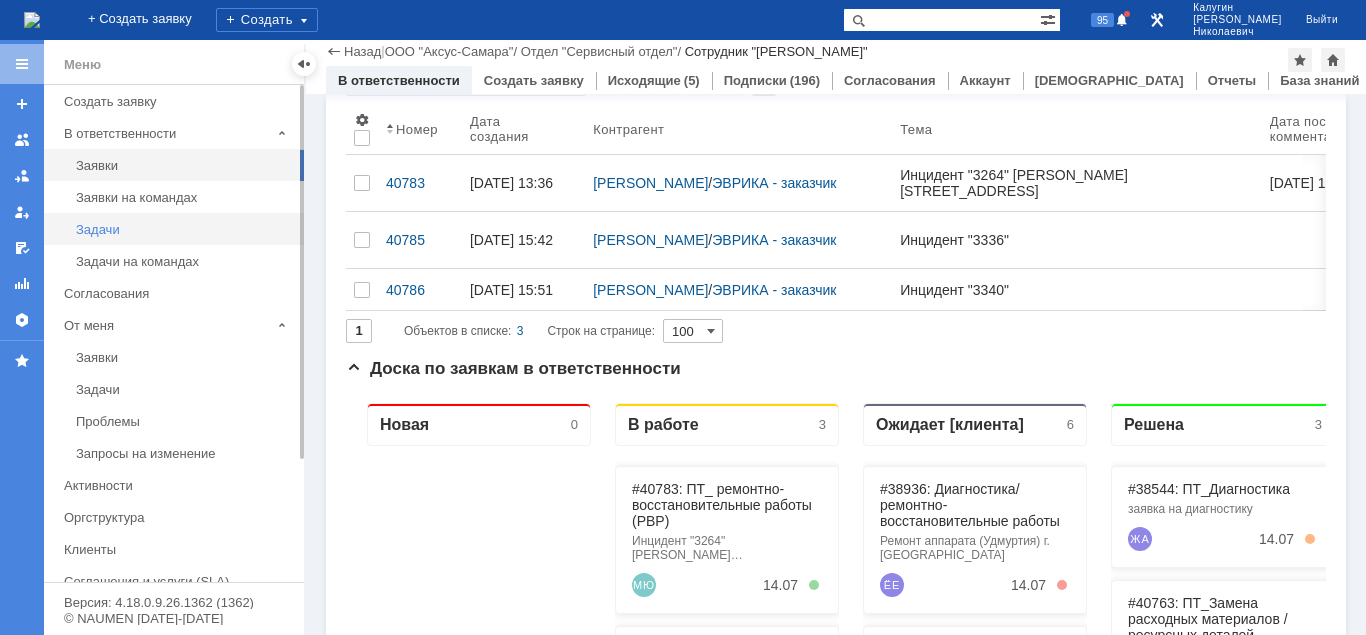 scroll, scrollTop: 0, scrollLeft: 0, axis: both 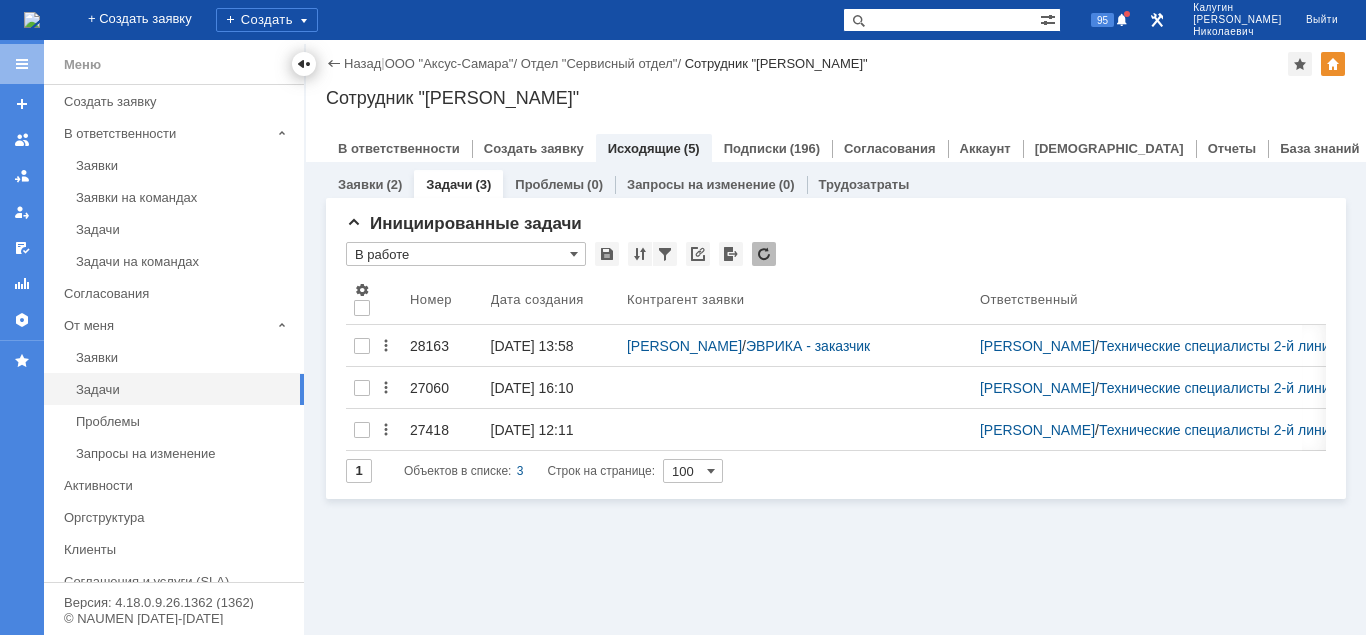 click at bounding box center (304, 64) 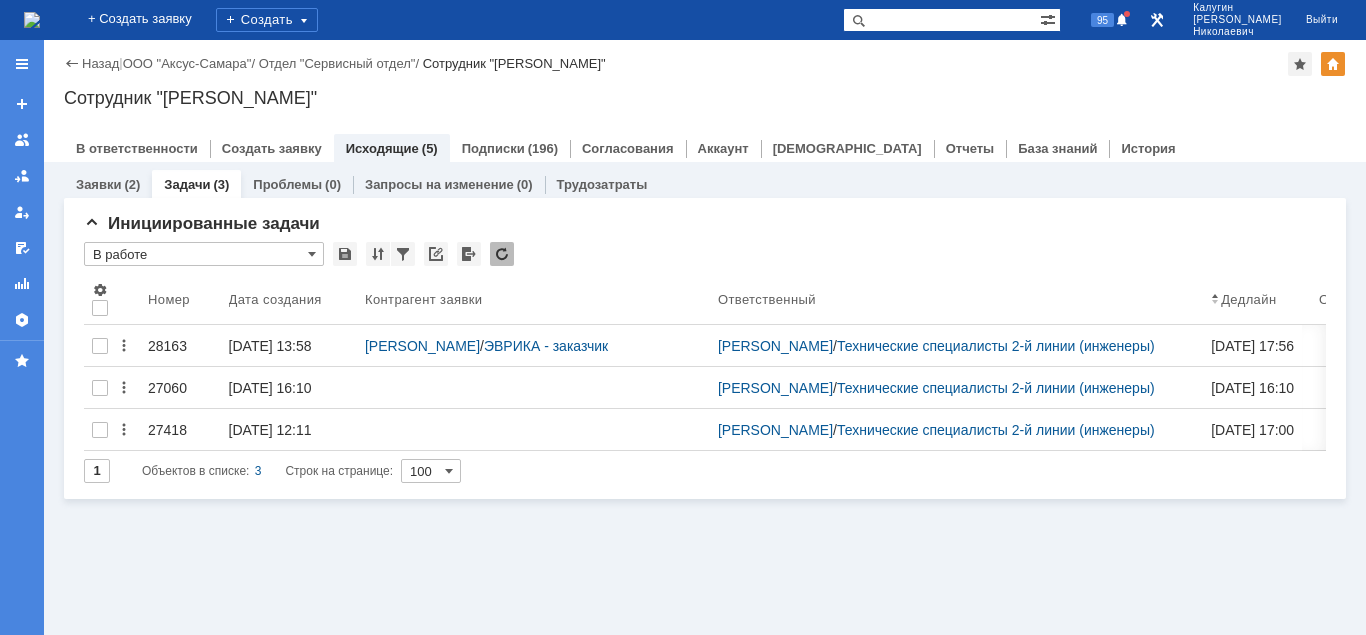 scroll, scrollTop: 0, scrollLeft: 0, axis: both 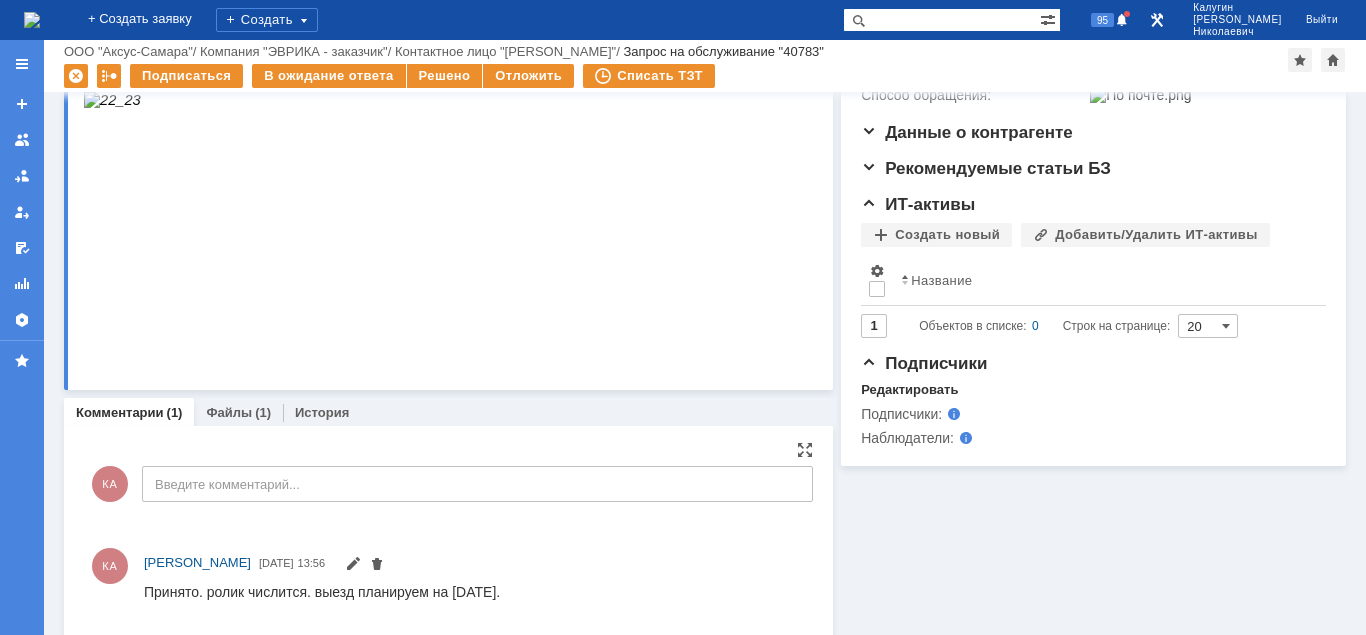 drag, startPoint x: 160, startPoint y: 592, endPoint x: 568, endPoint y: 600, distance: 408.07843 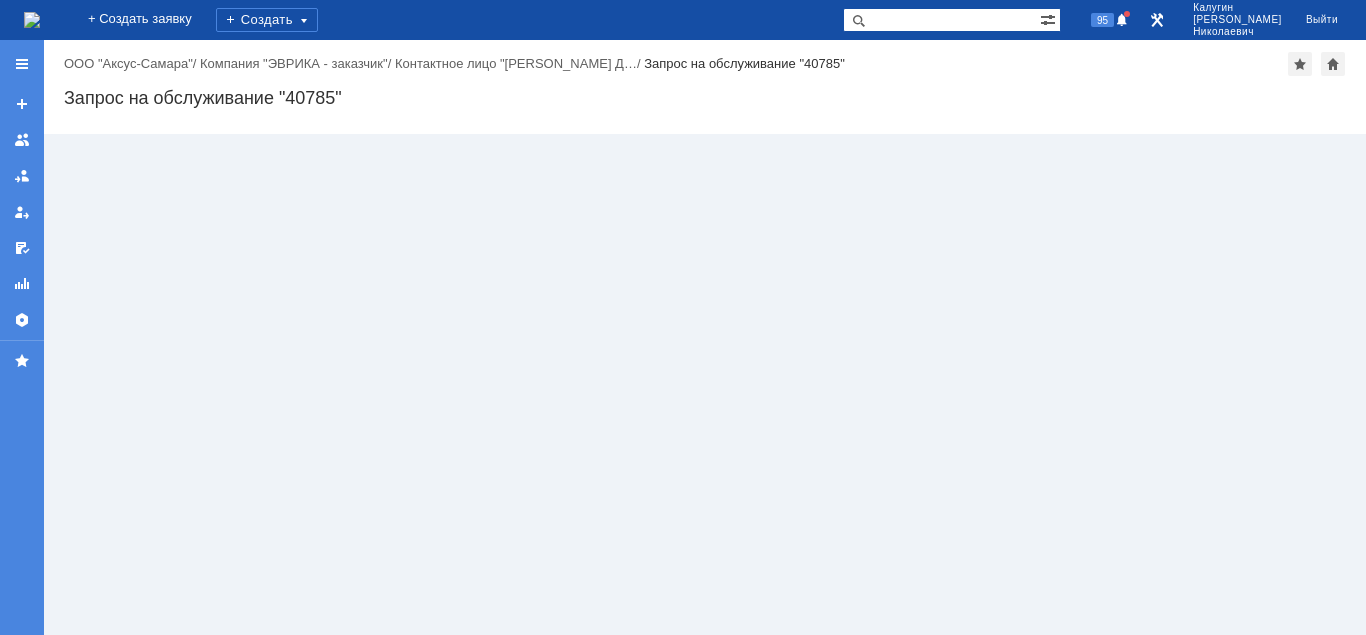 scroll, scrollTop: 0, scrollLeft: 0, axis: both 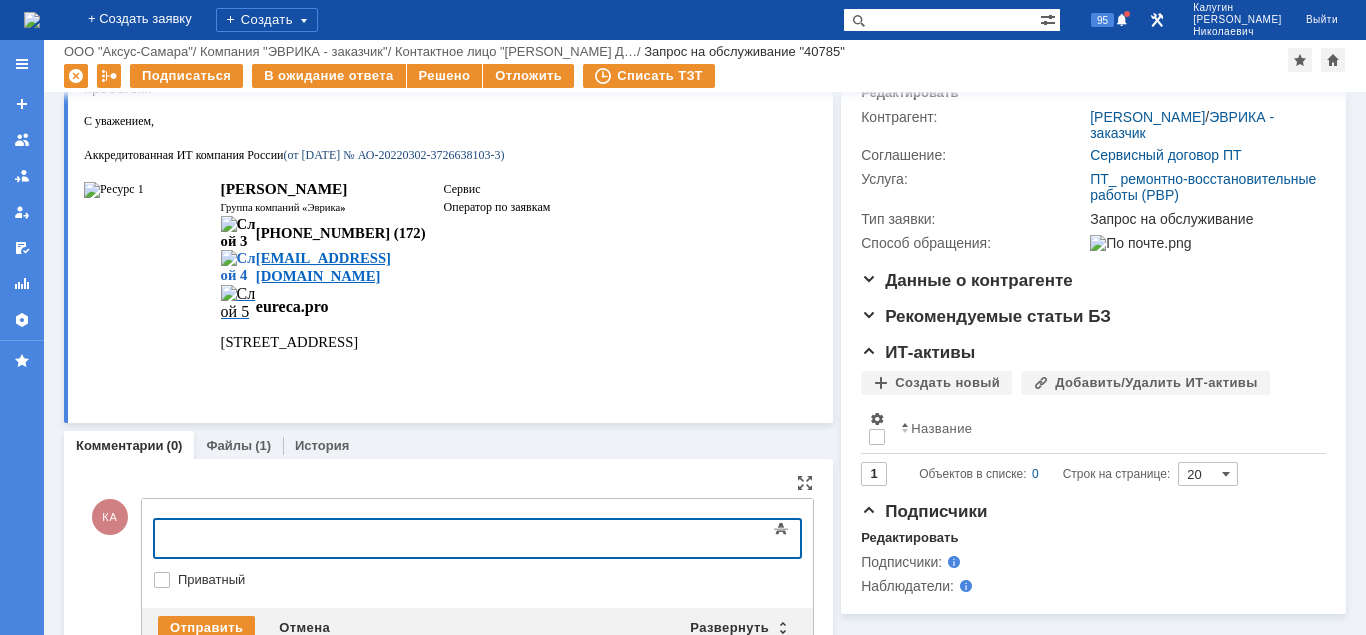 type 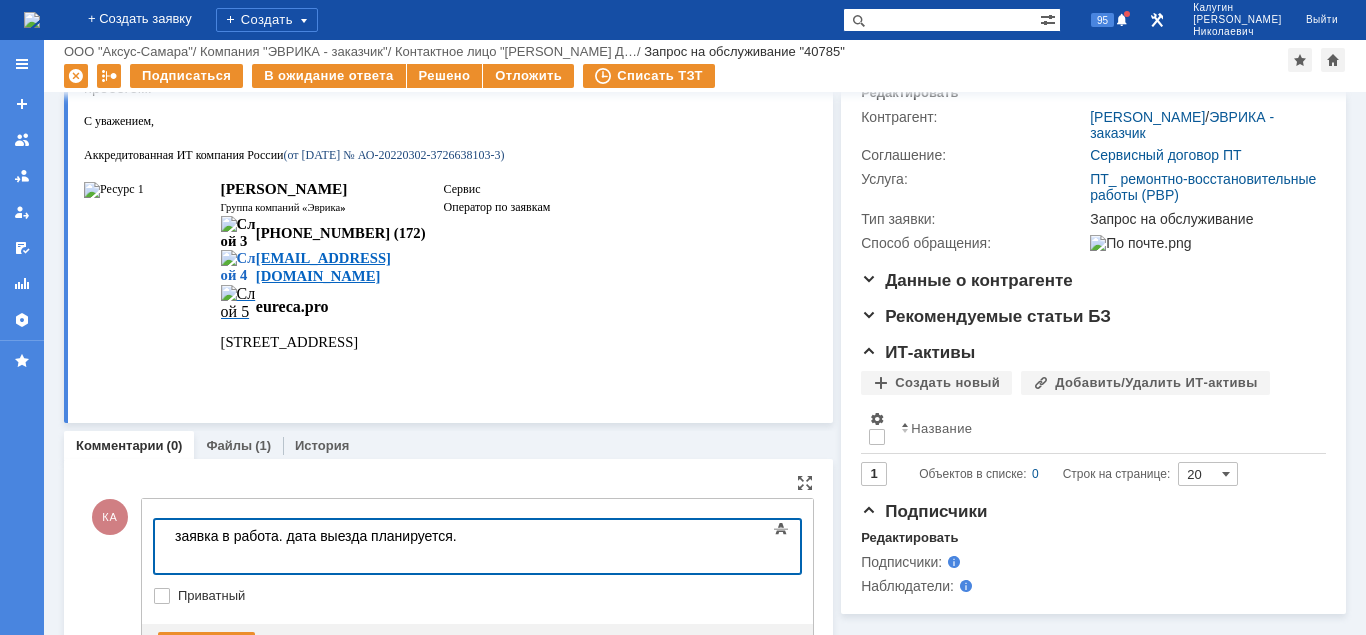 drag, startPoint x: 410, startPoint y: 541, endPoint x: 136, endPoint y: 544, distance: 274.01642 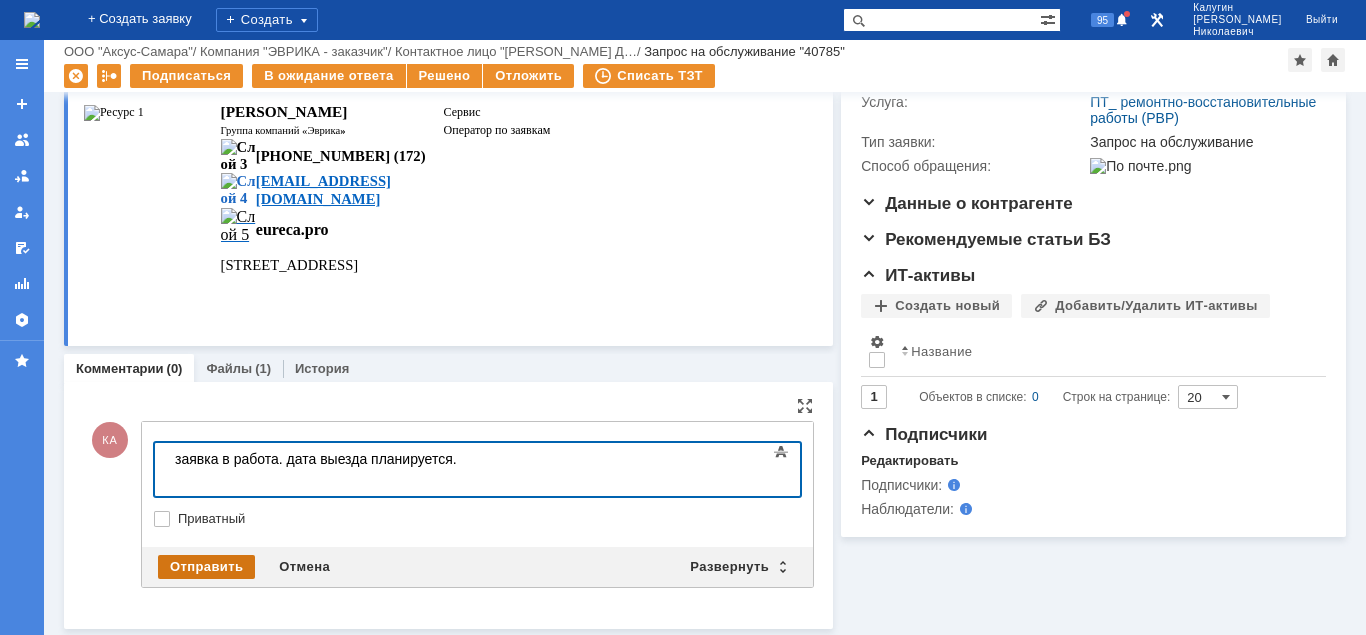 click on "Отправить" at bounding box center (206, 567) 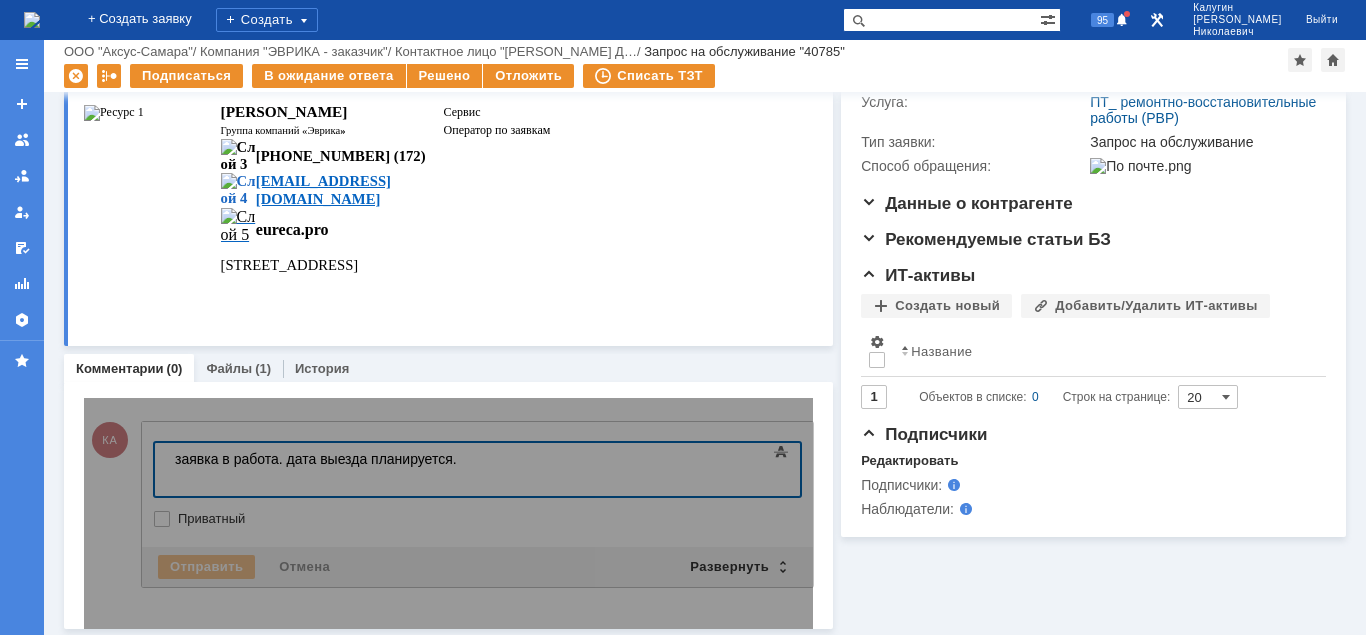 scroll, scrollTop: 256, scrollLeft: 0, axis: vertical 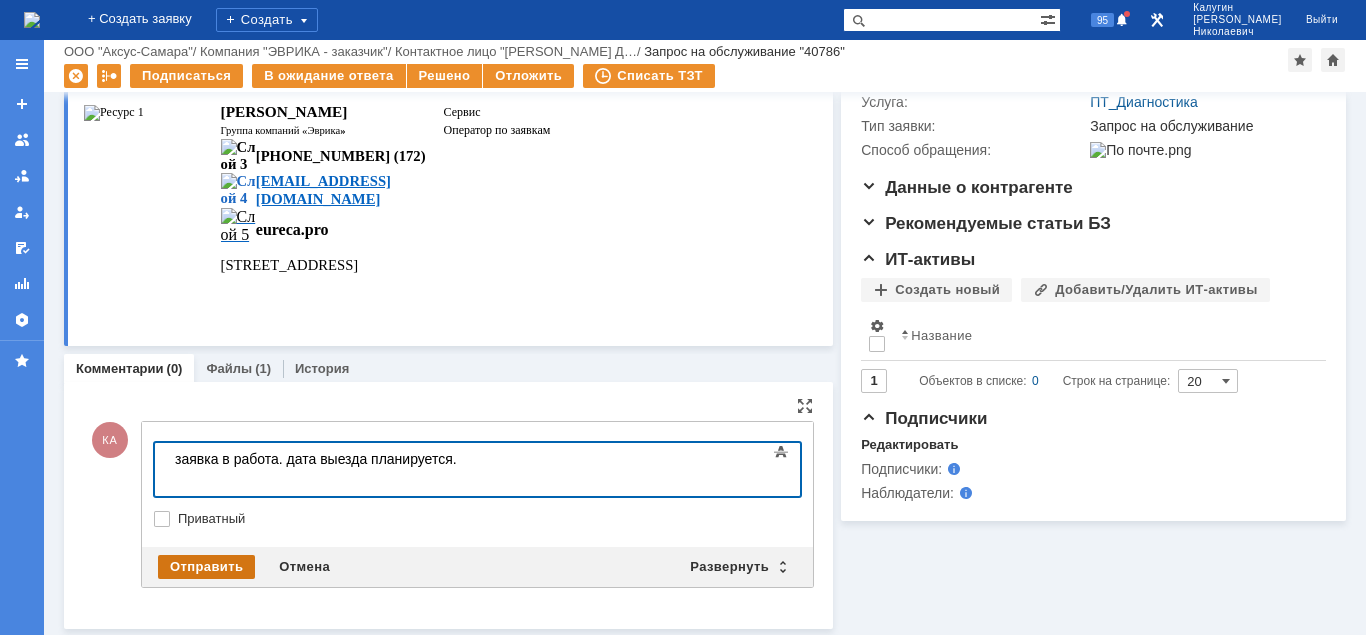 drag, startPoint x: 203, startPoint y: 601, endPoint x: 206, endPoint y: 568, distance: 33.13608 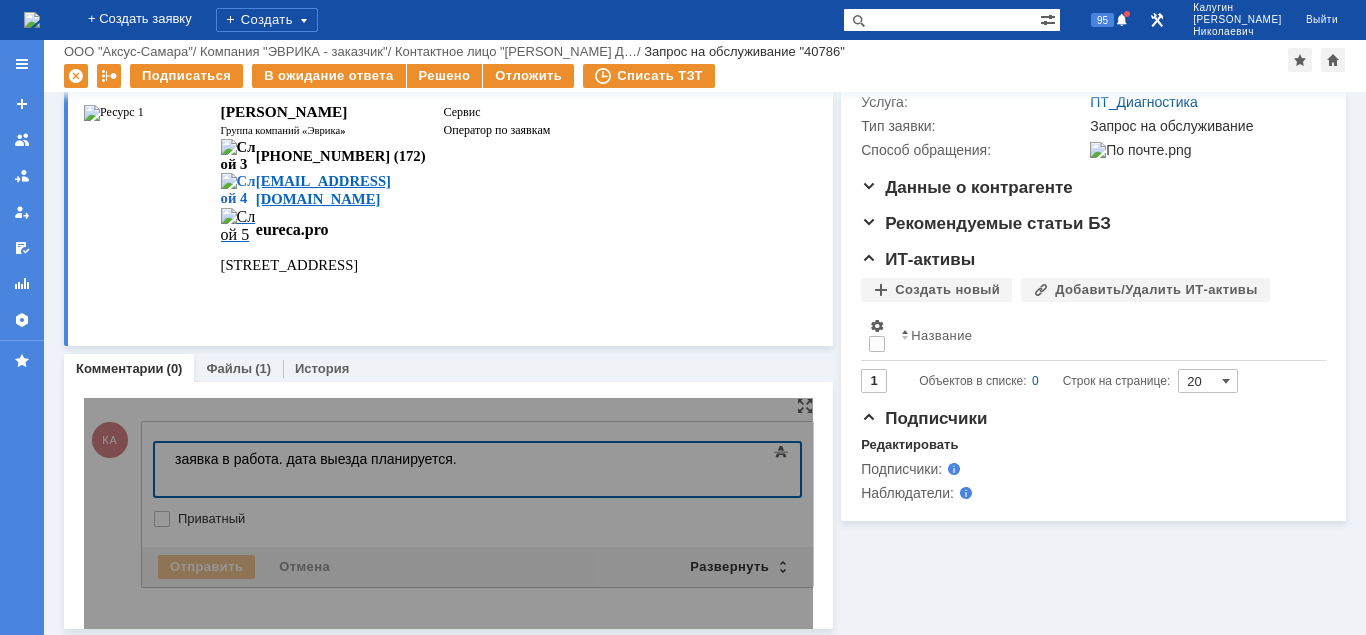 scroll, scrollTop: 240, scrollLeft: 0, axis: vertical 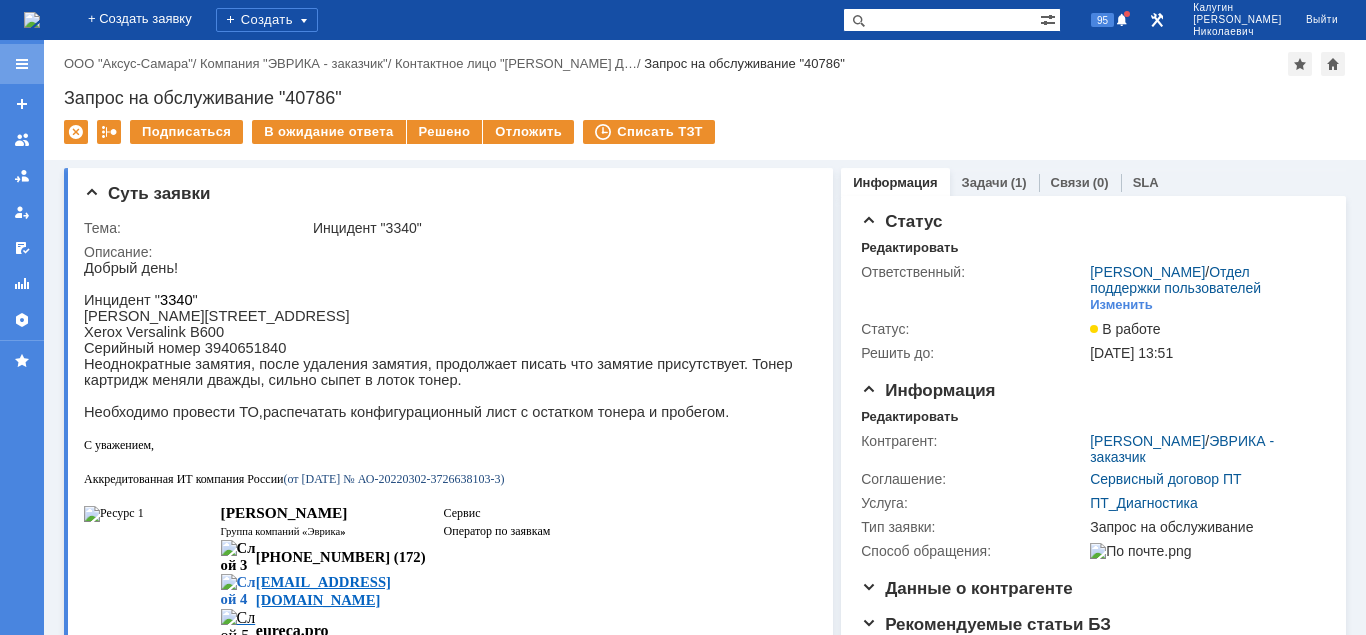 click at bounding box center (22, 64) 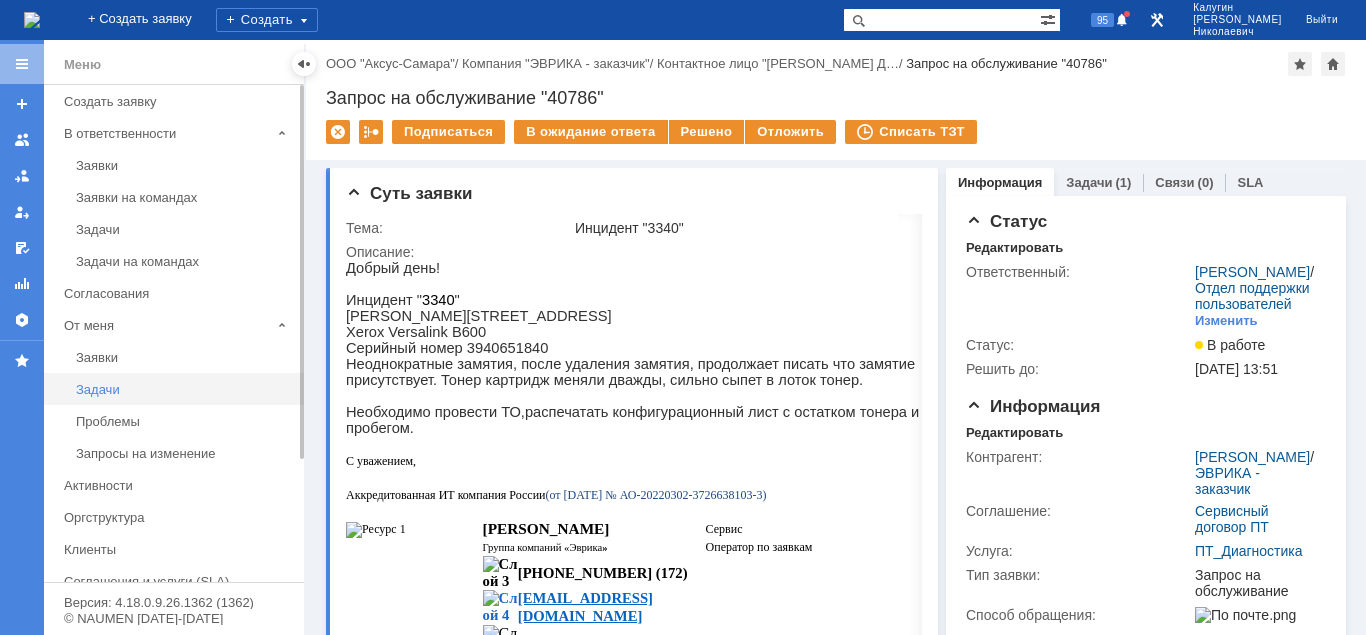 click on "Задачи" at bounding box center (184, 389) 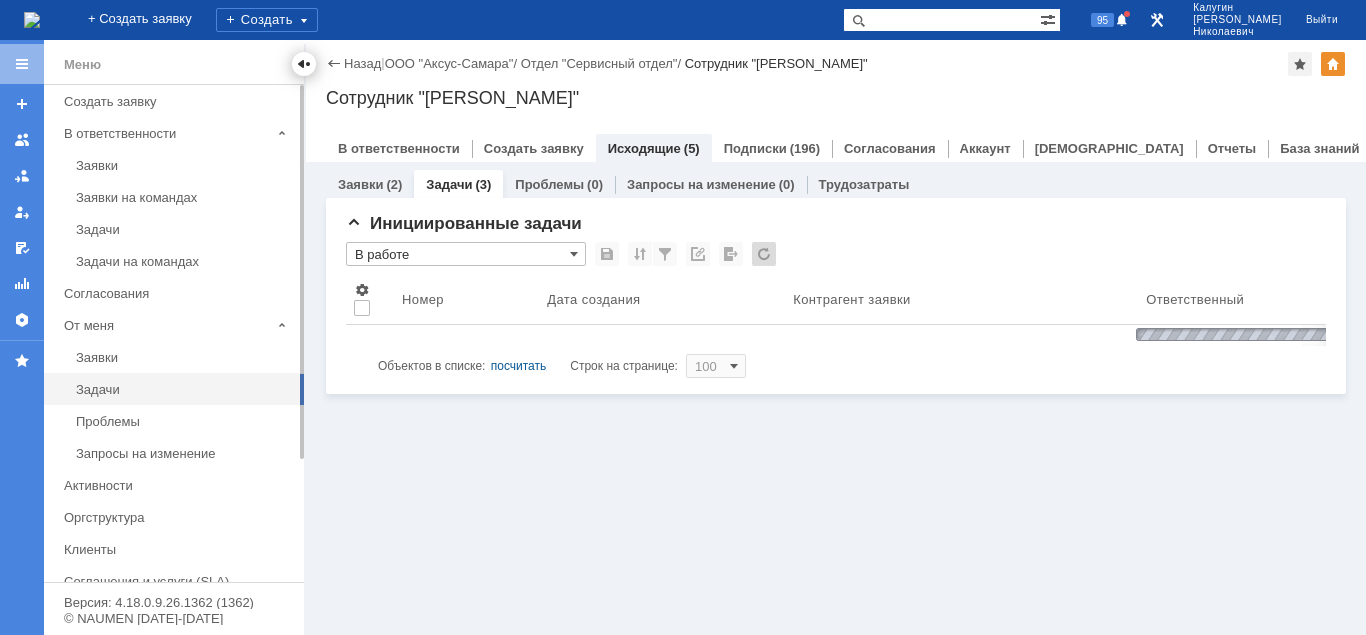 click at bounding box center (304, 64) 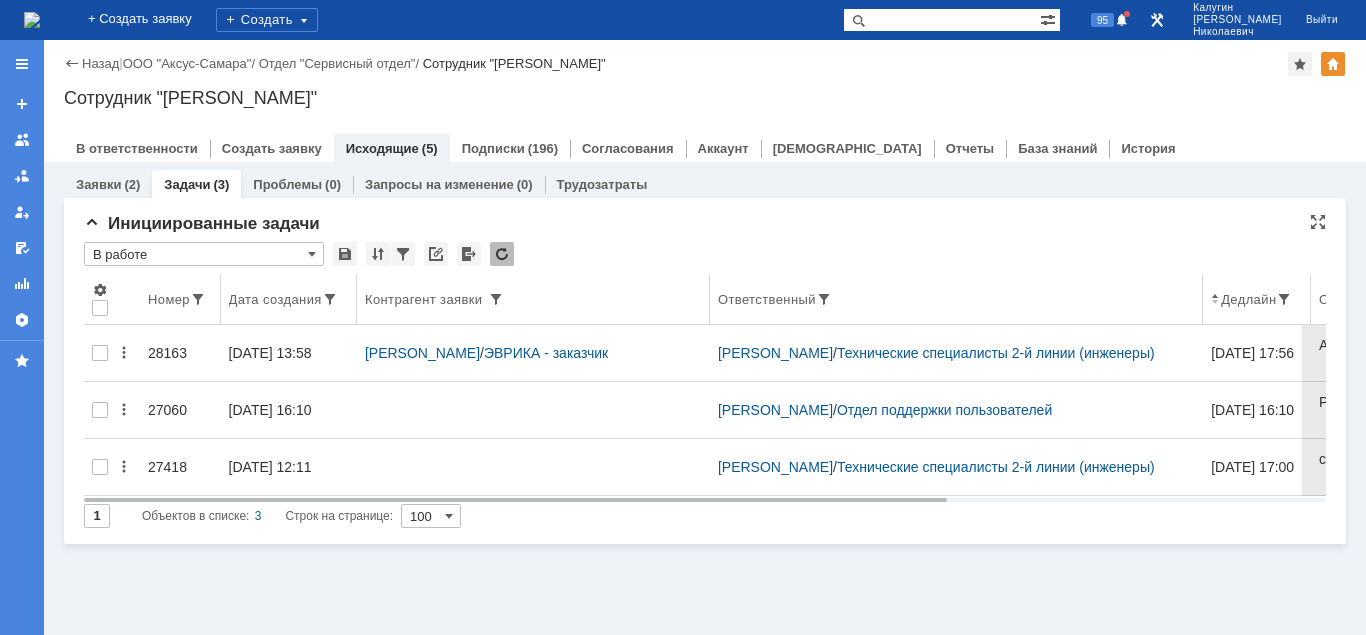 scroll, scrollTop: 0, scrollLeft: 0, axis: both 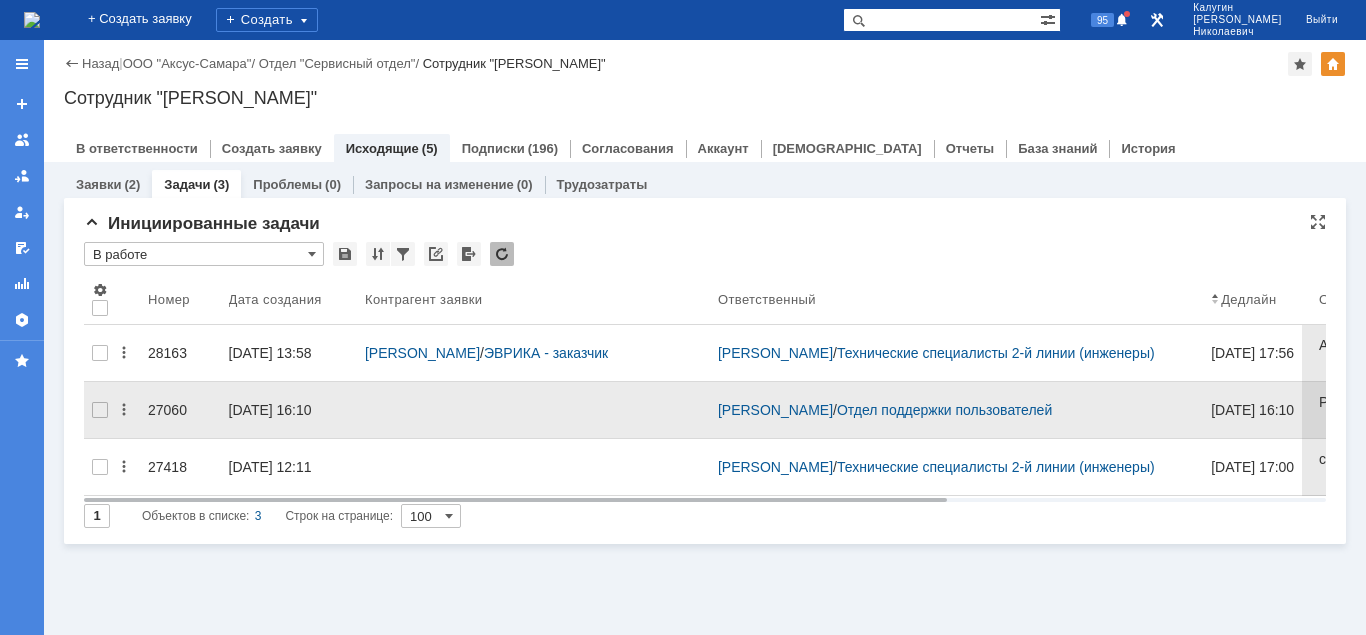 click on "27060" at bounding box center [180, 410] 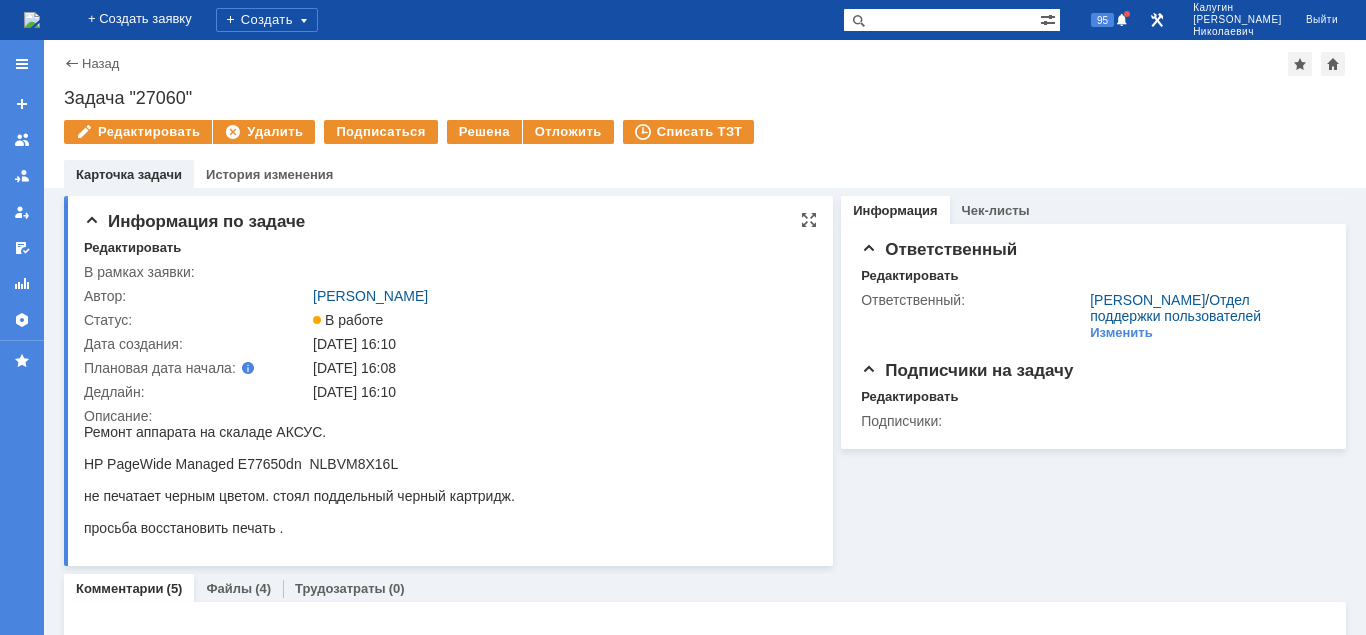 scroll, scrollTop: 0, scrollLeft: 0, axis: both 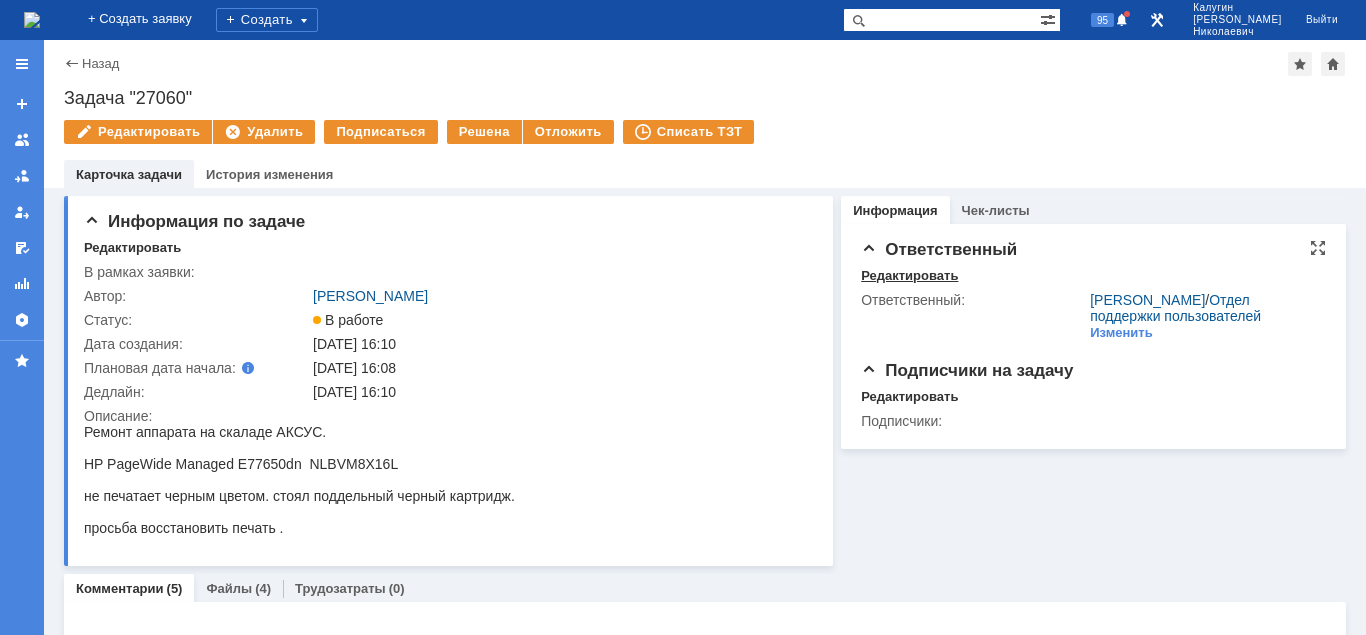 click on "Редактировать" at bounding box center [909, 276] 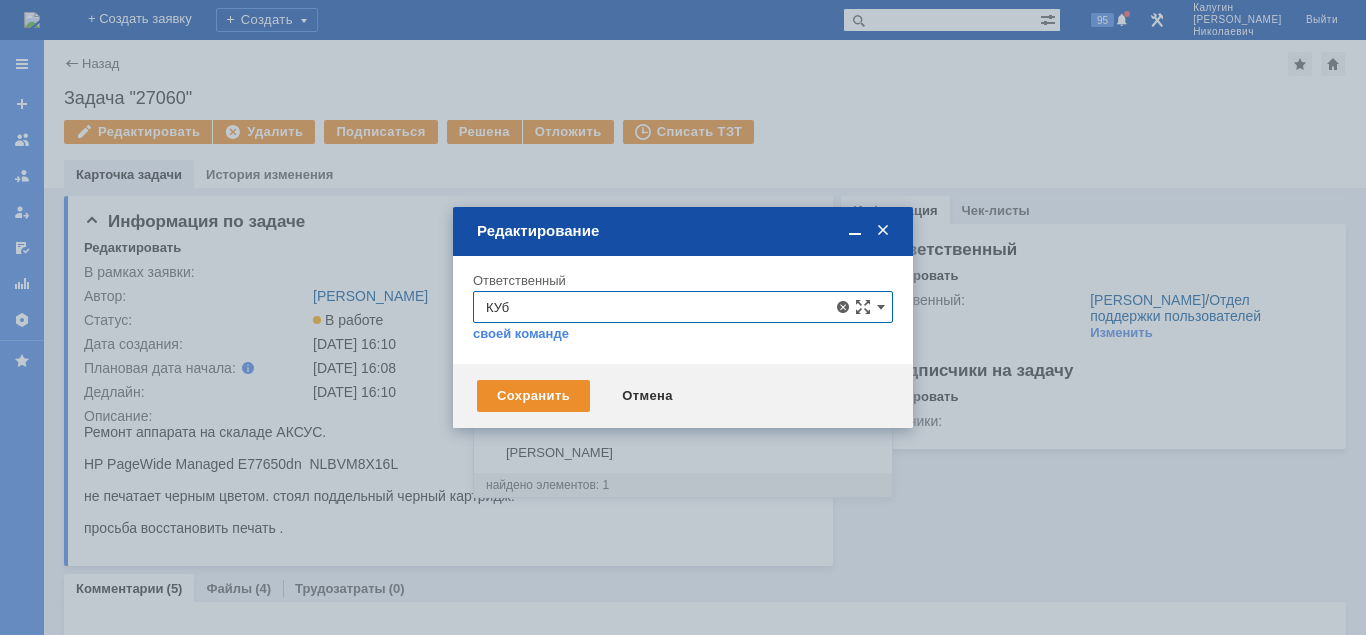 drag, startPoint x: 612, startPoint y: 449, endPoint x: 573, endPoint y: 428, distance: 44.294468 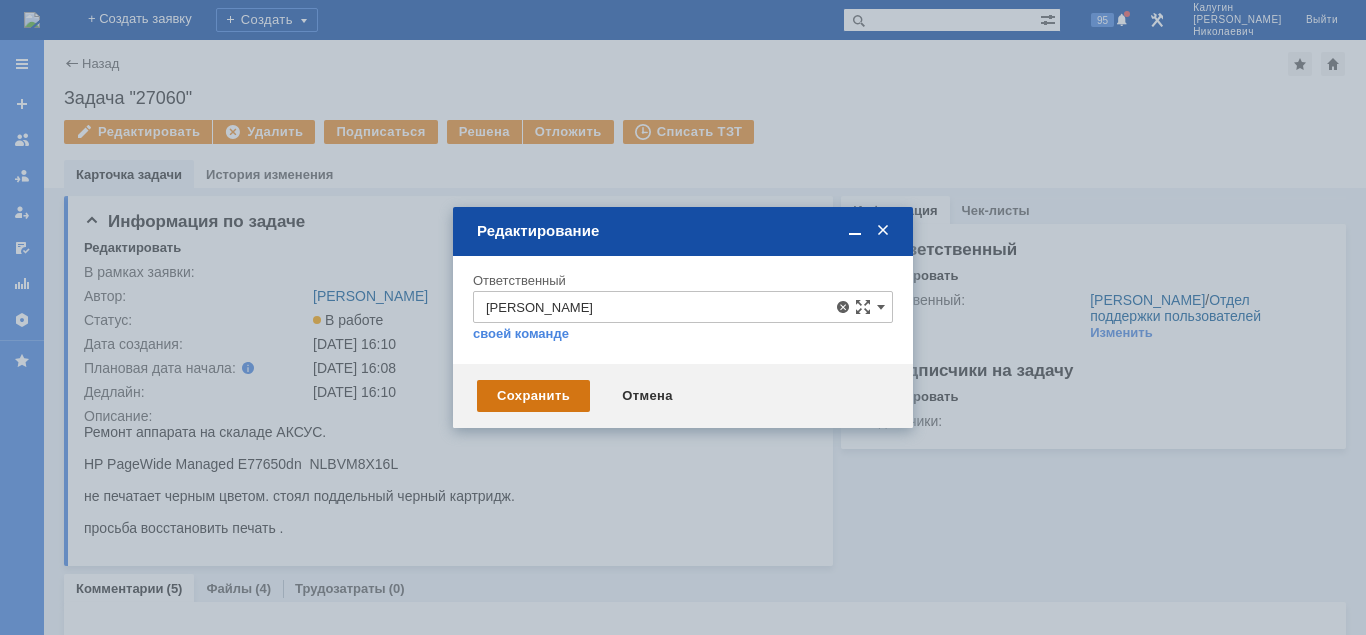 click on "Сохранить" at bounding box center (533, 396) 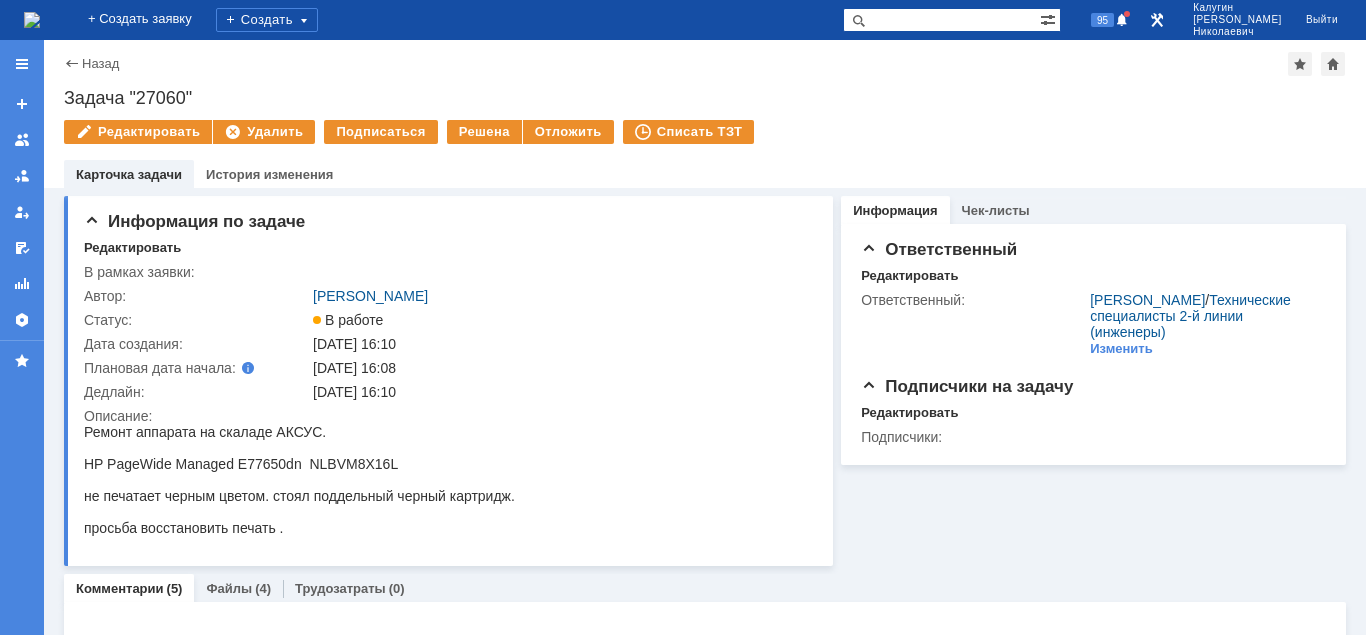scroll, scrollTop: 0, scrollLeft: 0, axis: both 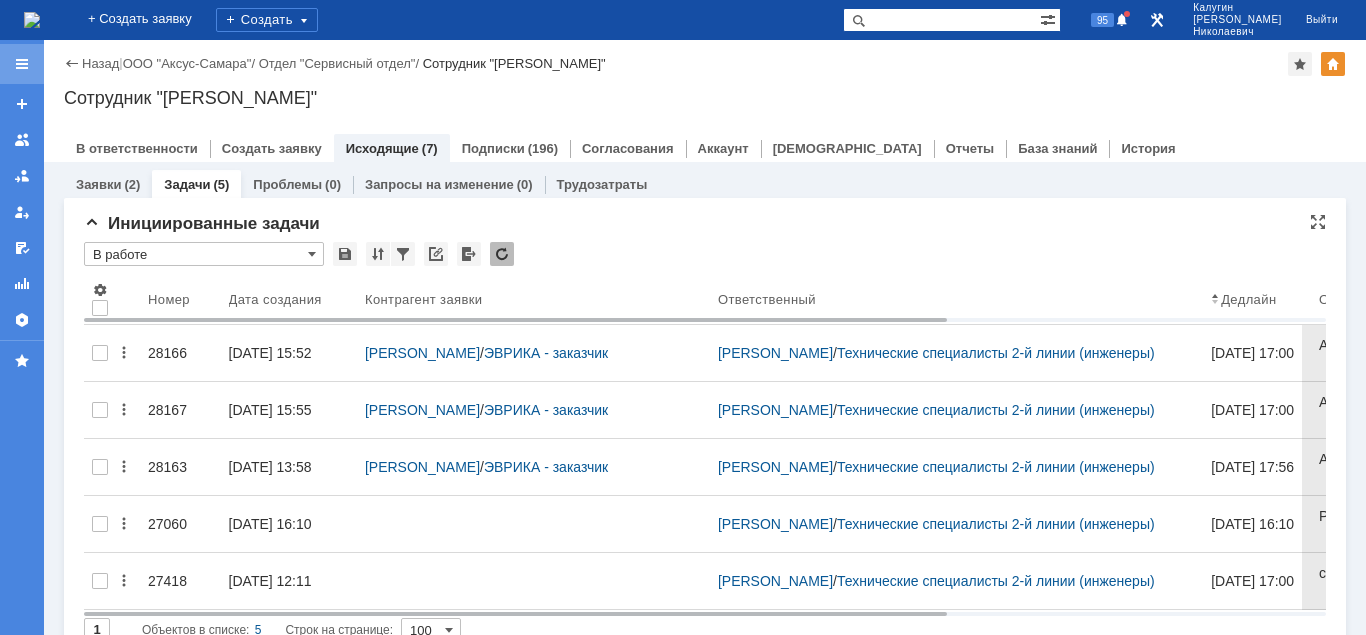 click at bounding box center [22, 64] 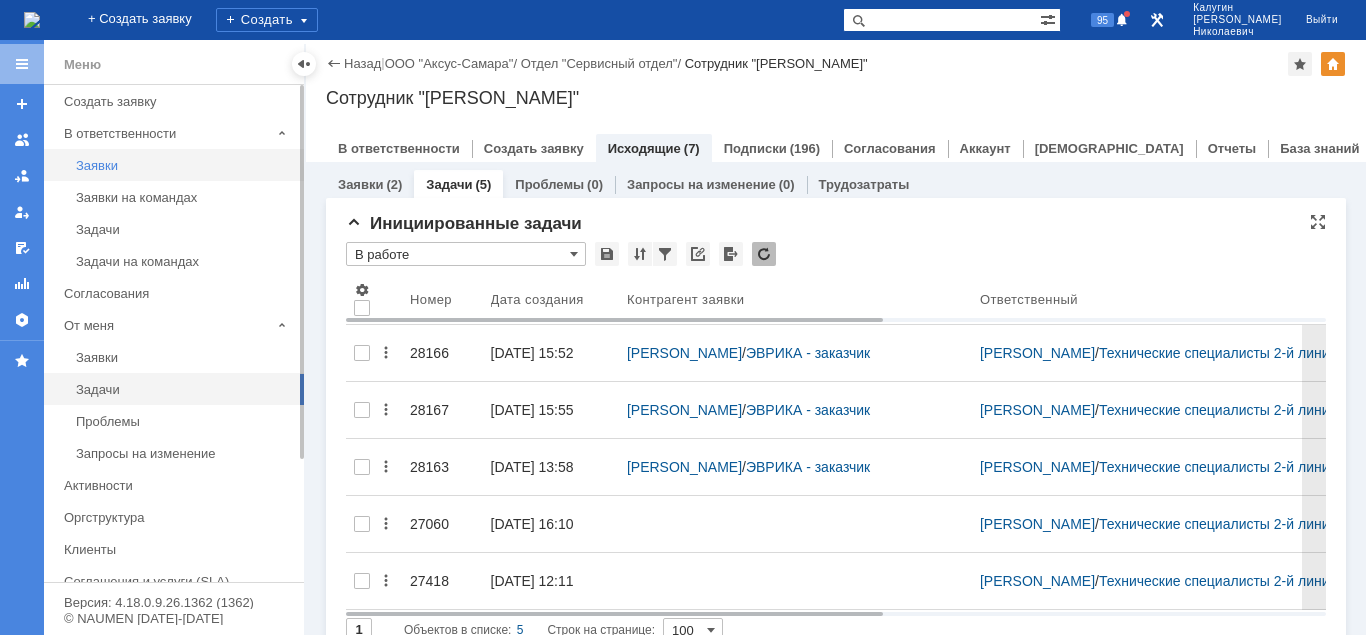 click on "Заявки" at bounding box center [184, 165] 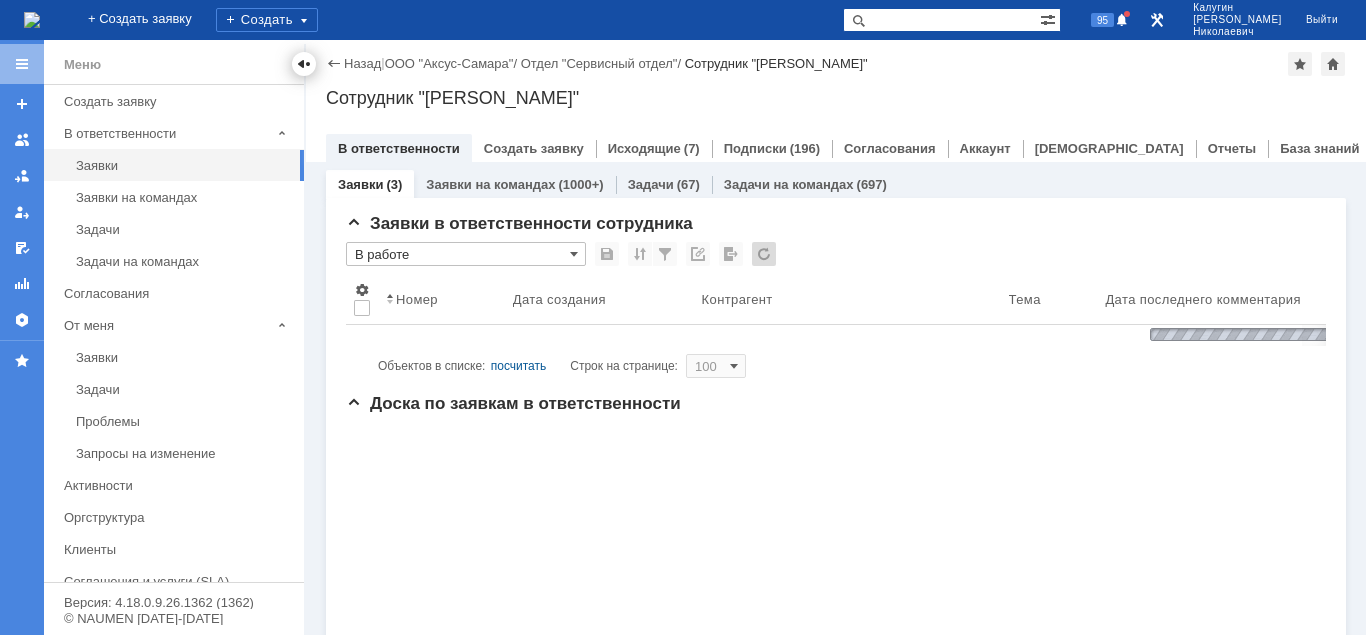 click at bounding box center [304, 64] 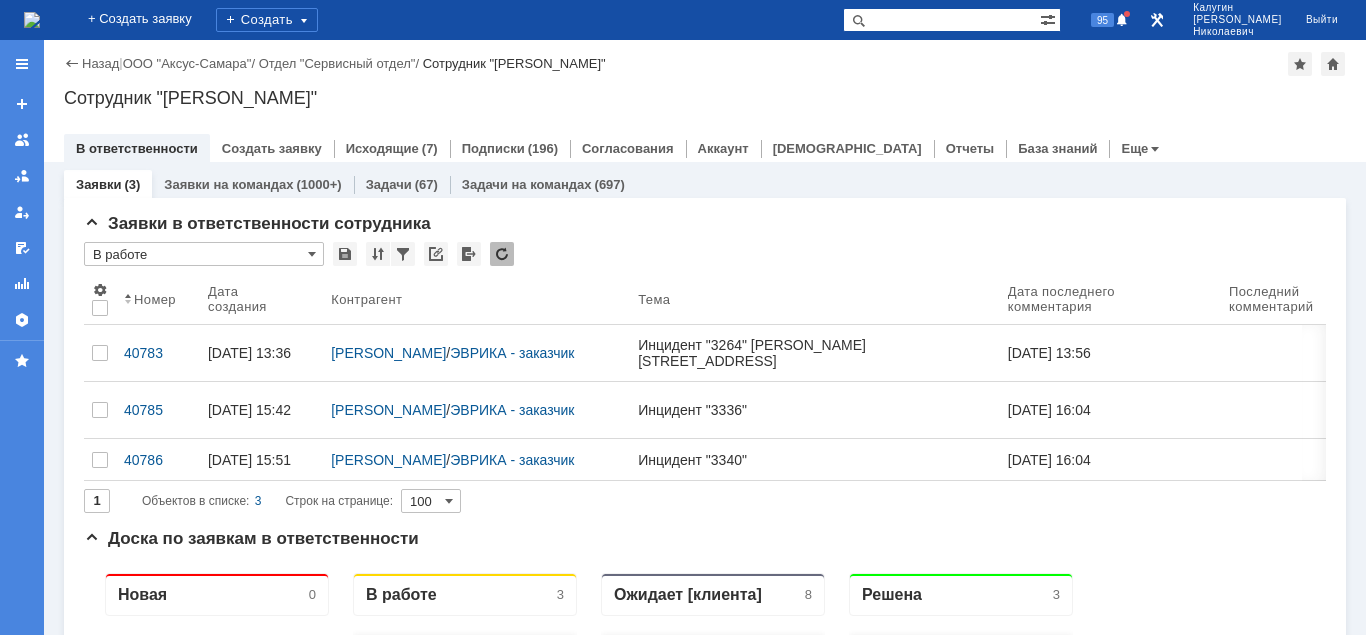 scroll, scrollTop: 0, scrollLeft: 0, axis: both 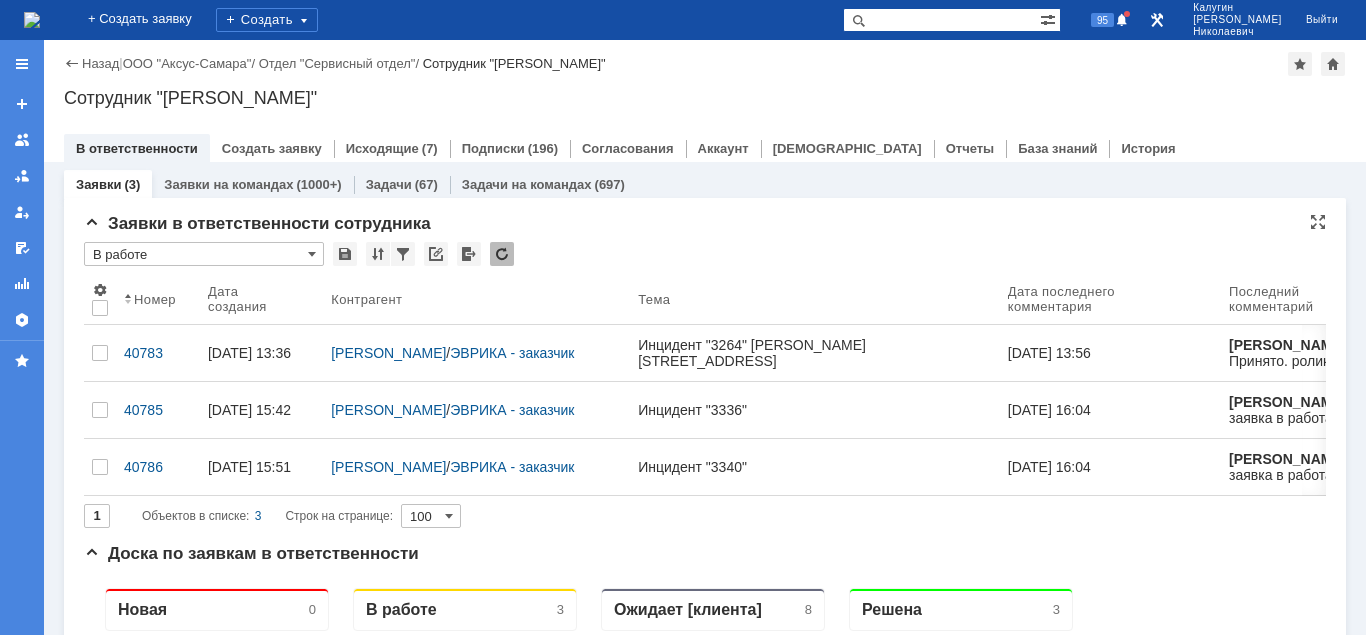 click on "В работе" at bounding box center (204, 254) 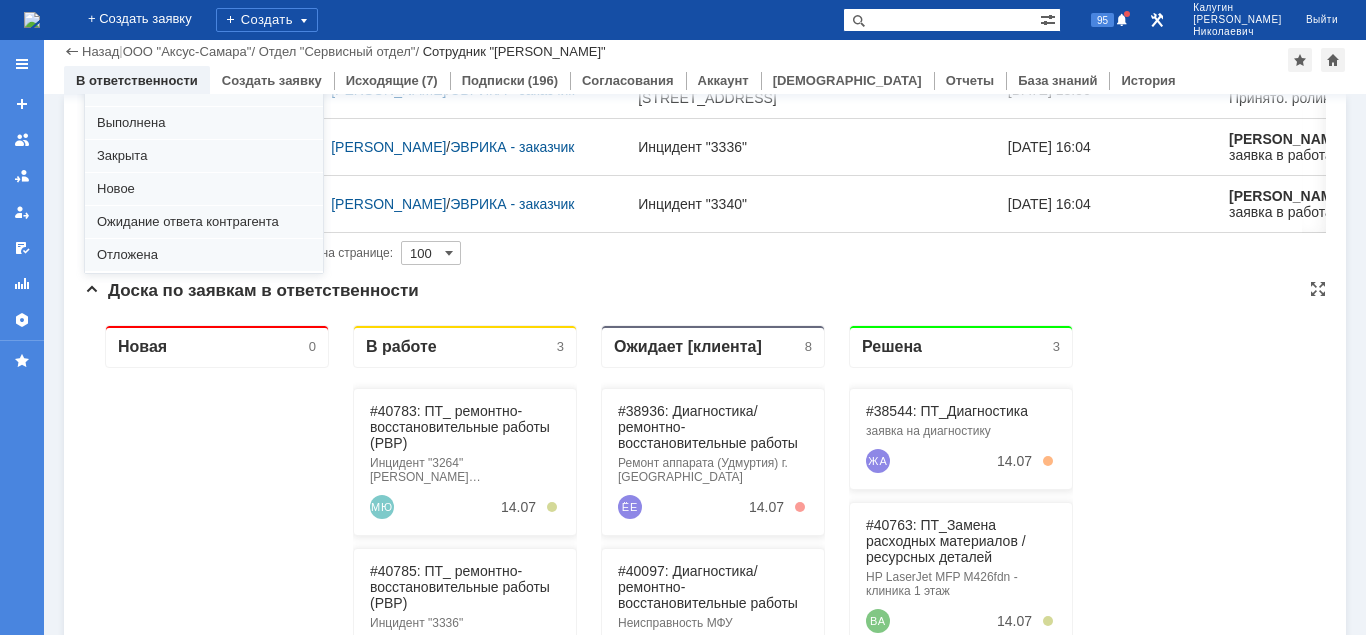 scroll, scrollTop: 102, scrollLeft: 0, axis: vertical 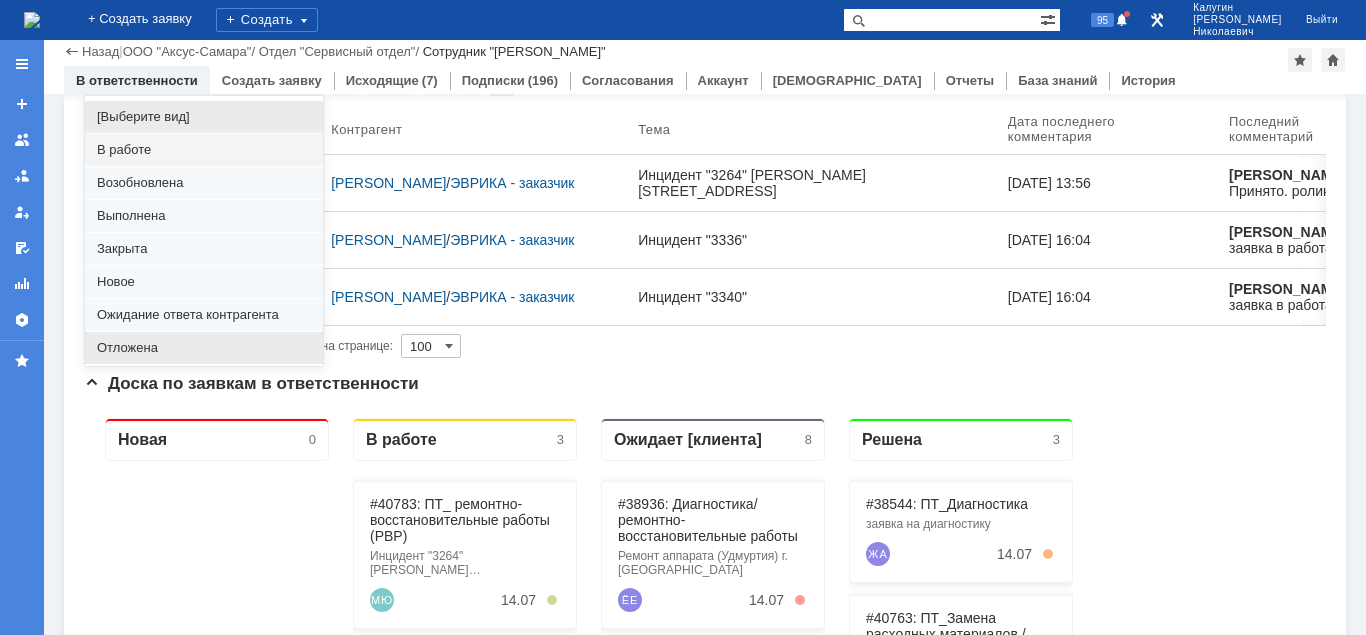 click on "Отложена" at bounding box center (204, 348) 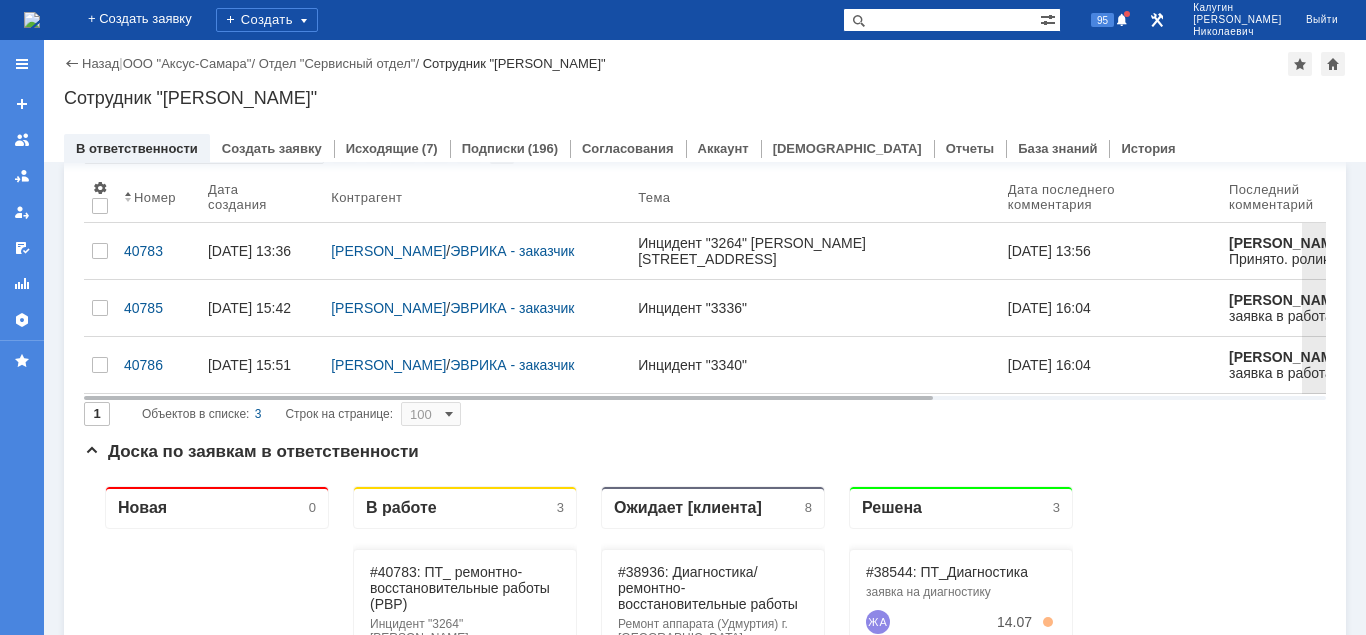scroll, scrollTop: 0, scrollLeft: 0, axis: both 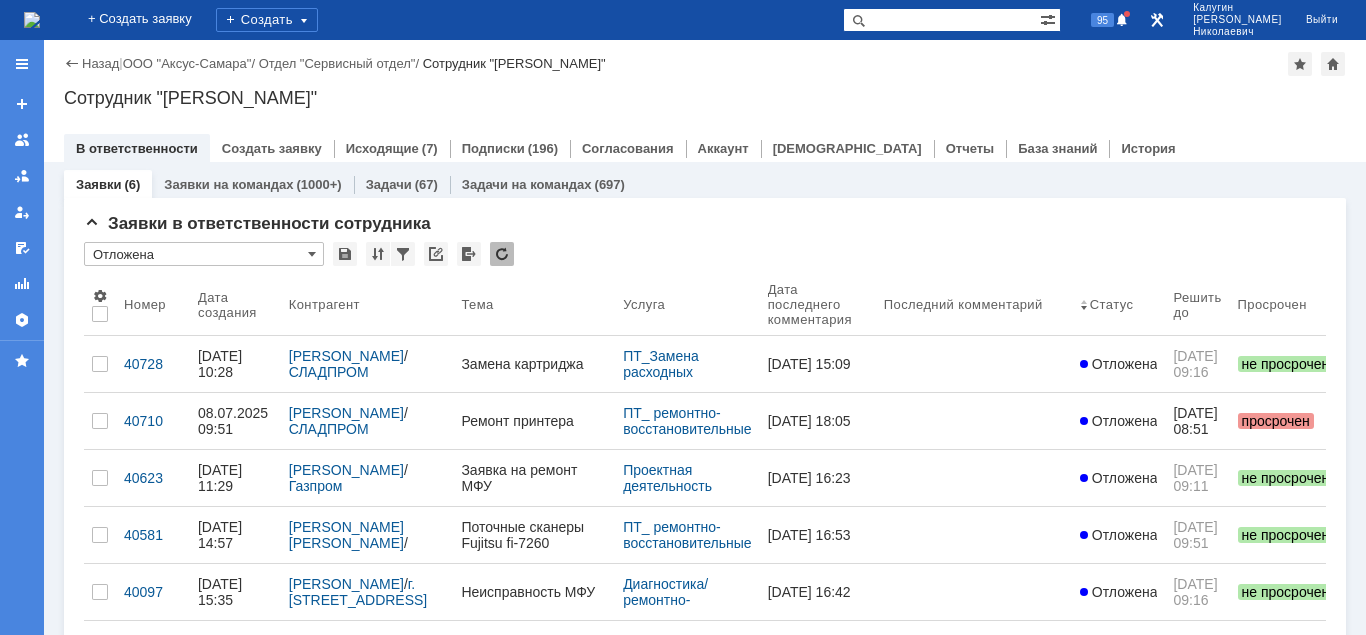 type on "Отложена" 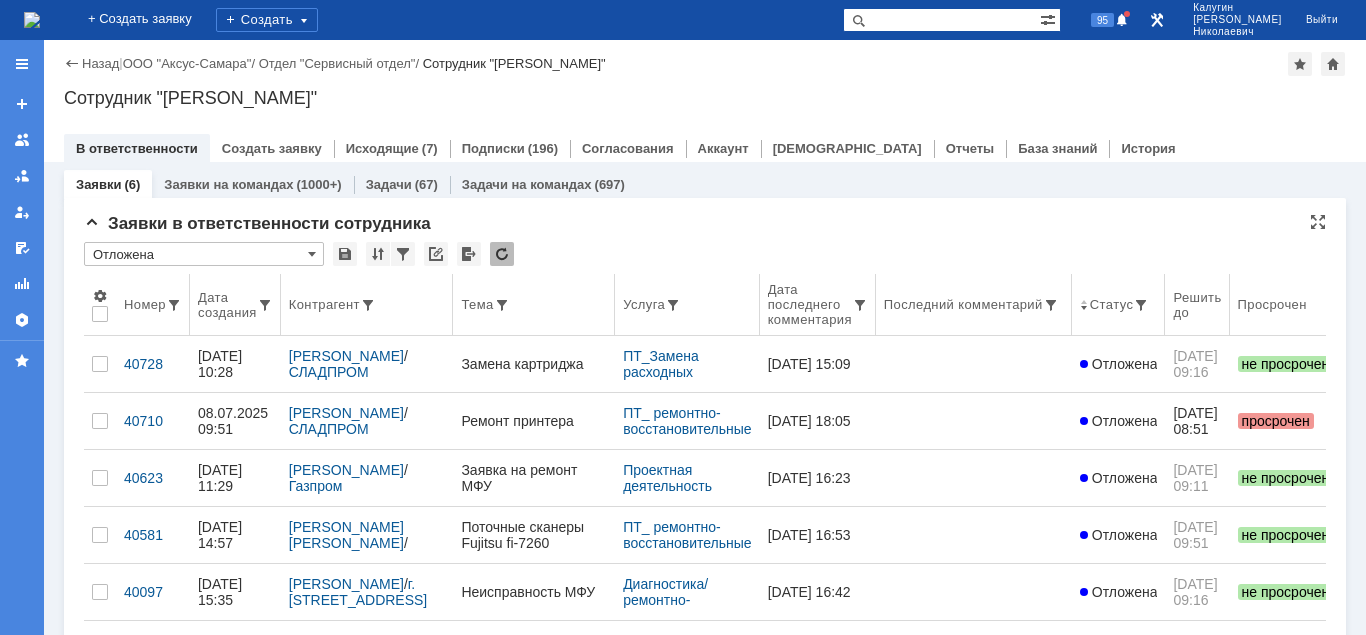 scroll, scrollTop: 0, scrollLeft: 0, axis: both 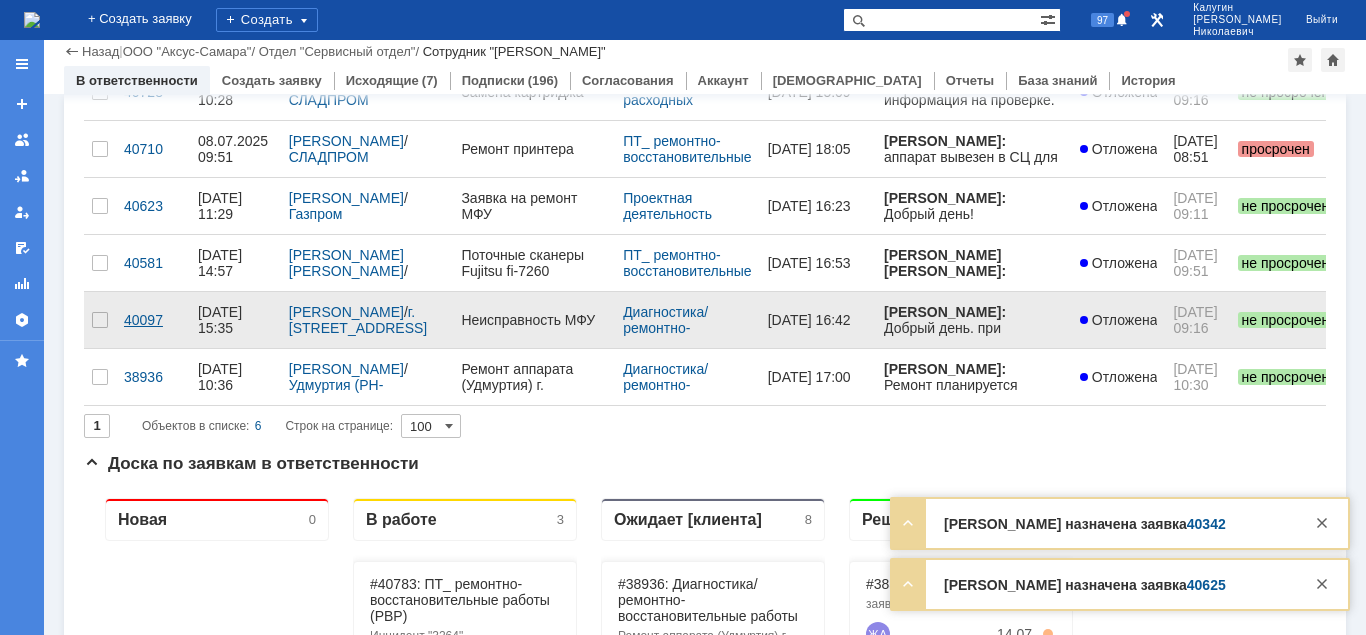 drag, startPoint x: 145, startPoint y: 305, endPoint x: 145, endPoint y: 293, distance: 12 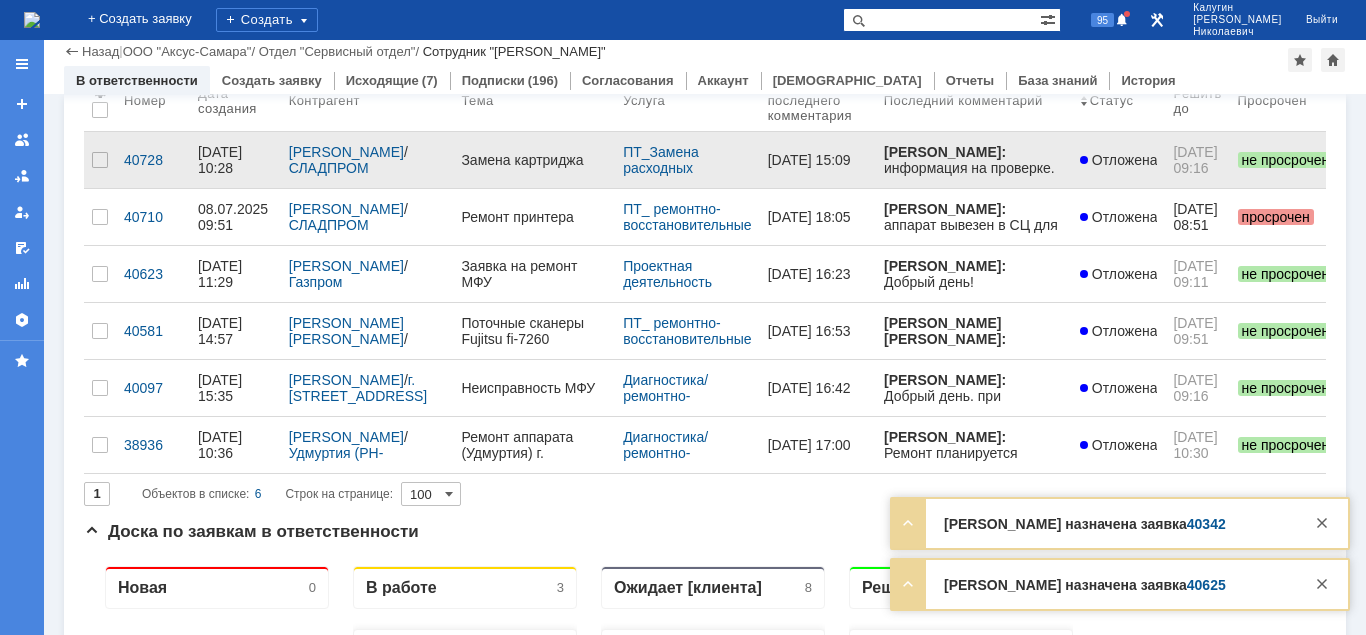 scroll, scrollTop: 102, scrollLeft: 0, axis: vertical 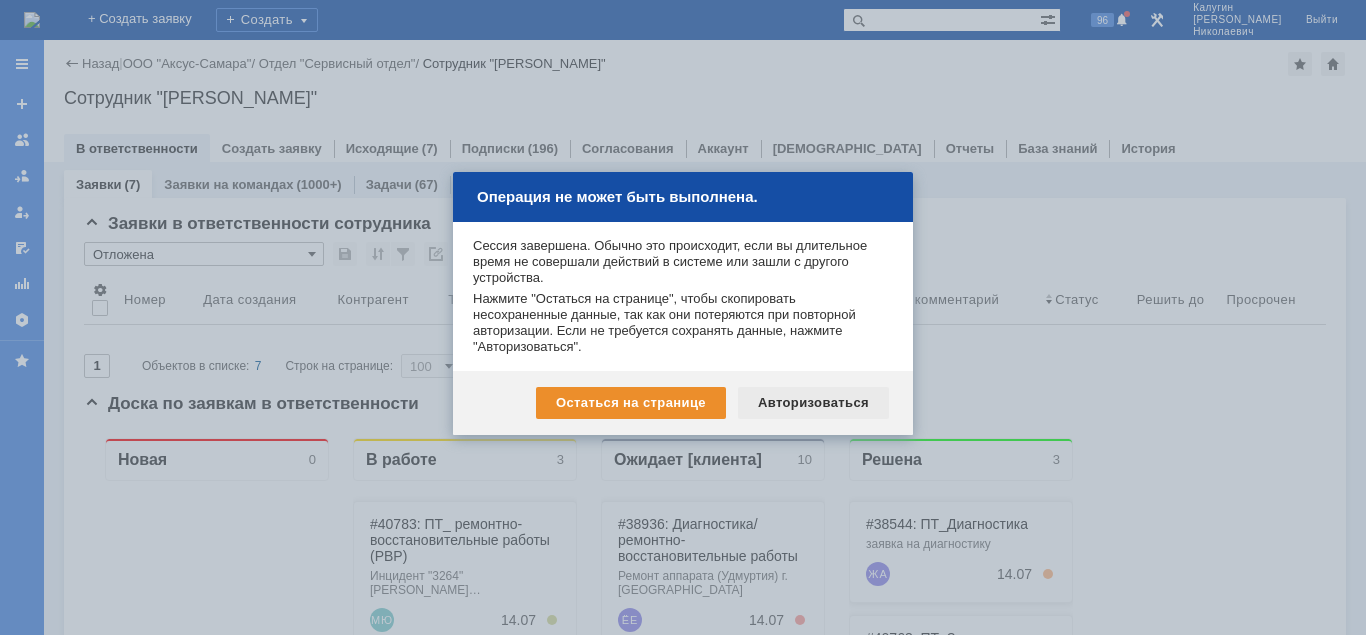 click on "Авторизоваться" at bounding box center [813, 403] 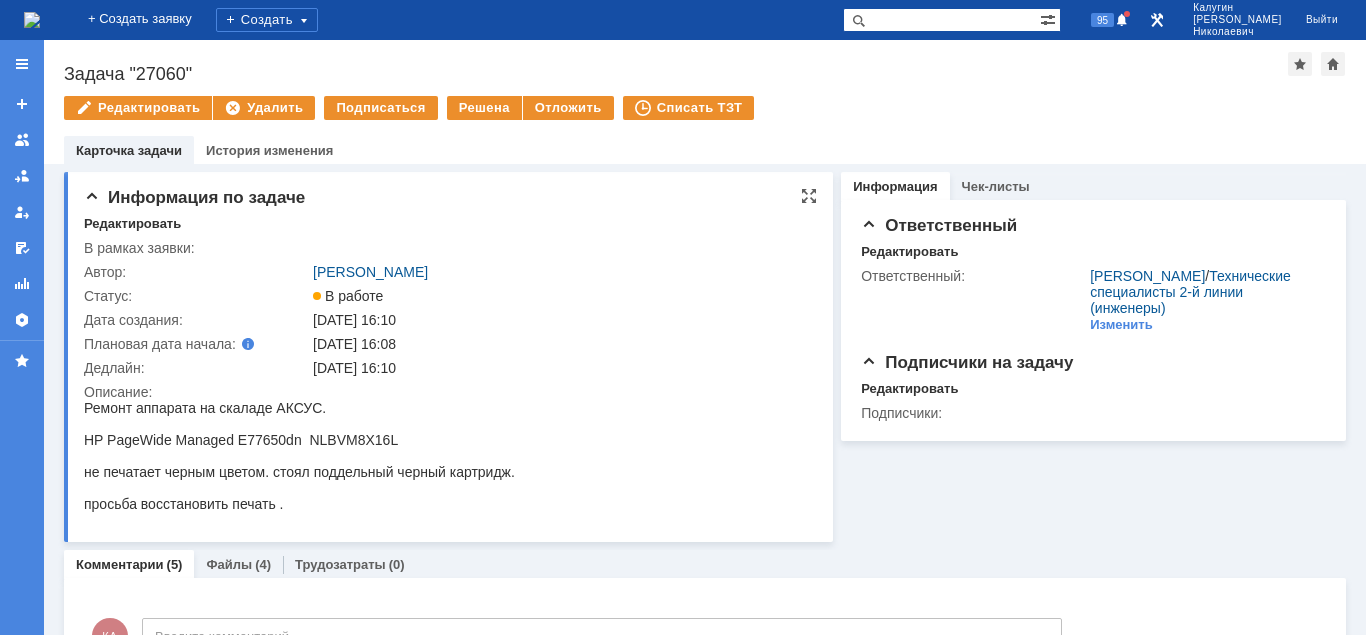 scroll, scrollTop: 0, scrollLeft: 0, axis: both 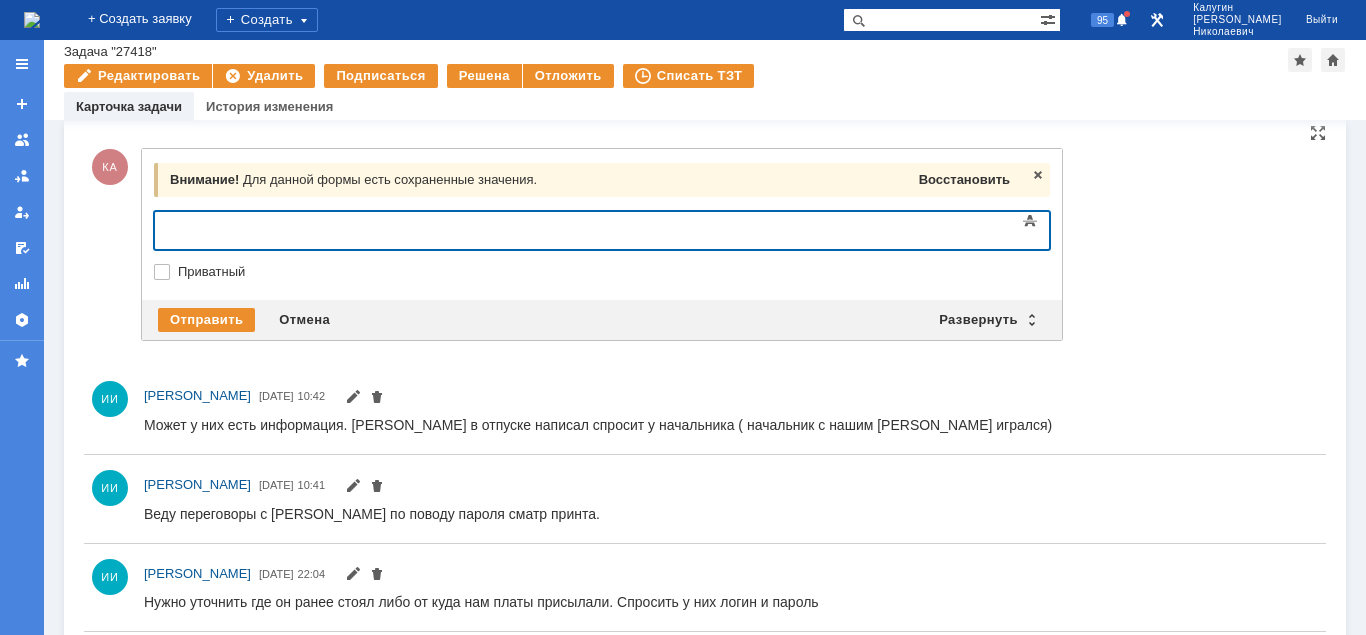 click on "Восстановить" at bounding box center [964, 179] 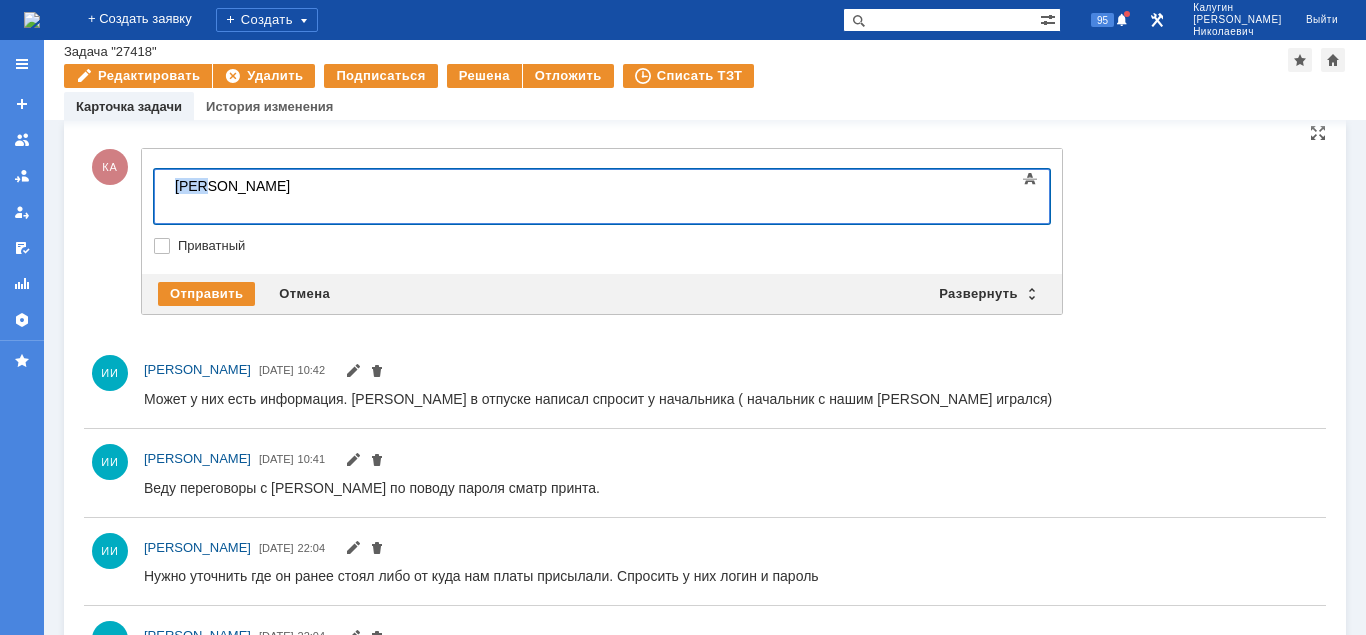 drag, startPoint x: 276, startPoint y: 193, endPoint x: 165, endPoint y: 186, distance: 111.220505 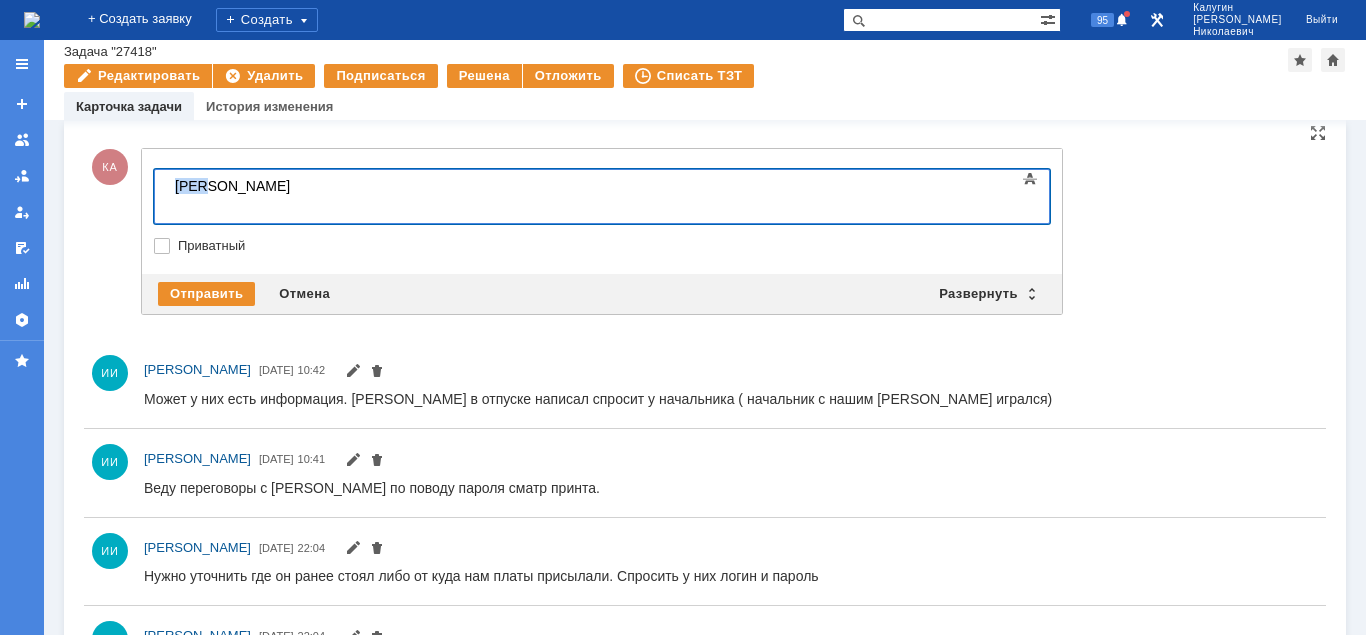type 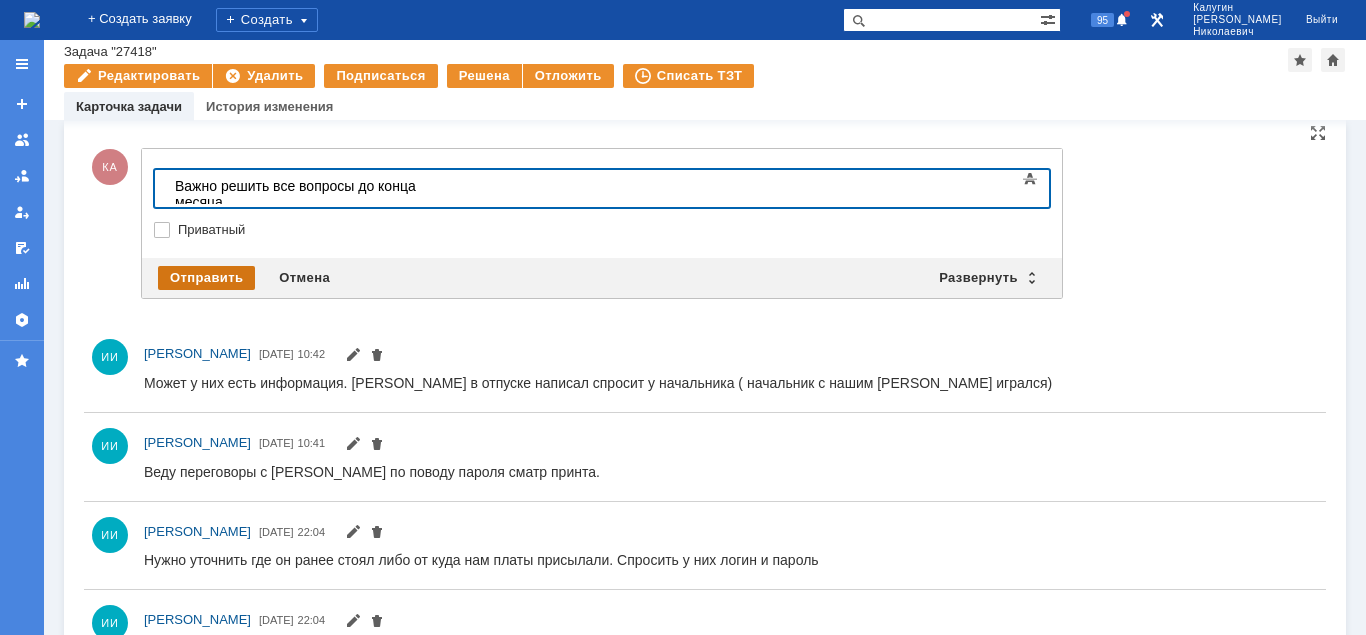 click on "Отправить" at bounding box center [206, 278] 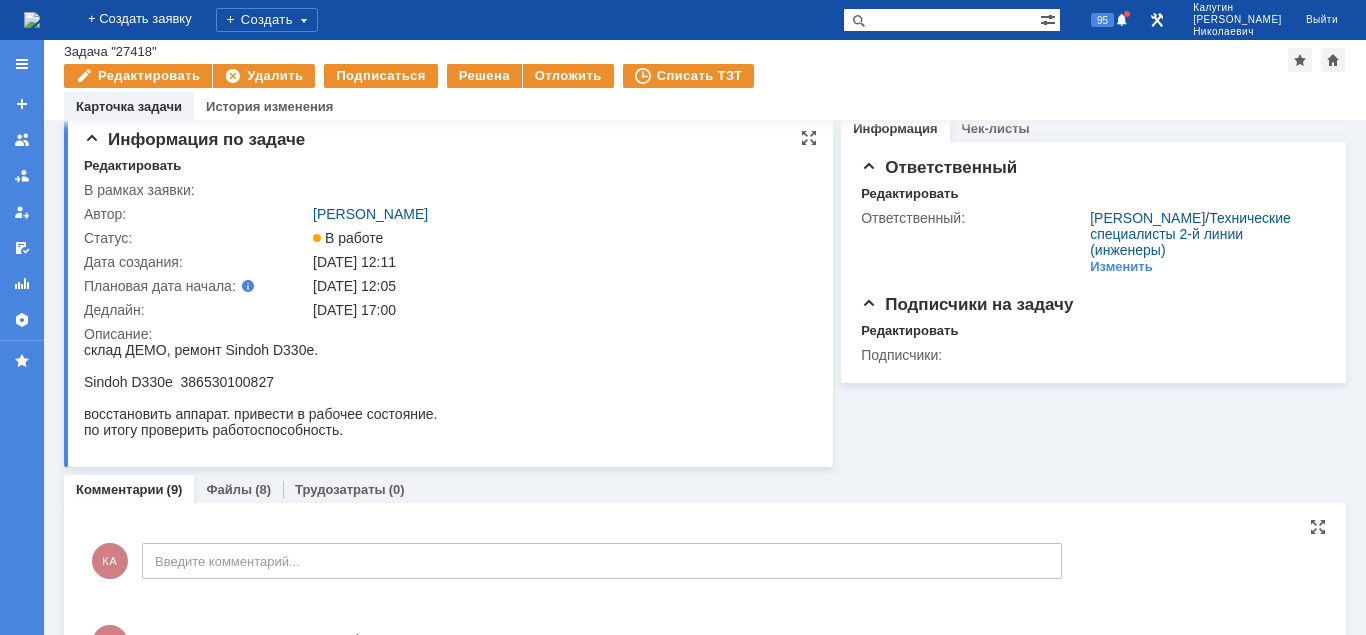 scroll, scrollTop: 0, scrollLeft: 0, axis: both 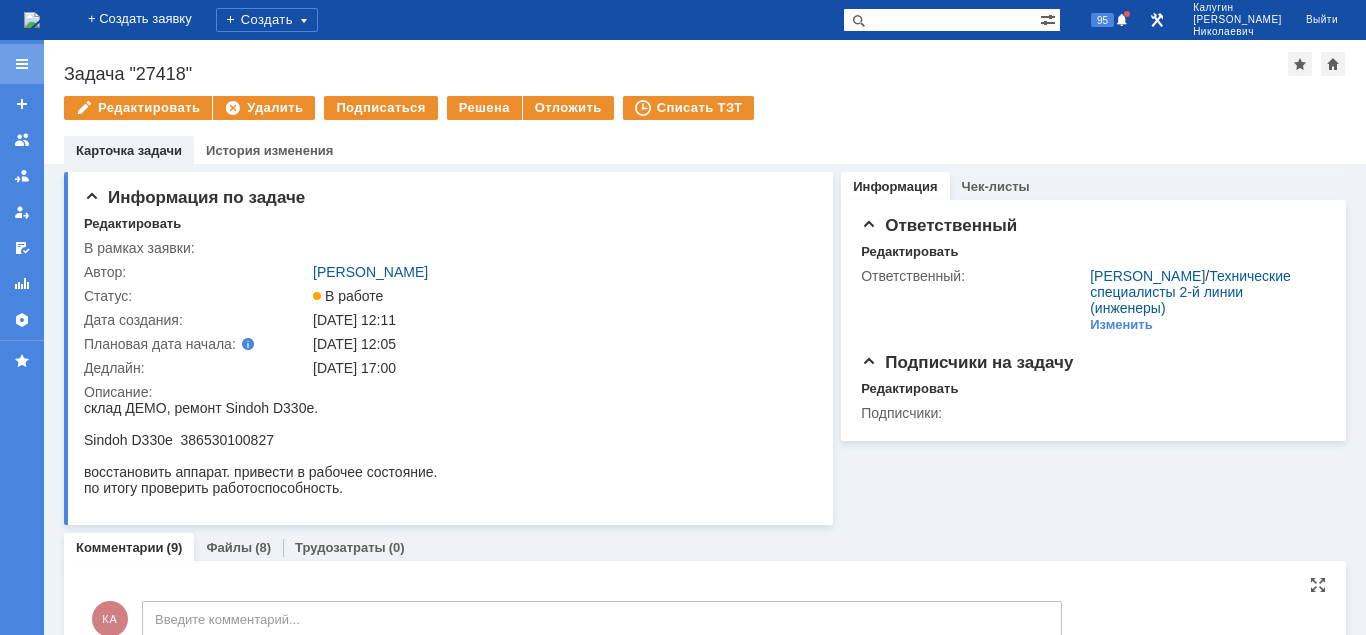 click at bounding box center [22, 64] 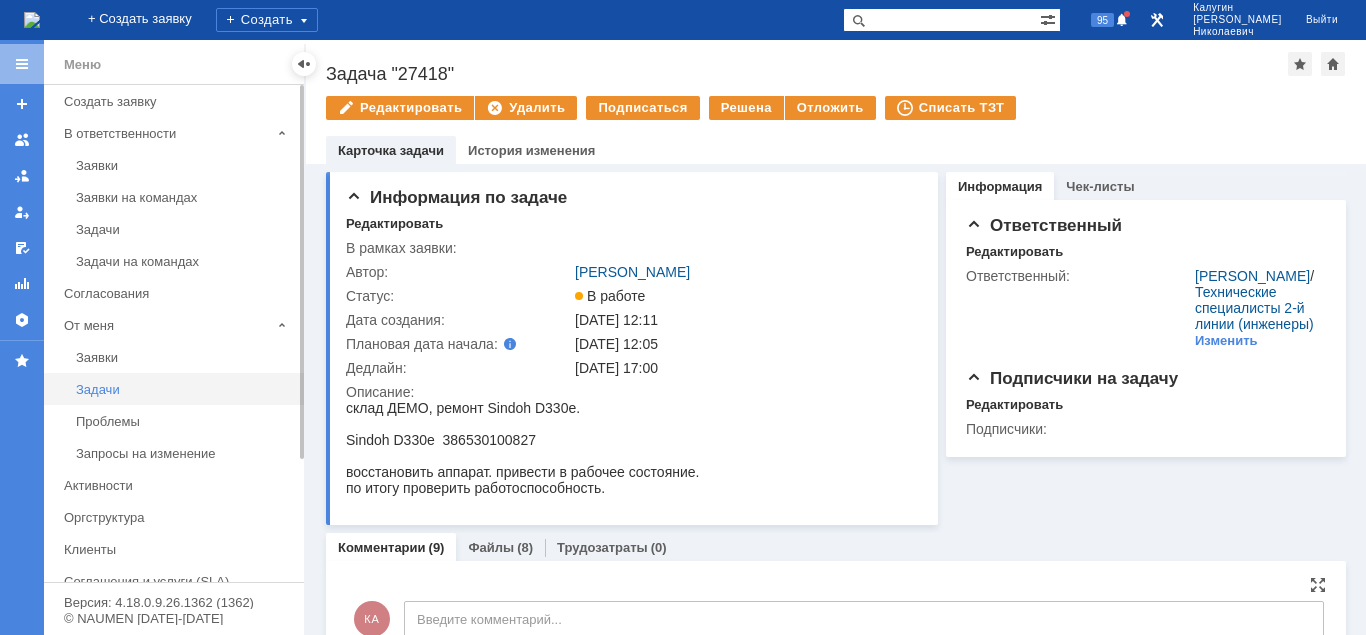 click on "Задачи" at bounding box center [184, 389] 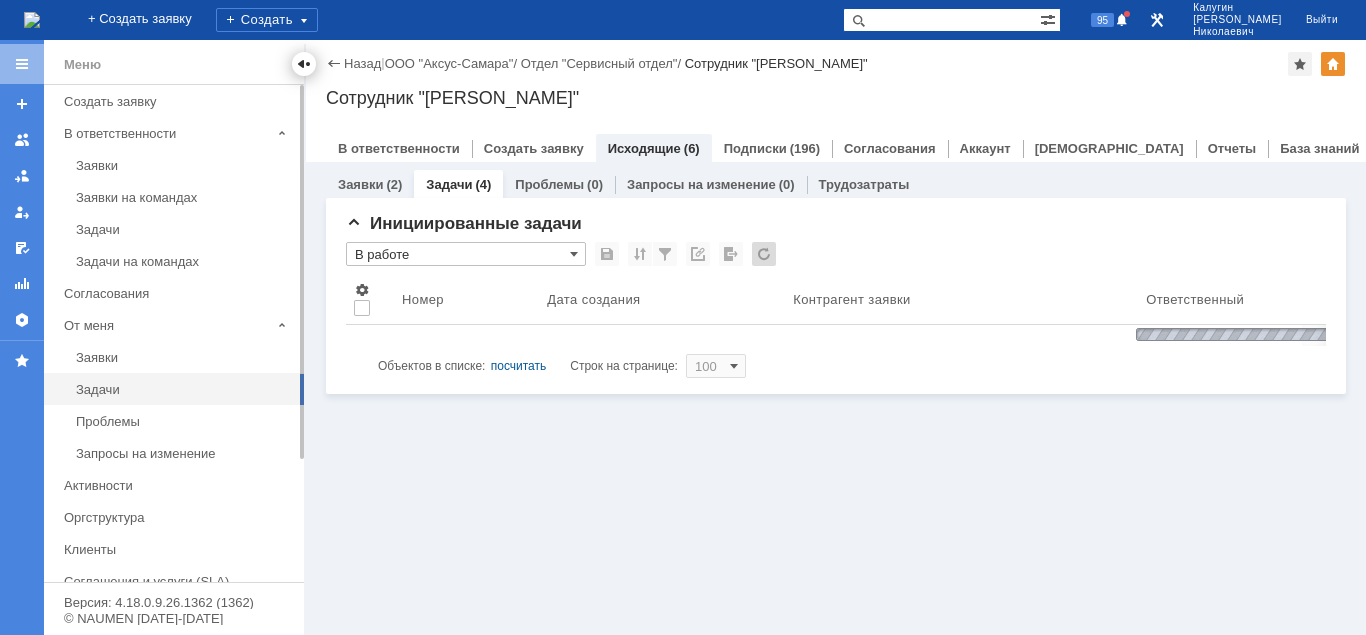 click at bounding box center (304, 64) 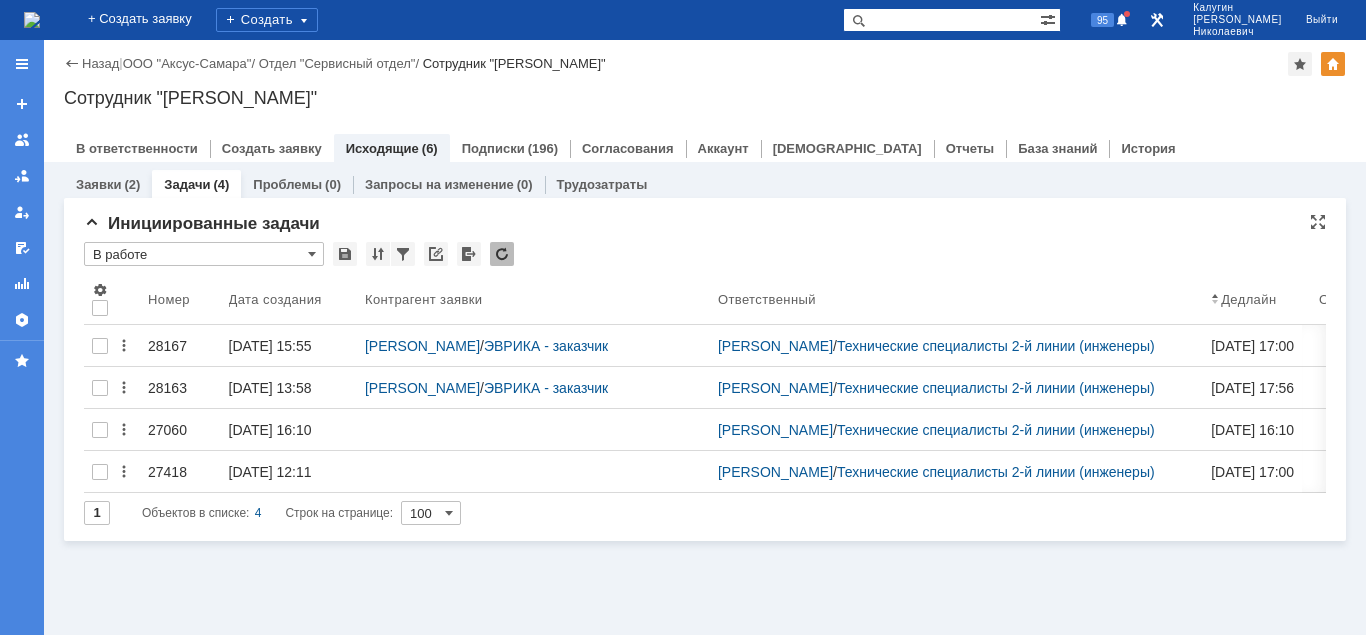 click on "В работе" at bounding box center [204, 254] 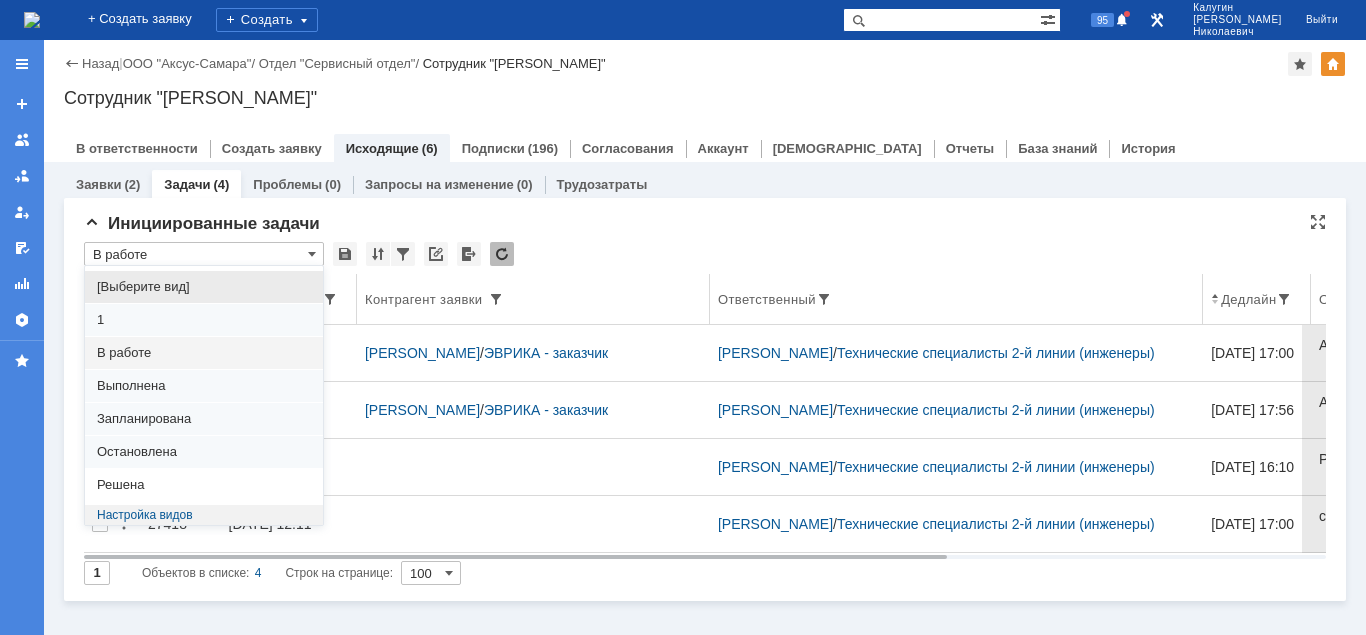 click on "[Выберите вид]" at bounding box center [204, 287] 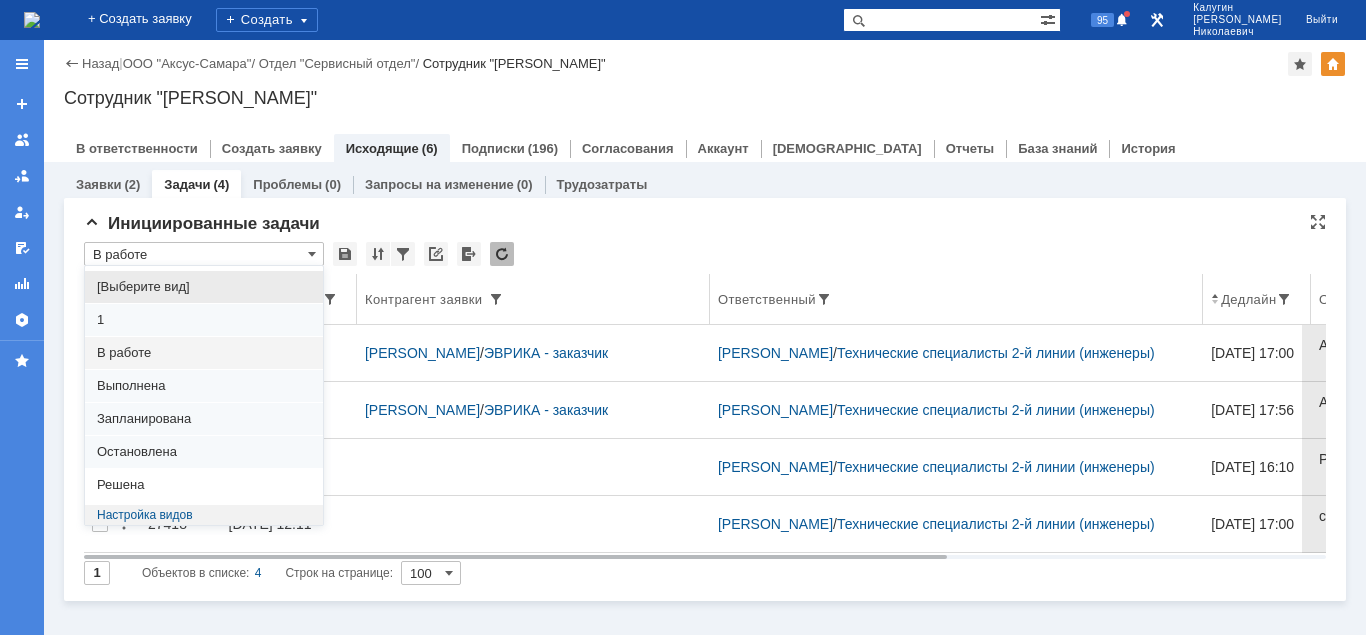 type on "[Выберите вид]" 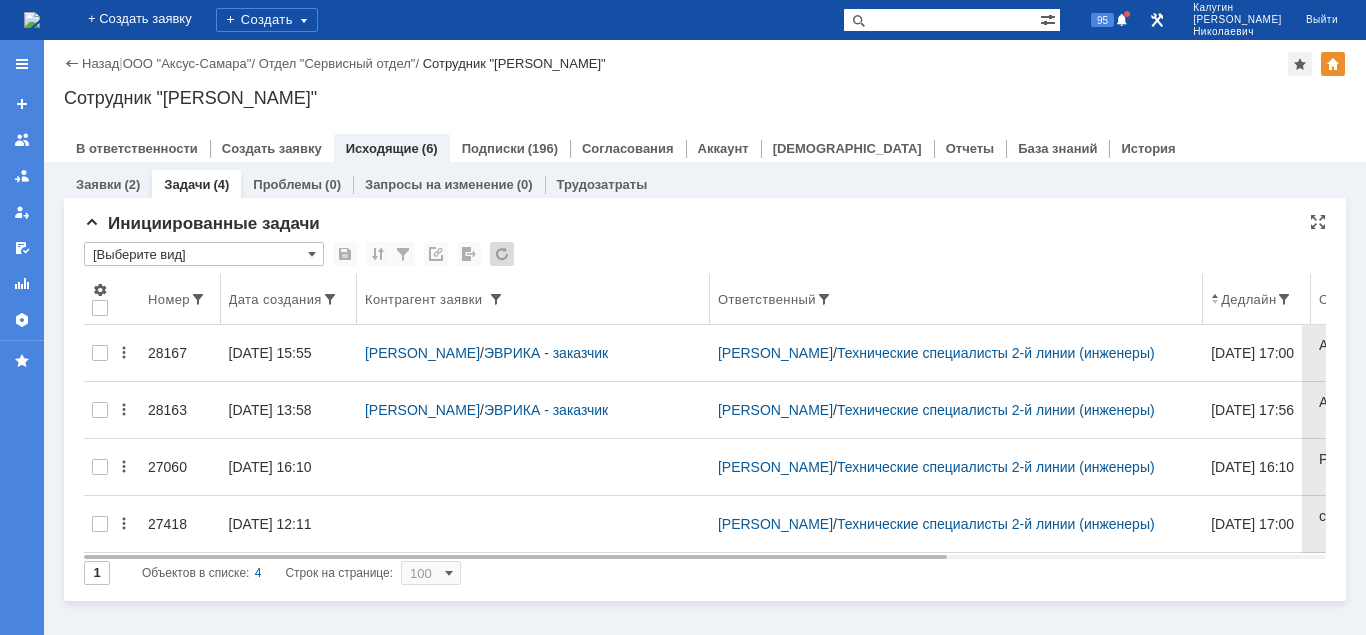 type on "20" 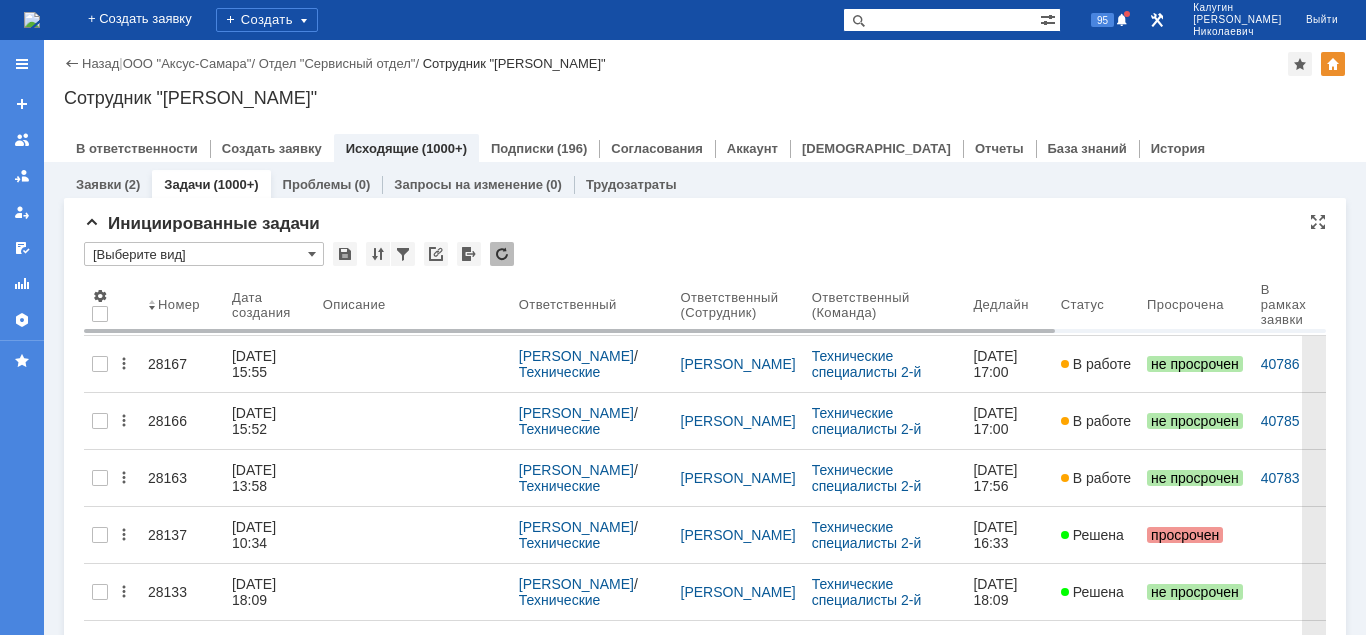 type on "[Выберите вид]" 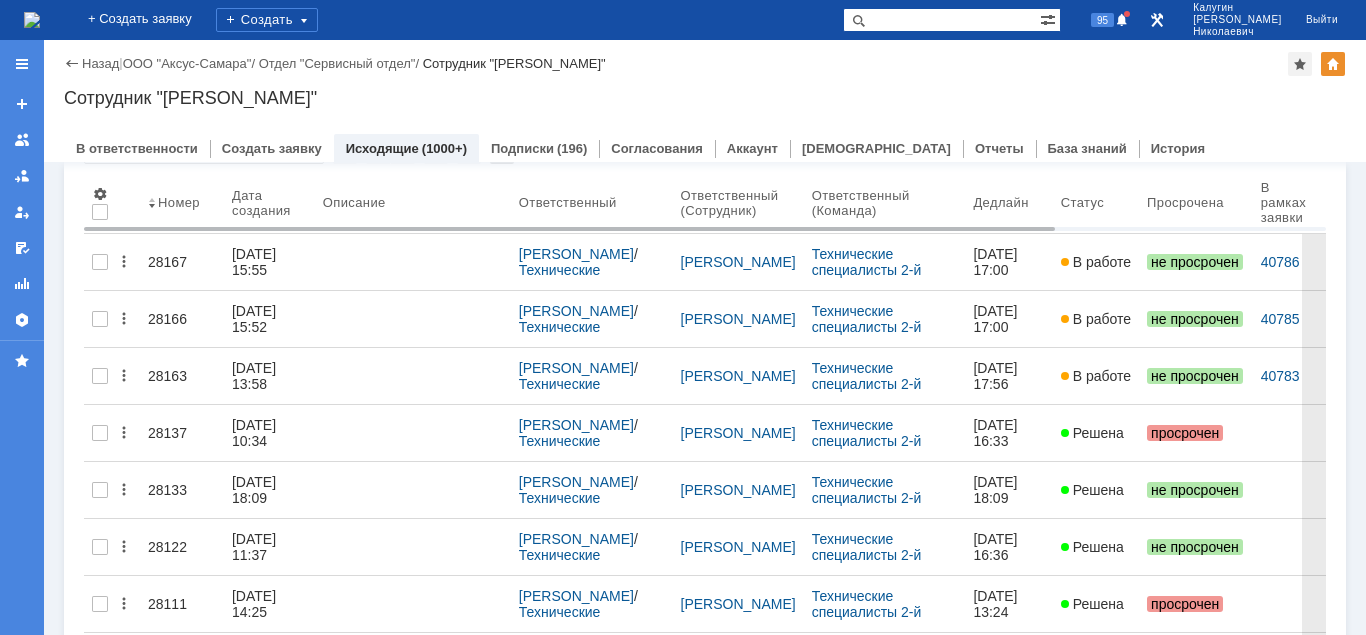 scroll, scrollTop: 0, scrollLeft: 0, axis: both 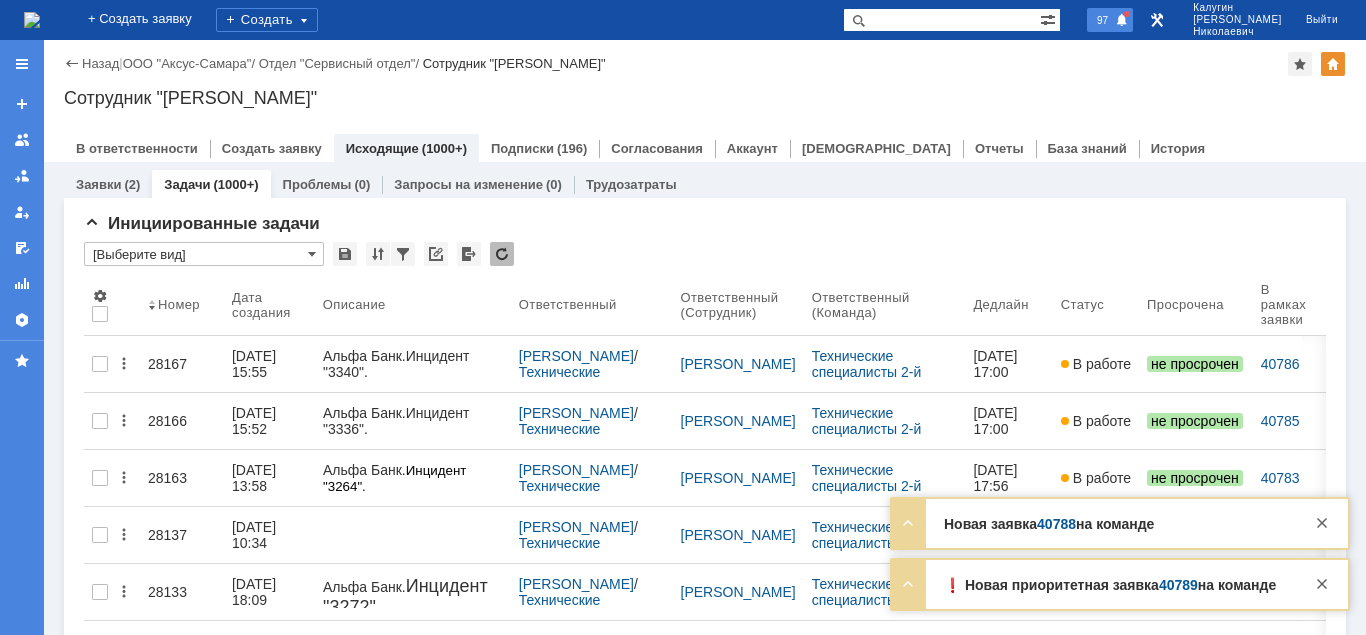 click at bounding box center [1122, 21] 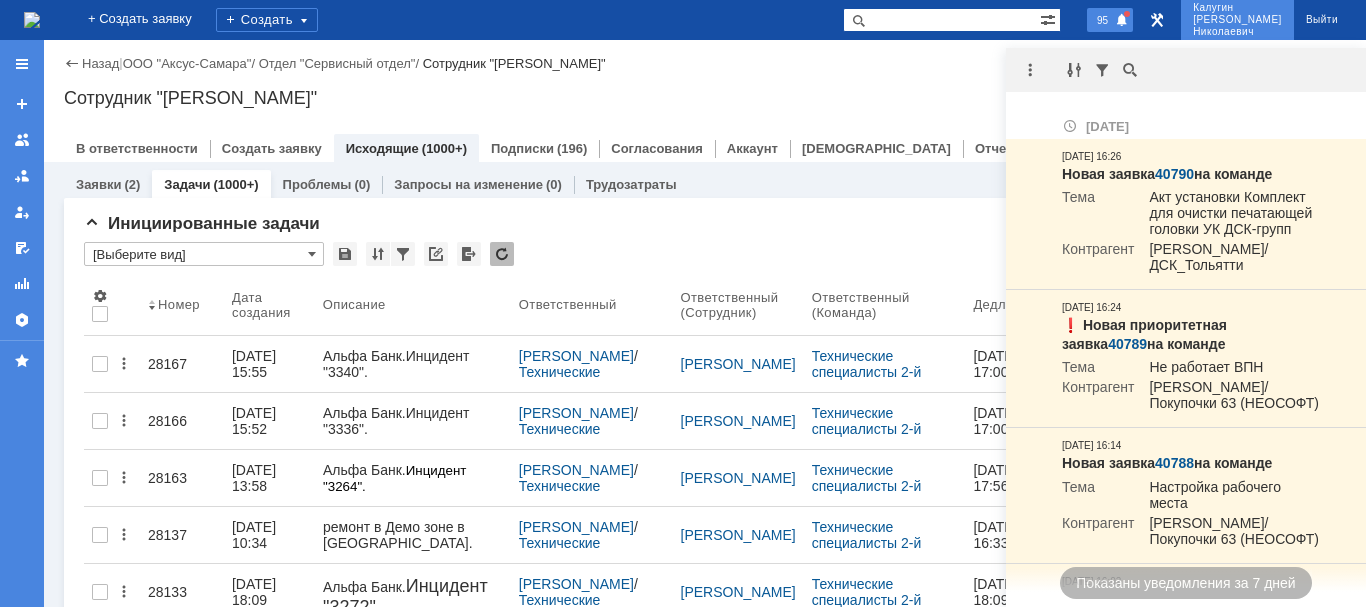 scroll, scrollTop: 0, scrollLeft: 0, axis: both 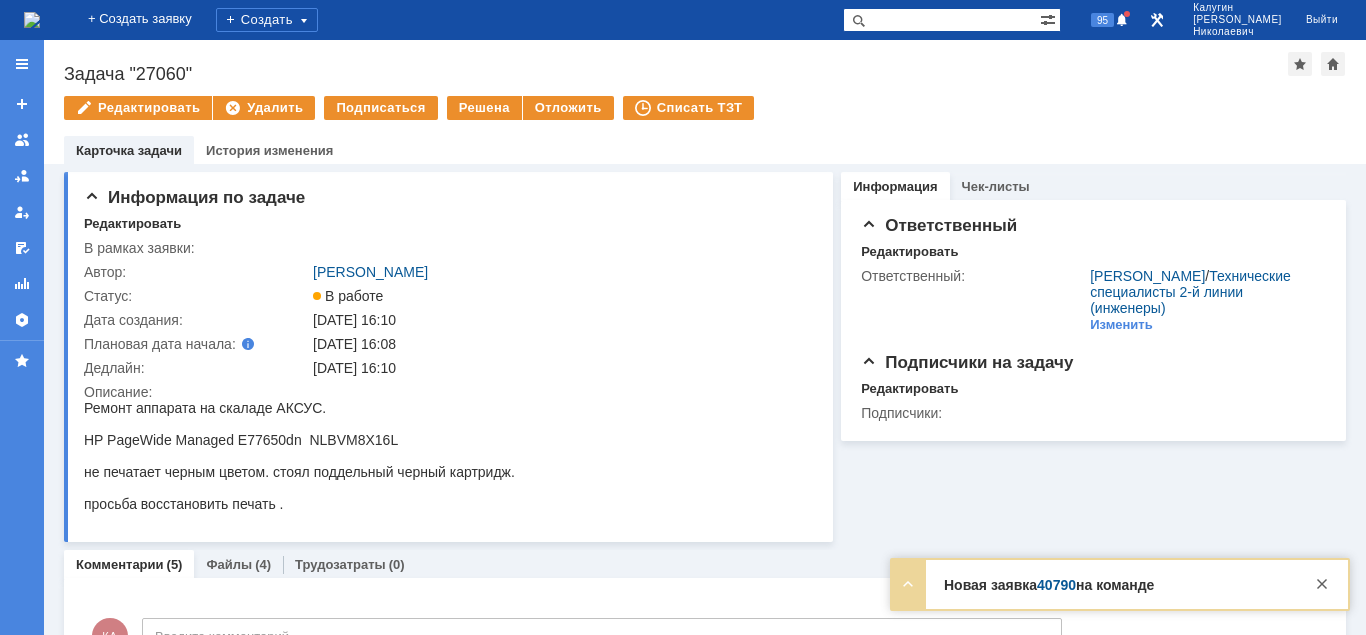 click at bounding box center [1122, 21] 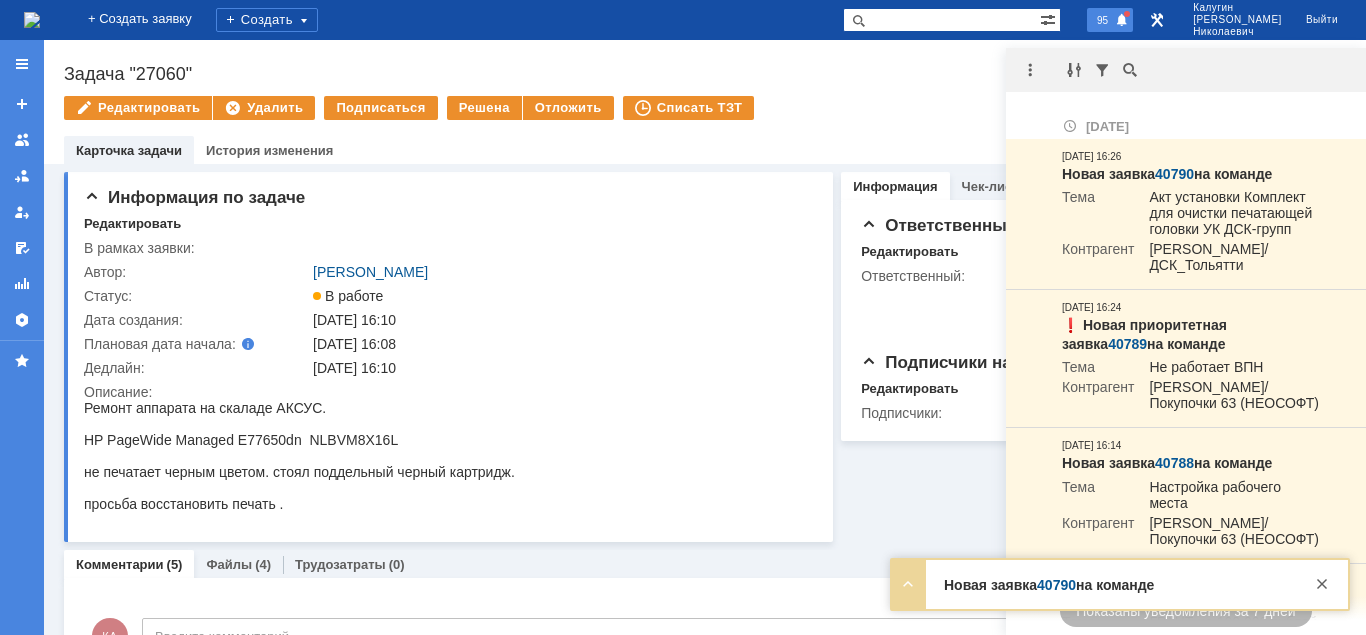 scroll, scrollTop: 0, scrollLeft: 0, axis: both 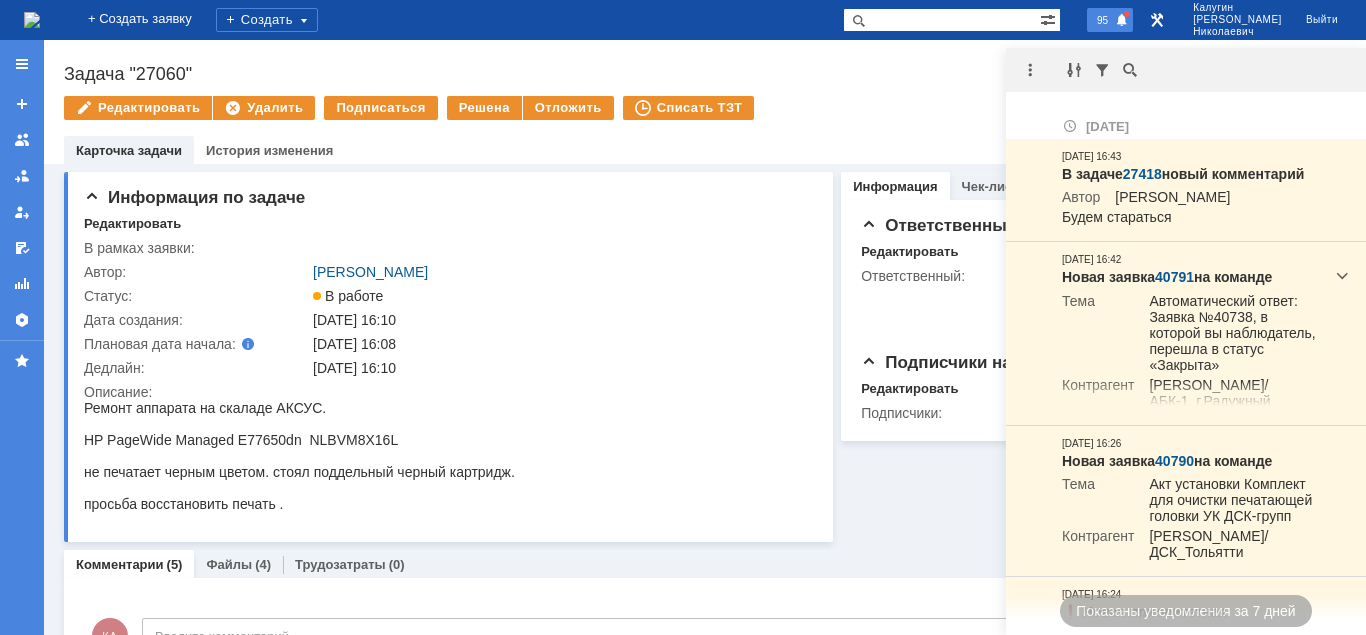 click on "95" at bounding box center [1102, 20] 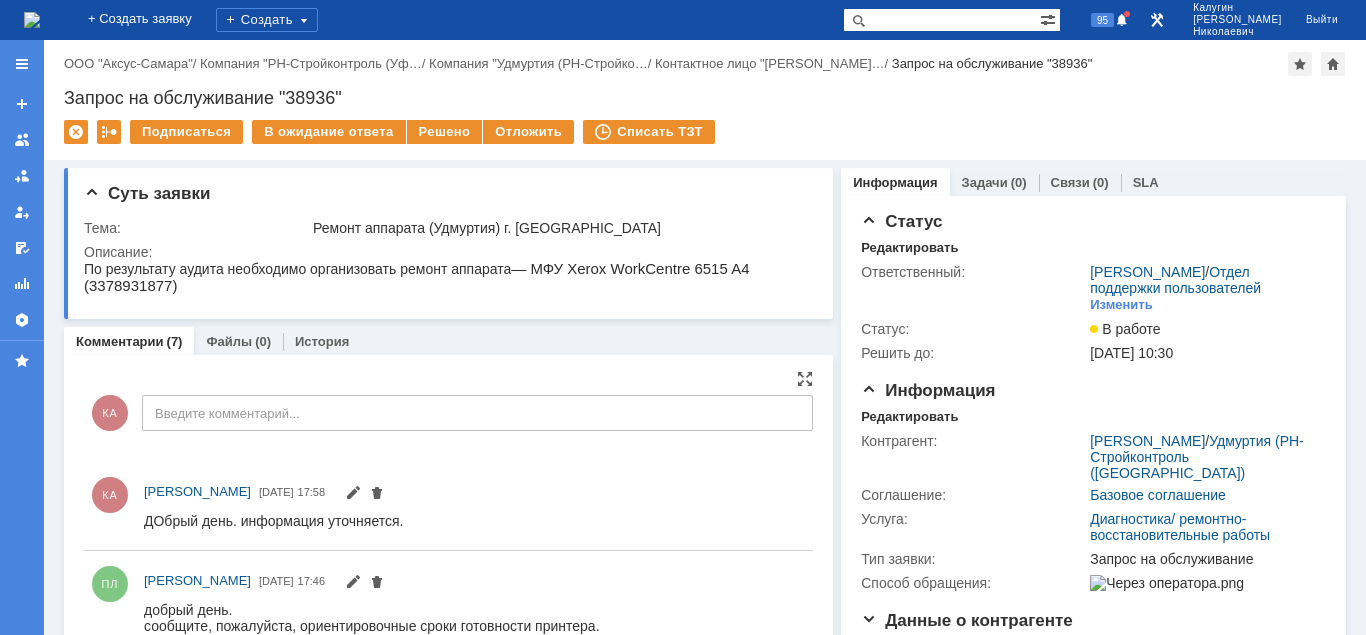 scroll, scrollTop: 0, scrollLeft: 0, axis: both 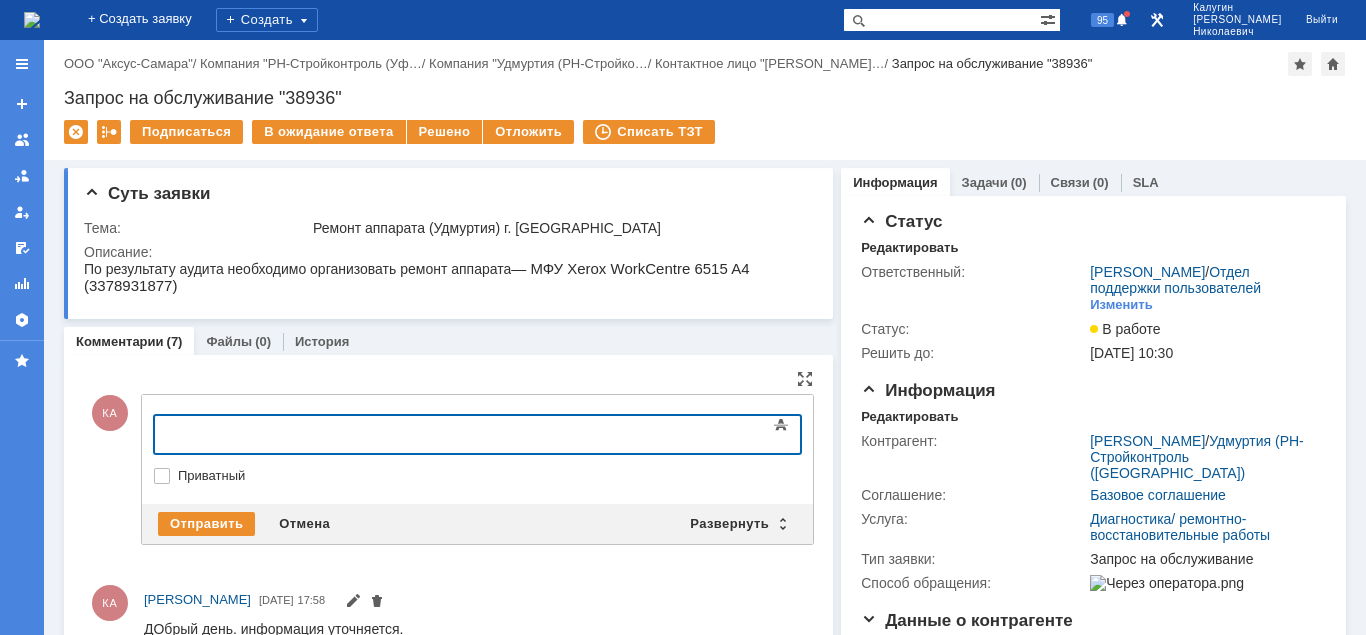 click at bounding box center (317, 432) 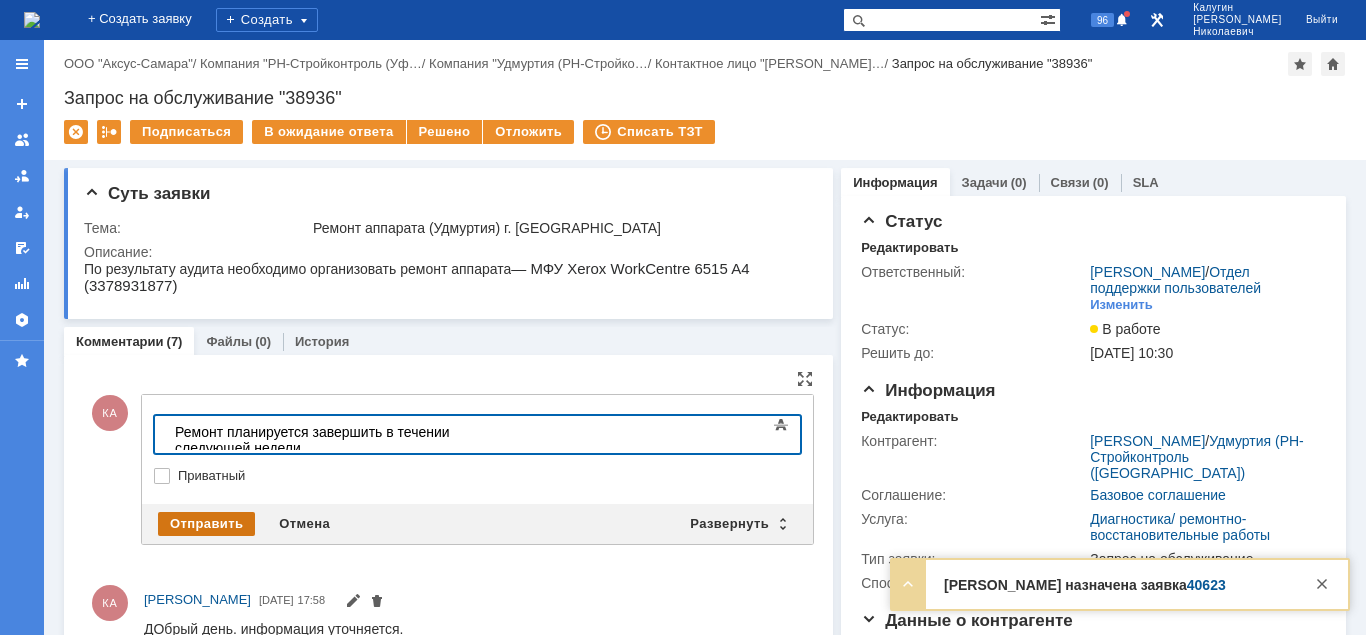 click on "Отправить" at bounding box center [206, 524] 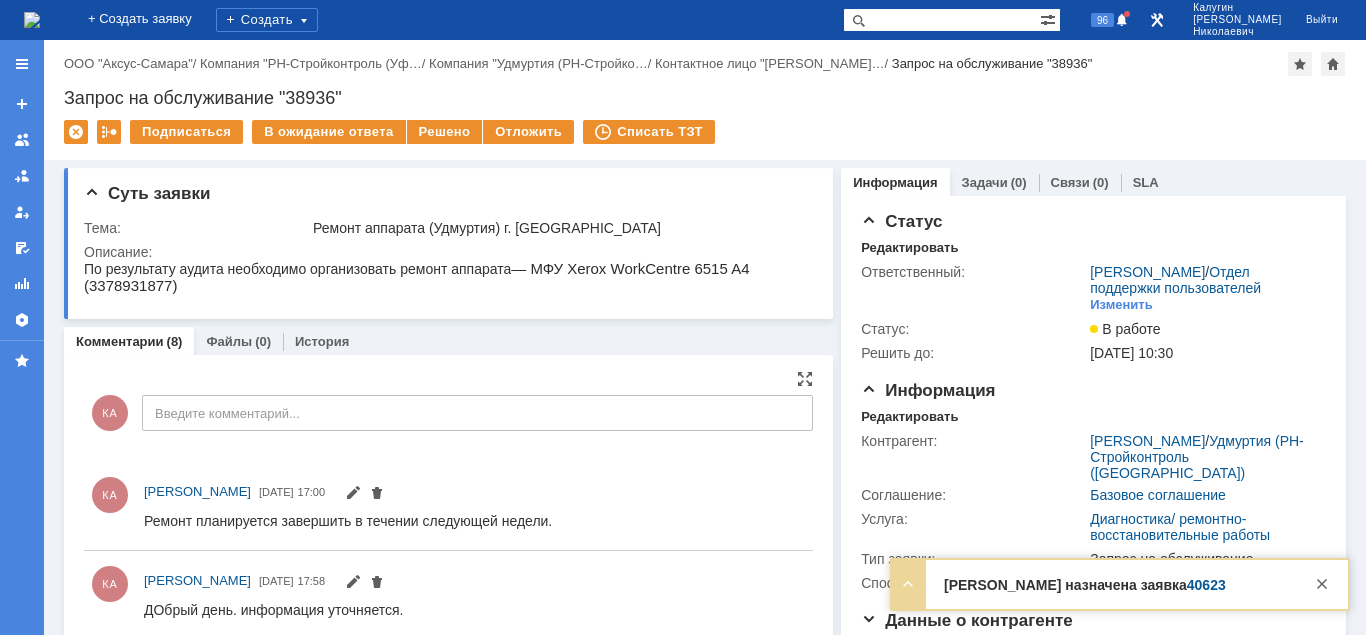 scroll, scrollTop: 0, scrollLeft: 0, axis: both 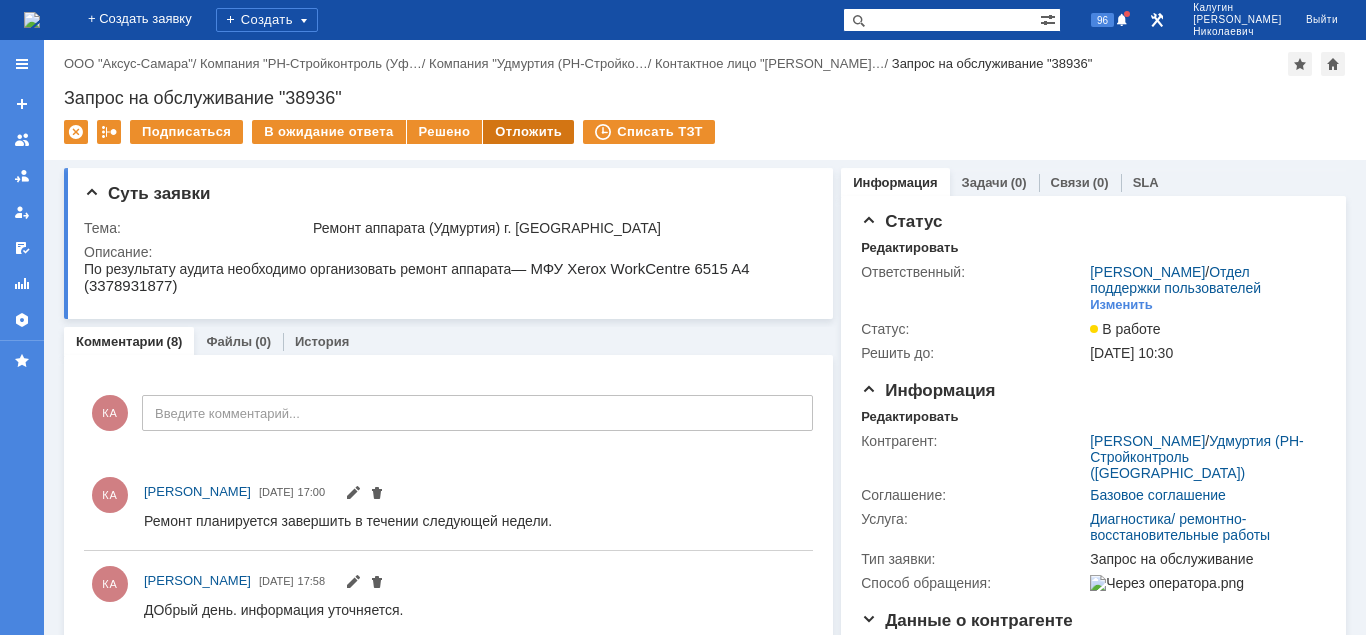 click on "Отложить" at bounding box center [528, 132] 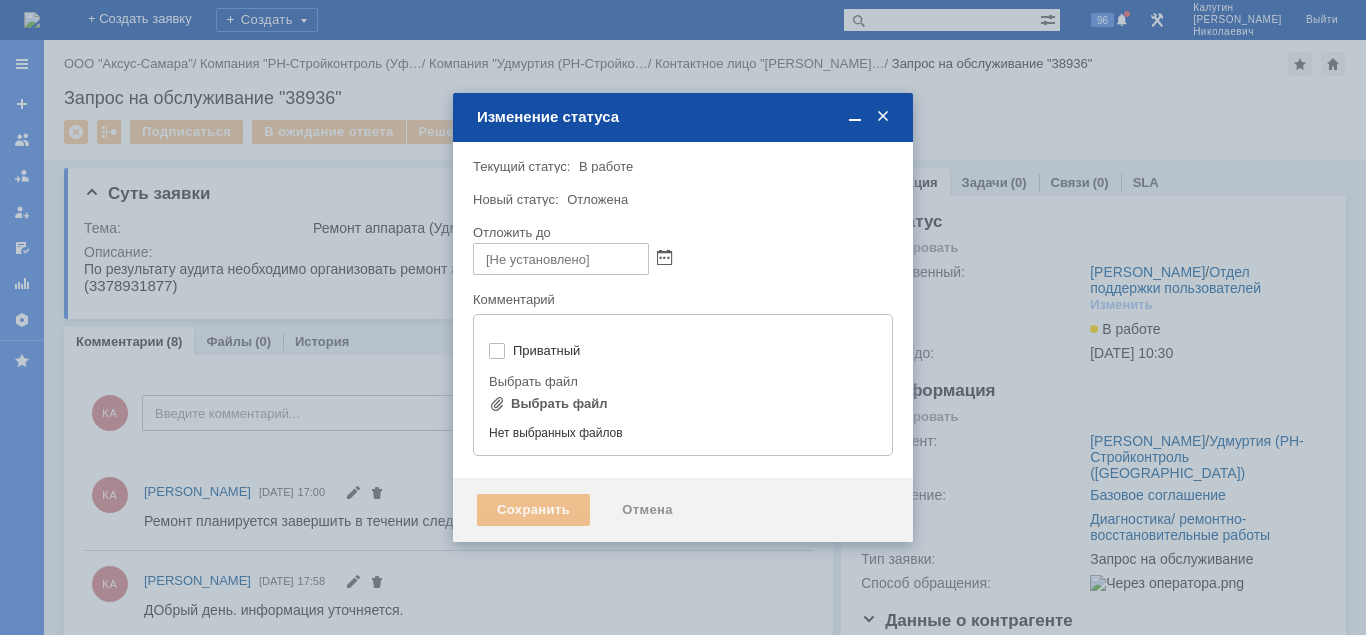 type on "[не указано]" 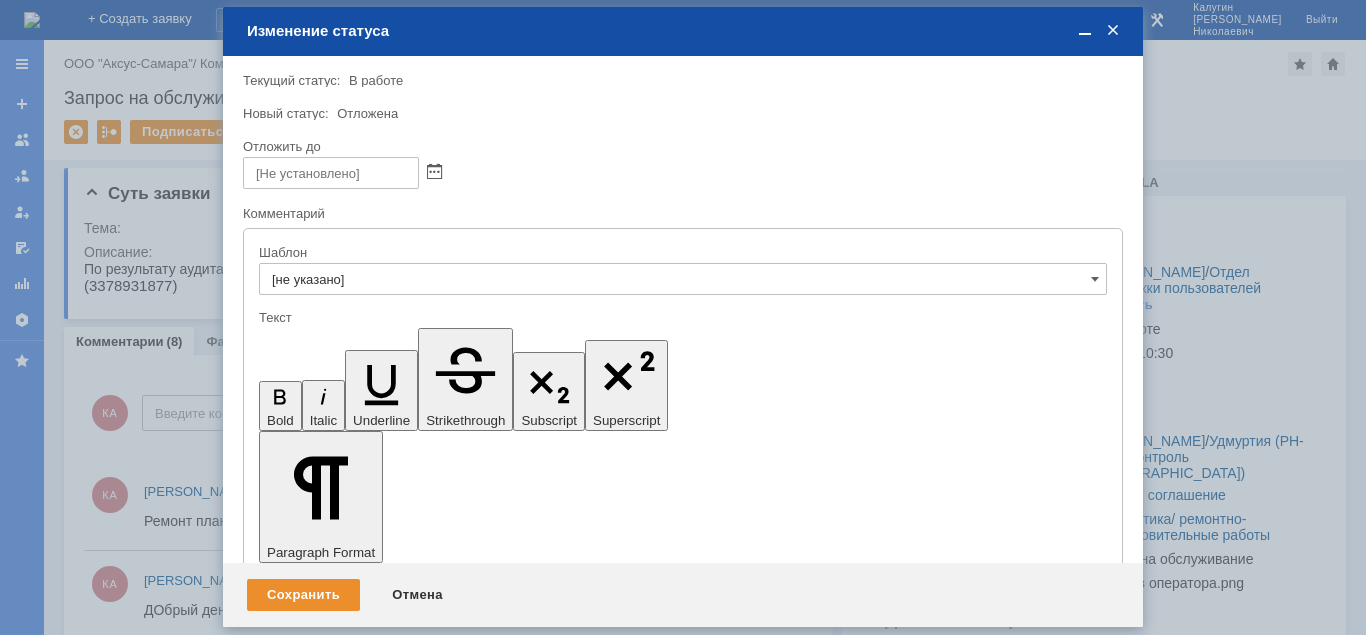 scroll, scrollTop: 0, scrollLeft: 0, axis: both 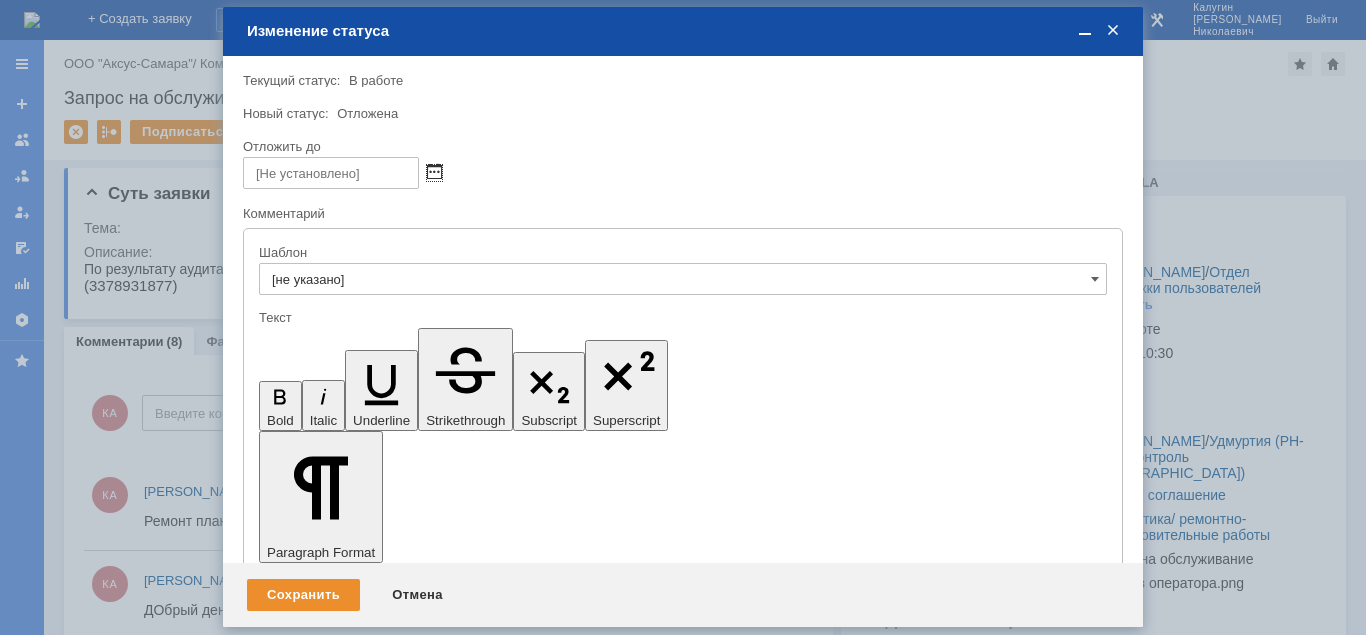 click at bounding box center [434, 173] 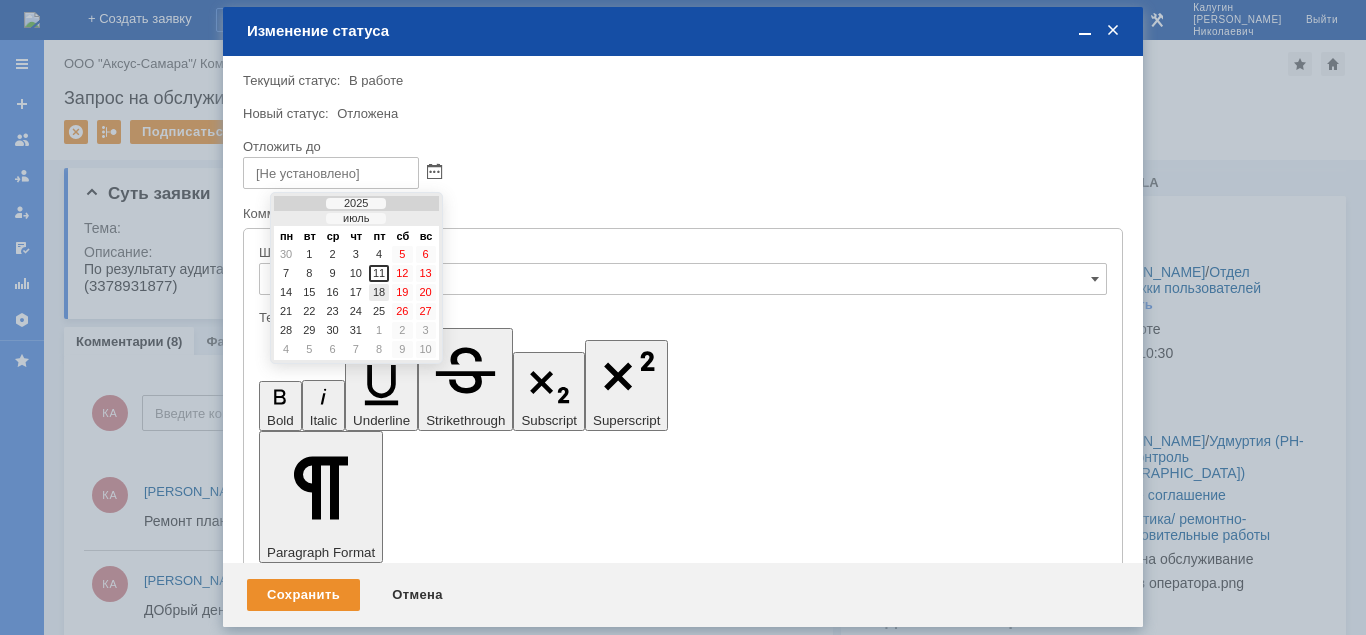 click on "18" at bounding box center [379, 292] 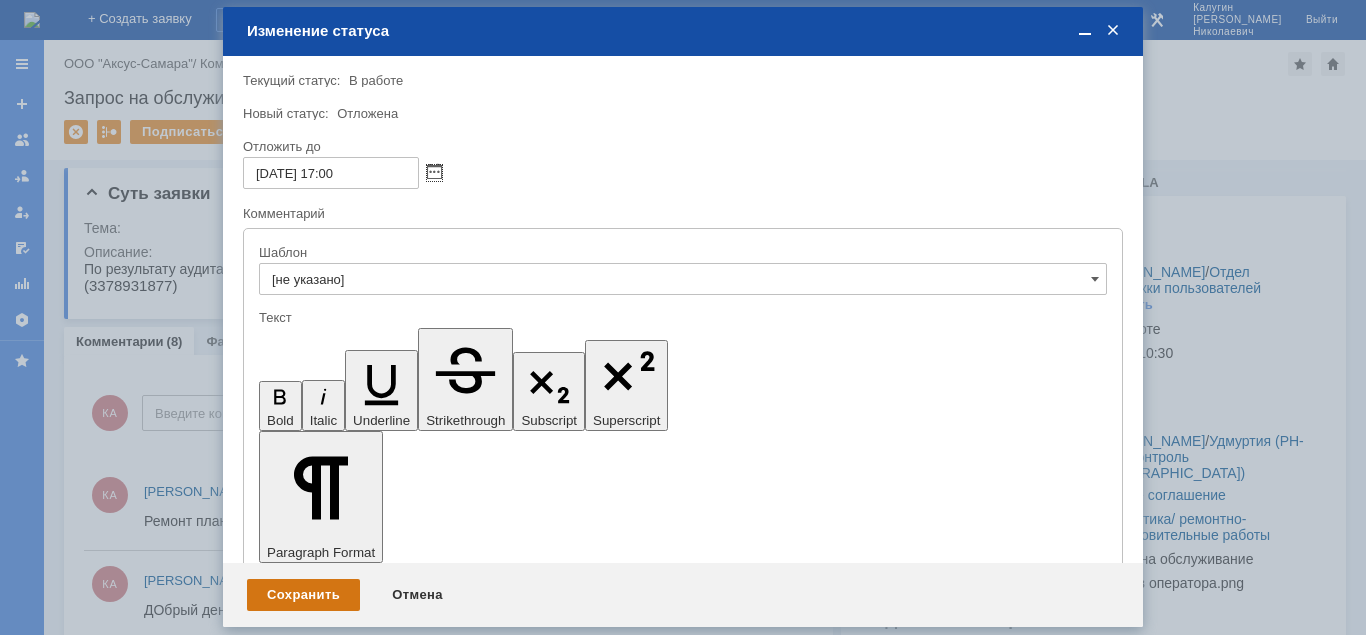 click on "Сохранить" at bounding box center [303, 595] 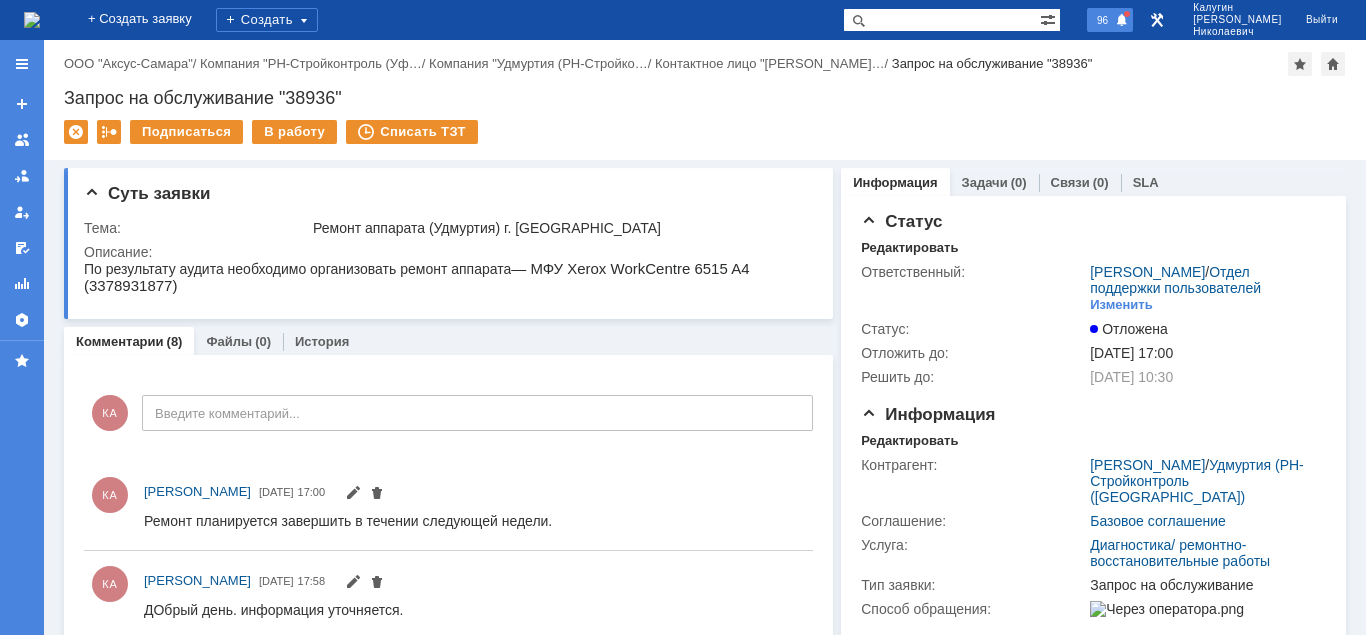 scroll, scrollTop: 0, scrollLeft: 0, axis: both 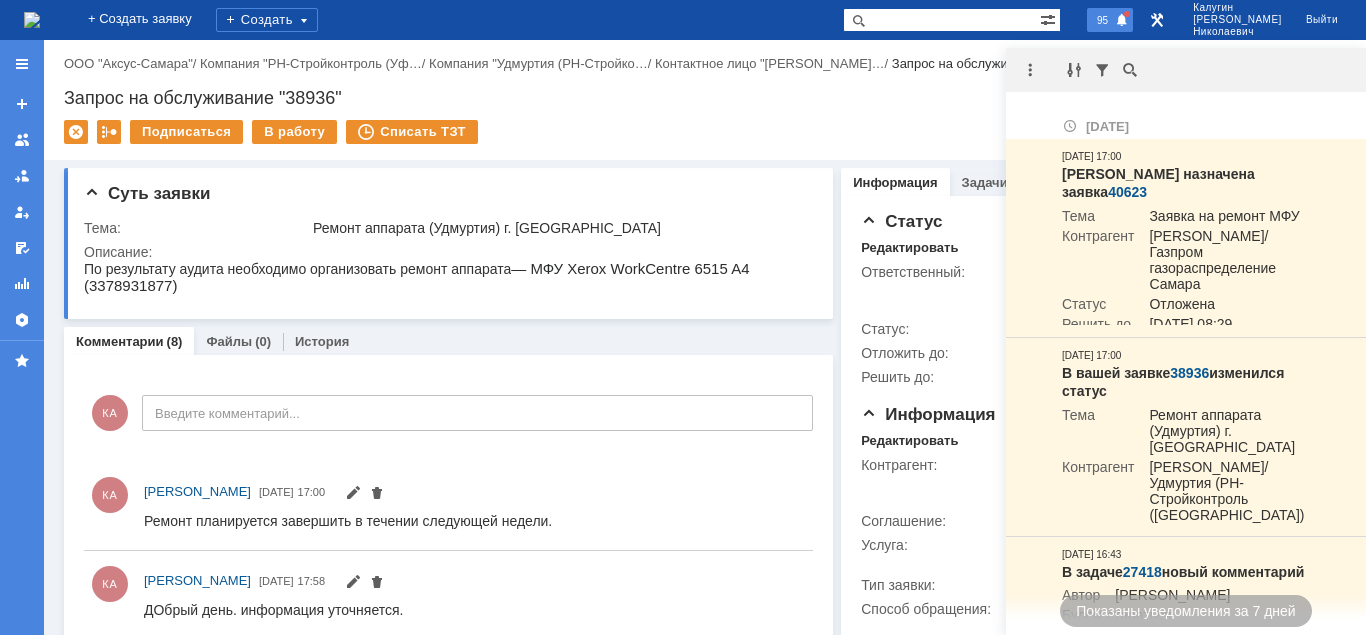 click on "95" at bounding box center [1102, 20] 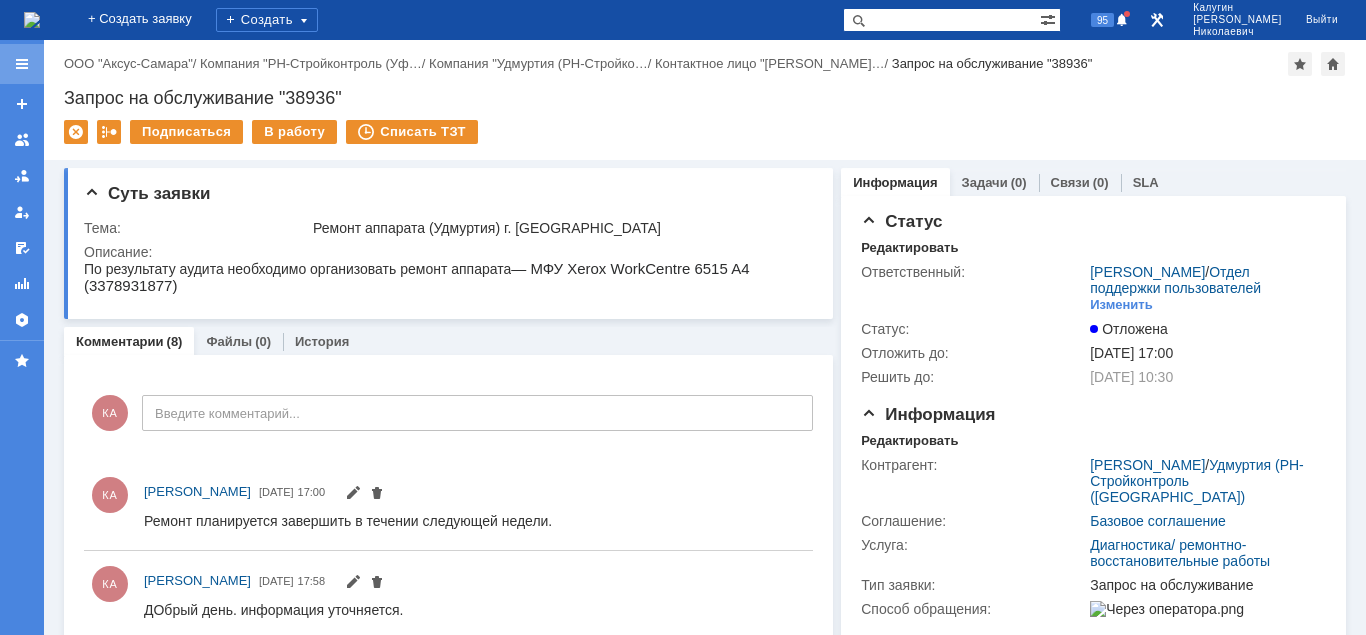 click at bounding box center [22, 64] 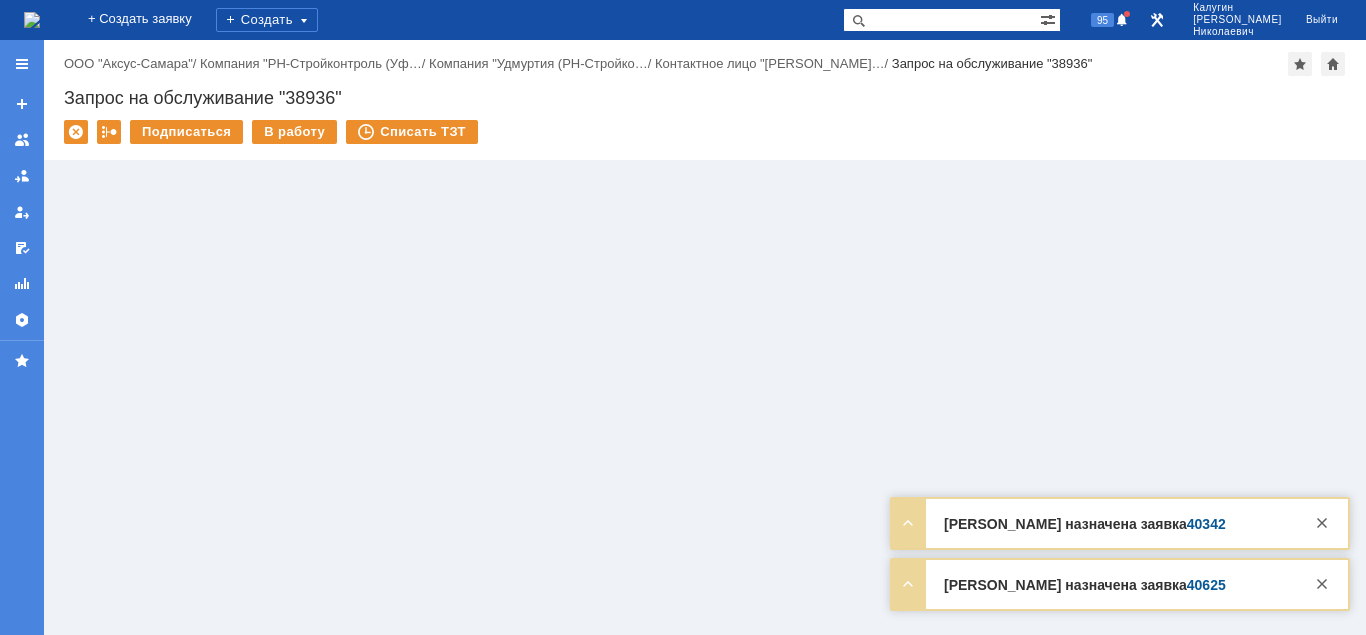 scroll, scrollTop: 0, scrollLeft: 0, axis: both 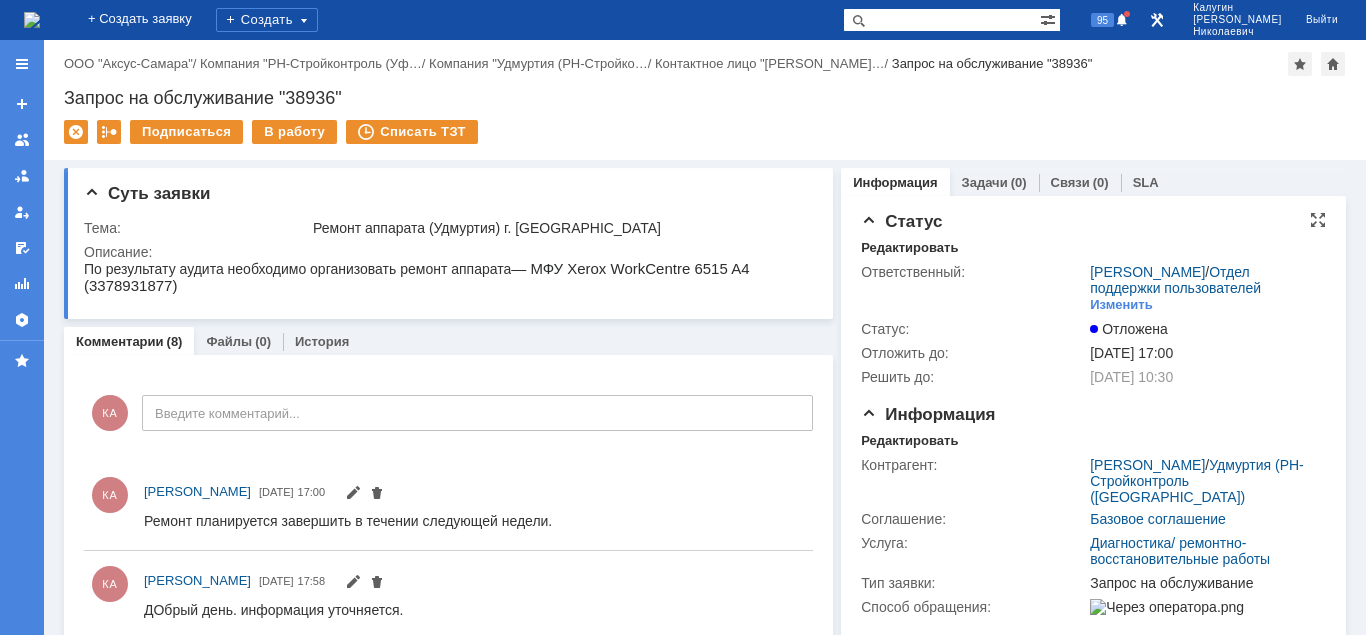 click on "Ответственный: [PERSON_NAME] / Отдел поддержки пользователей Изменить Статус: Отложена Отложить до: [DATE] 17:00 Решить до: [DATE] 10:30" at bounding box center [1093, 322] 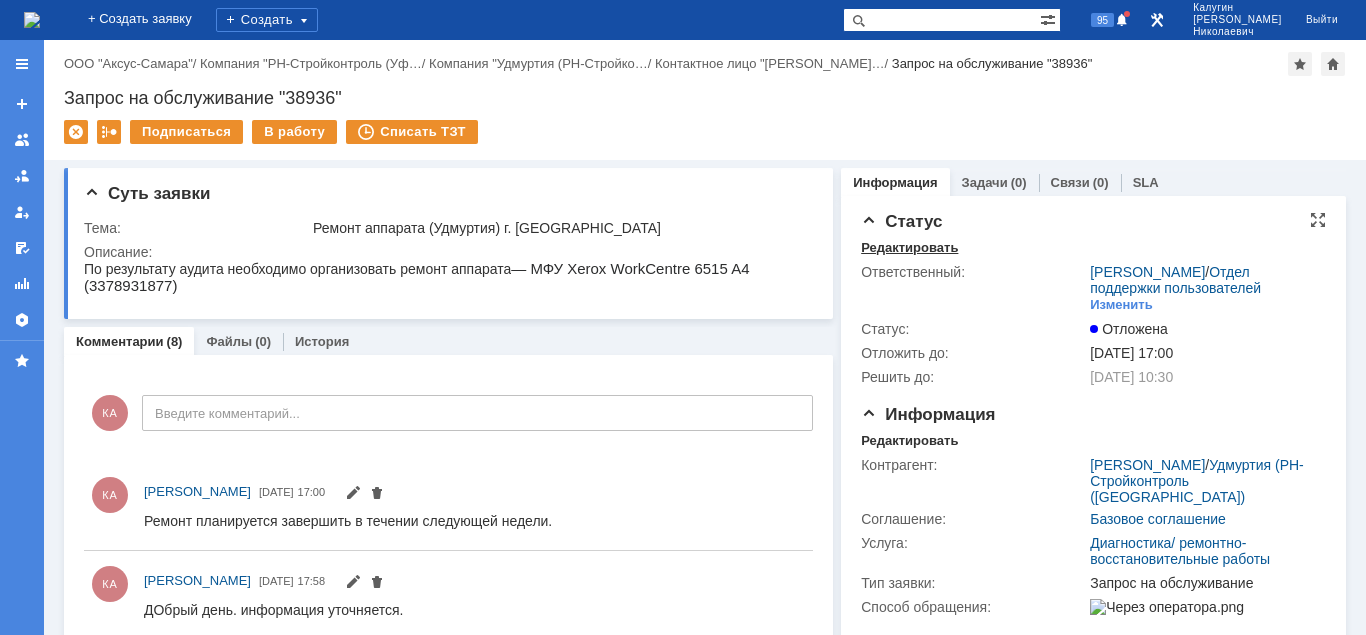 click on "Редактировать" at bounding box center (909, 248) 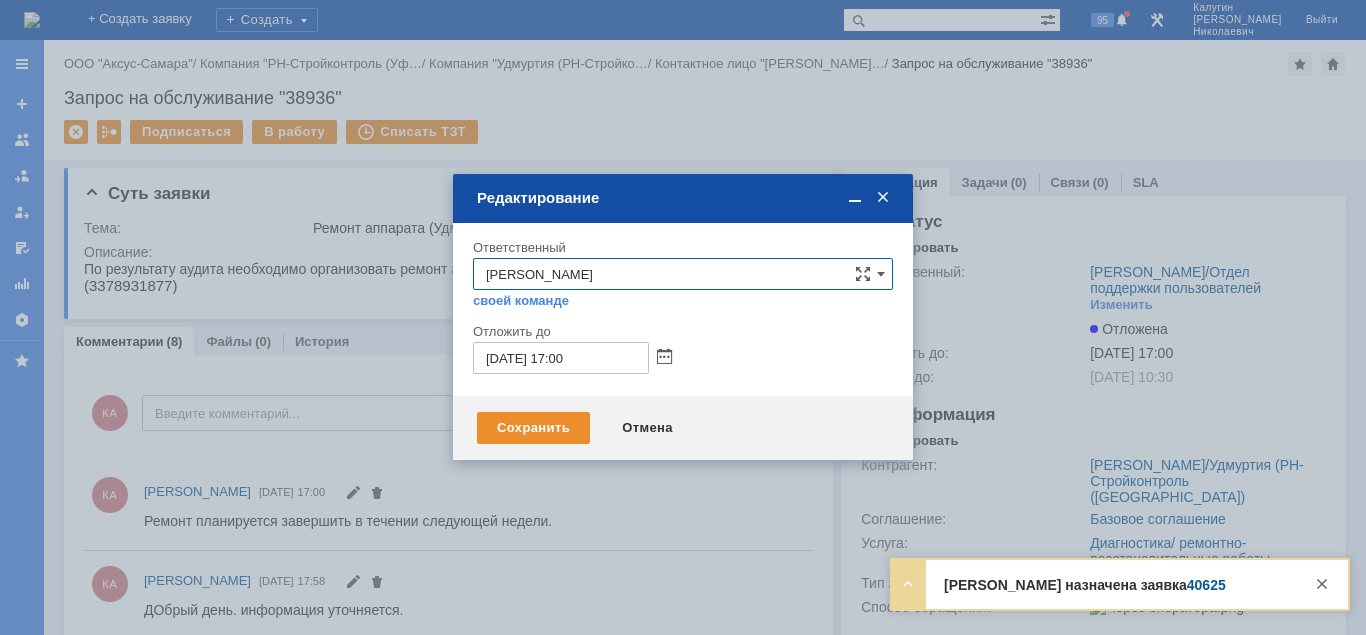 click on "Отмена" at bounding box center [647, 428] 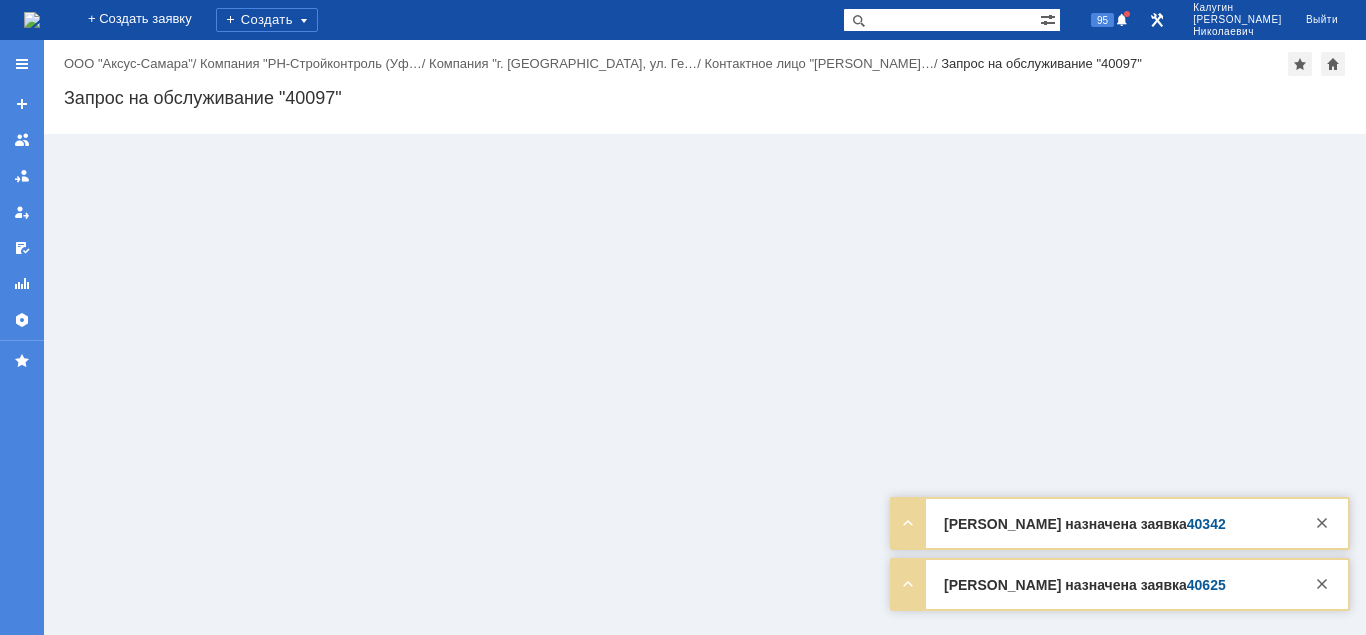 scroll, scrollTop: 0, scrollLeft: 0, axis: both 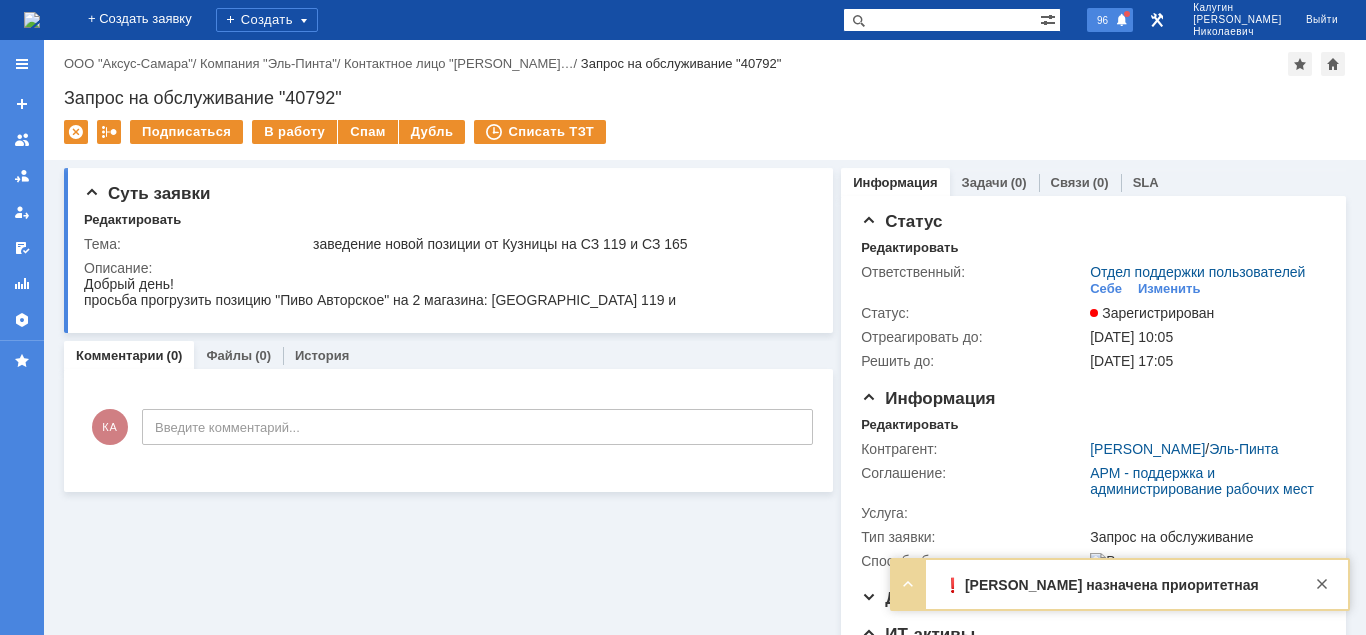 click on "96" at bounding box center [1102, 20] 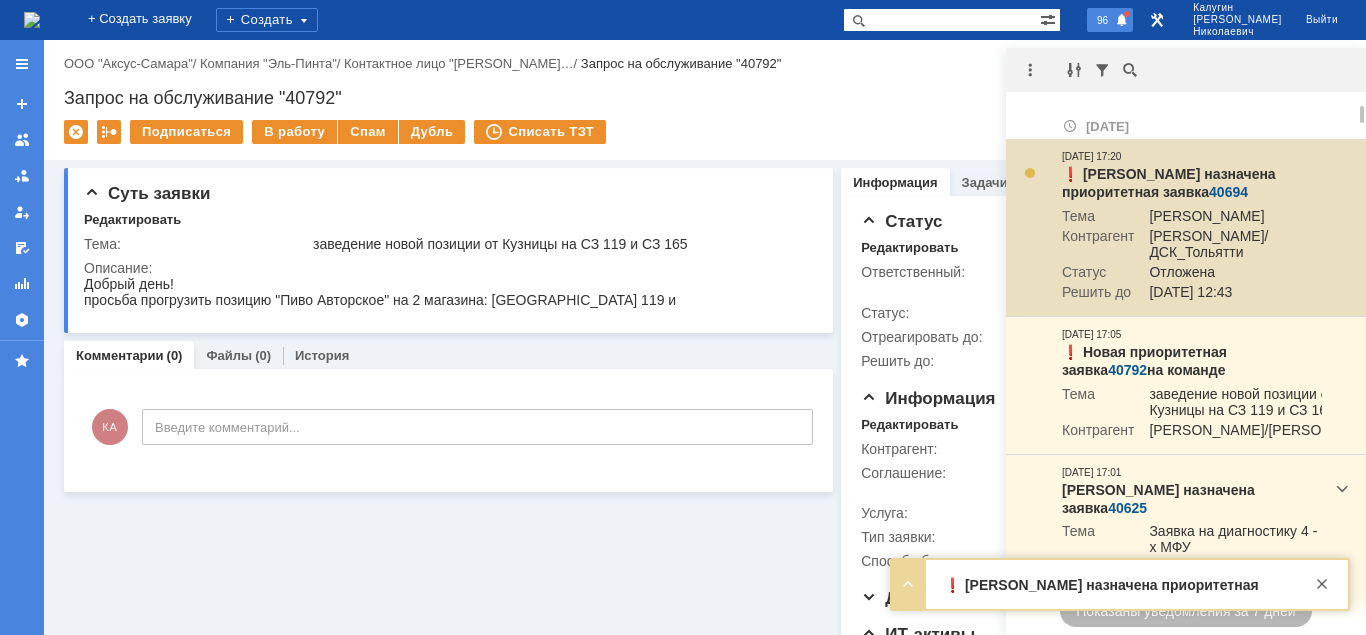 scroll, scrollTop: 102, scrollLeft: 0, axis: vertical 